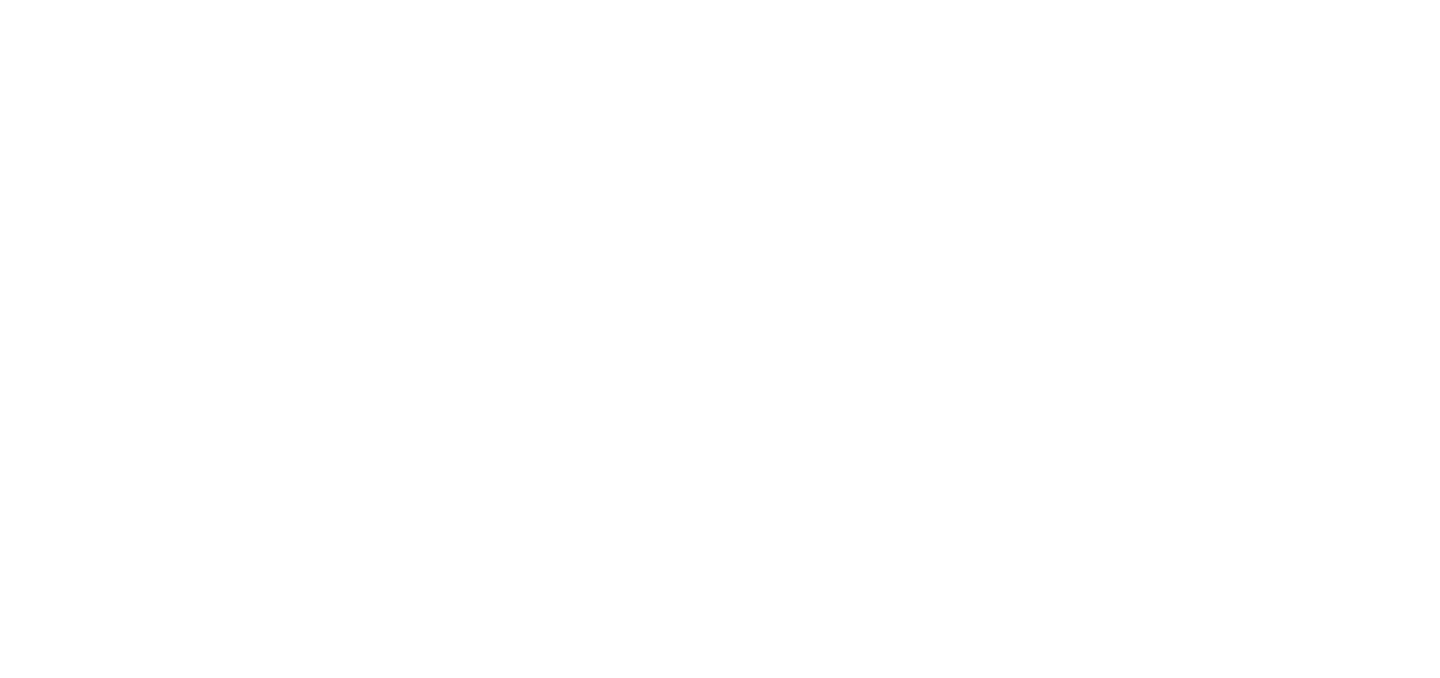scroll, scrollTop: 0, scrollLeft: 0, axis: both 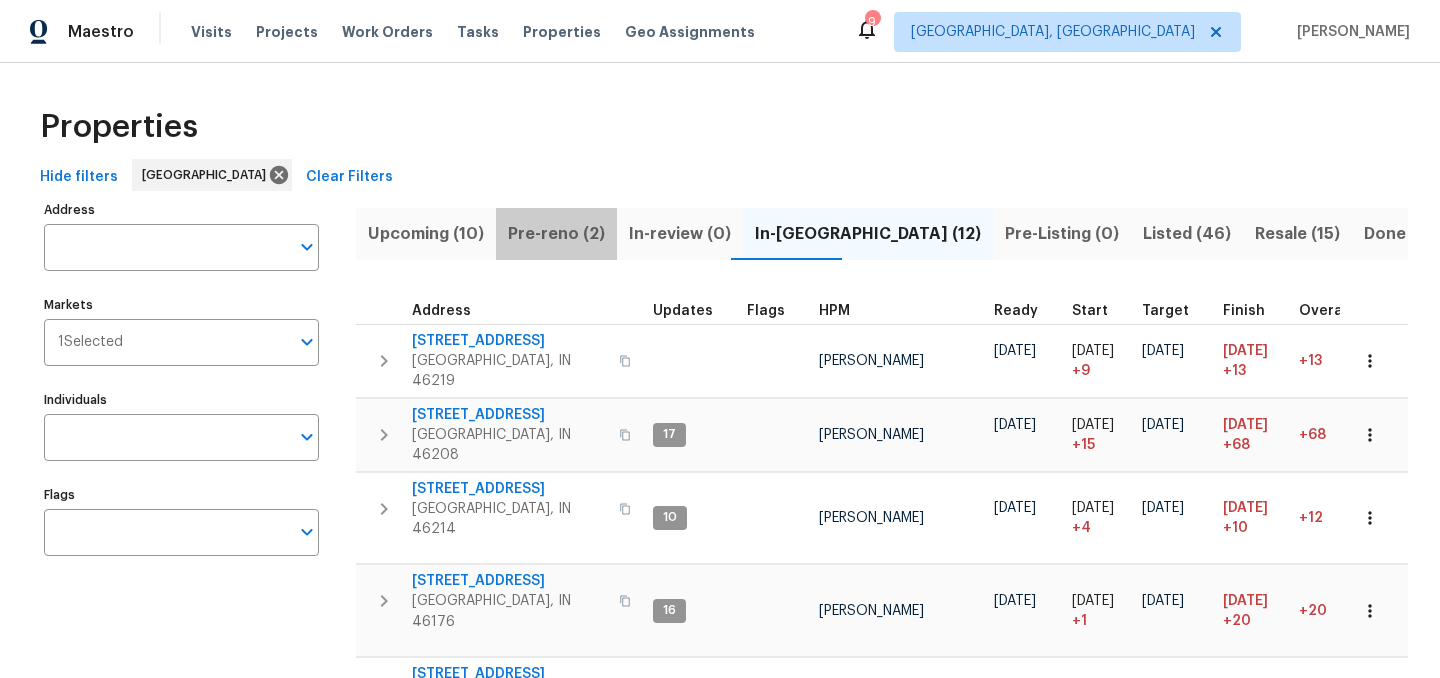 click on "Pre-reno (2)" at bounding box center (556, 234) 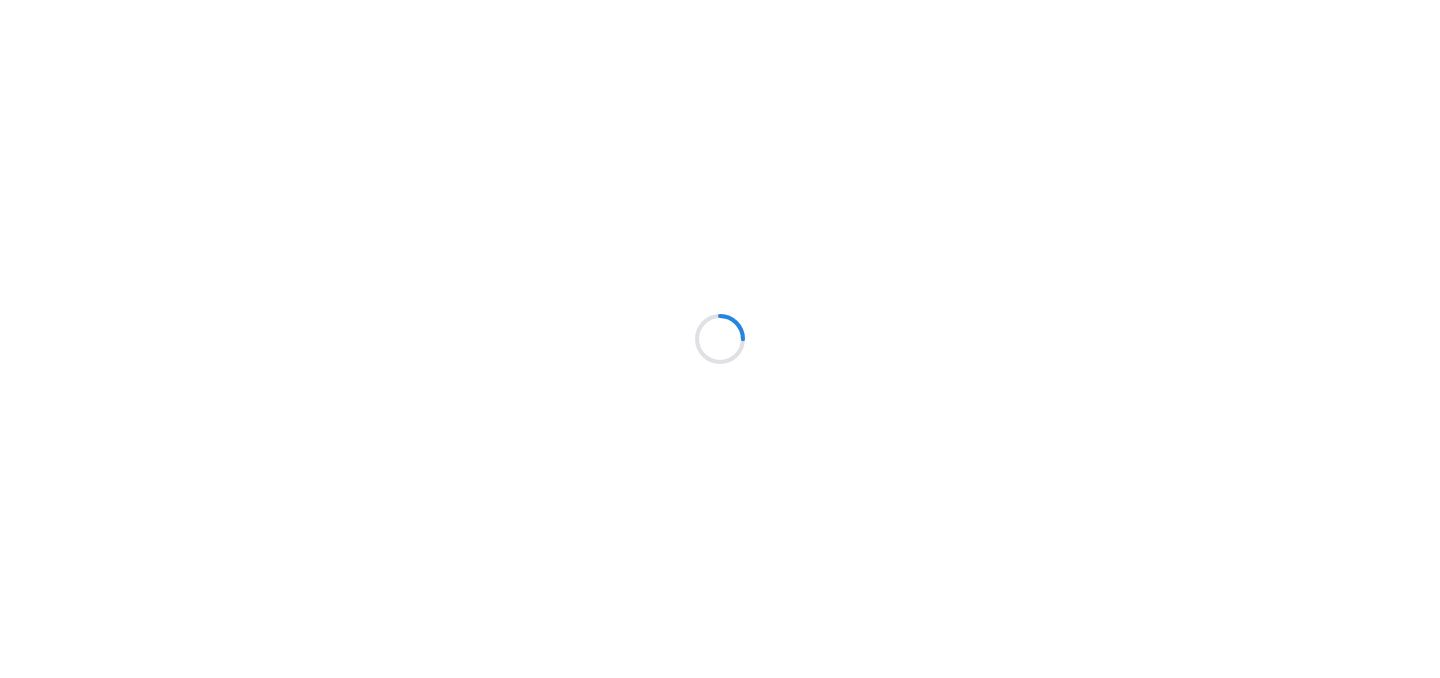 scroll, scrollTop: 0, scrollLeft: 0, axis: both 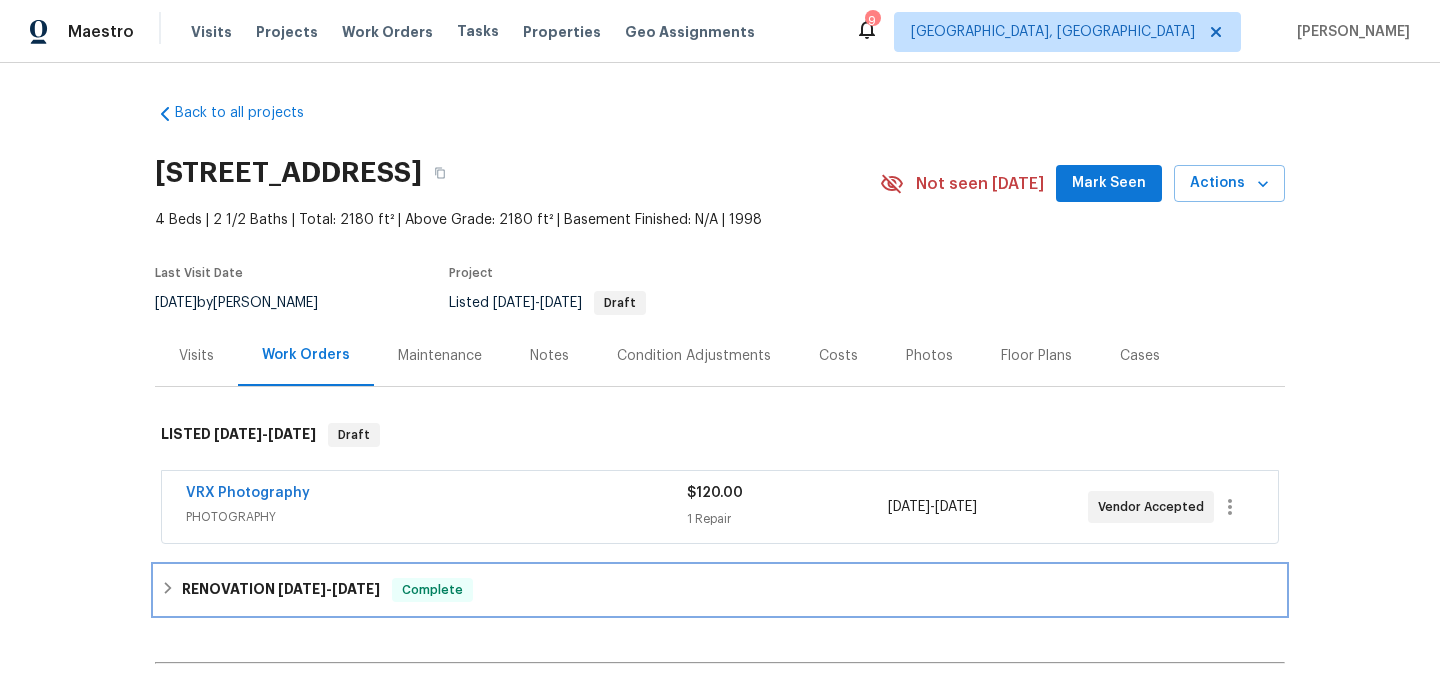 click 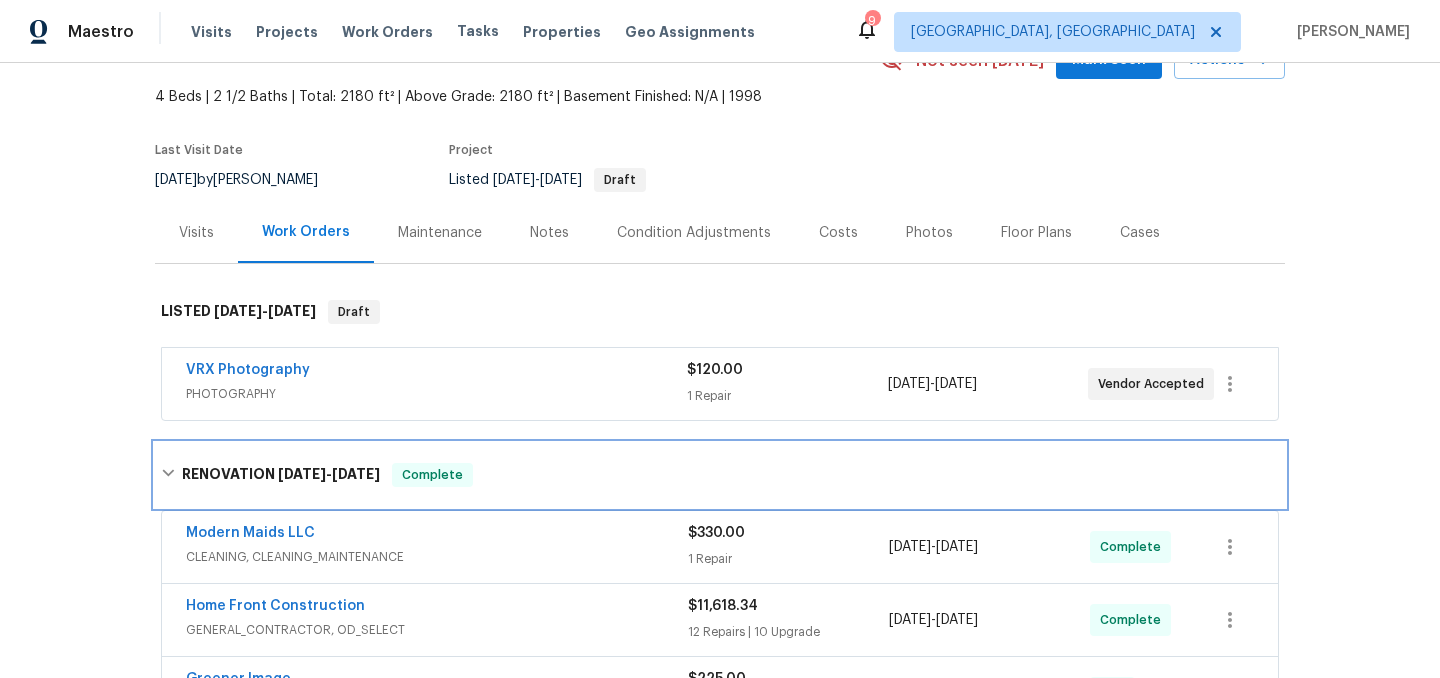 scroll, scrollTop: 0, scrollLeft: 0, axis: both 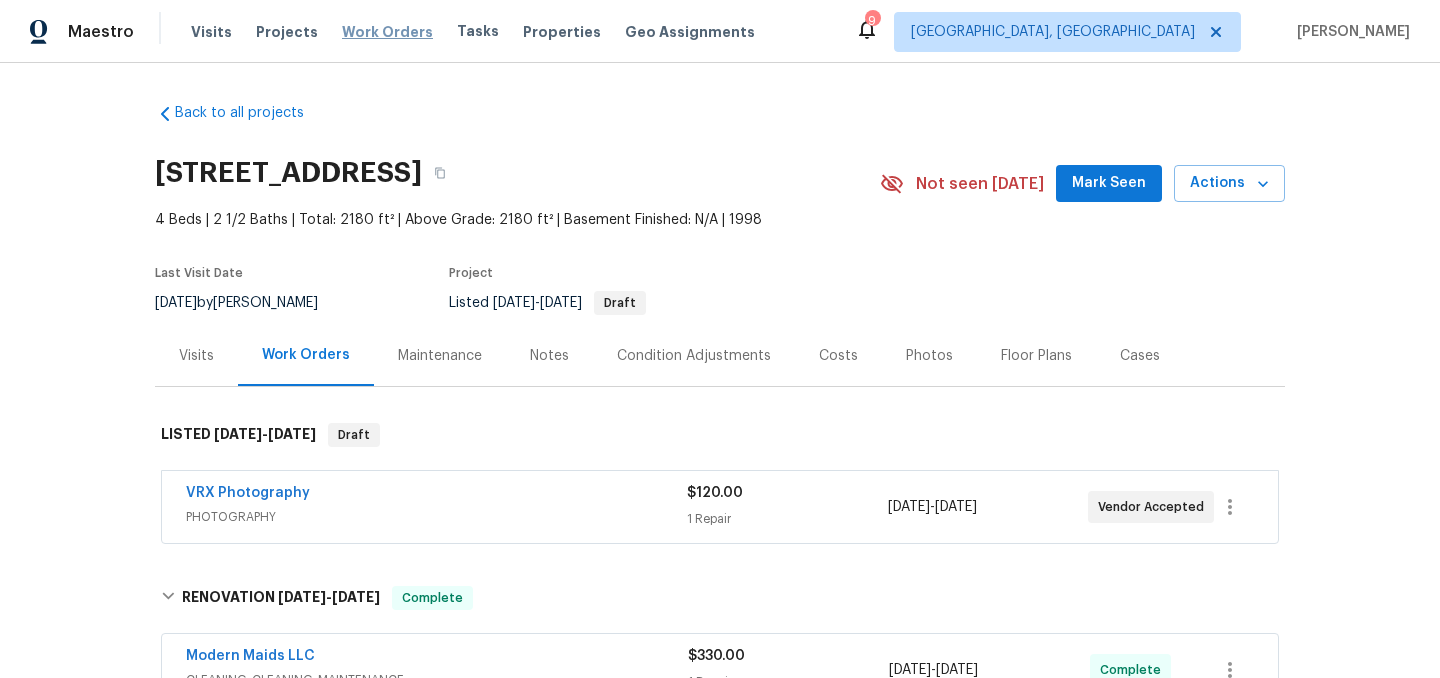 click on "Work Orders" at bounding box center (387, 32) 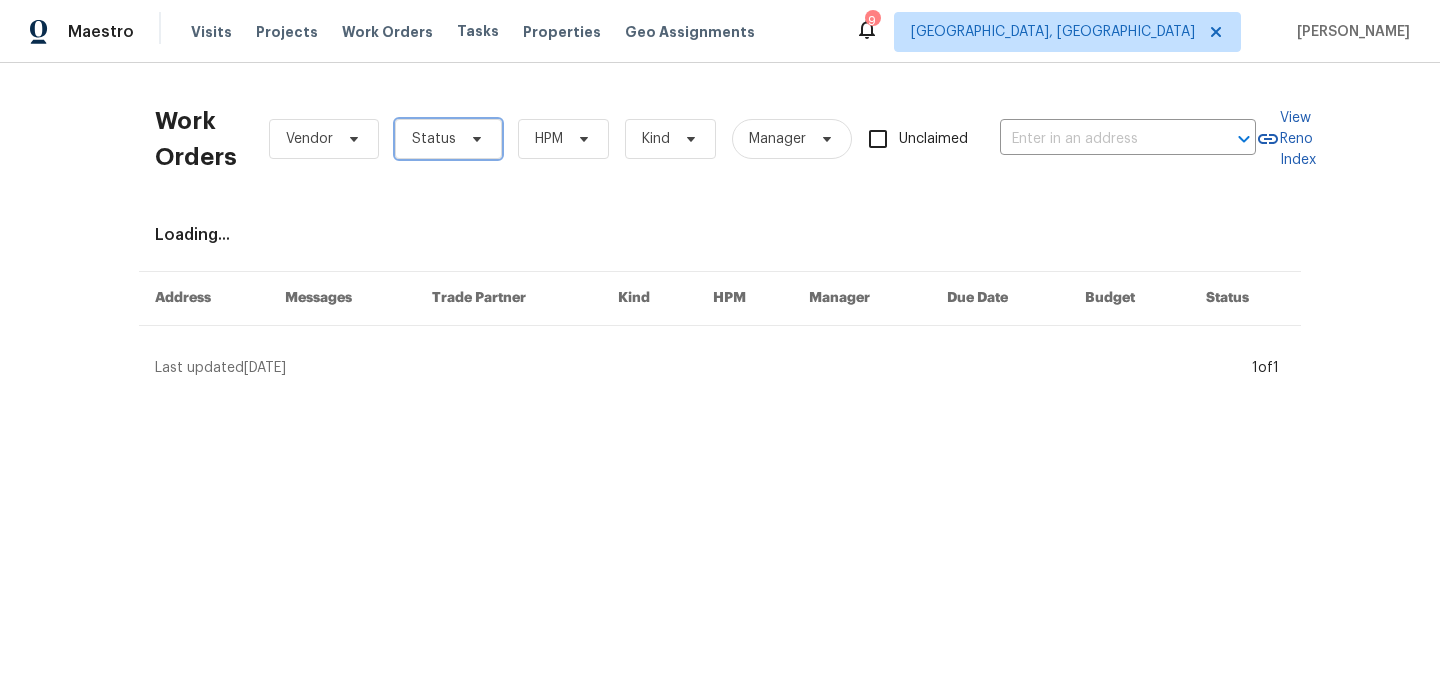 click on "Status" at bounding box center (448, 139) 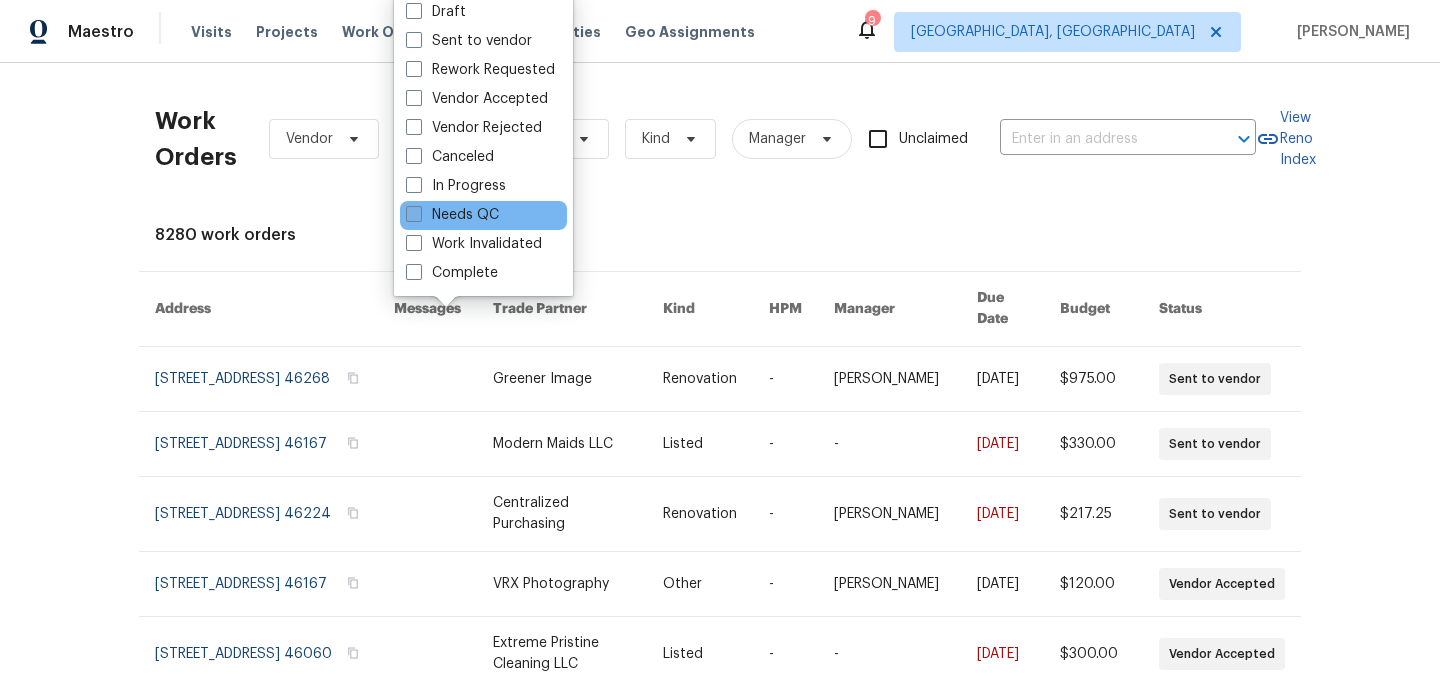 click on "Needs QC" at bounding box center (452, 215) 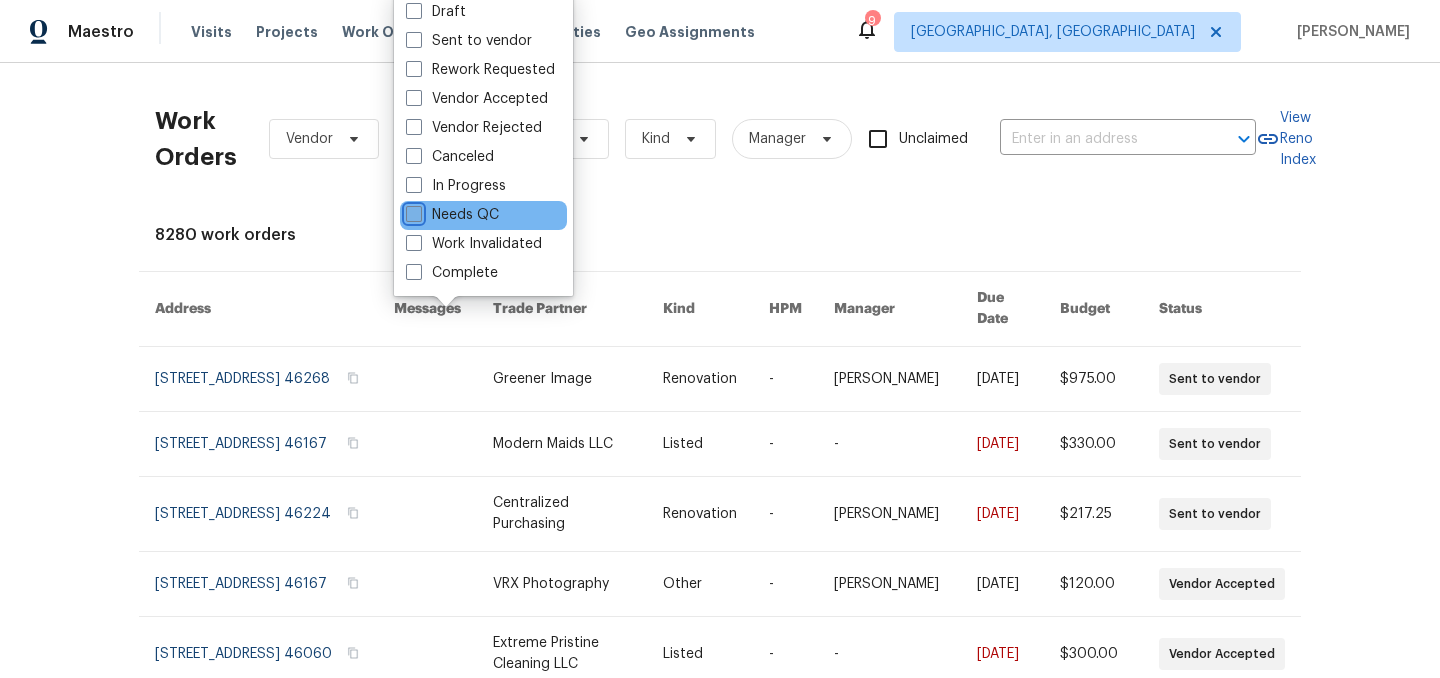 click on "Needs QC" at bounding box center [412, 211] 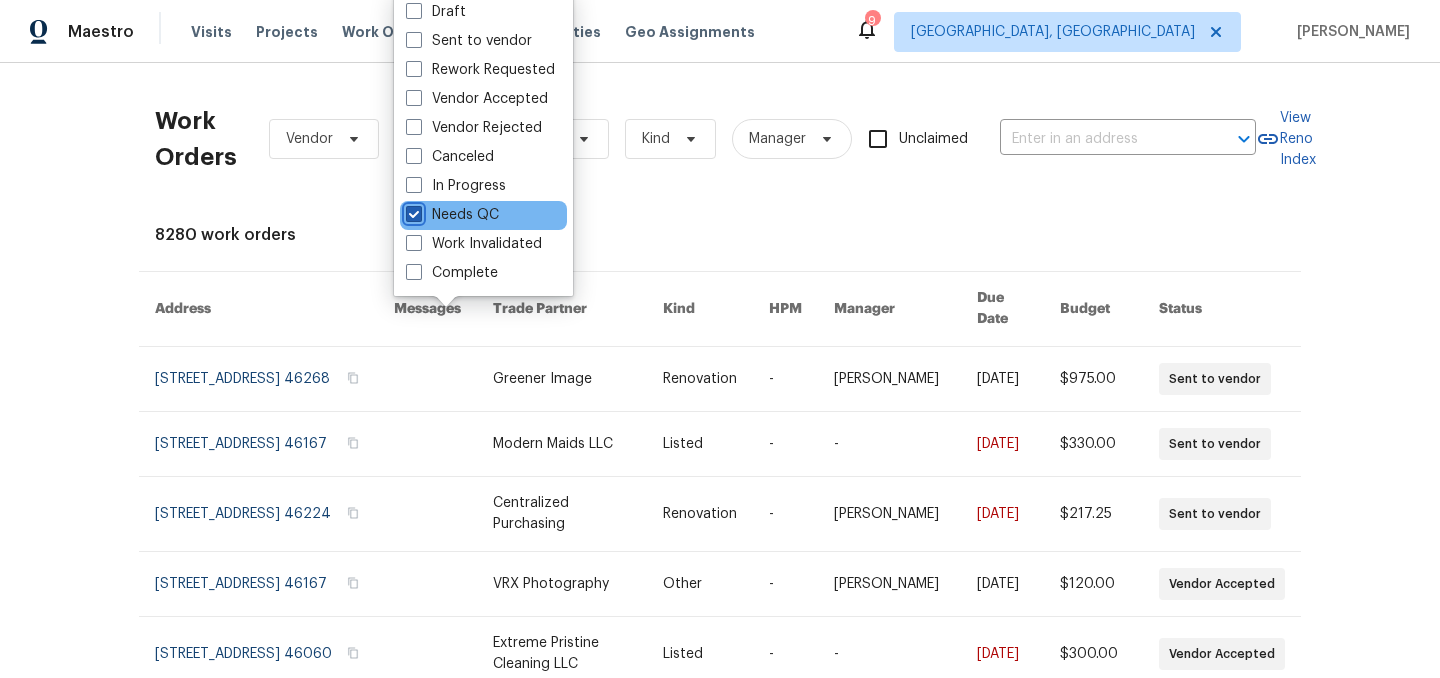 checkbox on "true" 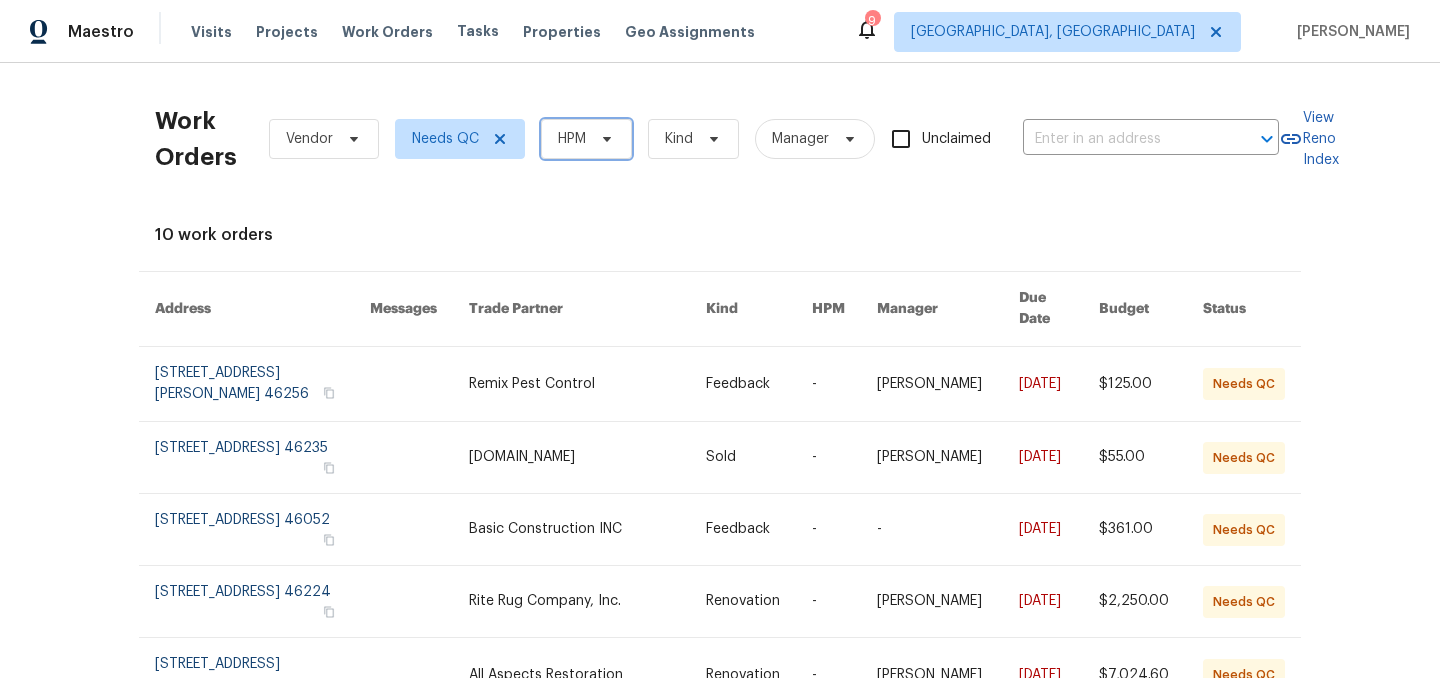 click on "HPM" at bounding box center [586, 139] 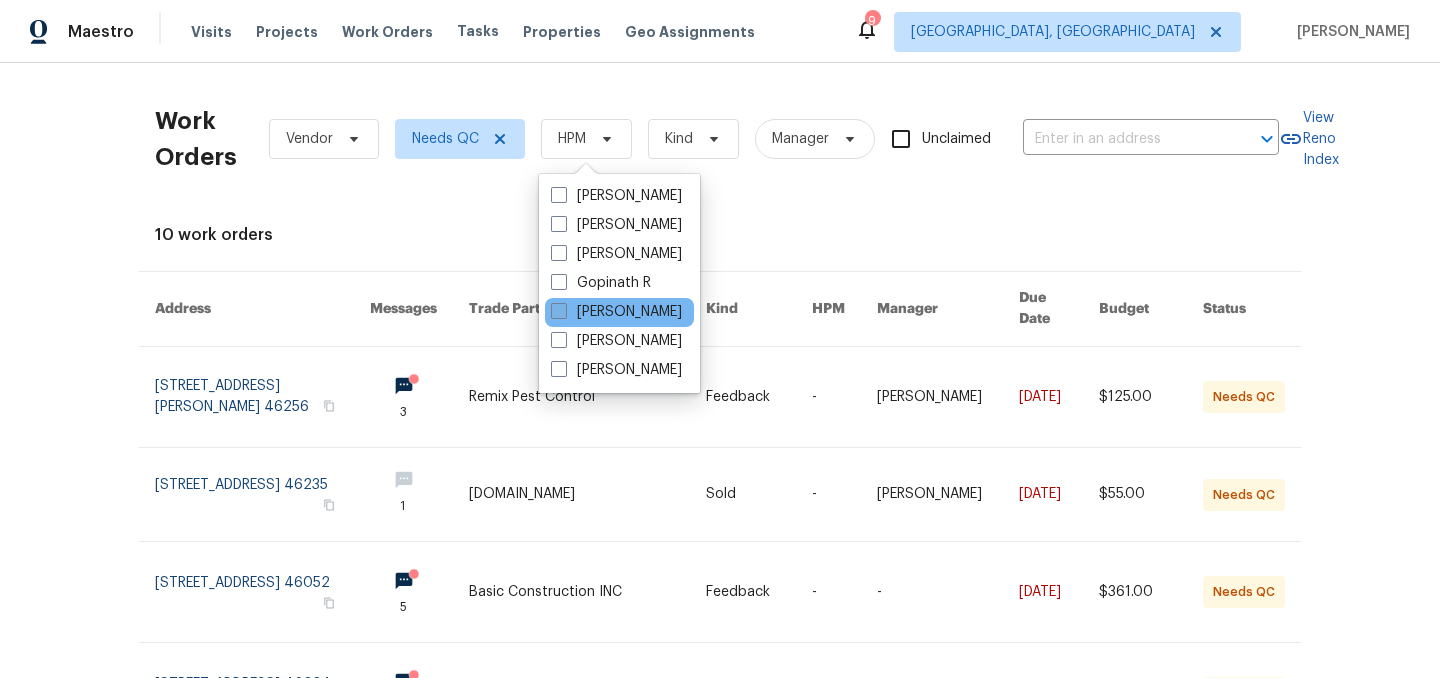 click on "[PERSON_NAME]" at bounding box center [616, 312] 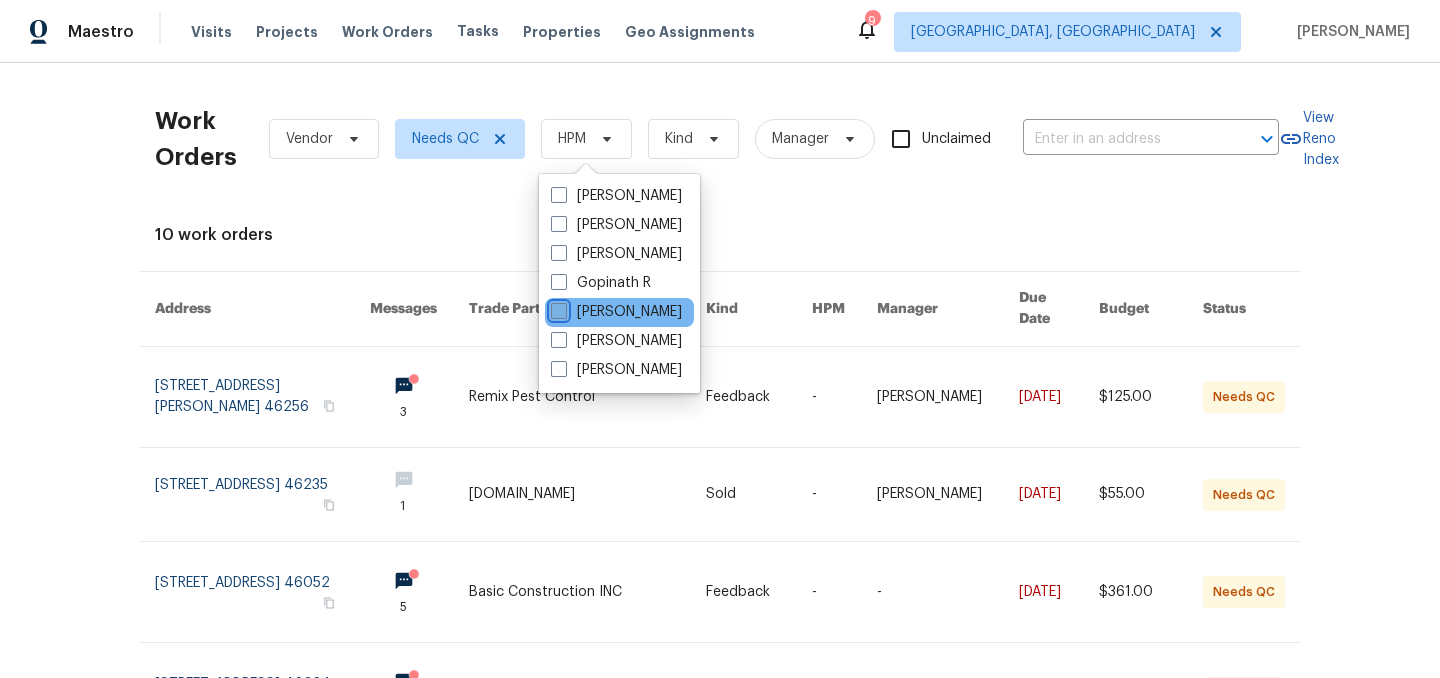 click on "[PERSON_NAME]" at bounding box center [557, 308] 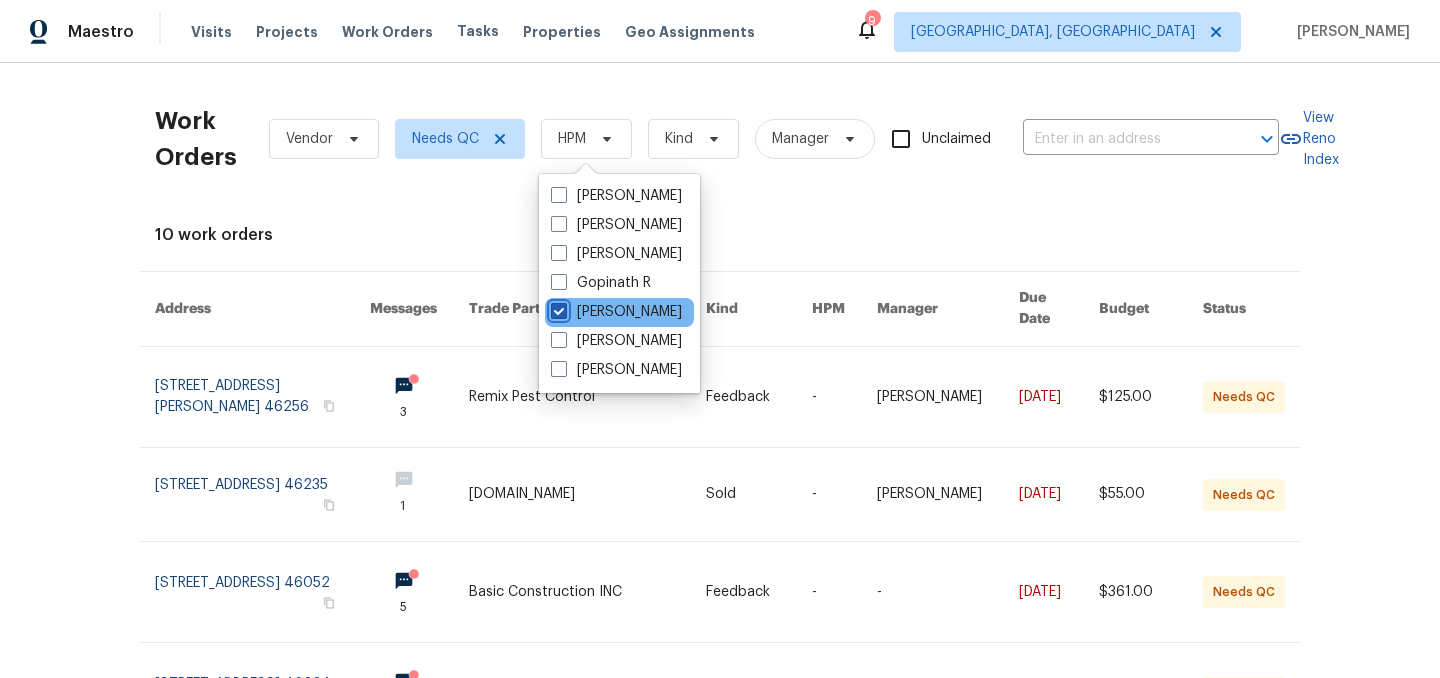 checkbox on "true" 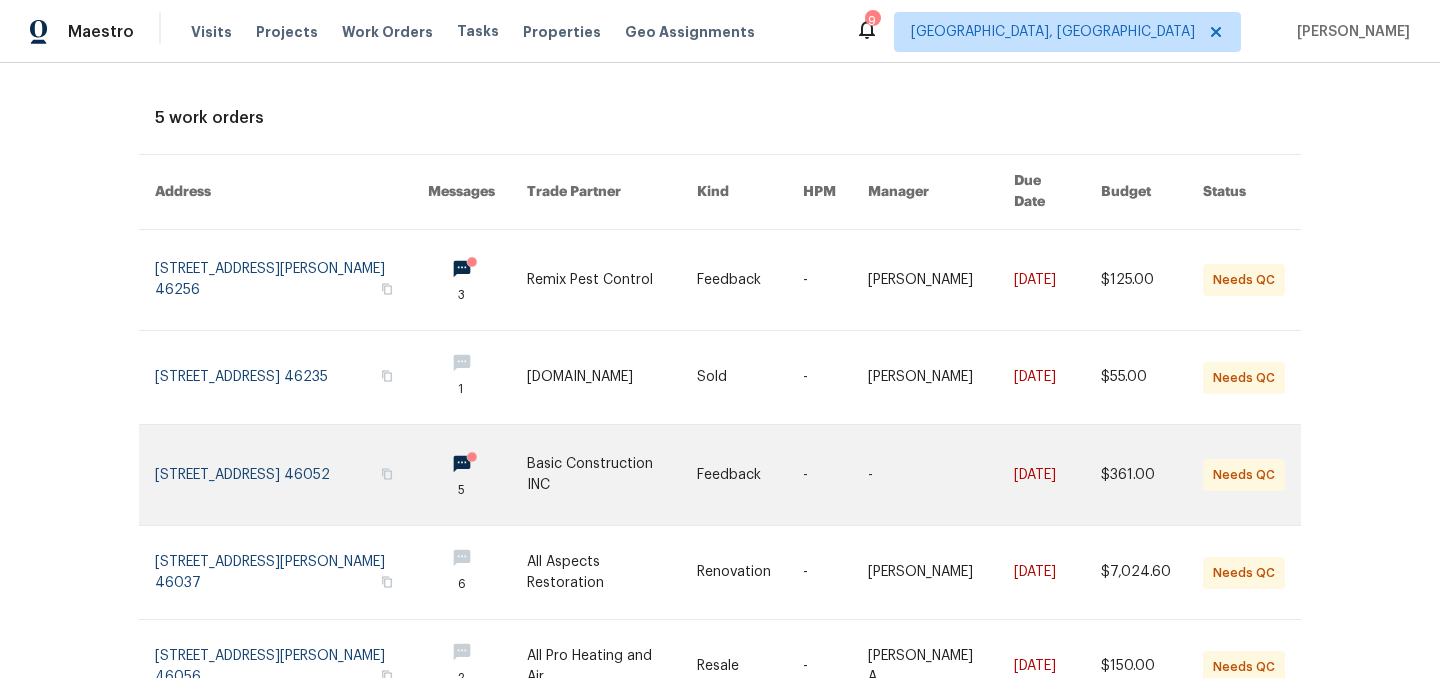 scroll, scrollTop: 119, scrollLeft: 0, axis: vertical 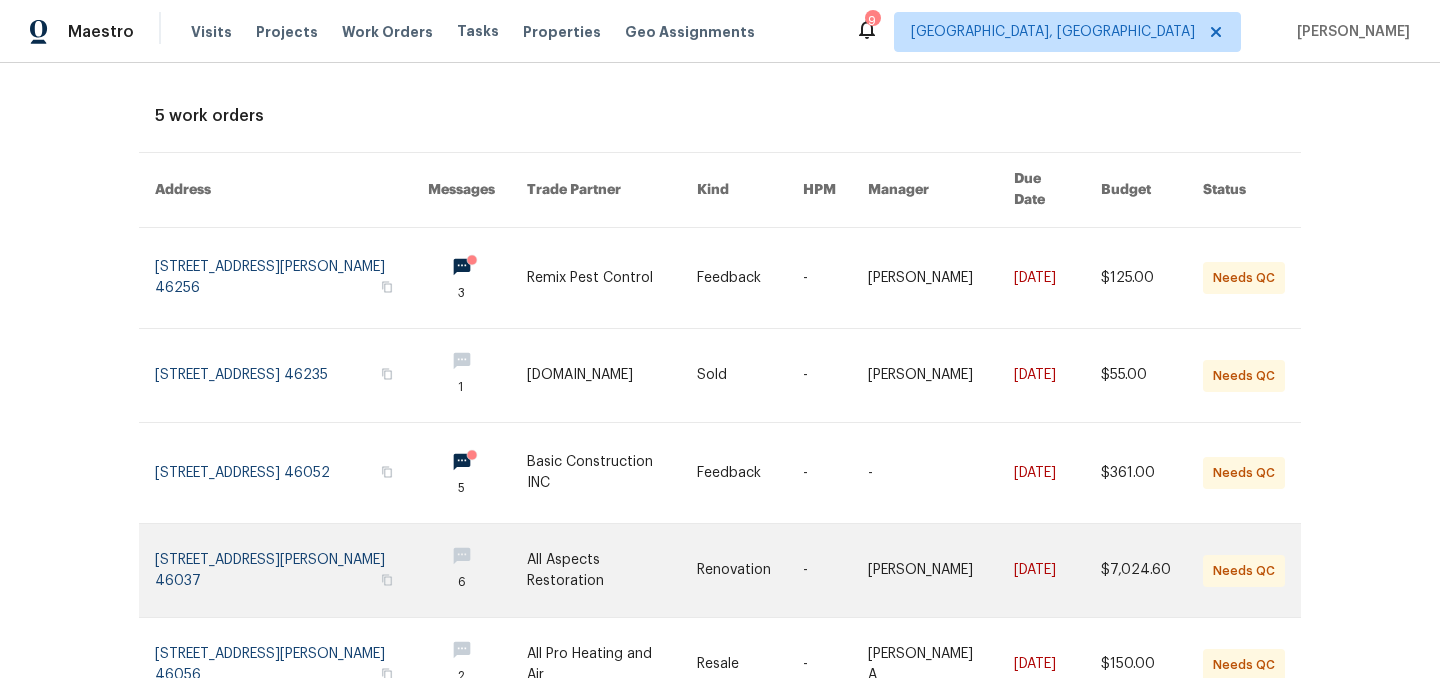 click at bounding box center [291, 570] 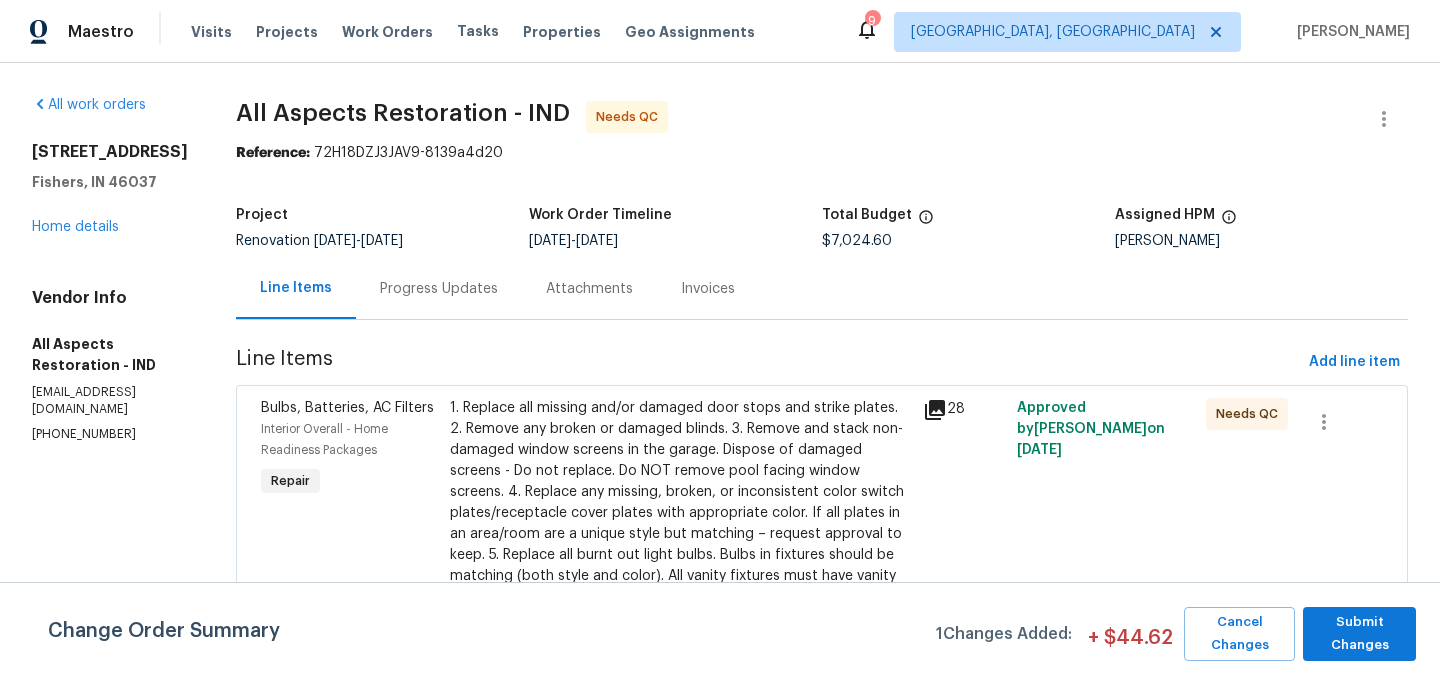 click on "Progress Updates" at bounding box center [439, 289] 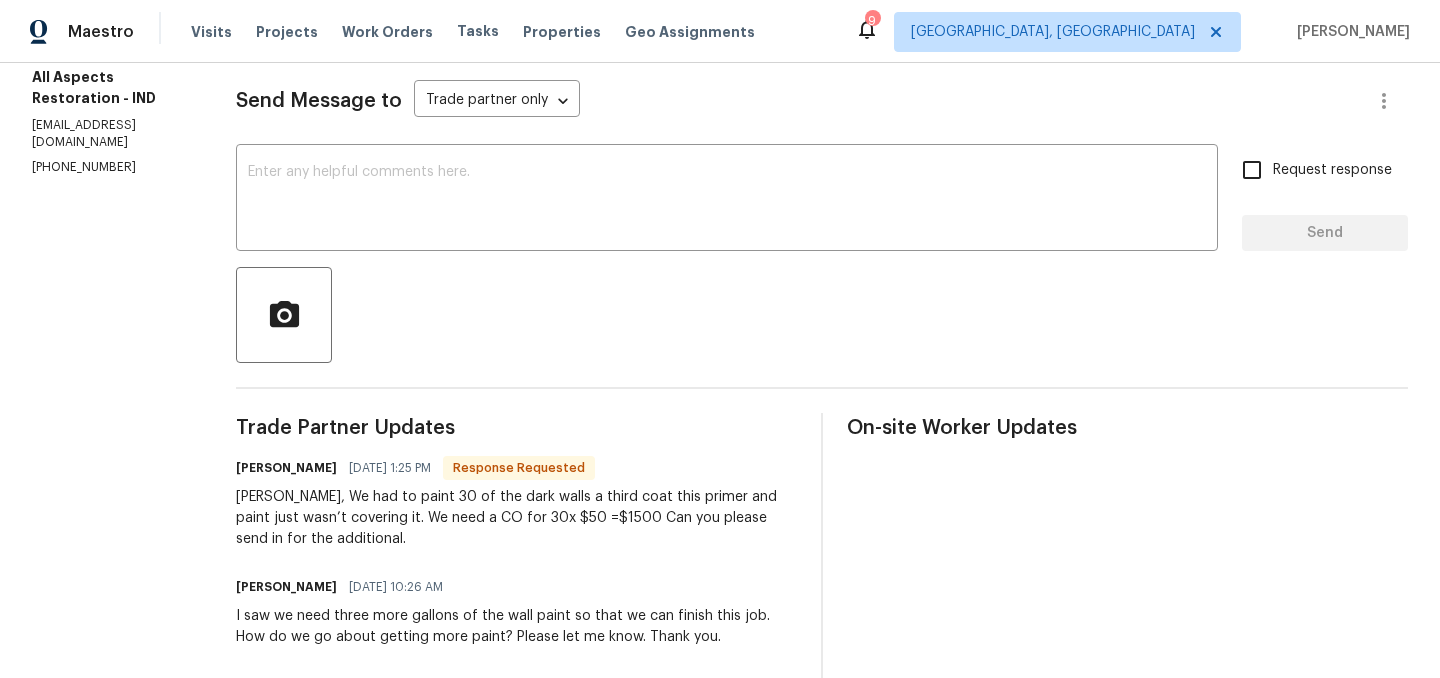 scroll, scrollTop: 255, scrollLeft: 0, axis: vertical 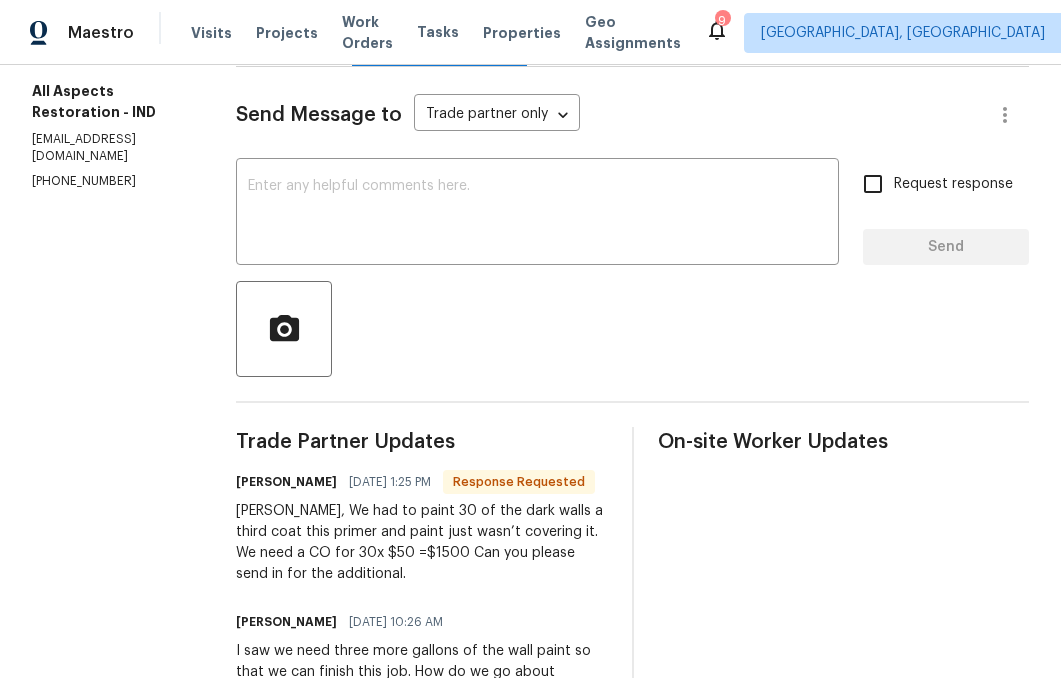 click on "Isaul,
We had to paint 30 of the dark walls a third coat this primer and paint just wasn’t covering it.
We need a CO for 30x $50 =$1500
Can you please send in for the additional." at bounding box center [422, 543] 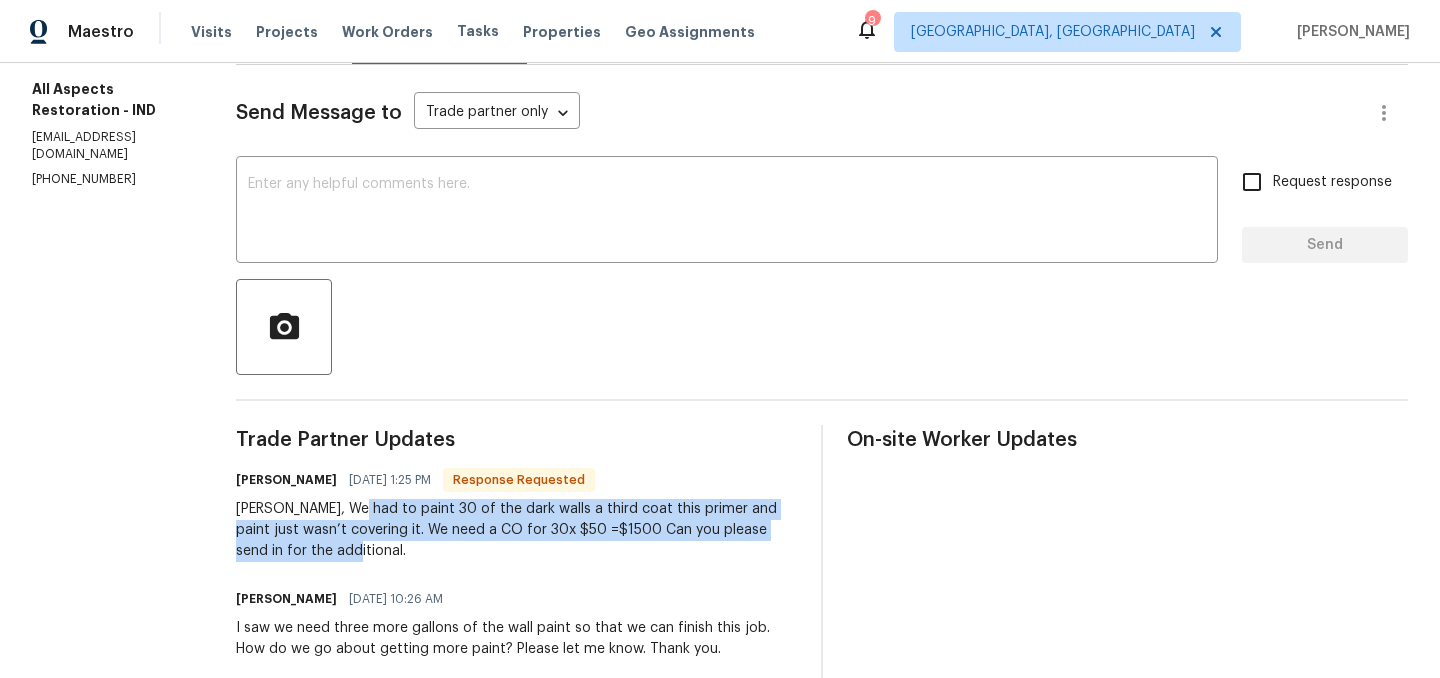 drag, startPoint x: 343, startPoint y: 511, endPoint x: 411, endPoint y: 546, distance: 76.47875 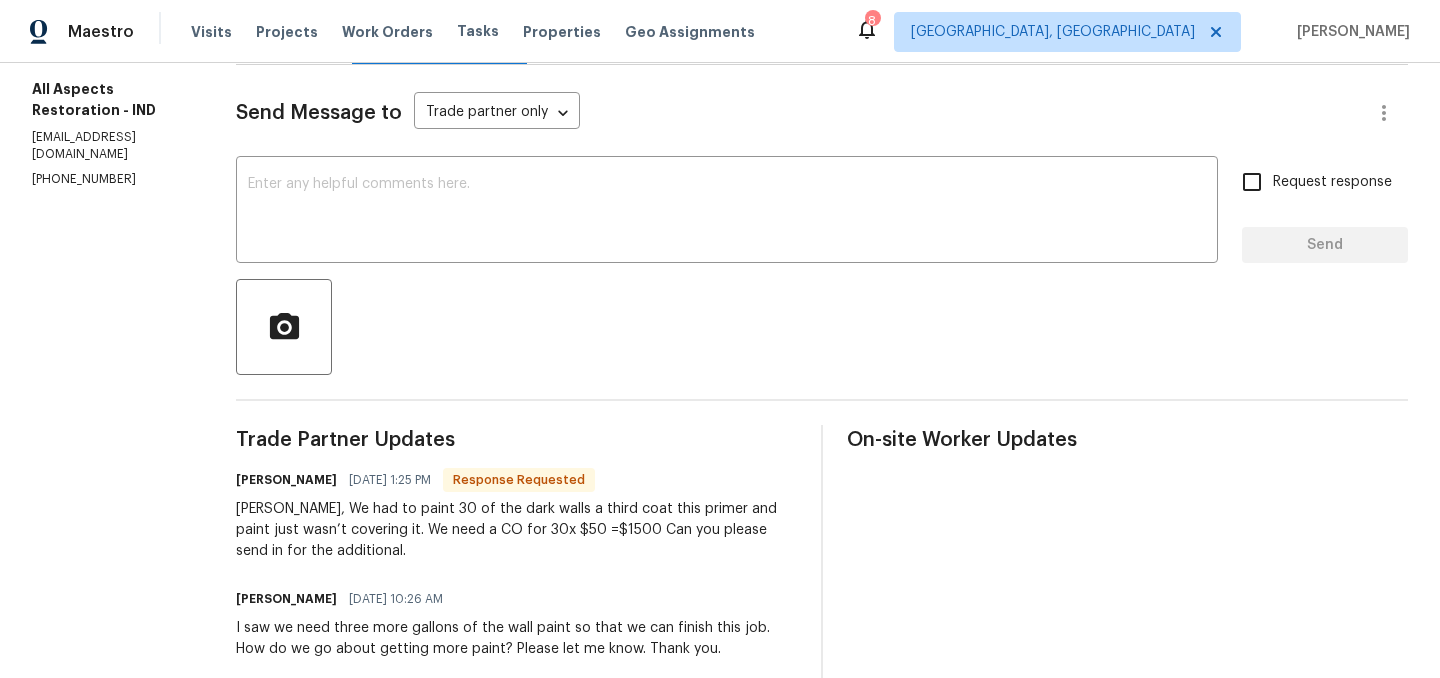 click at bounding box center (822, 327) 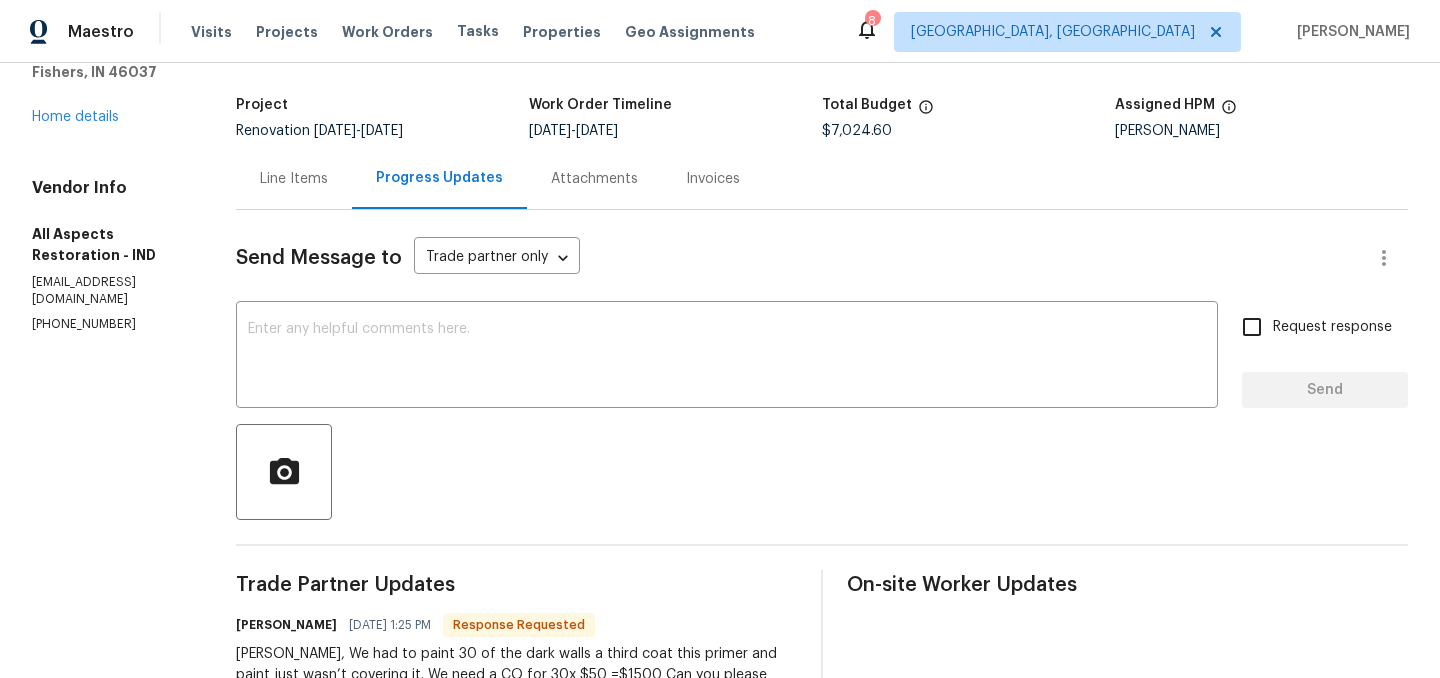 scroll, scrollTop: 0, scrollLeft: 0, axis: both 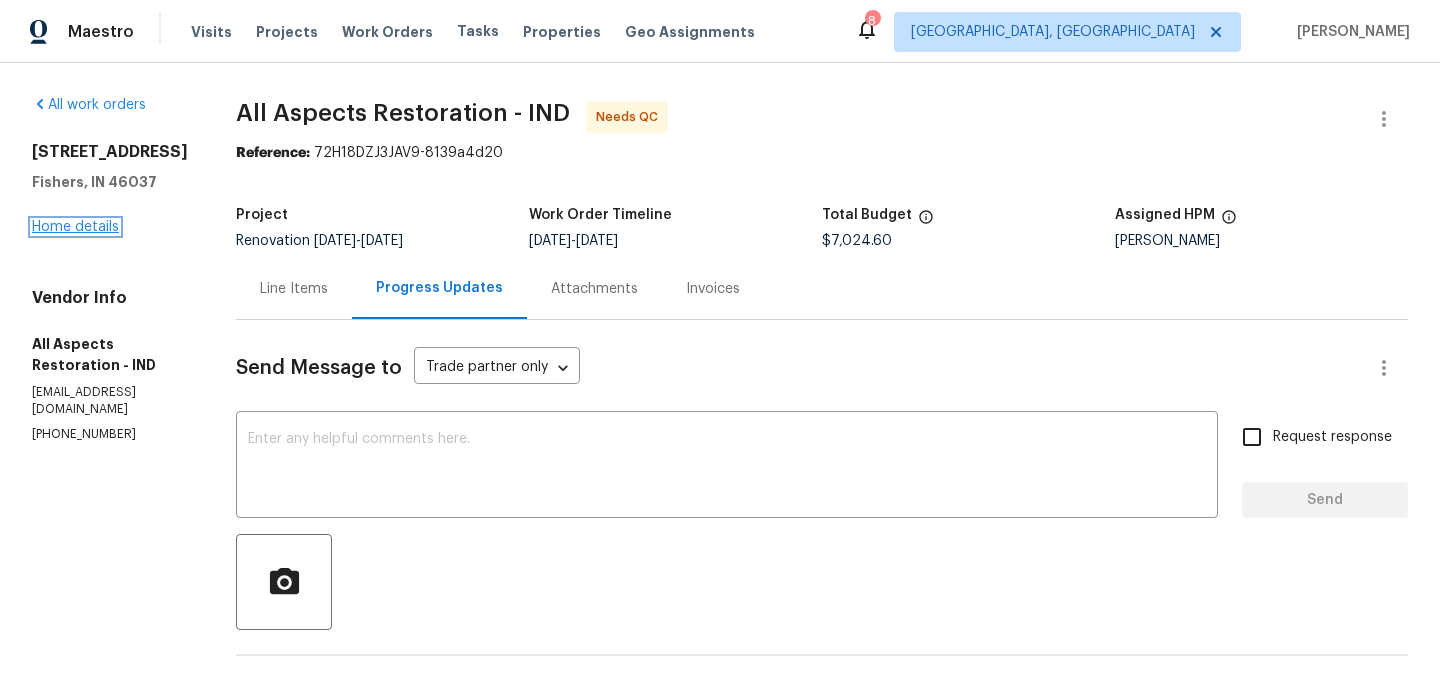 click on "Home details" at bounding box center (75, 227) 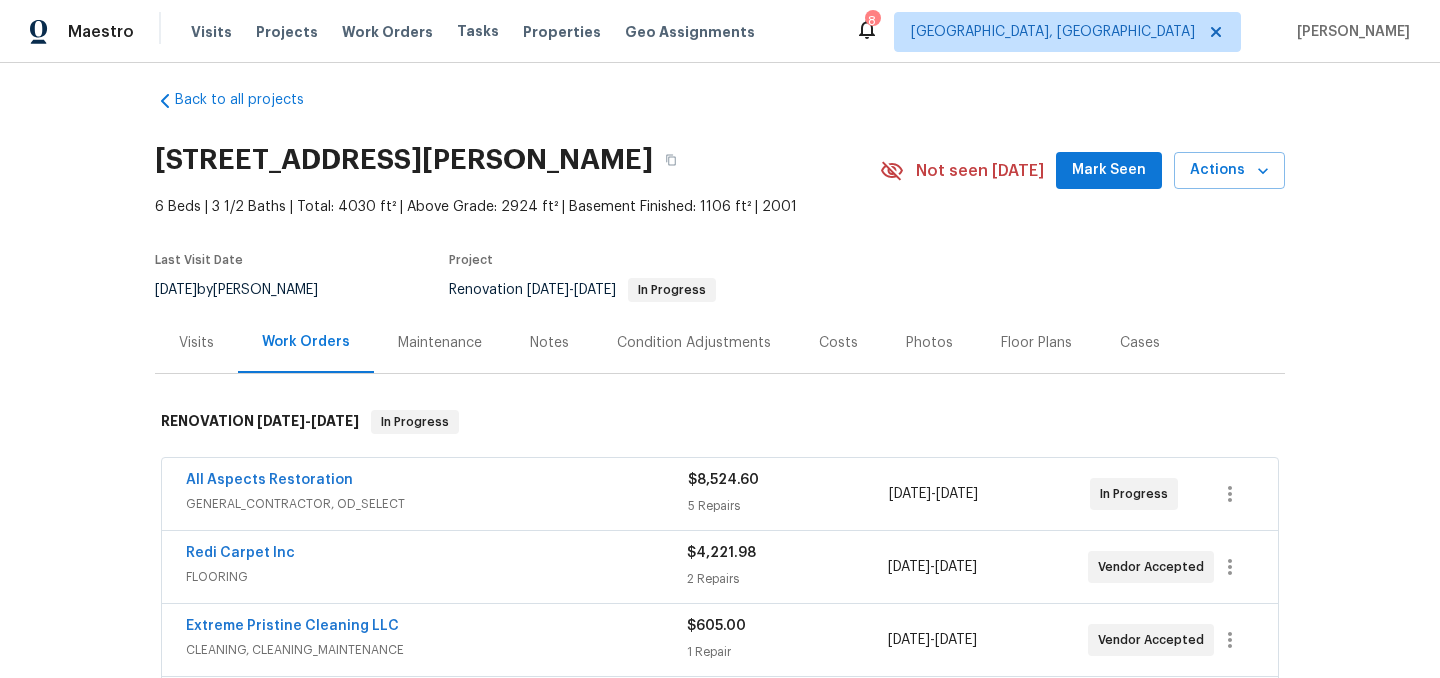scroll, scrollTop: 0, scrollLeft: 0, axis: both 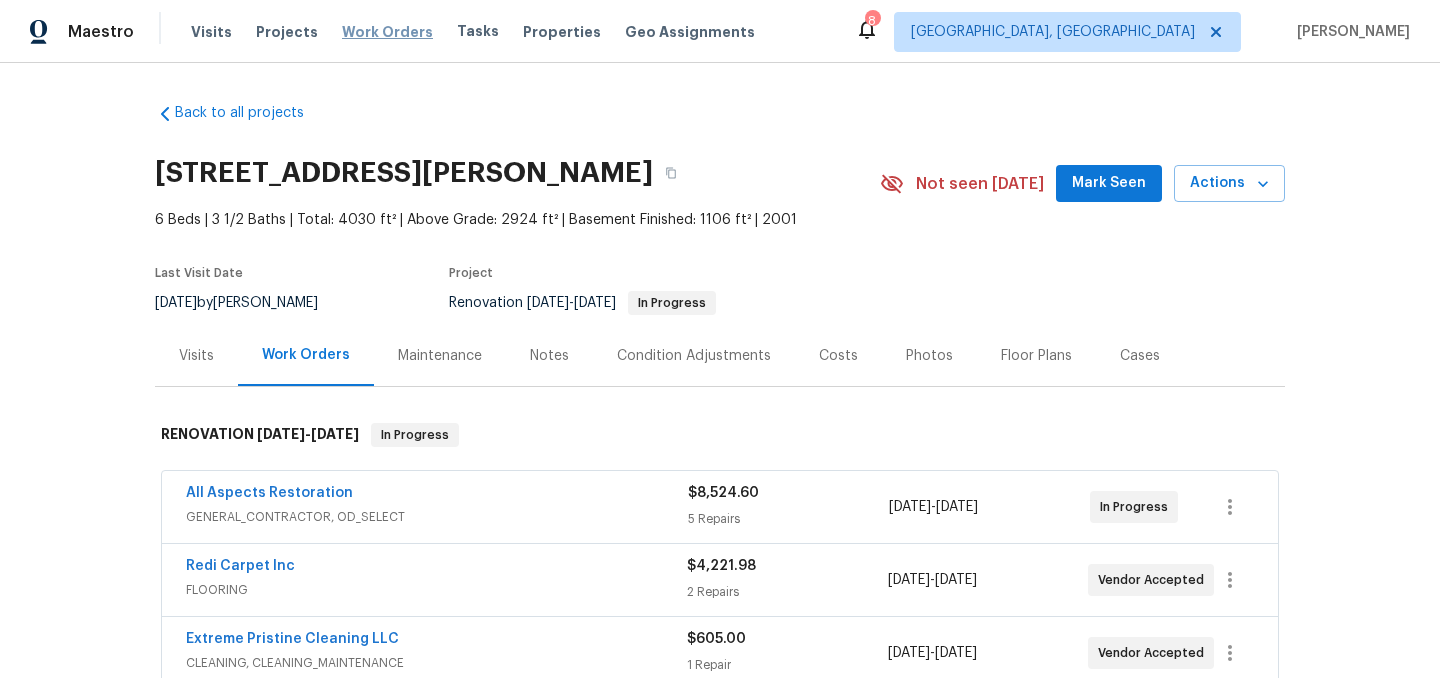 click on "Work Orders" at bounding box center [387, 32] 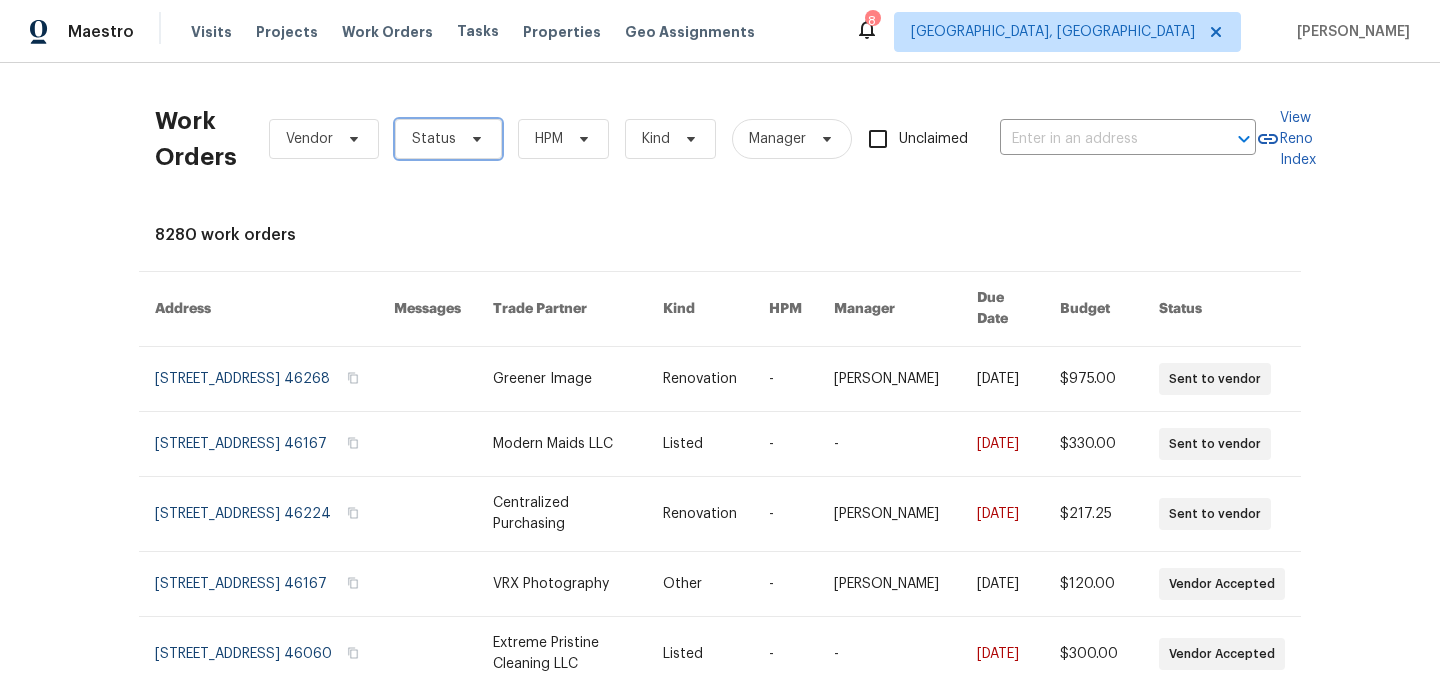 click on "Status" at bounding box center (434, 139) 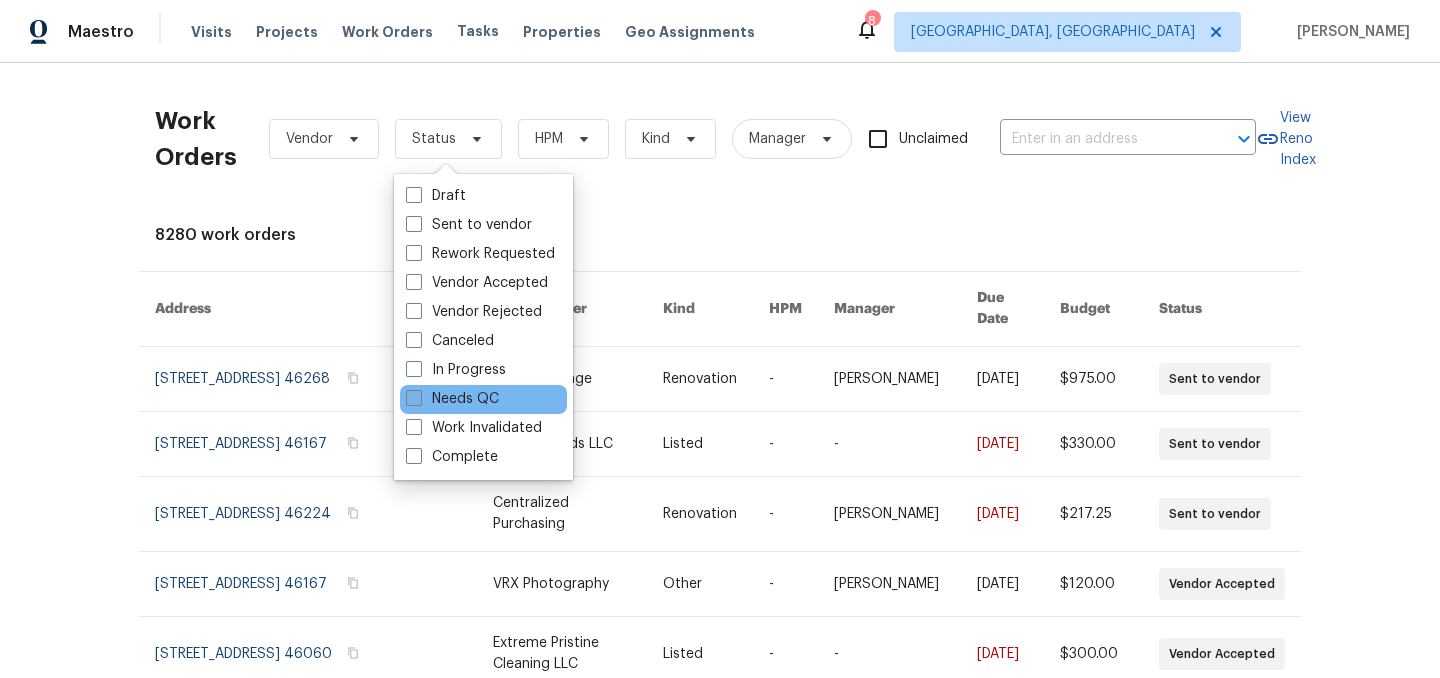 click on "Needs QC" at bounding box center (452, 399) 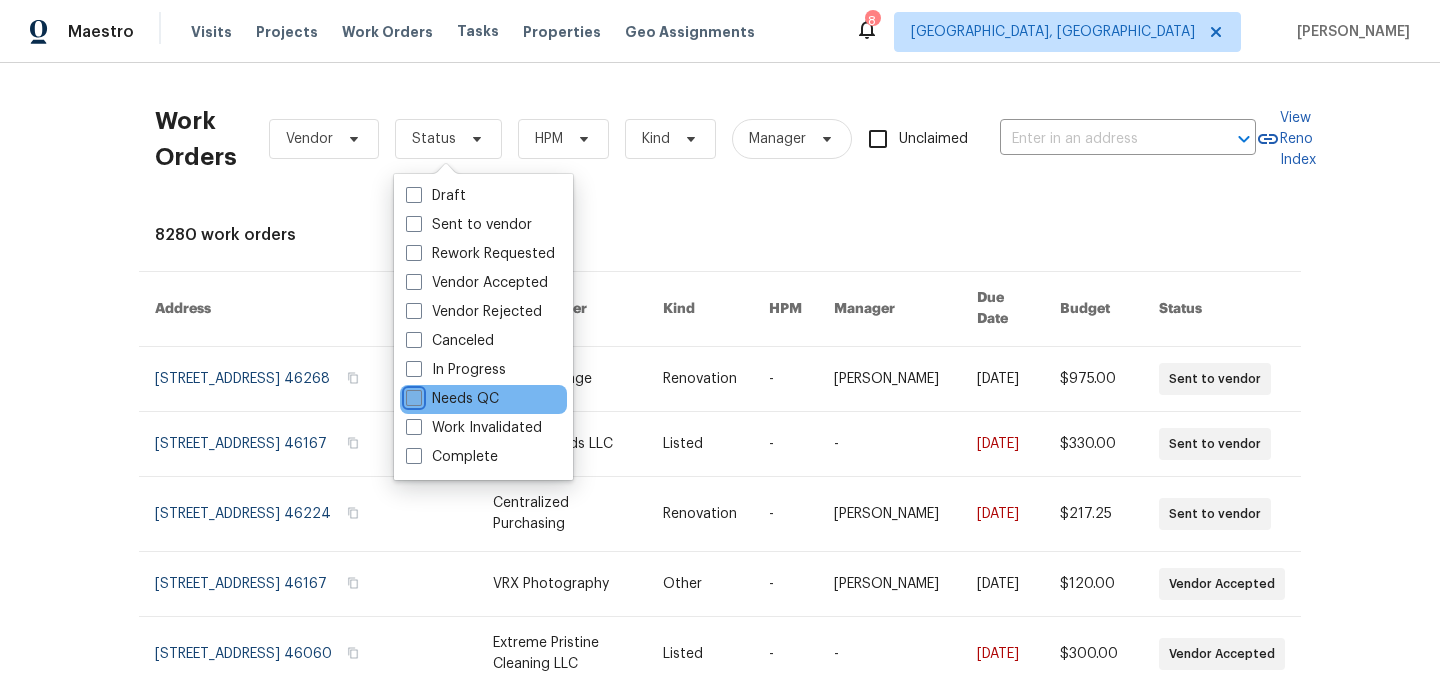 click on "Needs QC" at bounding box center (412, 395) 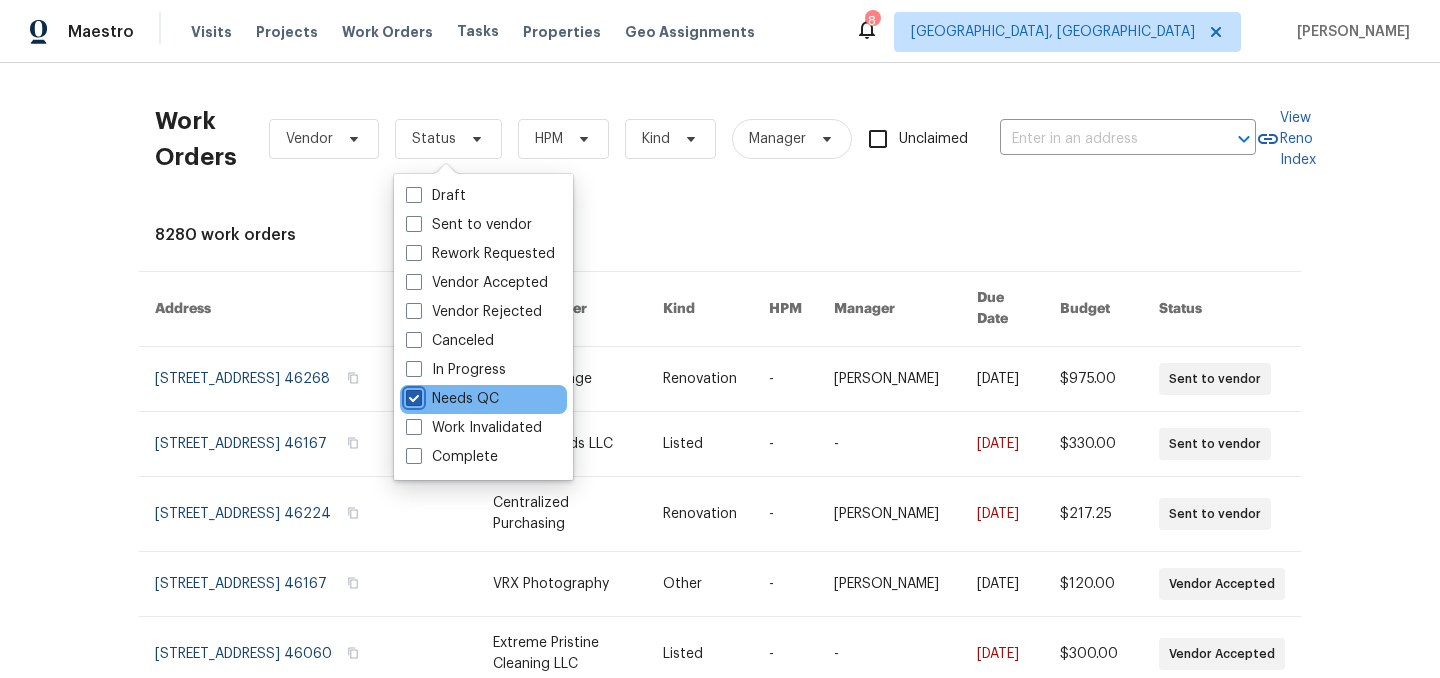 checkbox on "true" 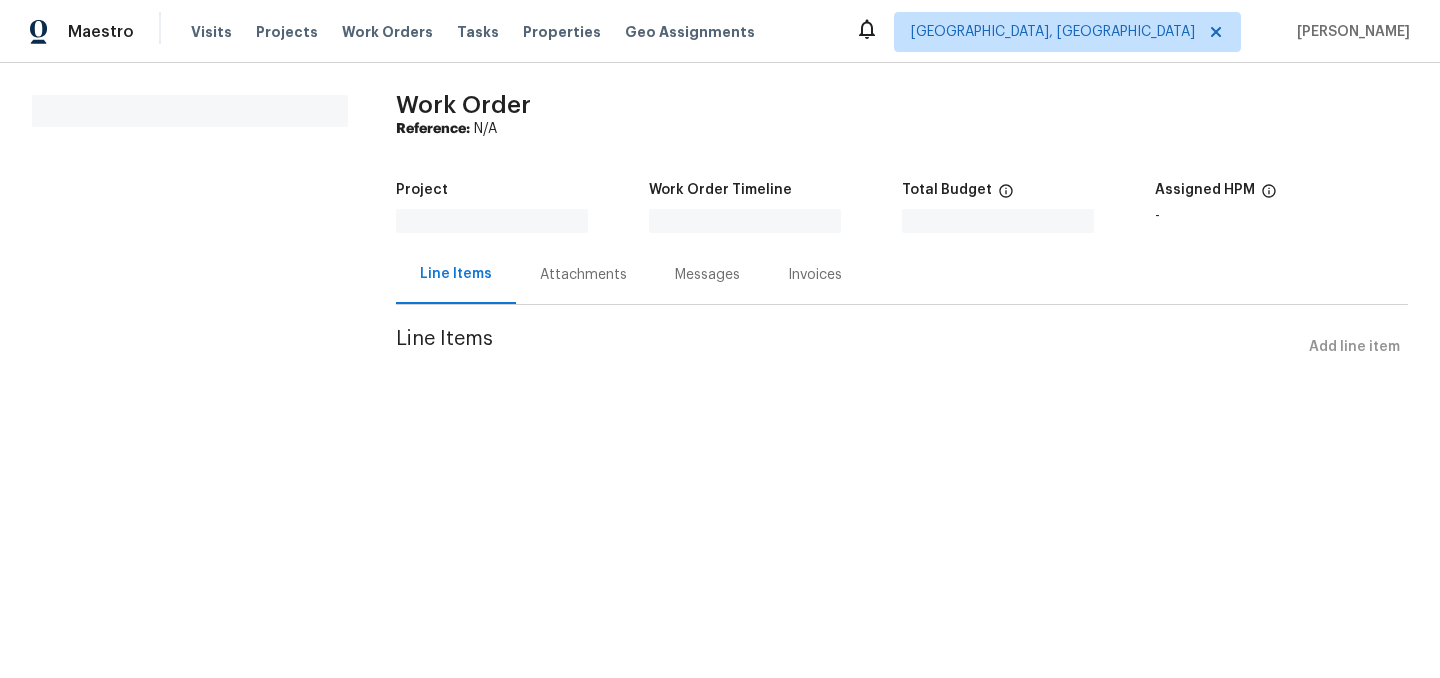 scroll, scrollTop: 0, scrollLeft: 0, axis: both 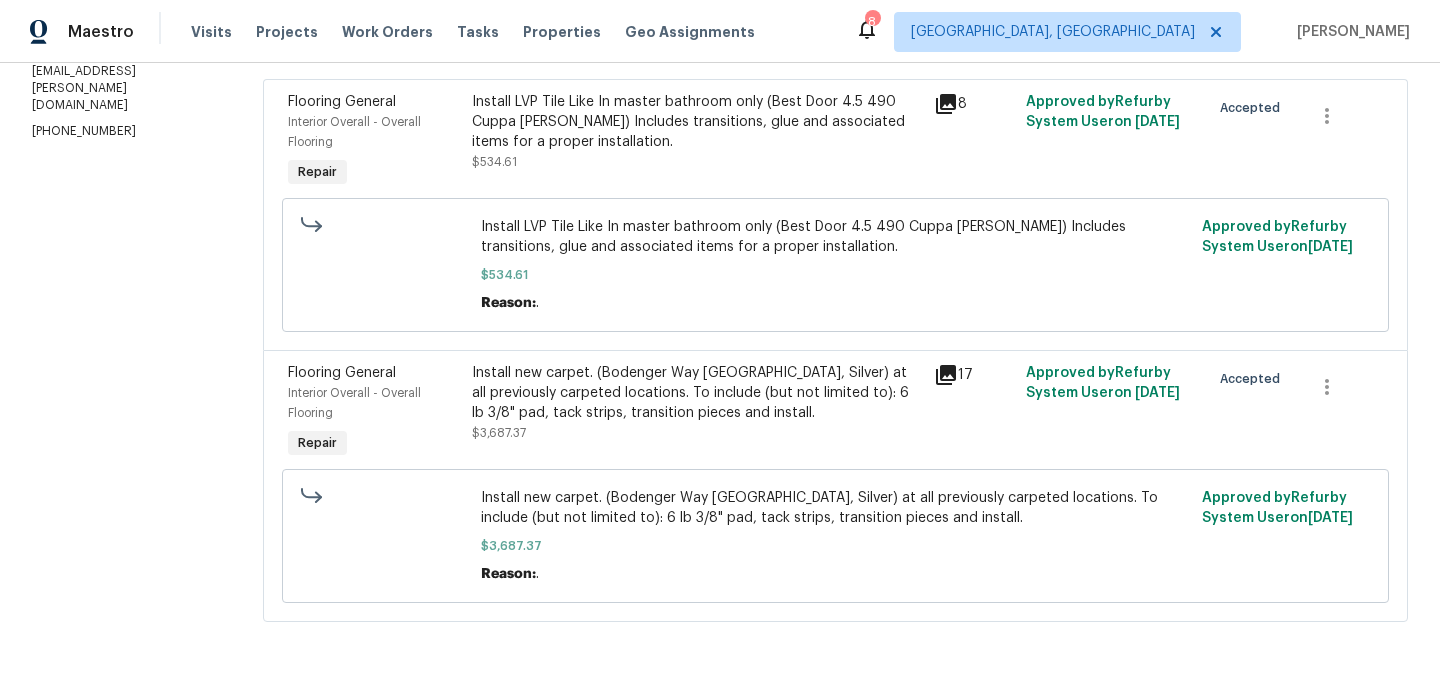 click on "Install new carpet. (Bodenger Way [GEOGRAPHIC_DATA], Silver) at all previously carpeted locations. To include (but not limited to): 6 lb 3/8" pad, tack strips, transition pieces and install. $3,687.37" at bounding box center (696, 403) 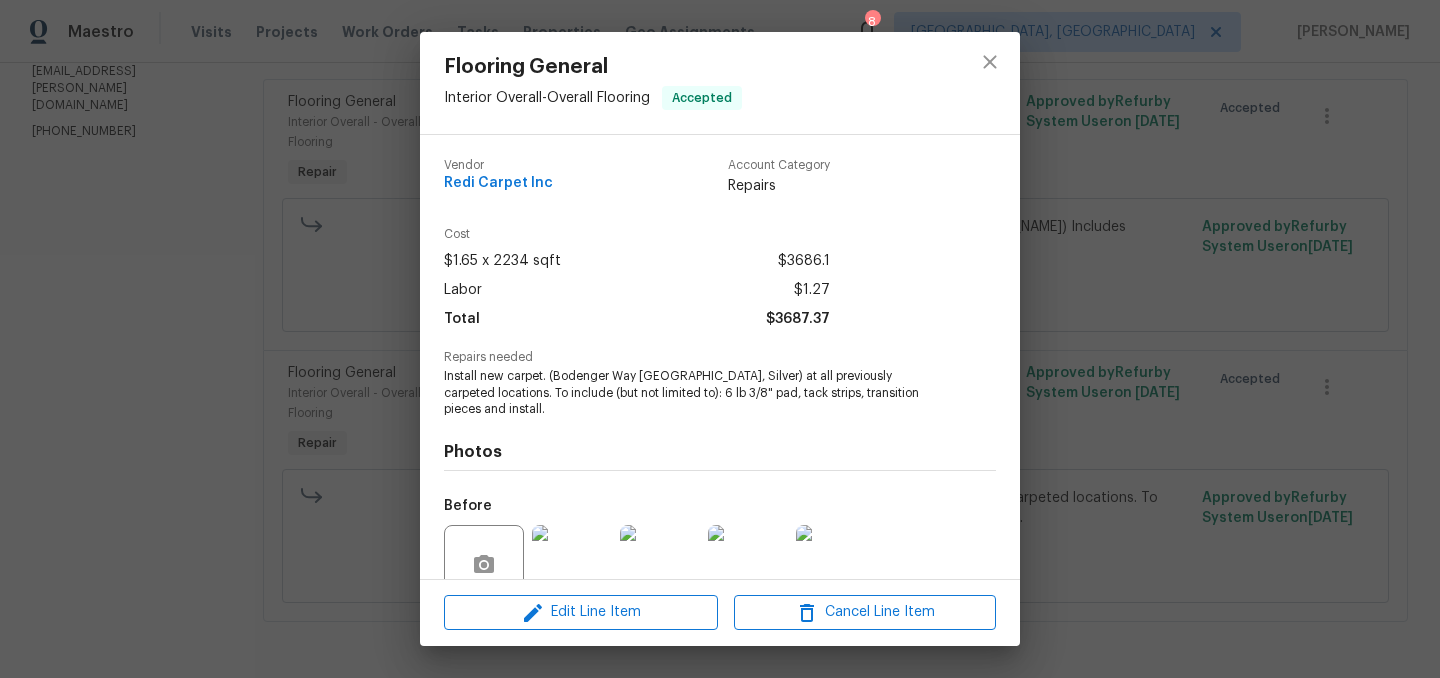 scroll, scrollTop: 176, scrollLeft: 0, axis: vertical 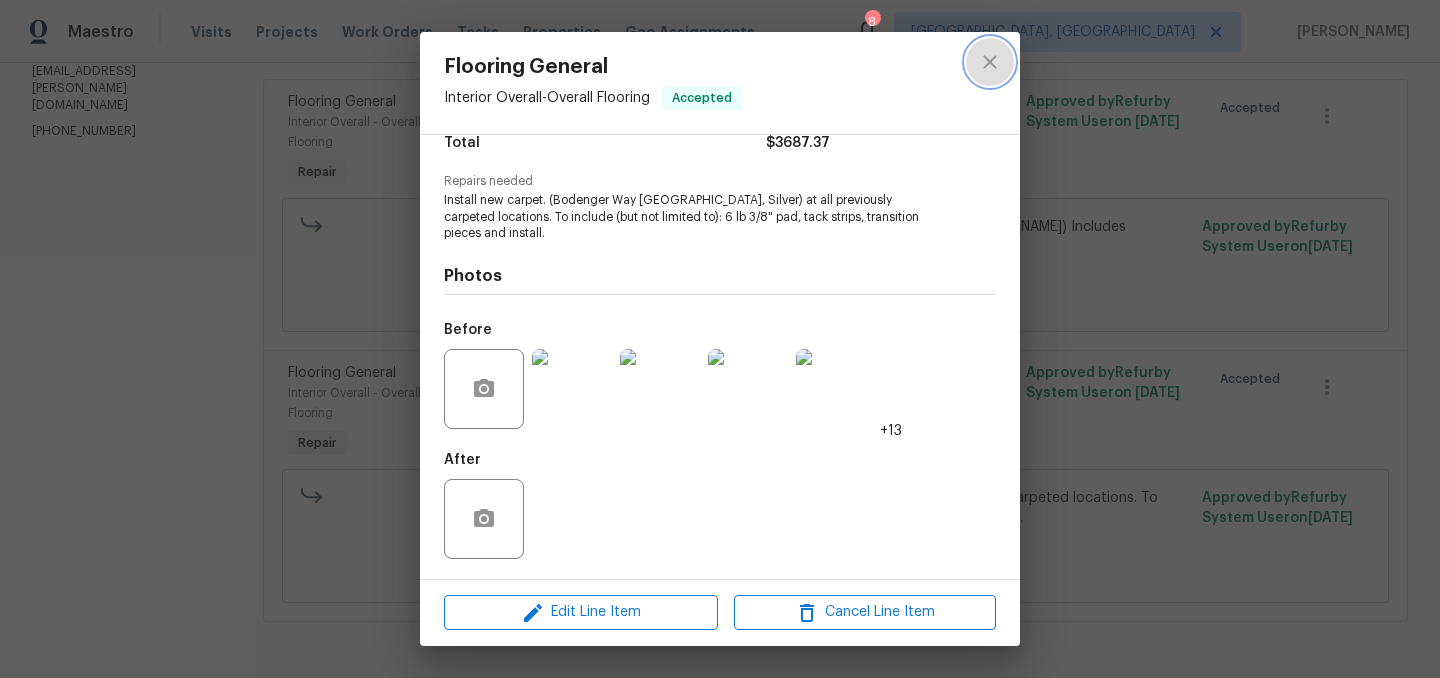 click 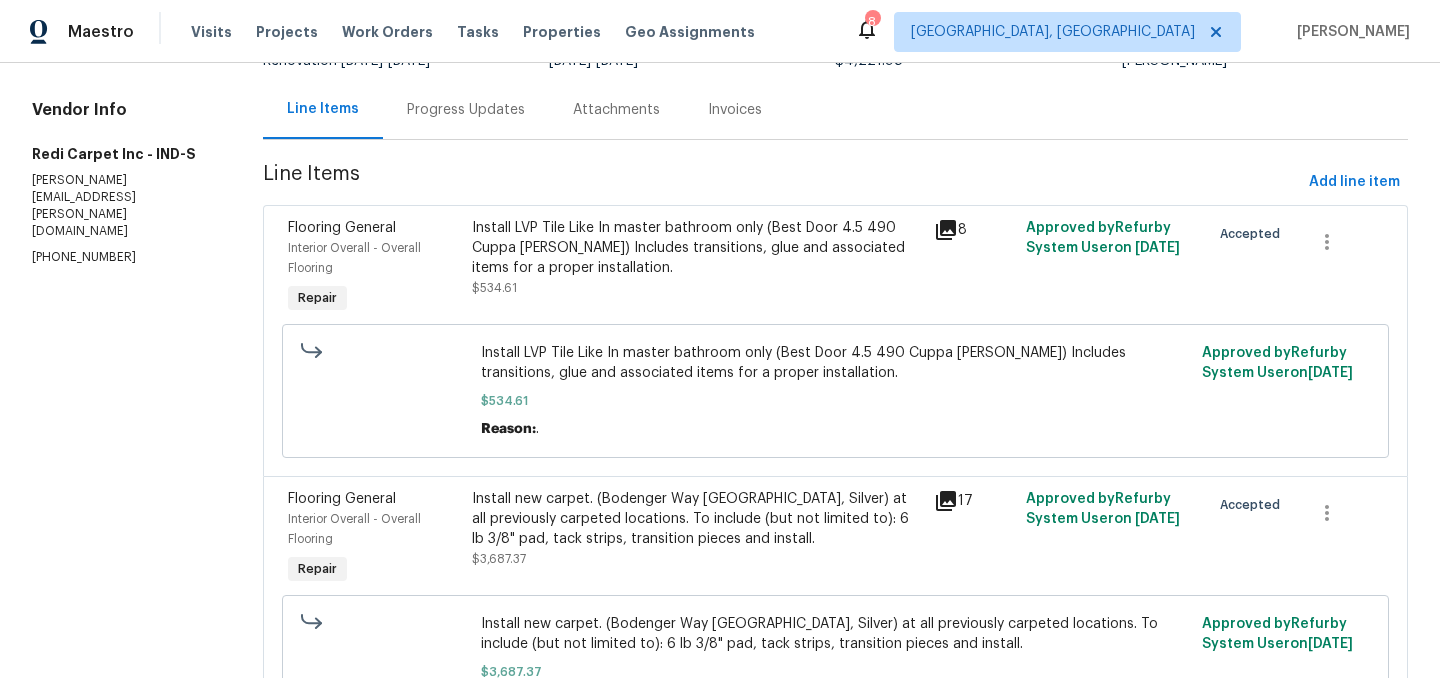 scroll, scrollTop: 0, scrollLeft: 0, axis: both 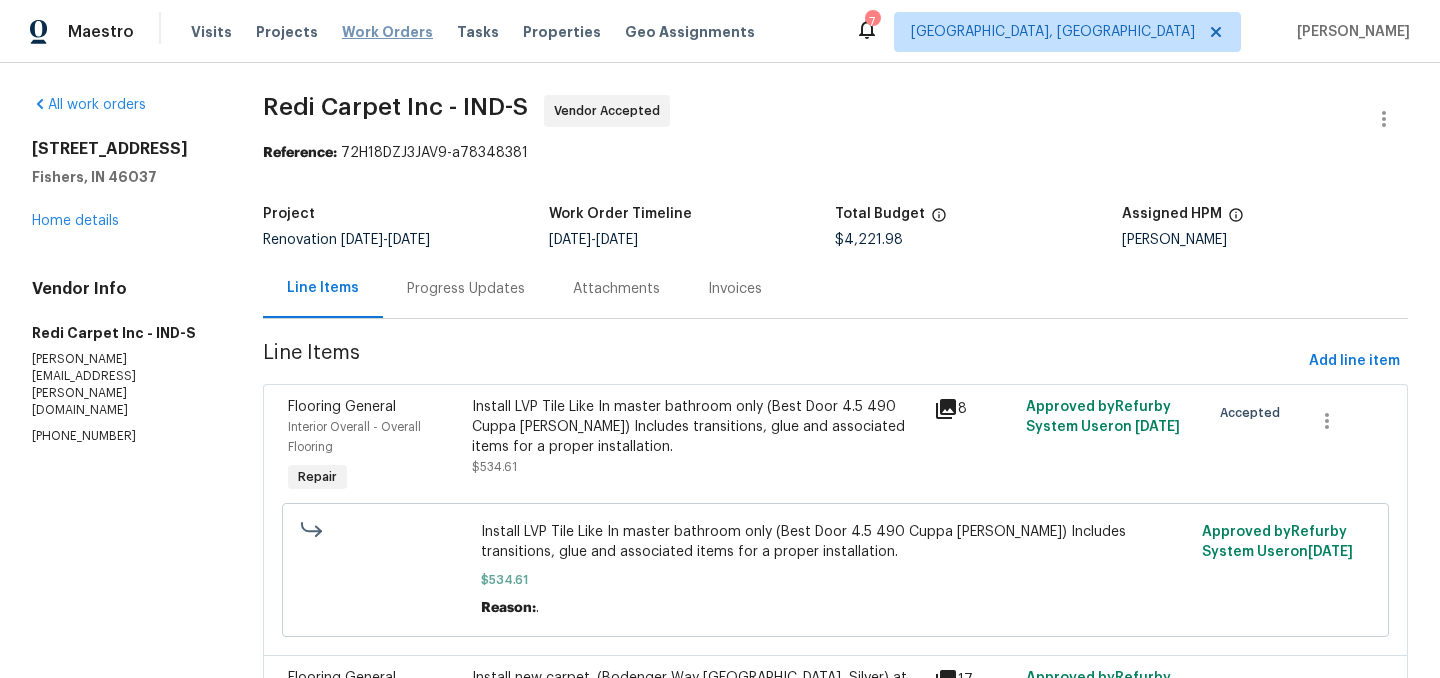 click on "Work Orders" at bounding box center [387, 32] 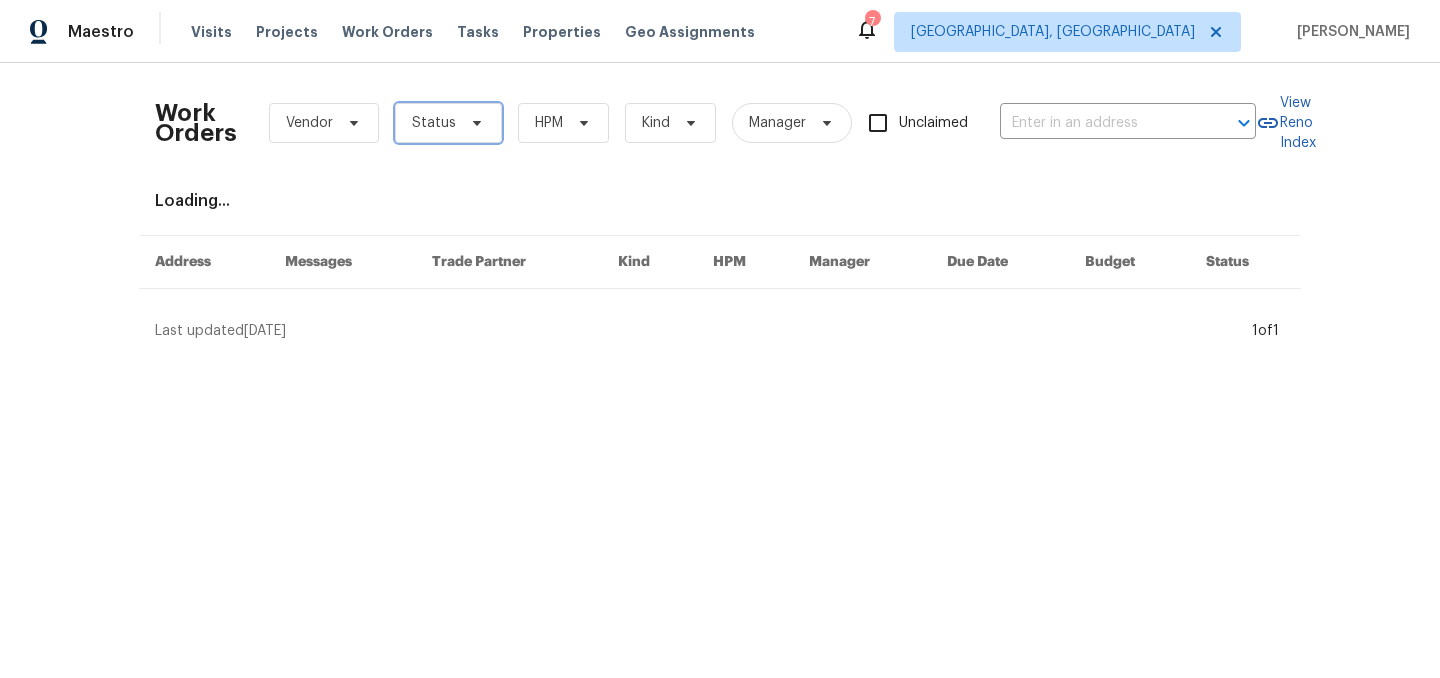 click on "Status" at bounding box center (434, 123) 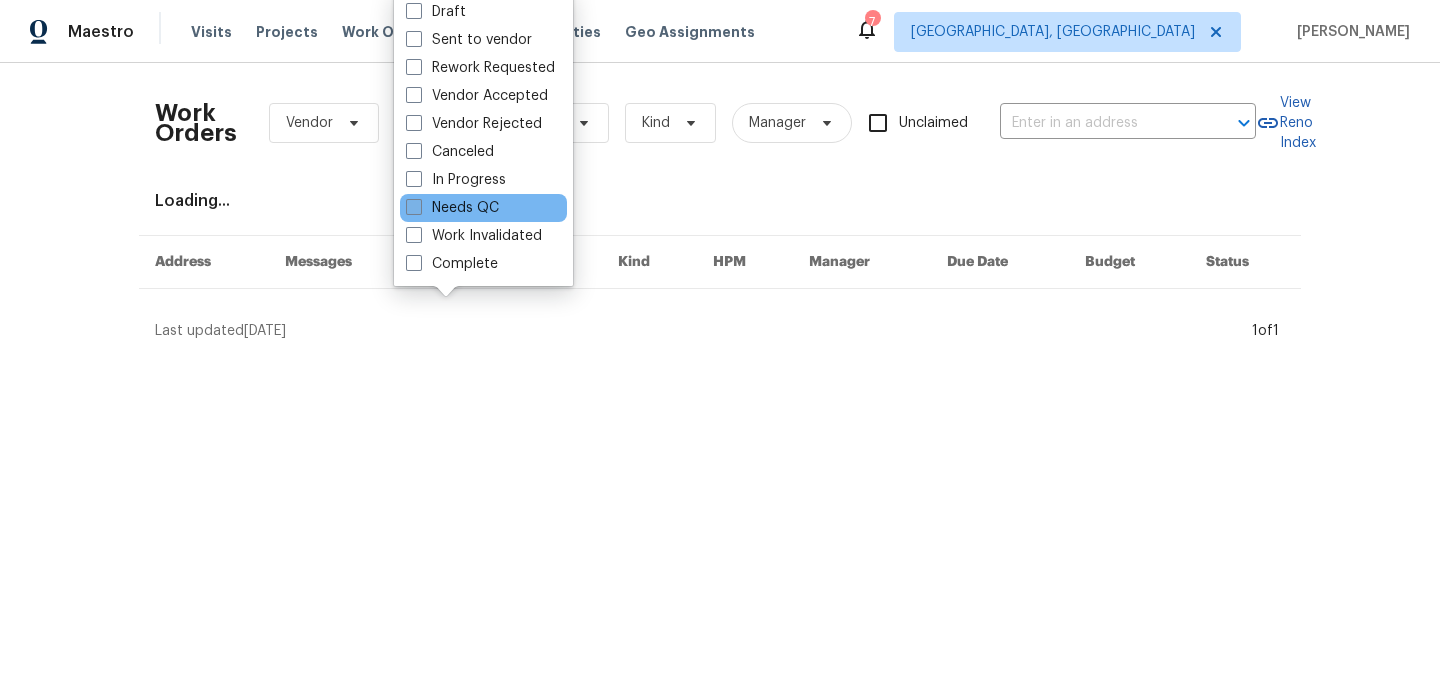 click on "Needs QC" at bounding box center [452, 208] 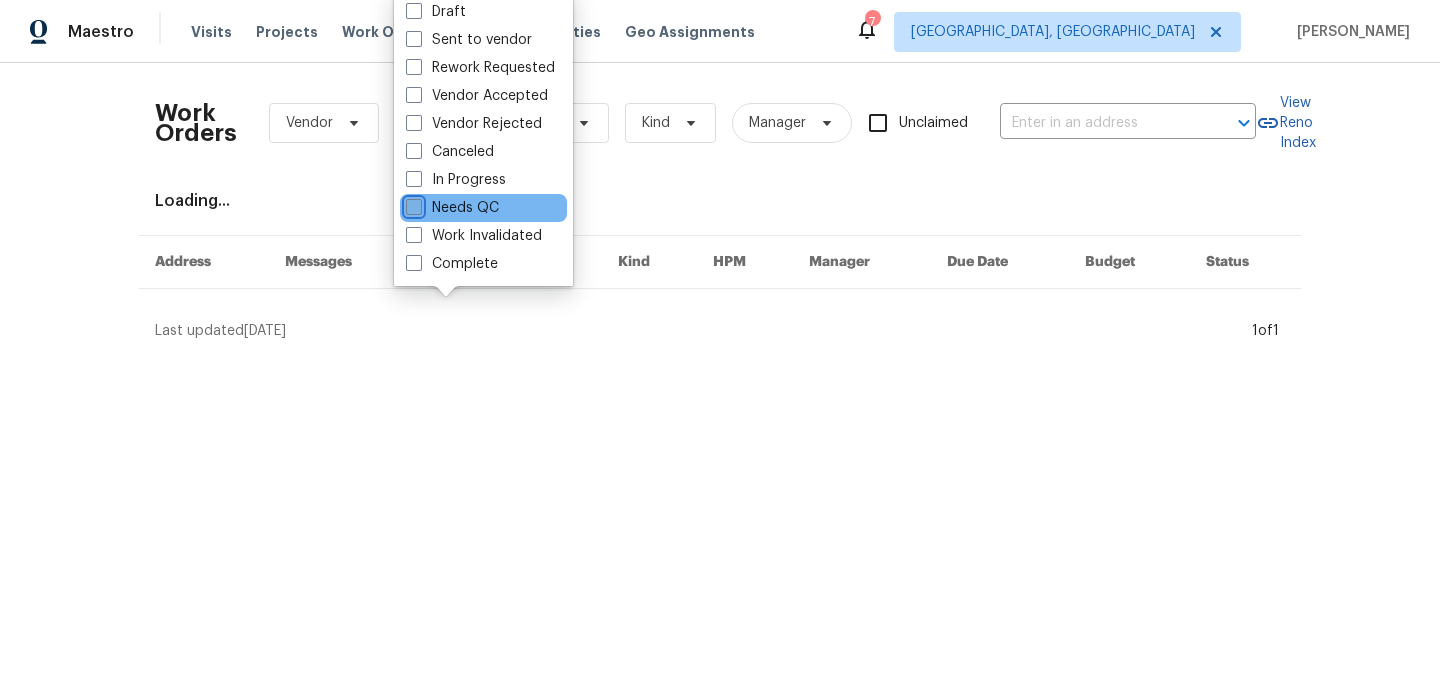 click on "Needs QC" at bounding box center [412, 204] 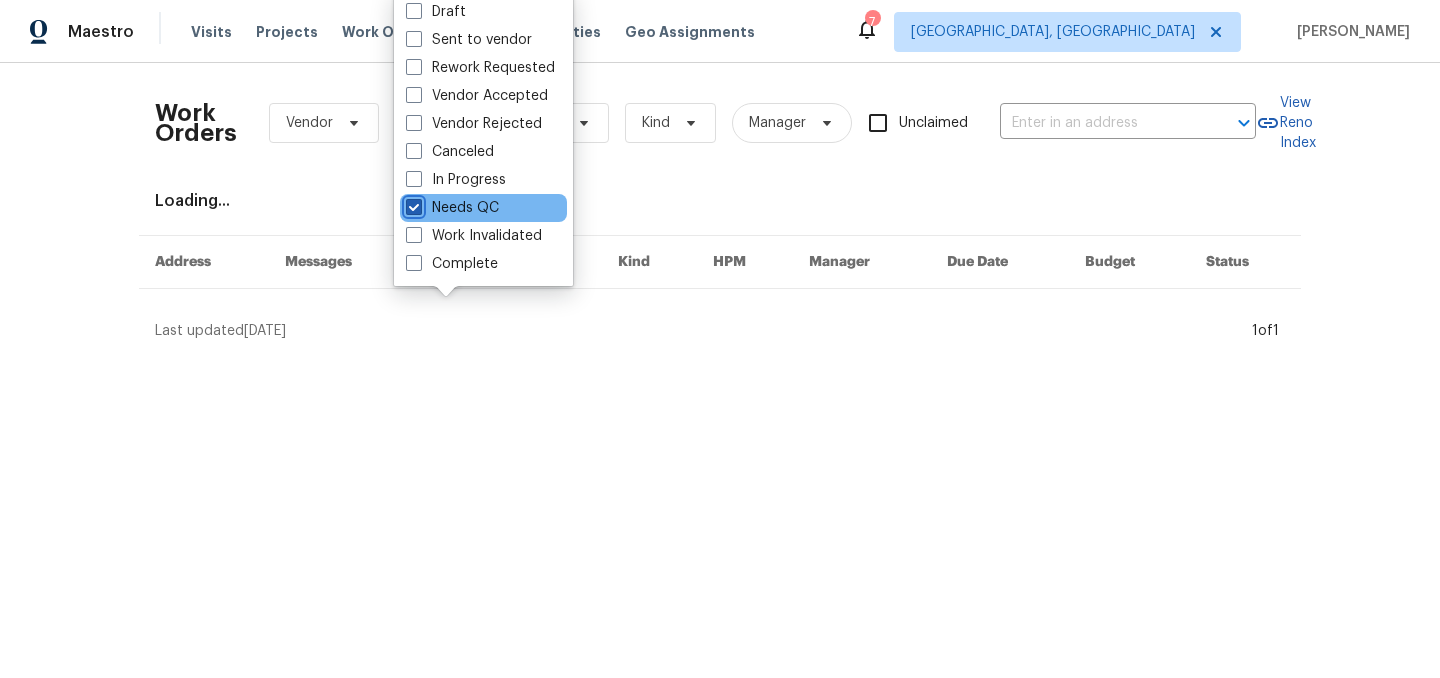 checkbox on "true" 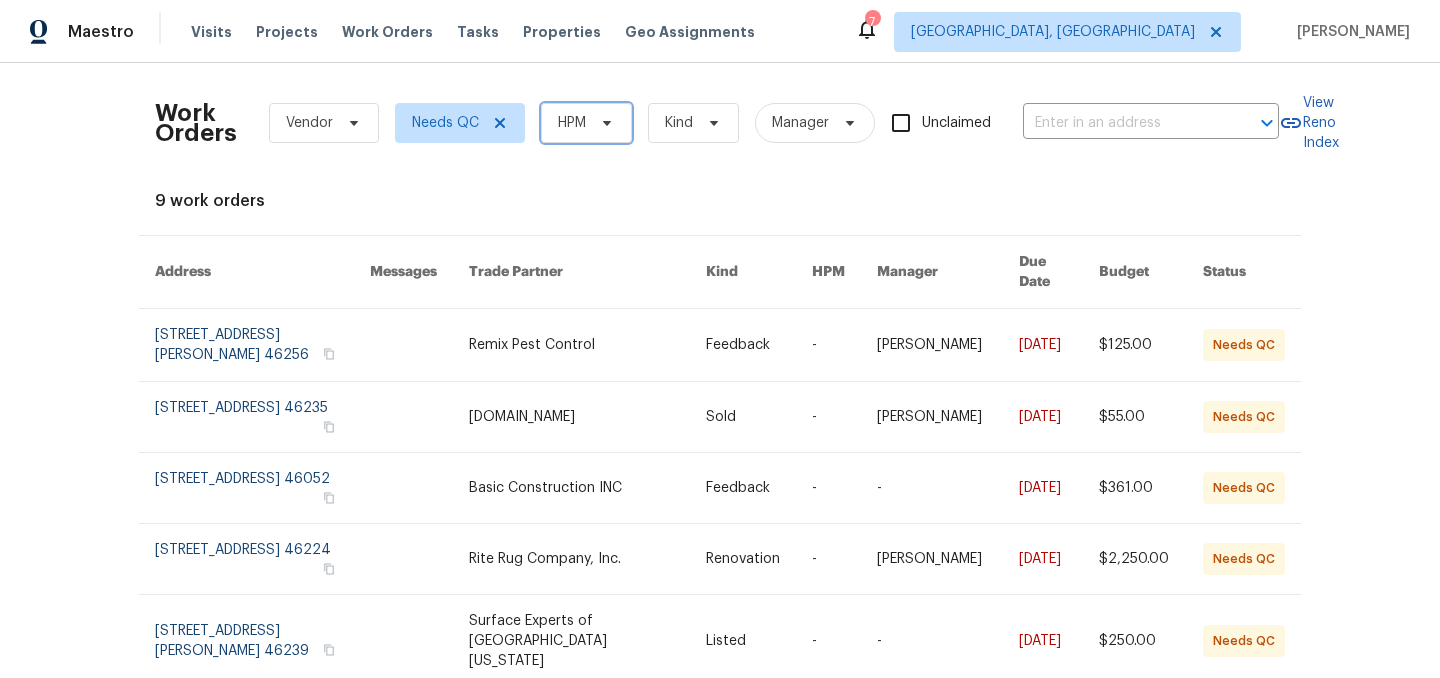 click on "HPM" at bounding box center [572, 123] 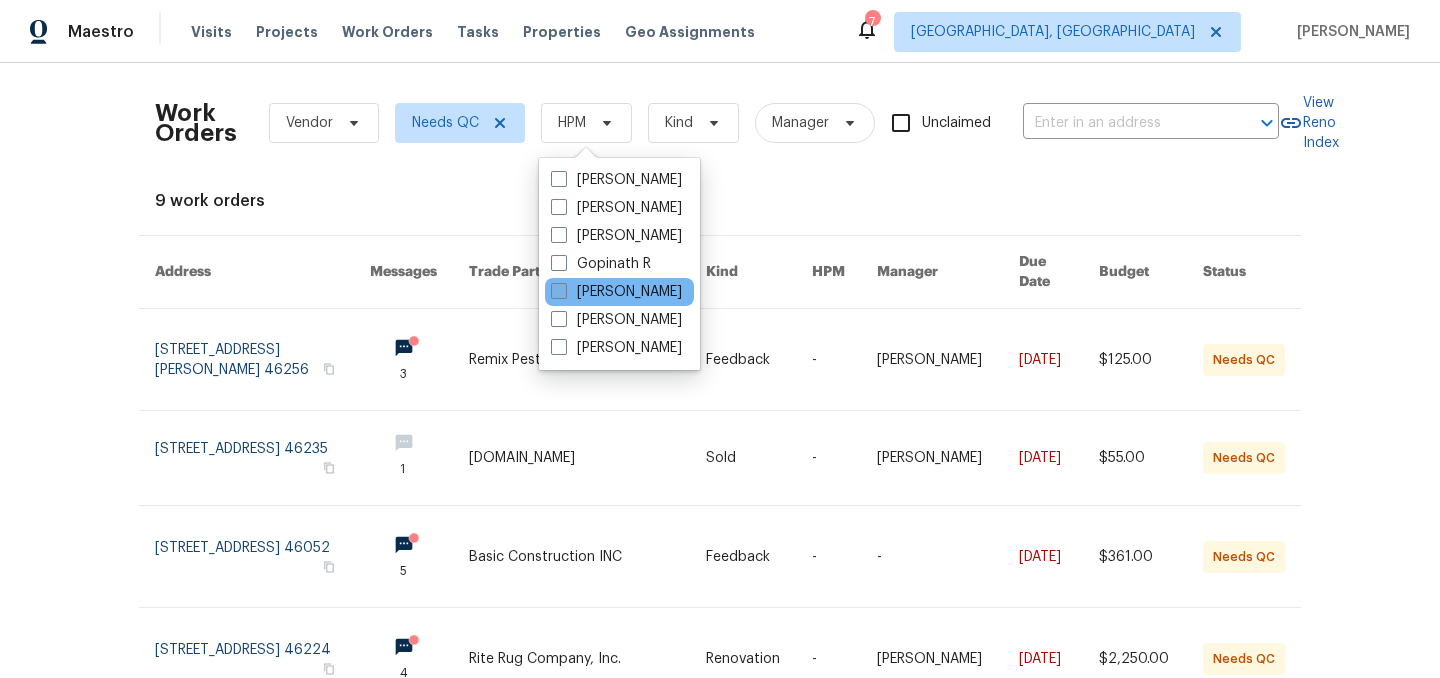 click on "[PERSON_NAME]" at bounding box center [616, 292] 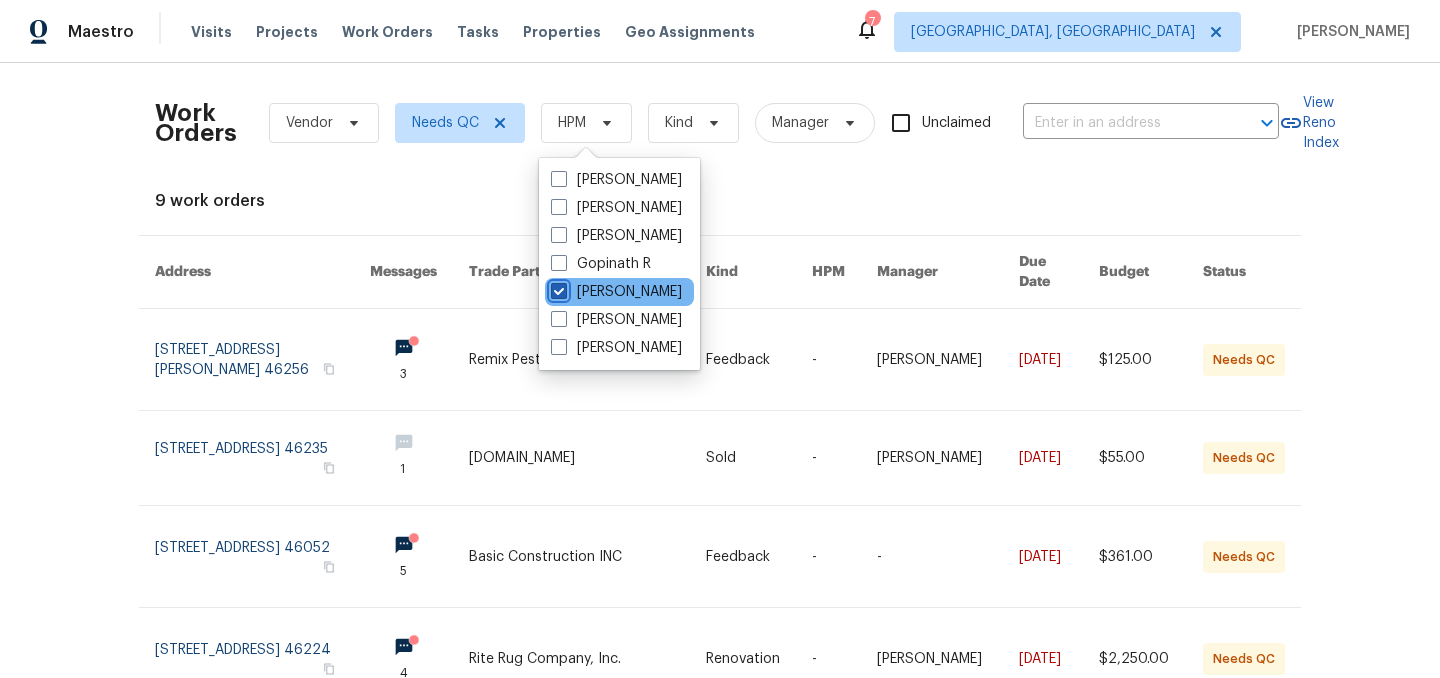 checkbox on "true" 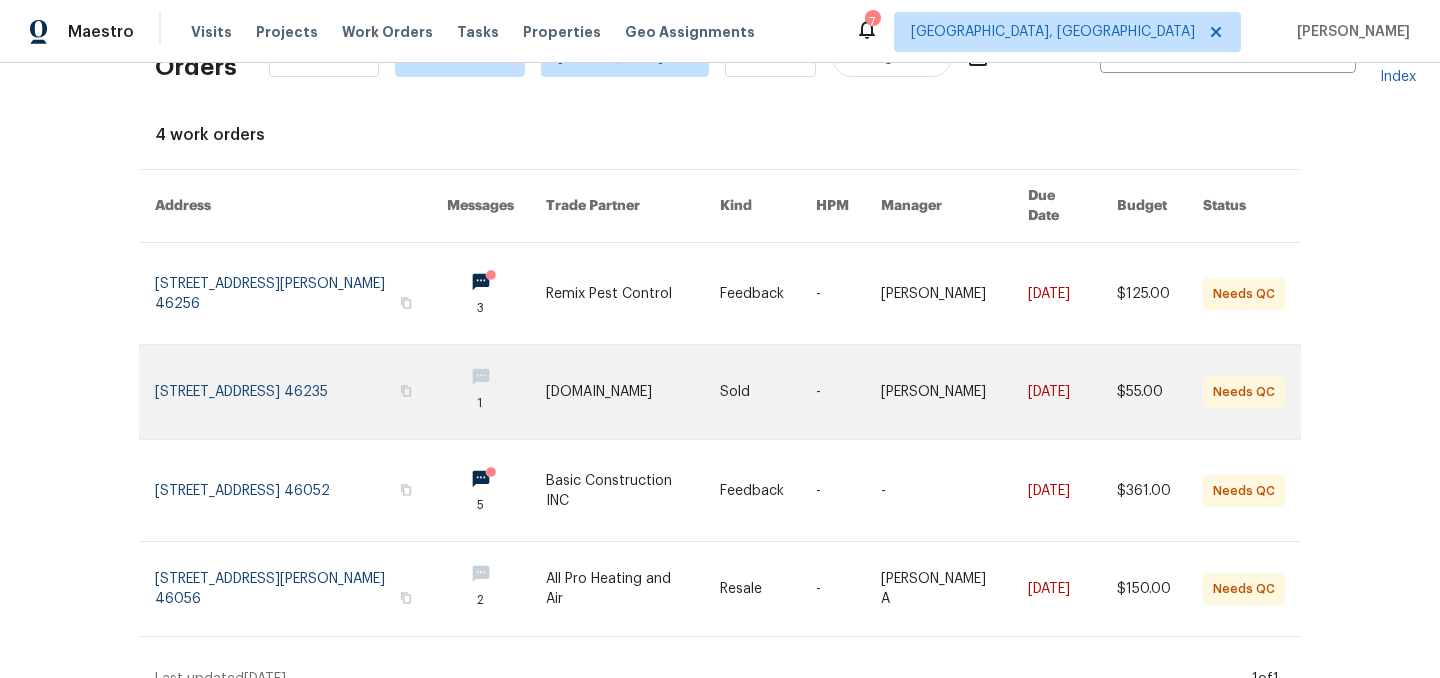 scroll, scrollTop: 71, scrollLeft: 0, axis: vertical 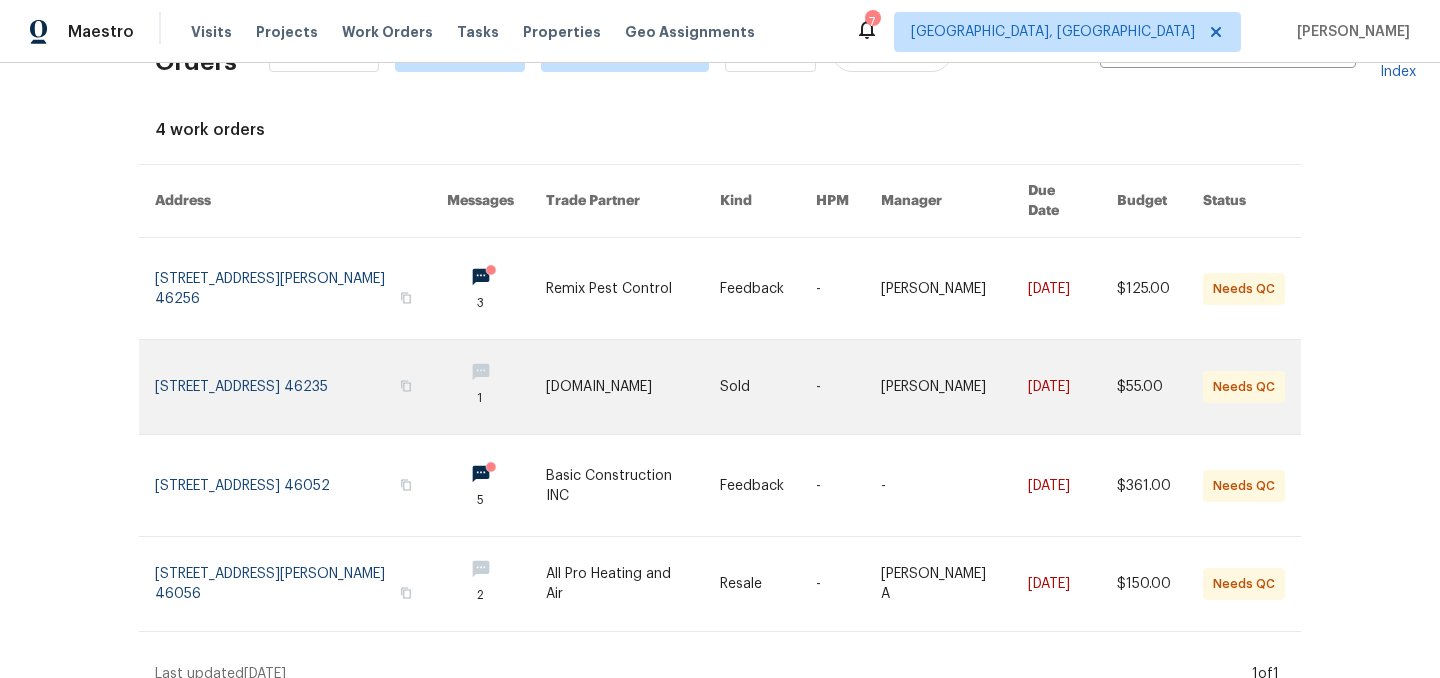 click at bounding box center [633, 485] 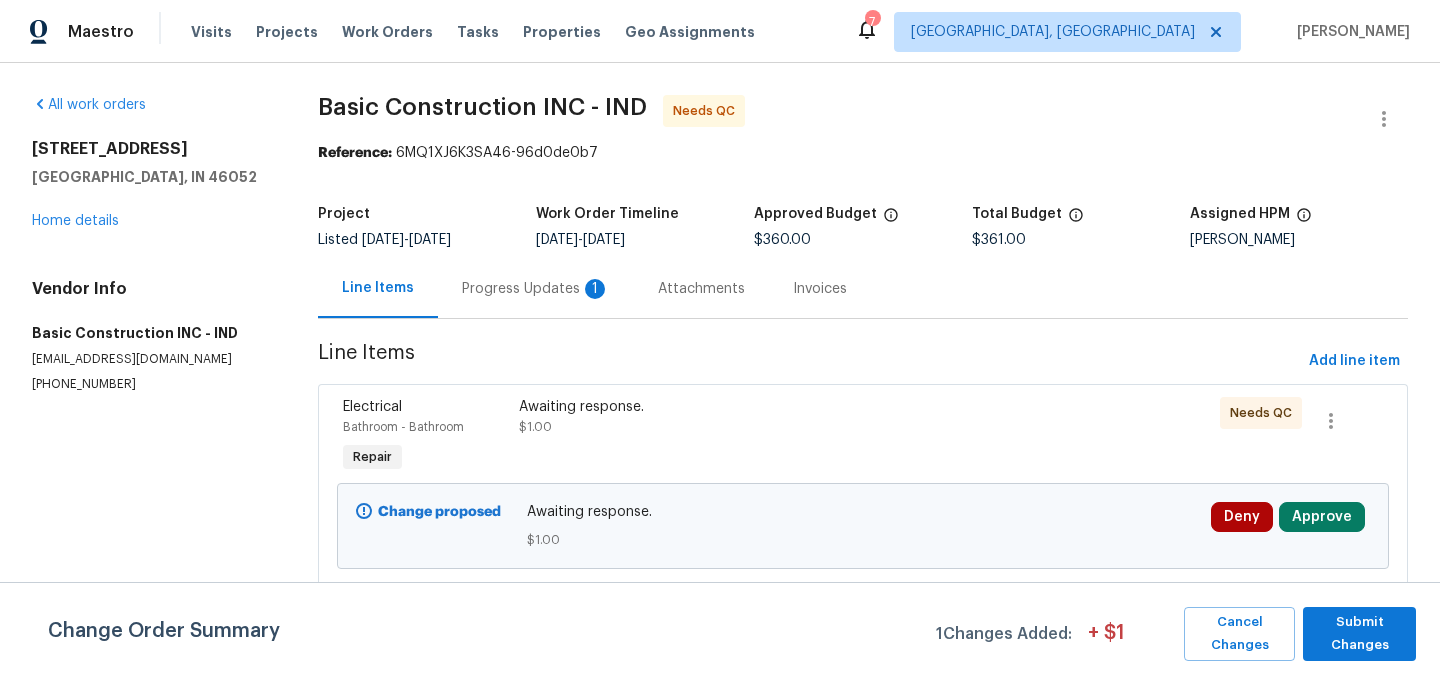 click on "Progress Updates 1" at bounding box center (536, 289) 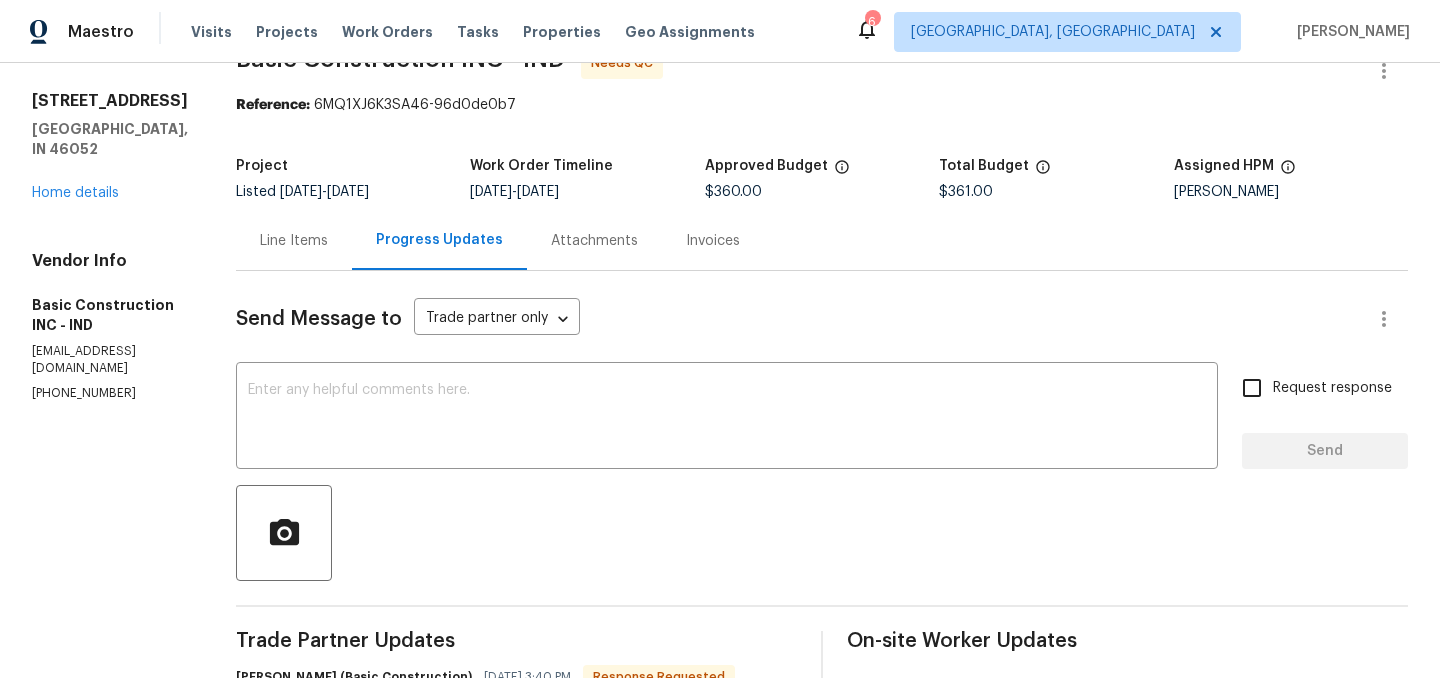 scroll, scrollTop: 0, scrollLeft: 0, axis: both 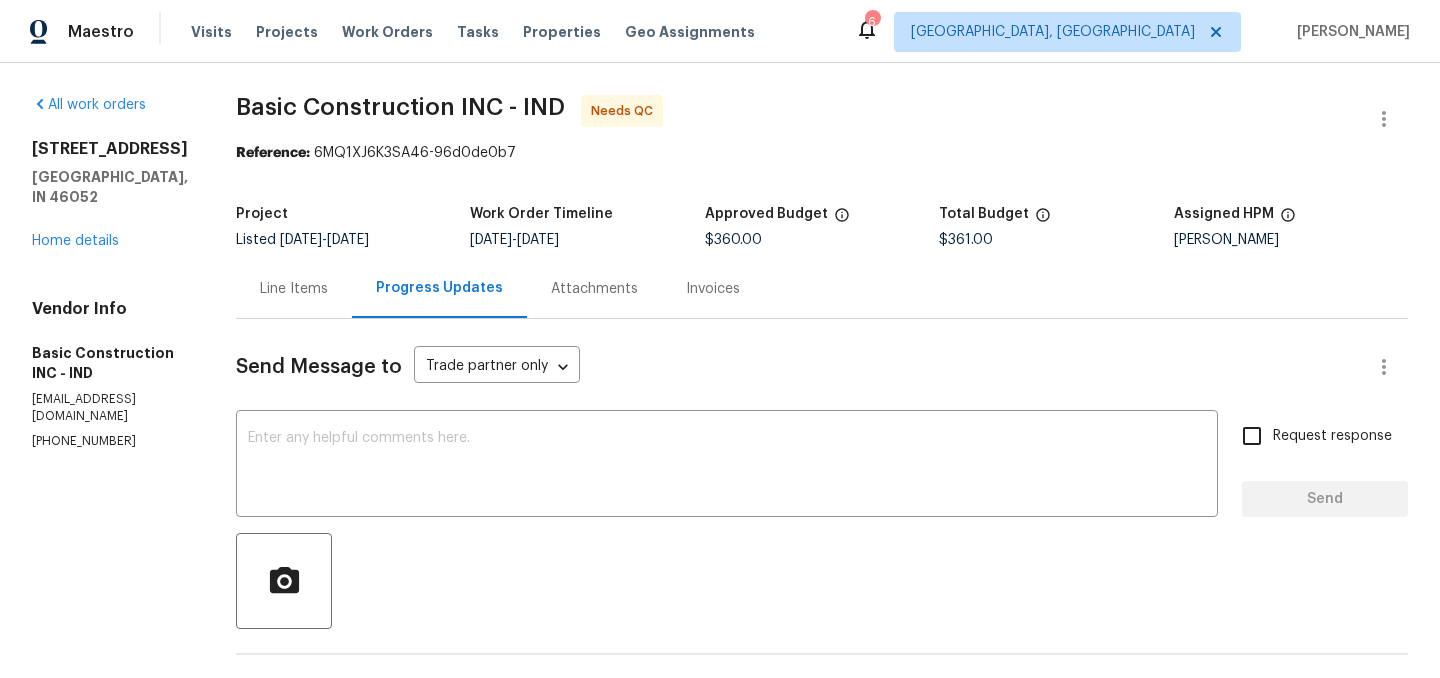 click on "Line Items" at bounding box center (294, 289) 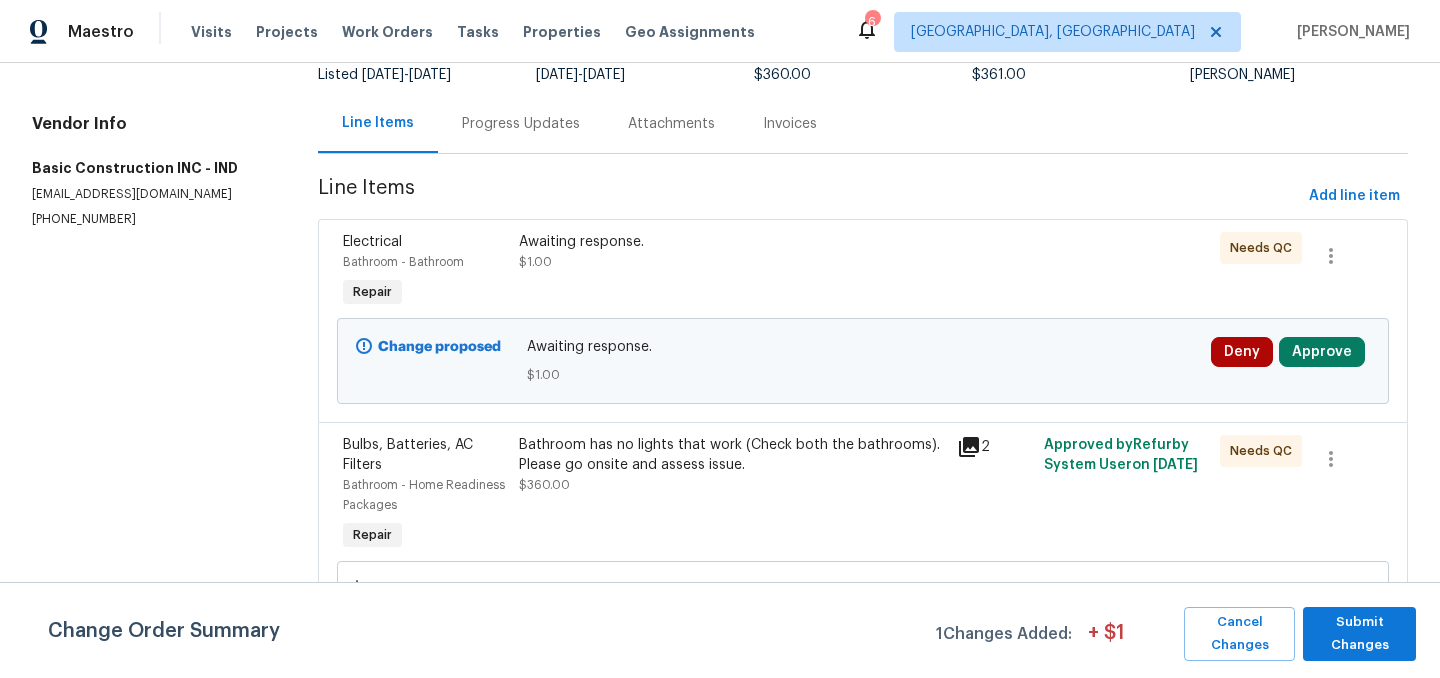 scroll, scrollTop: 239, scrollLeft: 0, axis: vertical 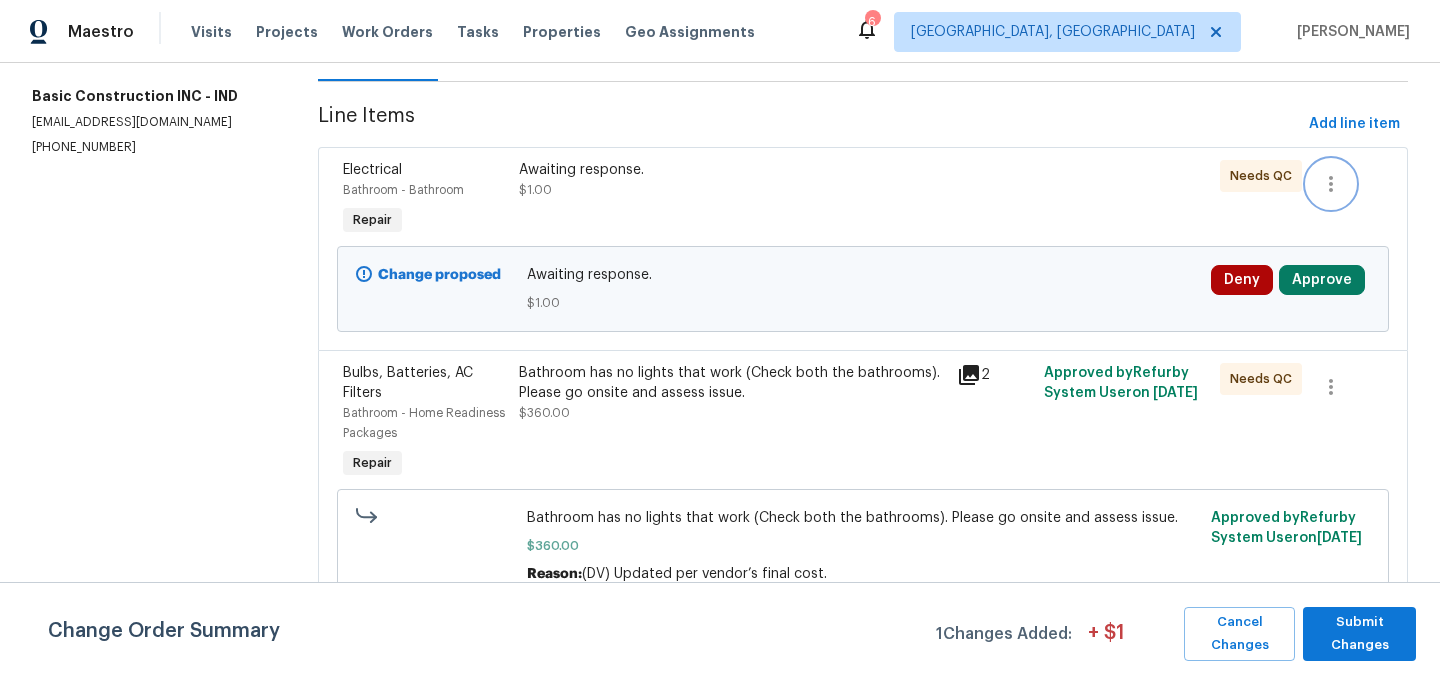click 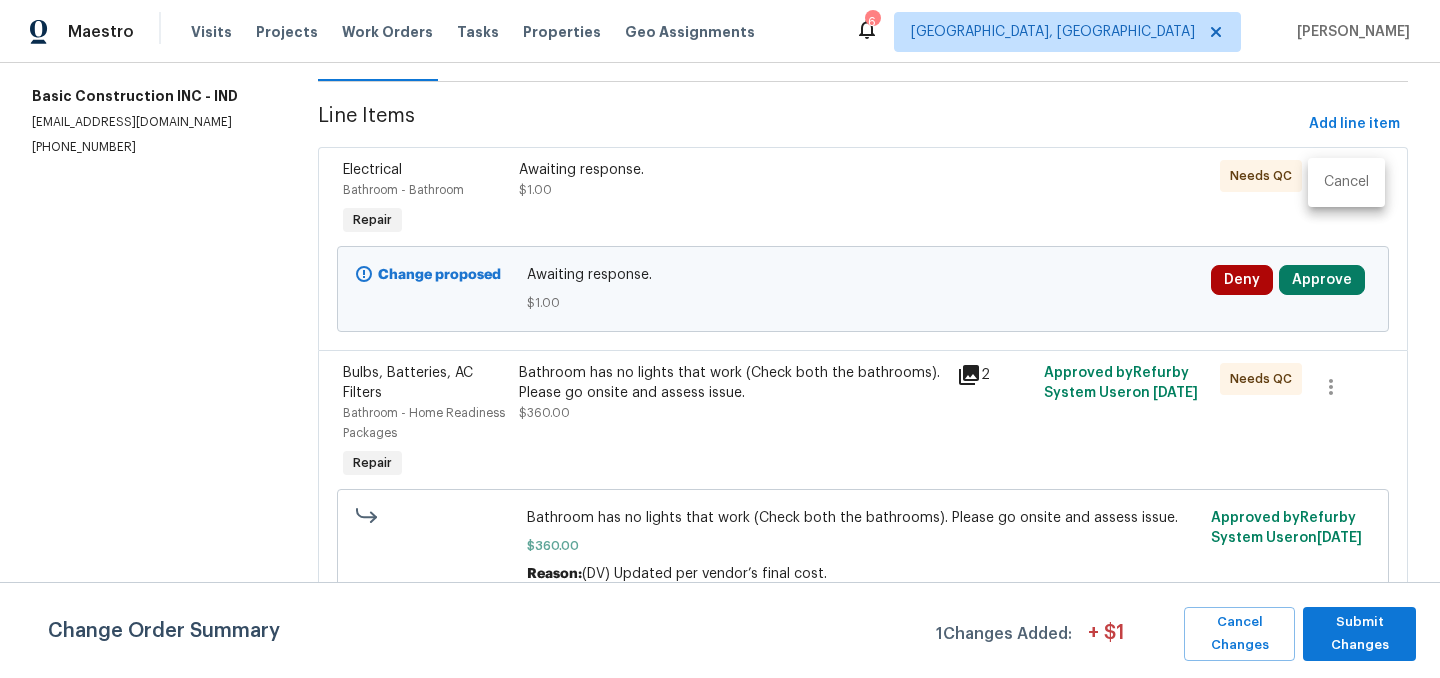 click on "Cancel" at bounding box center (1346, 182) 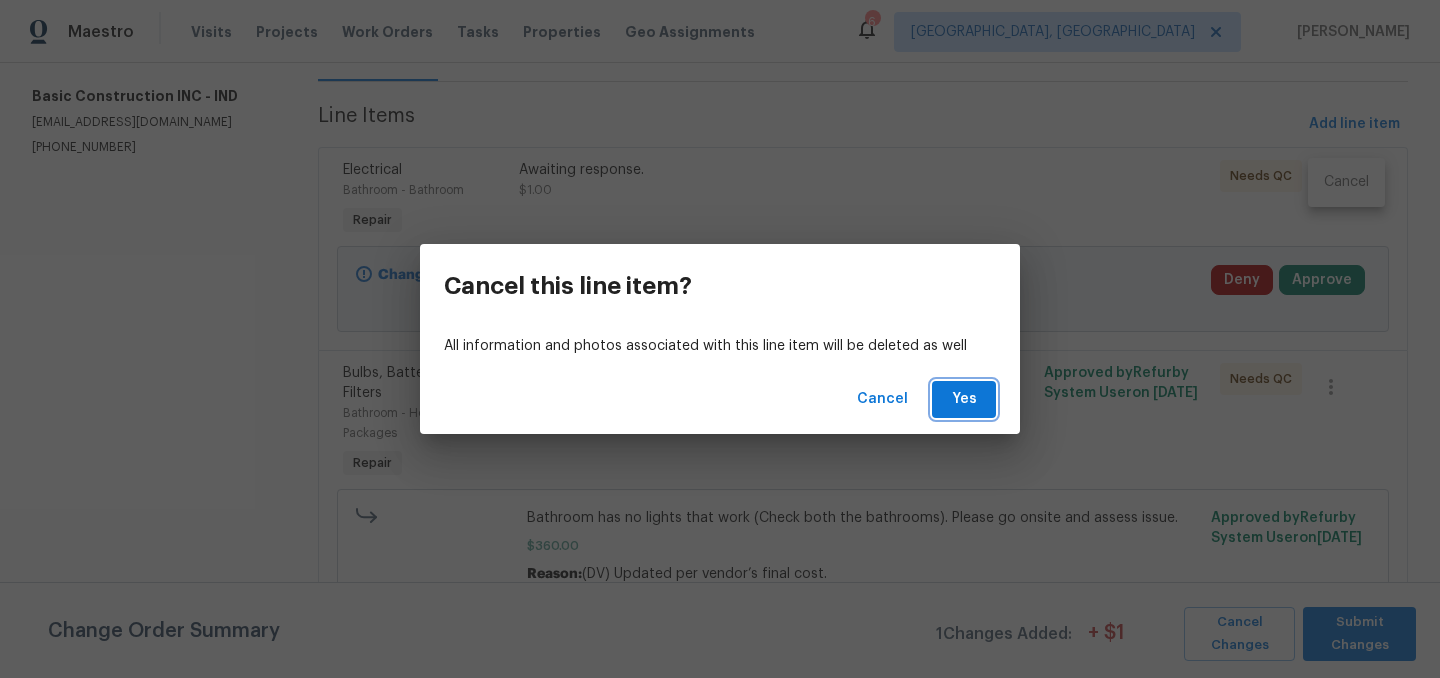 click on "Yes" at bounding box center (964, 399) 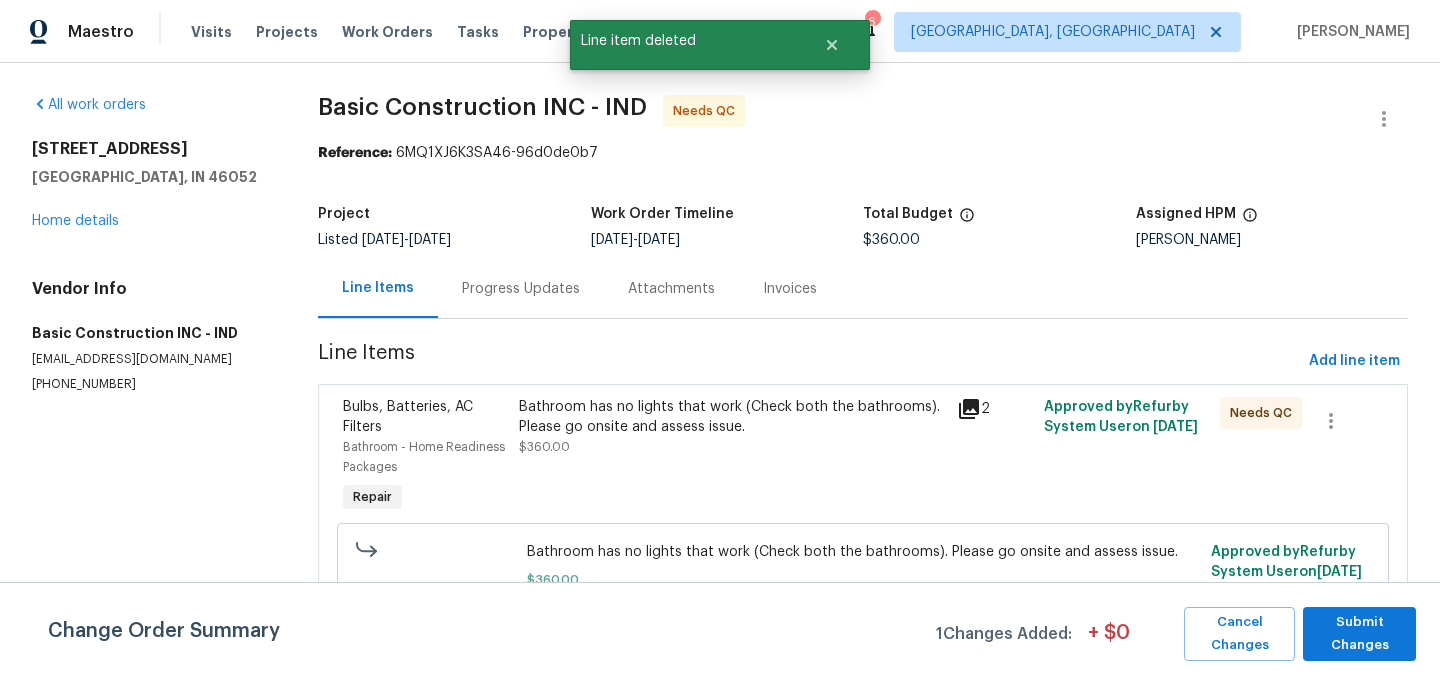 scroll, scrollTop: 35, scrollLeft: 0, axis: vertical 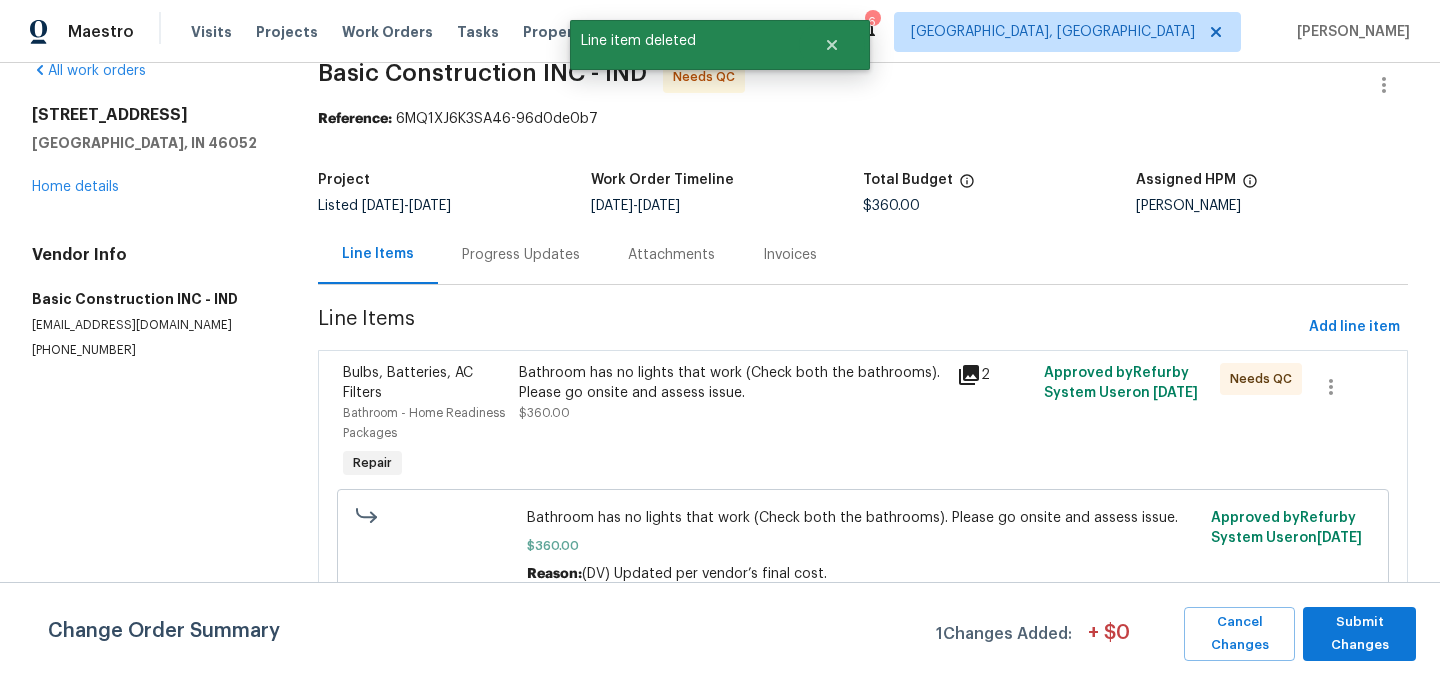 click on "Bathroom has no lights that work (Check both the bathrooms). Please go onsite and assess issue." at bounding box center [732, 383] 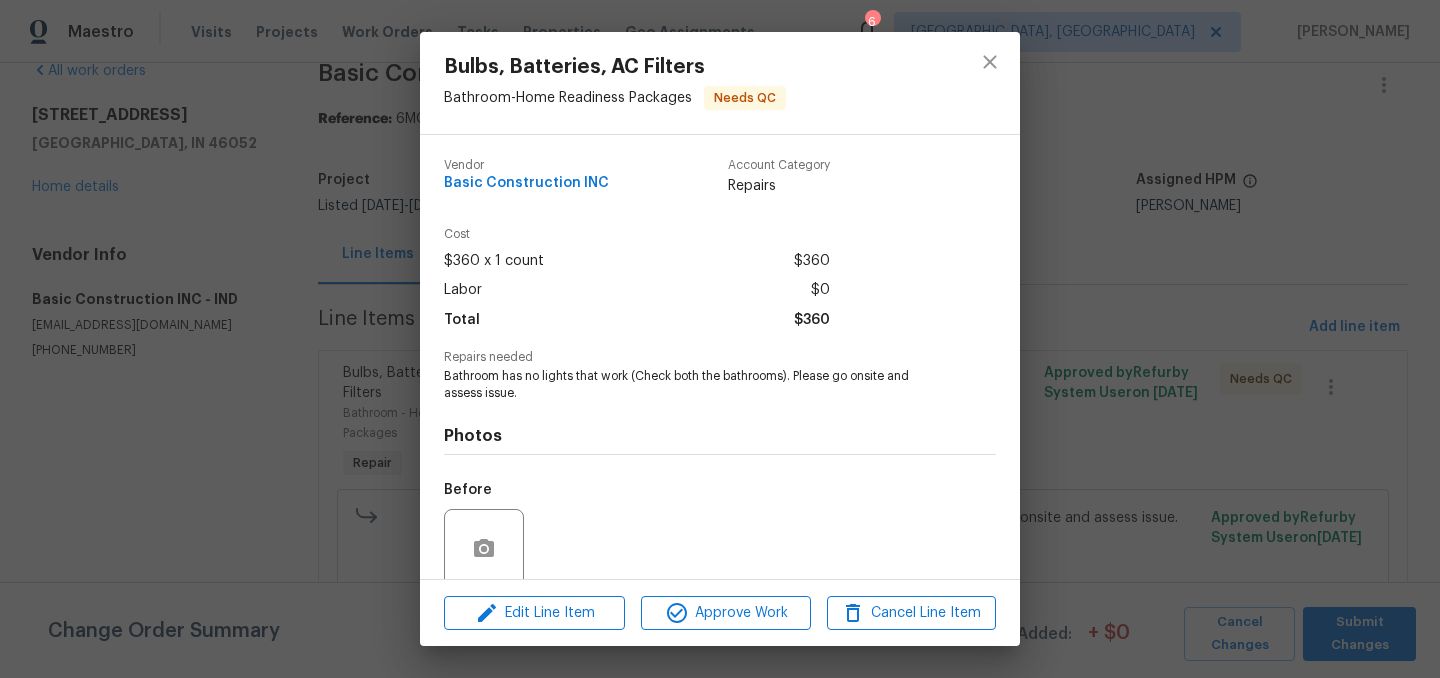scroll, scrollTop: 159, scrollLeft: 0, axis: vertical 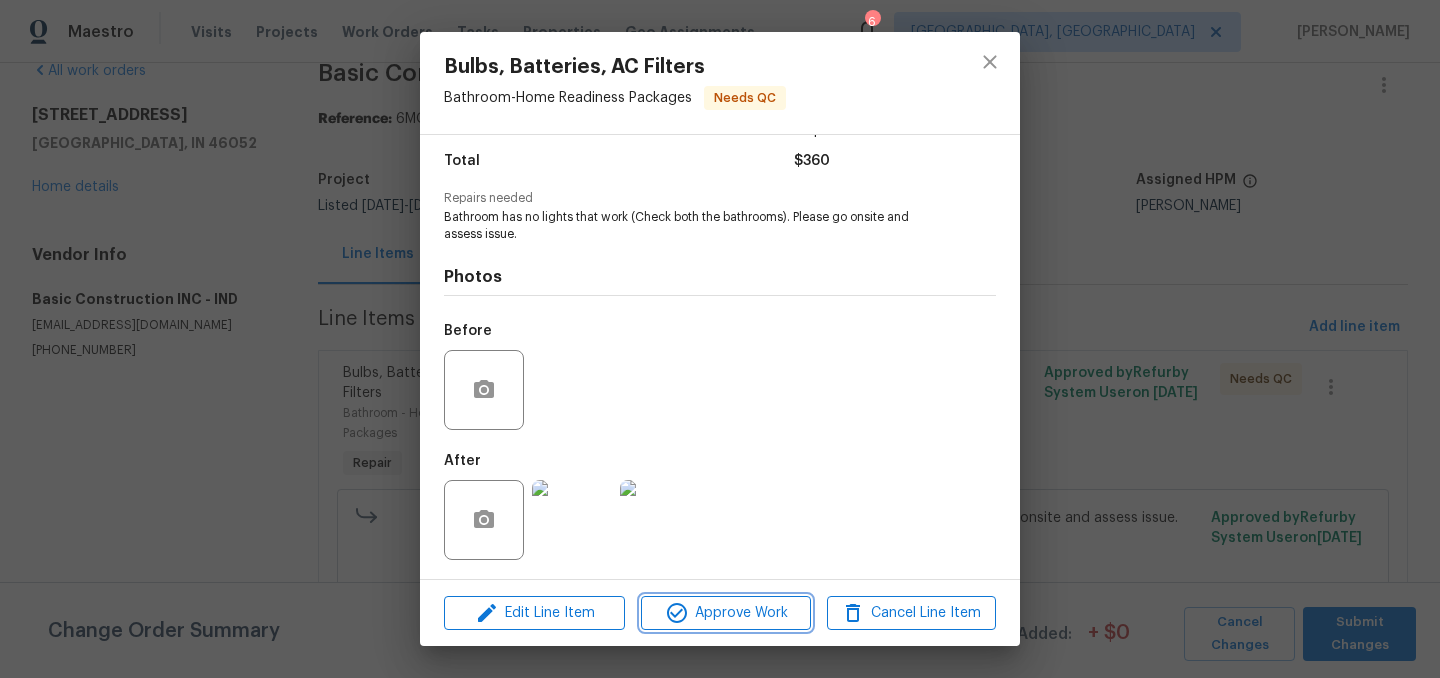 click on "Approve Work" at bounding box center [725, 613] 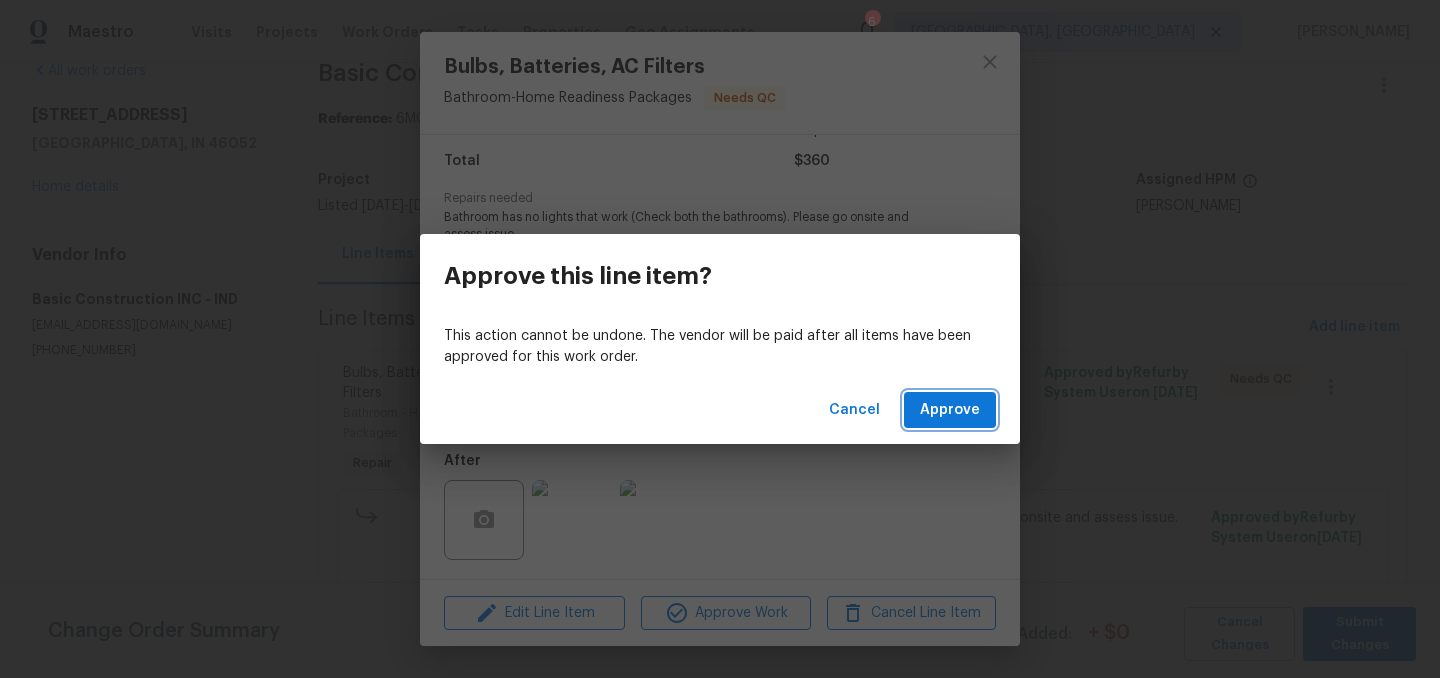 click on "Approve" at bounding box center (950, 410) 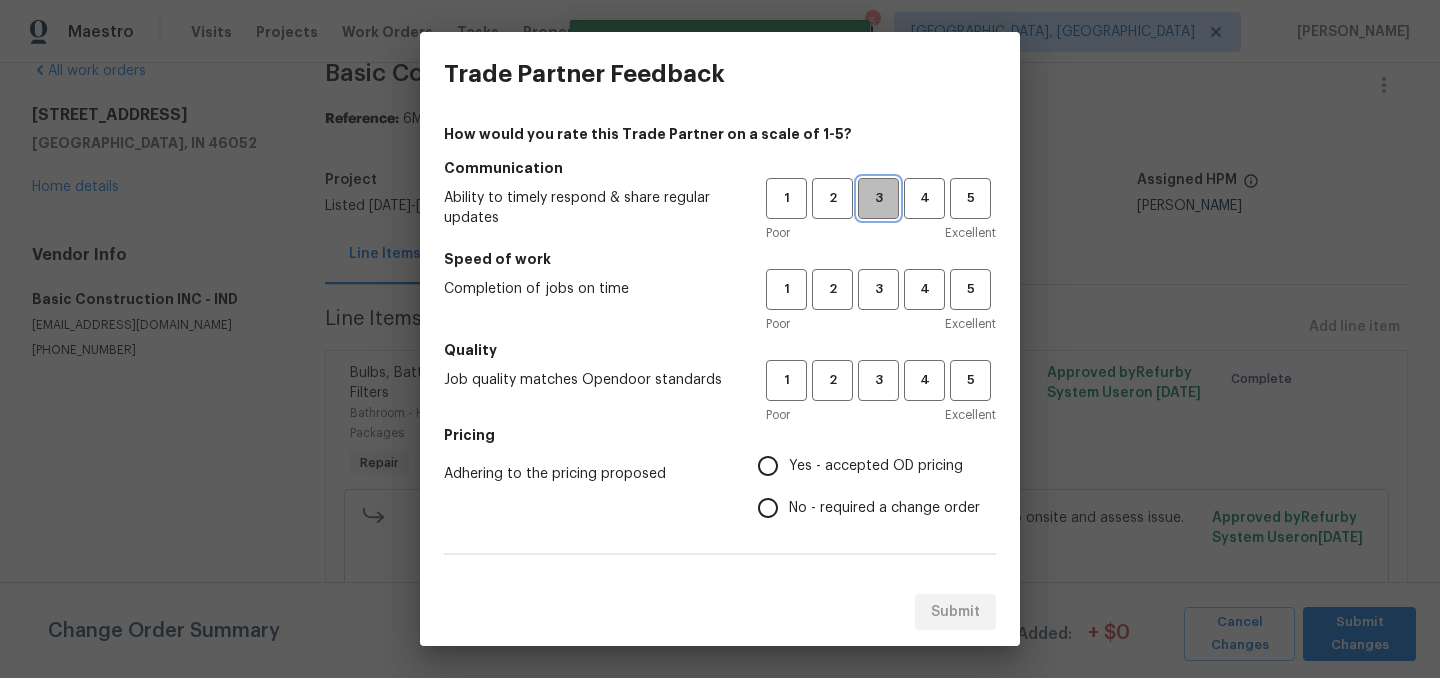 click on "3" at bounding box center [878, 198] 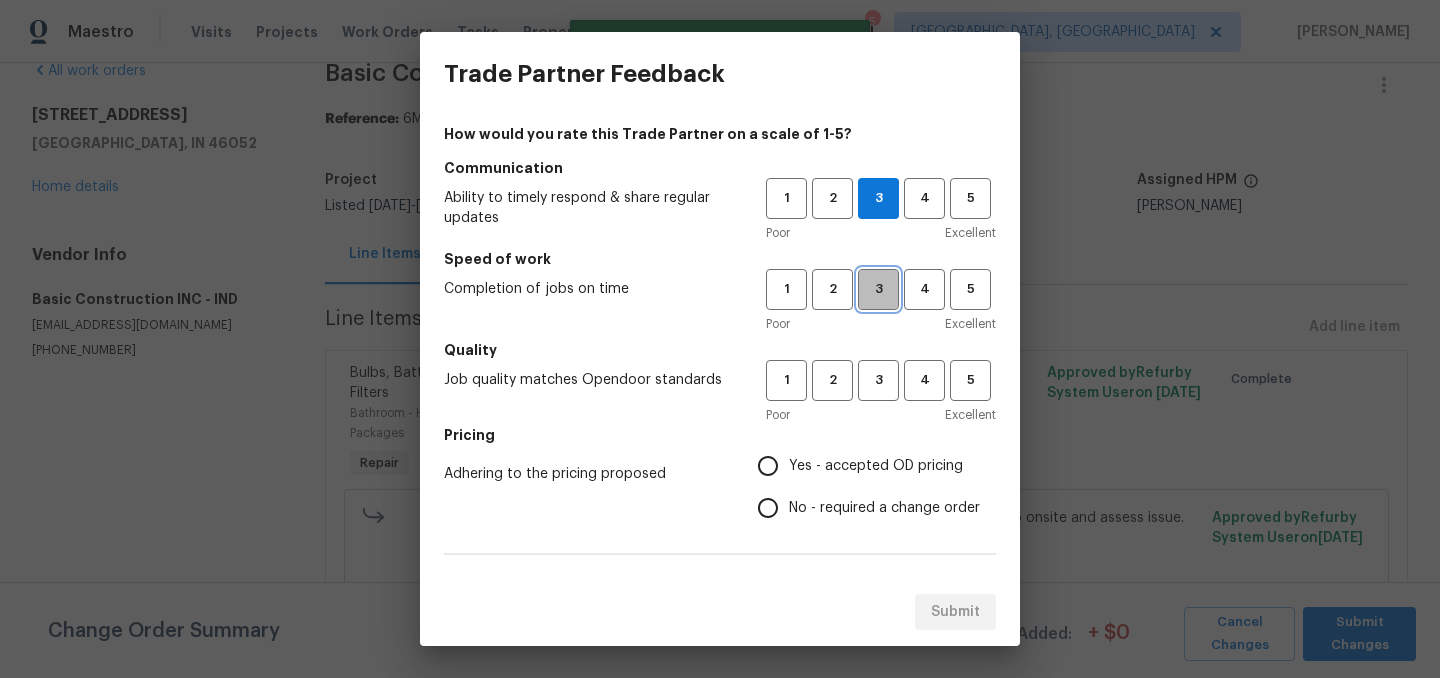 click on "3" at bounding box center (878, 289) 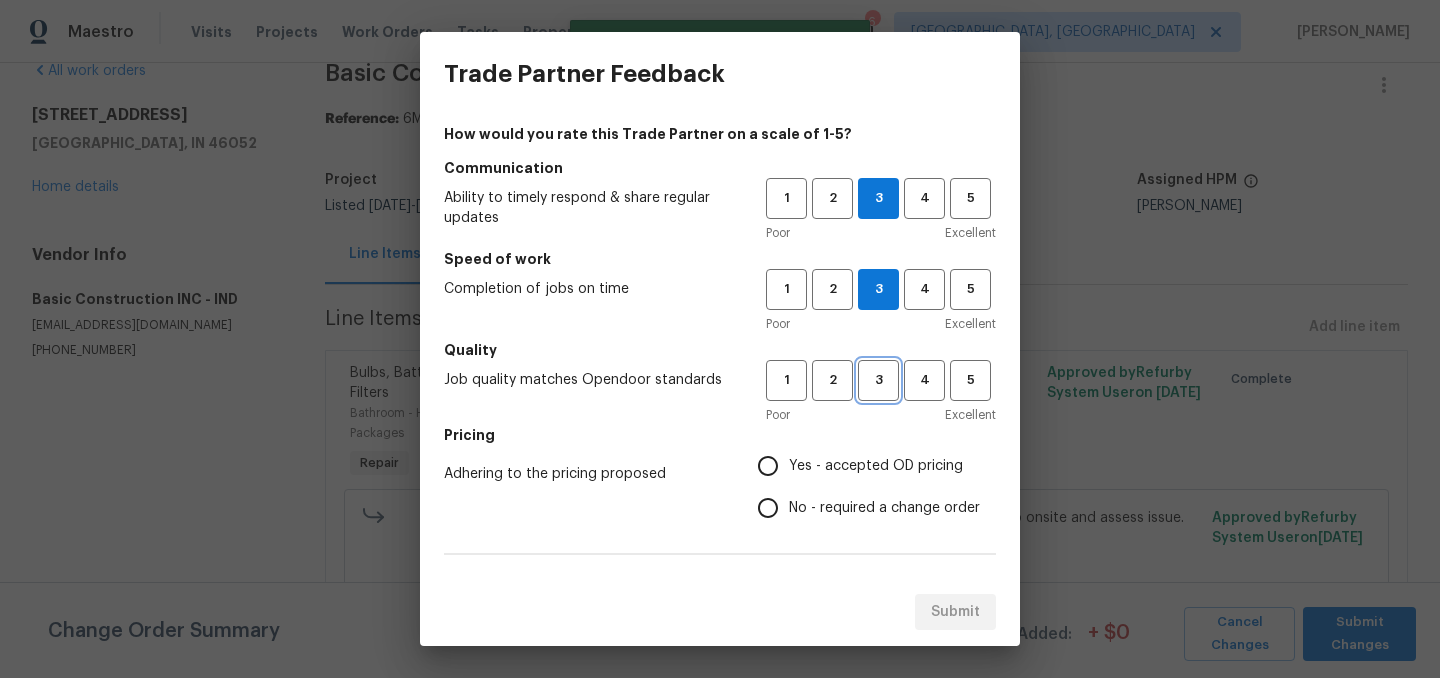 click on "3" at bounding box center (878, 380) 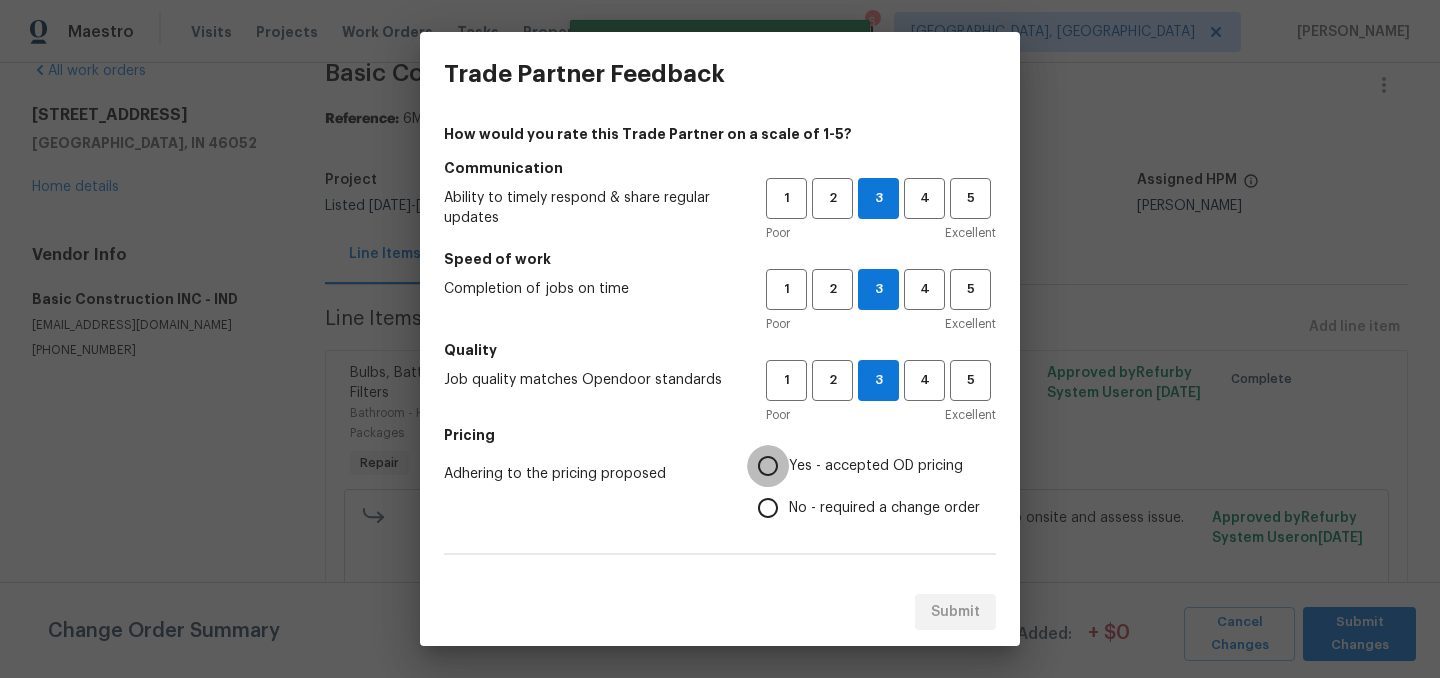 click on "Yes - accepted OD pricing" at bounding box center [768, 466] 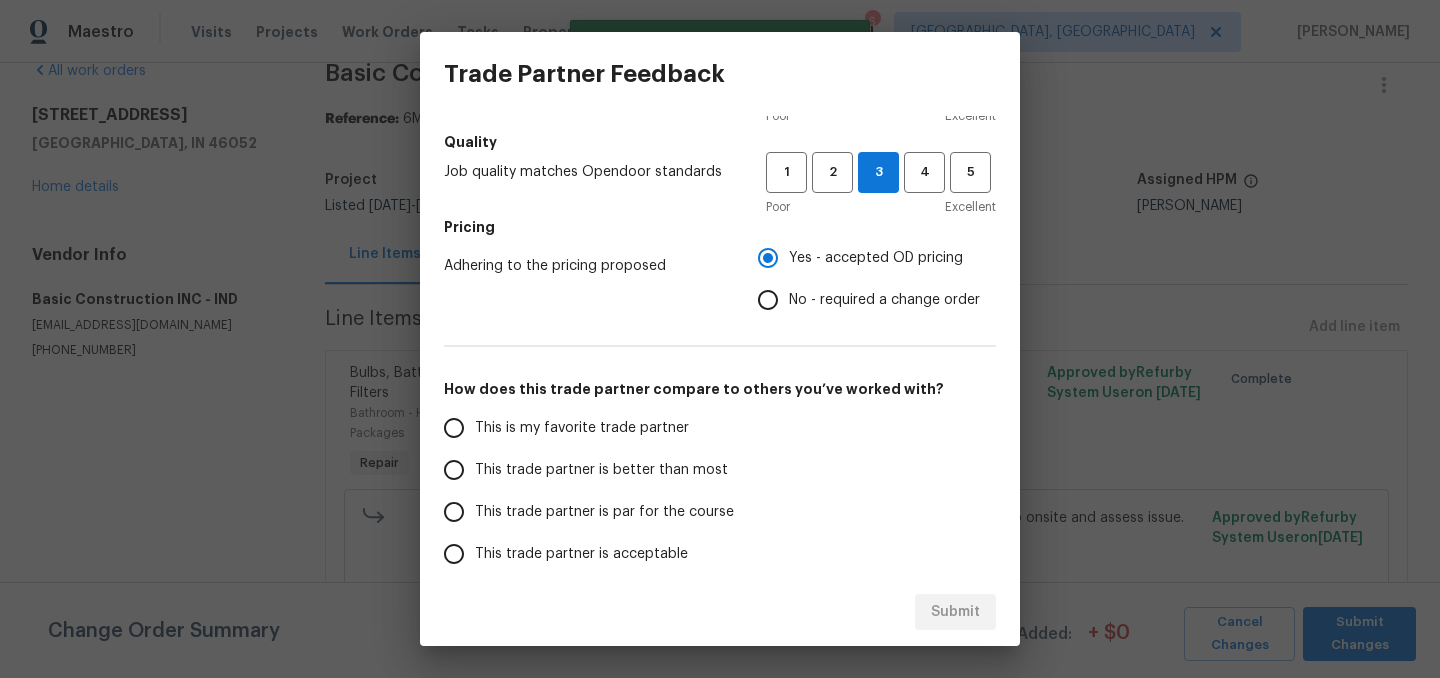 scroll, scrollTop: 212, scrollLeft: 0, axis: vertical 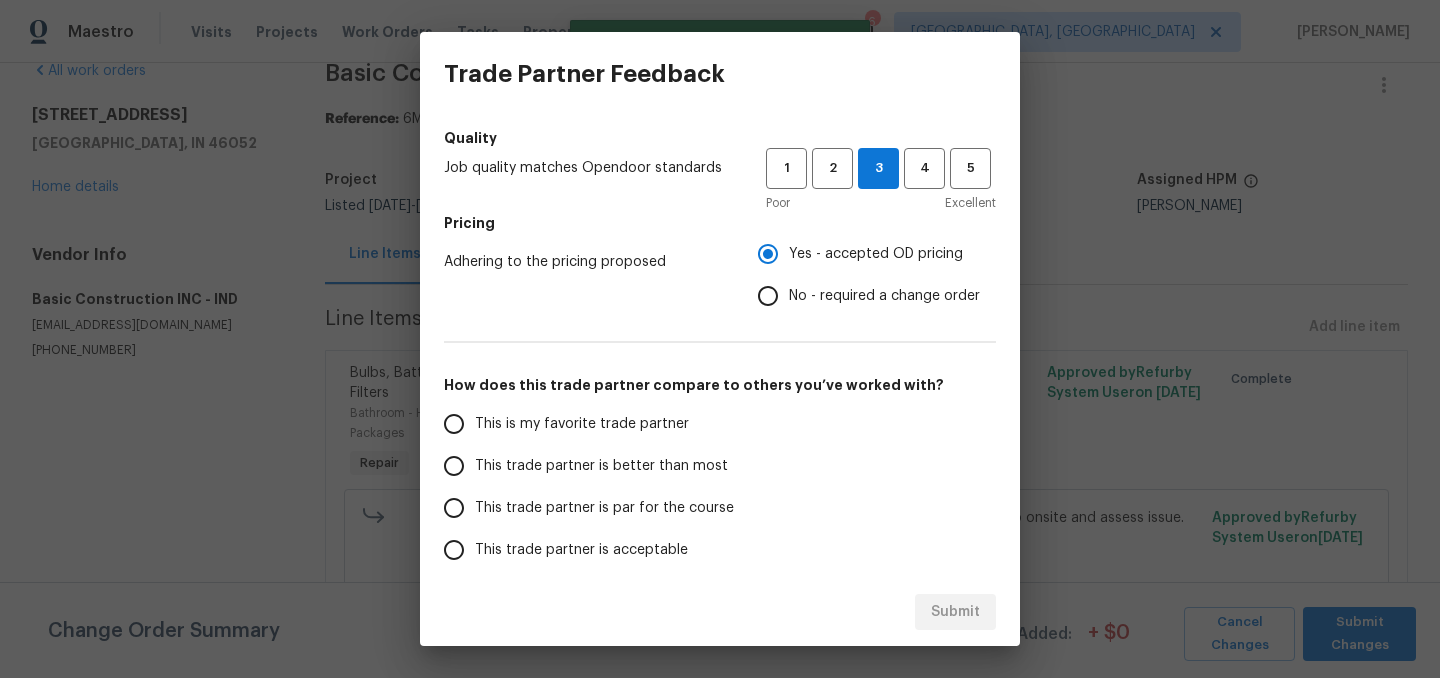 click on "This trade partner is better than most" at bounding box center [601, 466] 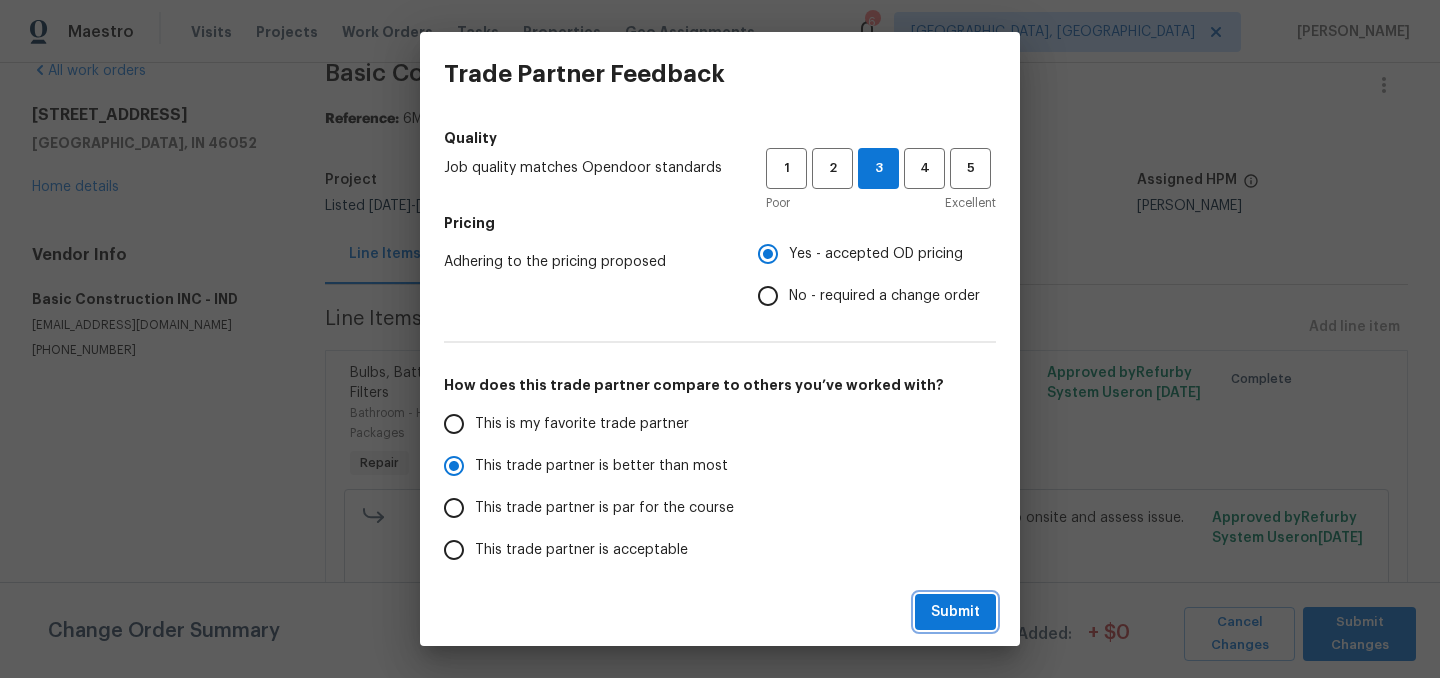 click on "Submit" at bounding box center (955, 612) 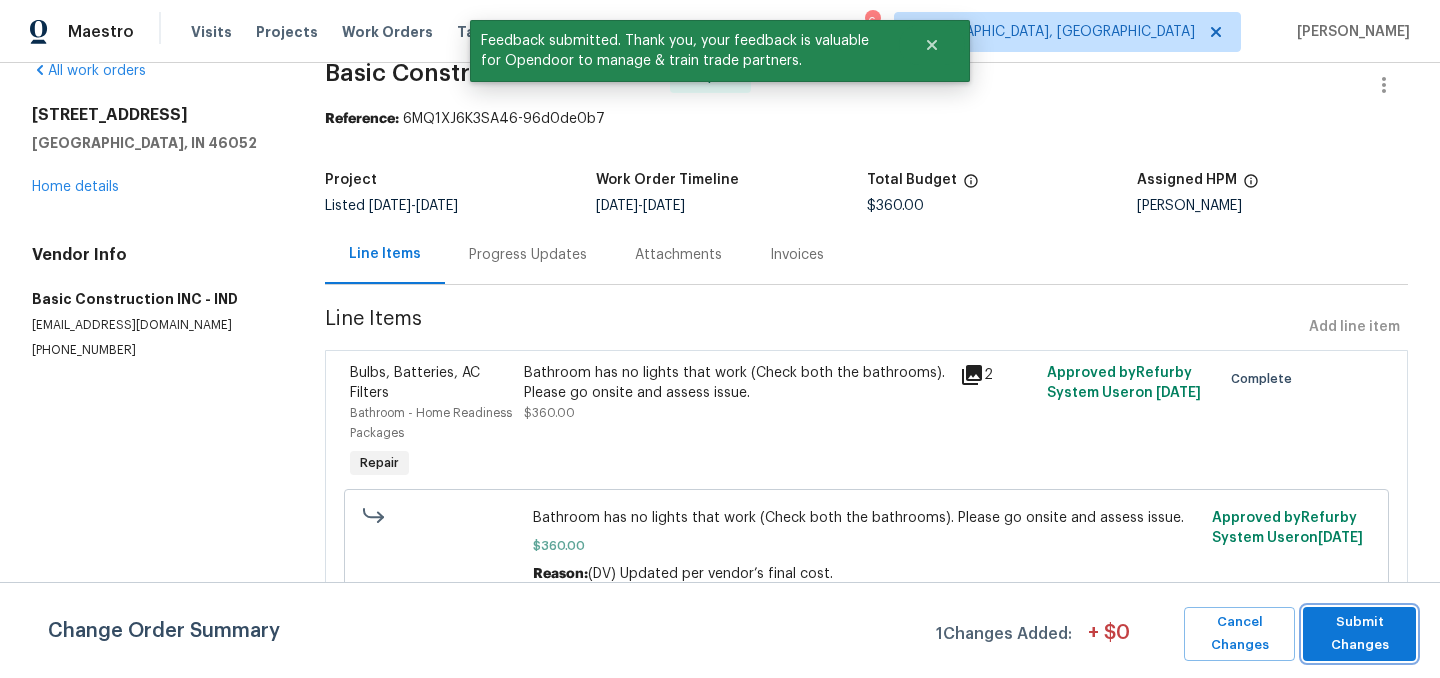 click on "Submit Changes" at bounding box center (1359, 634) 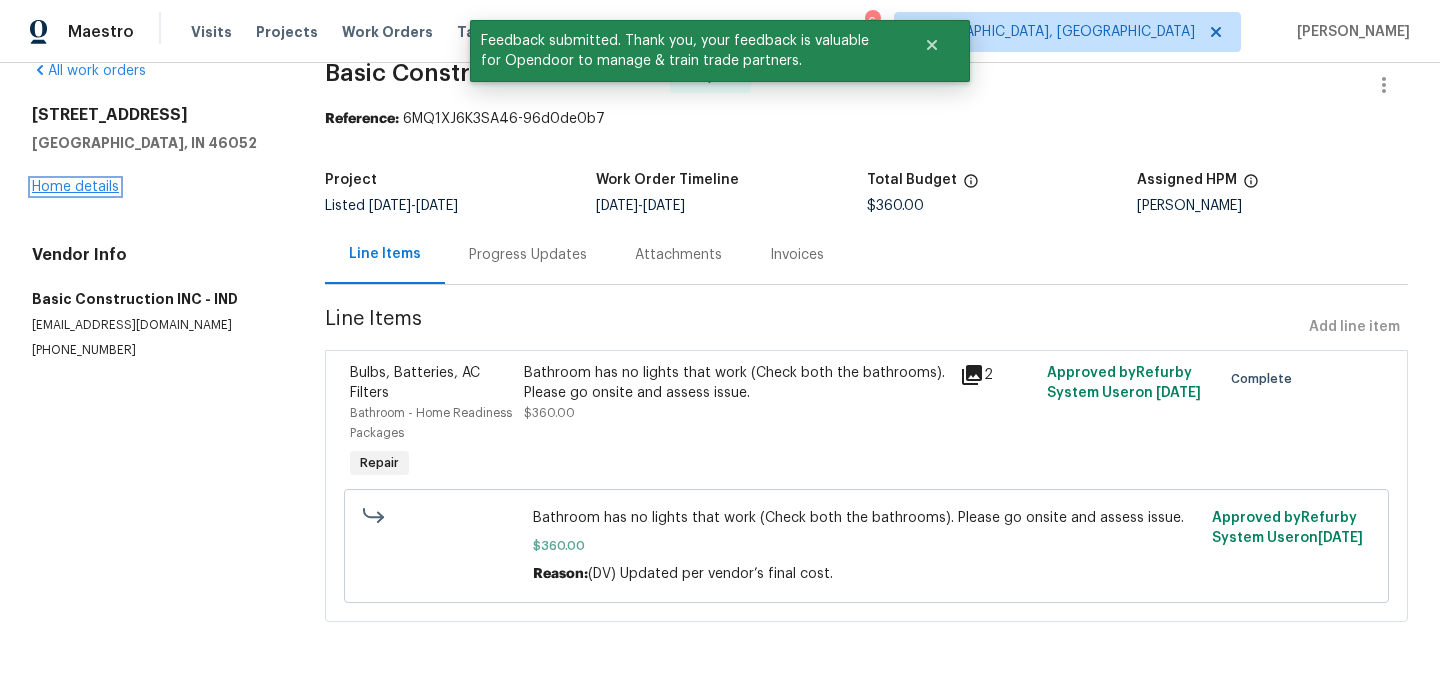 click on "Home details" at bounding box center (75, 187) 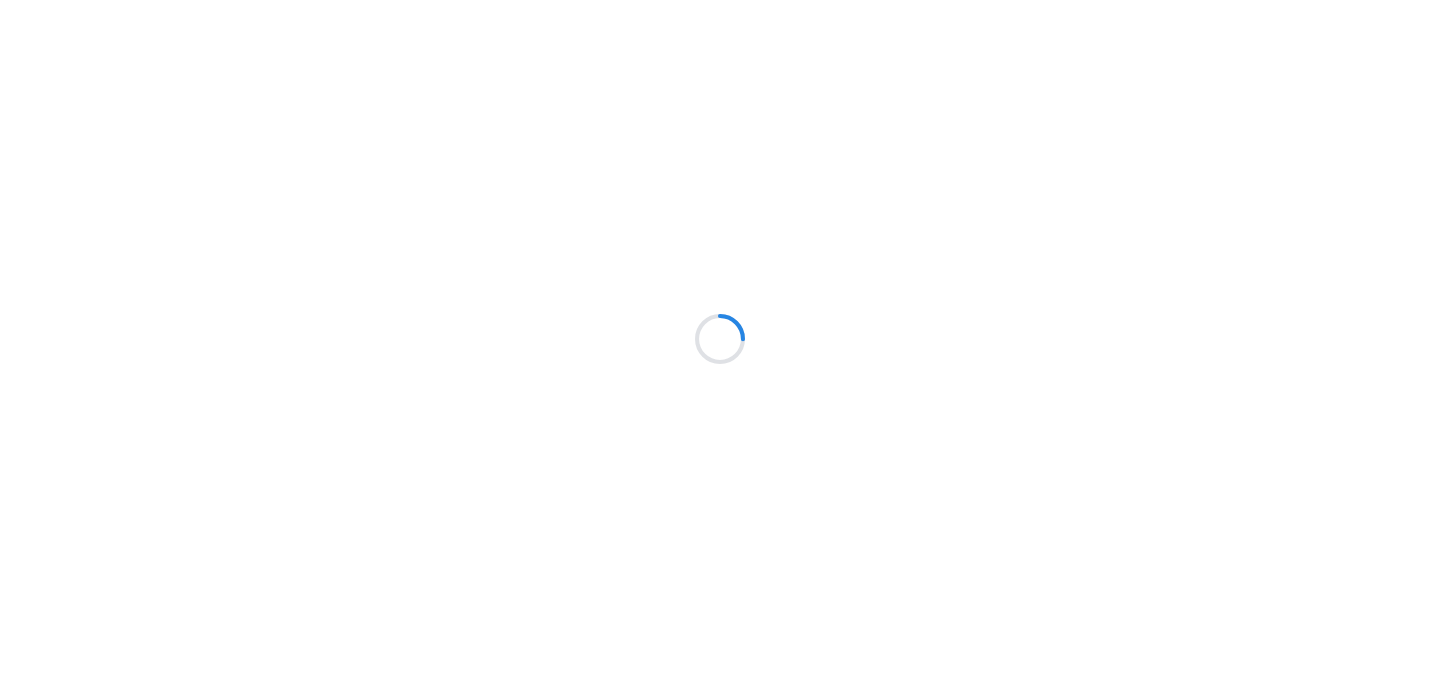 scroll, scrollTop: 0, scrollLeft: 0, axis: both 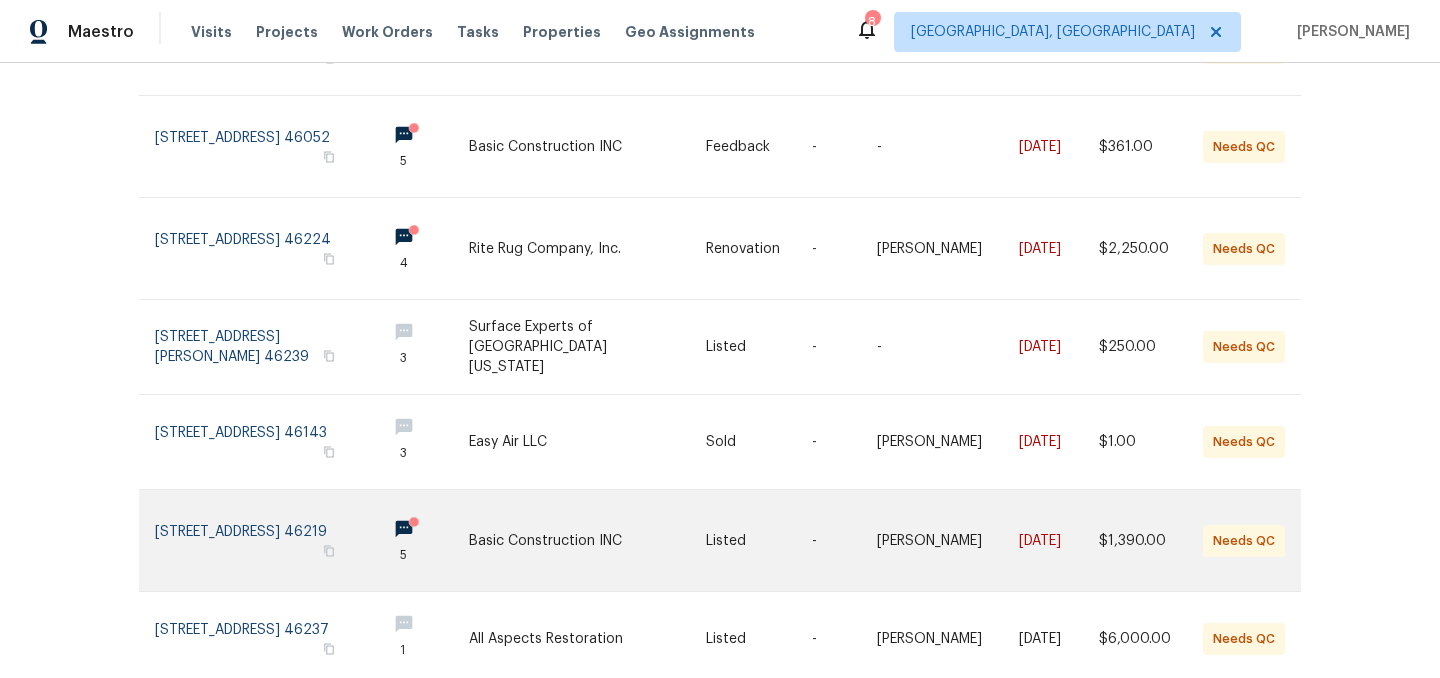 click at bounding box center [588, 540] 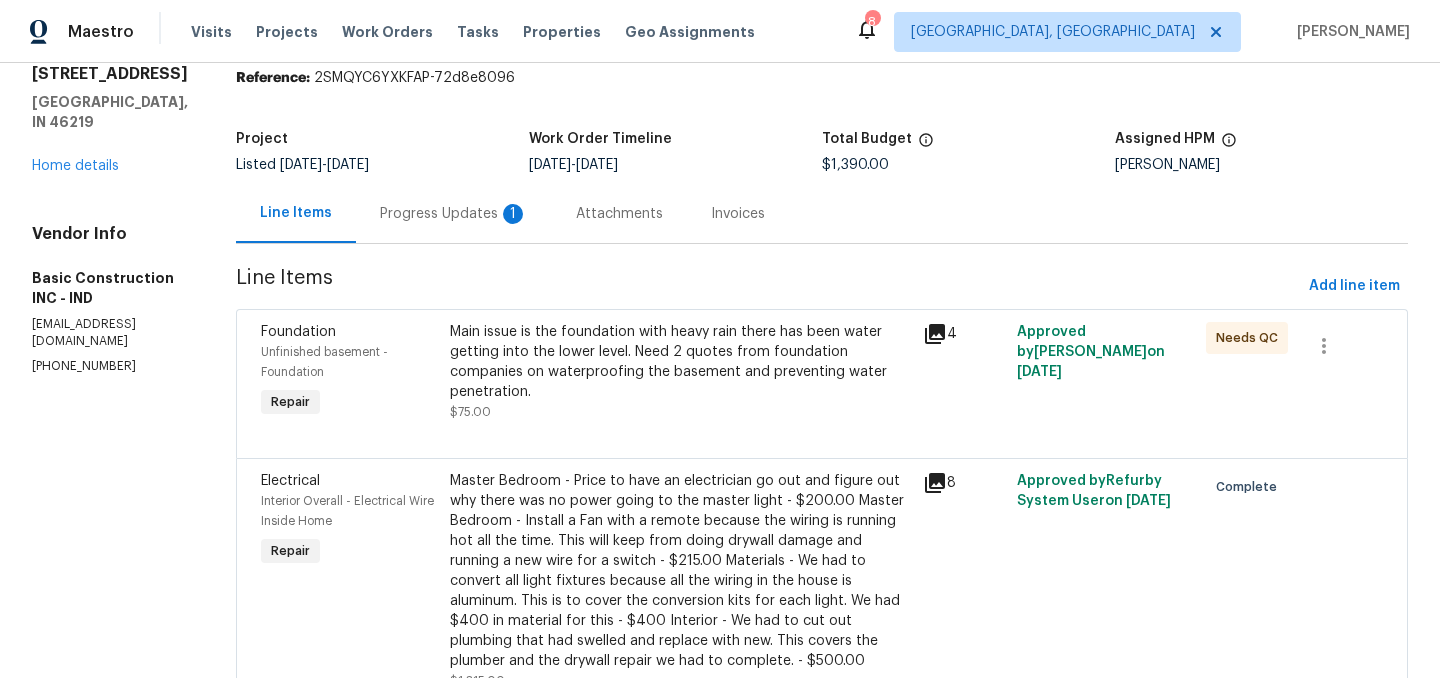 scroll, scrollTop: 24, scrollLeft: 0, axis: vertical 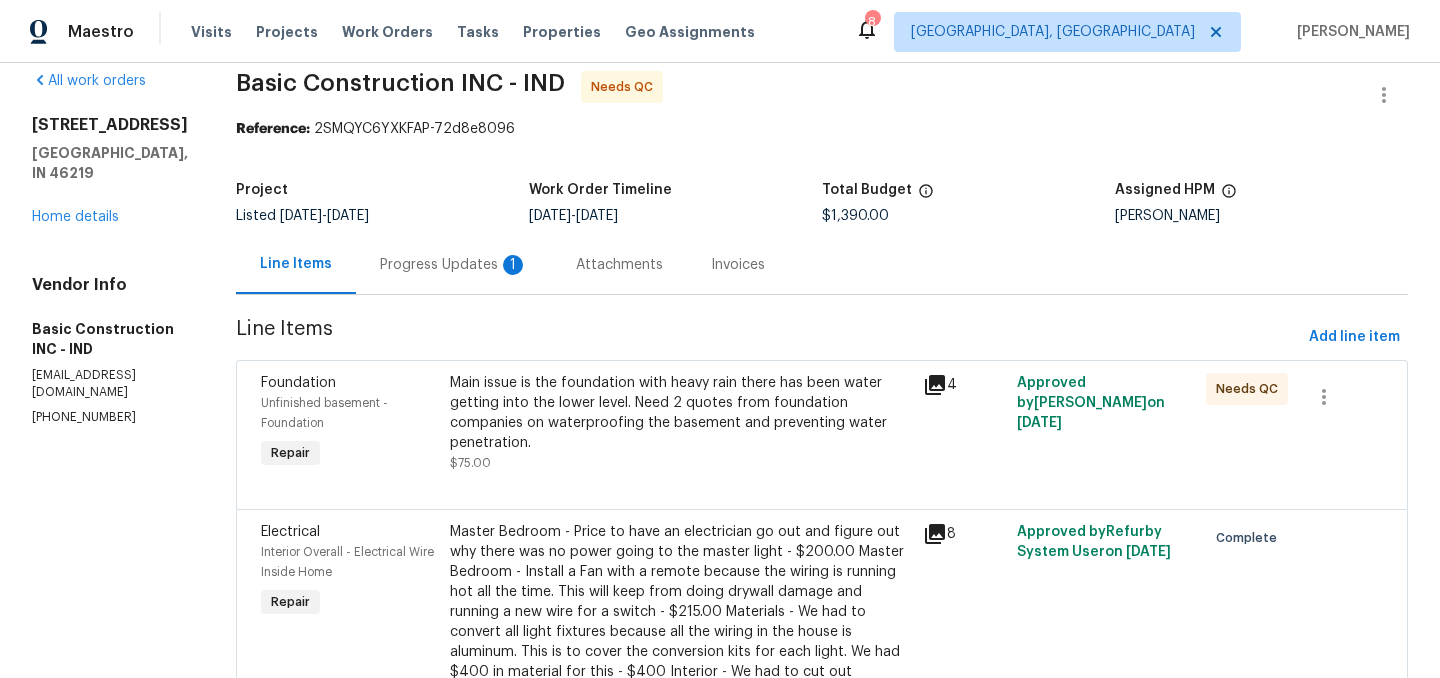 click on "Main issue is the foundation with heavy rain there has been water getting into the lower level. Need 2 quotes from foundation companies on waterproofing the basement and preventing water penetration." at bounding box center [680, 413] 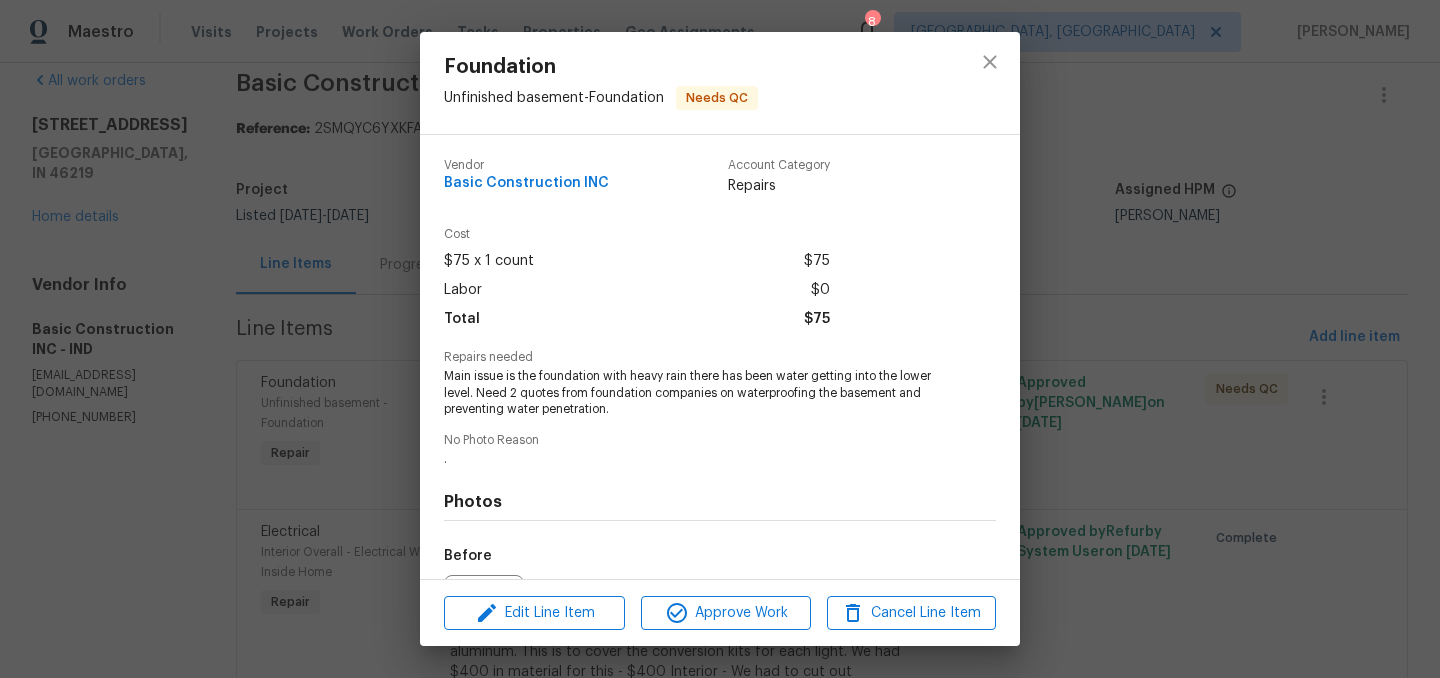 scroll, scrollTop: 226, scrollLeft: 0, axis: vertical 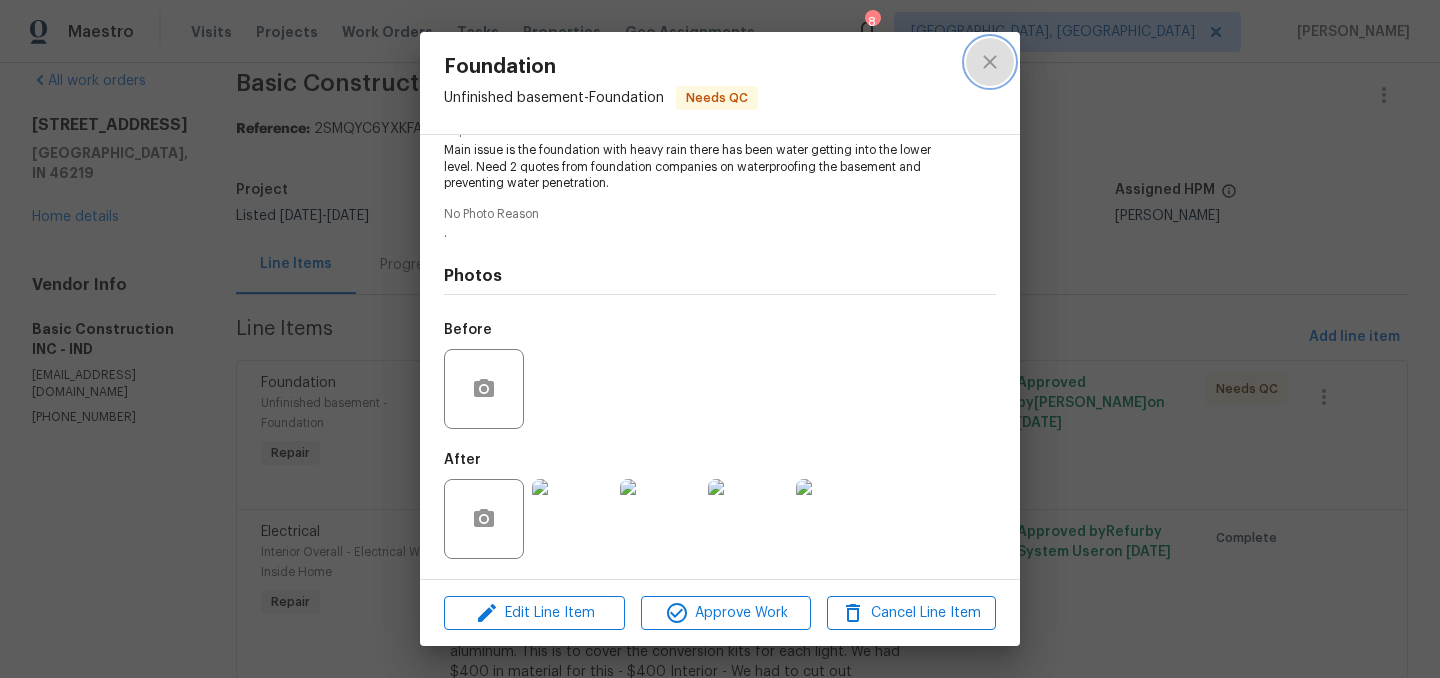 click 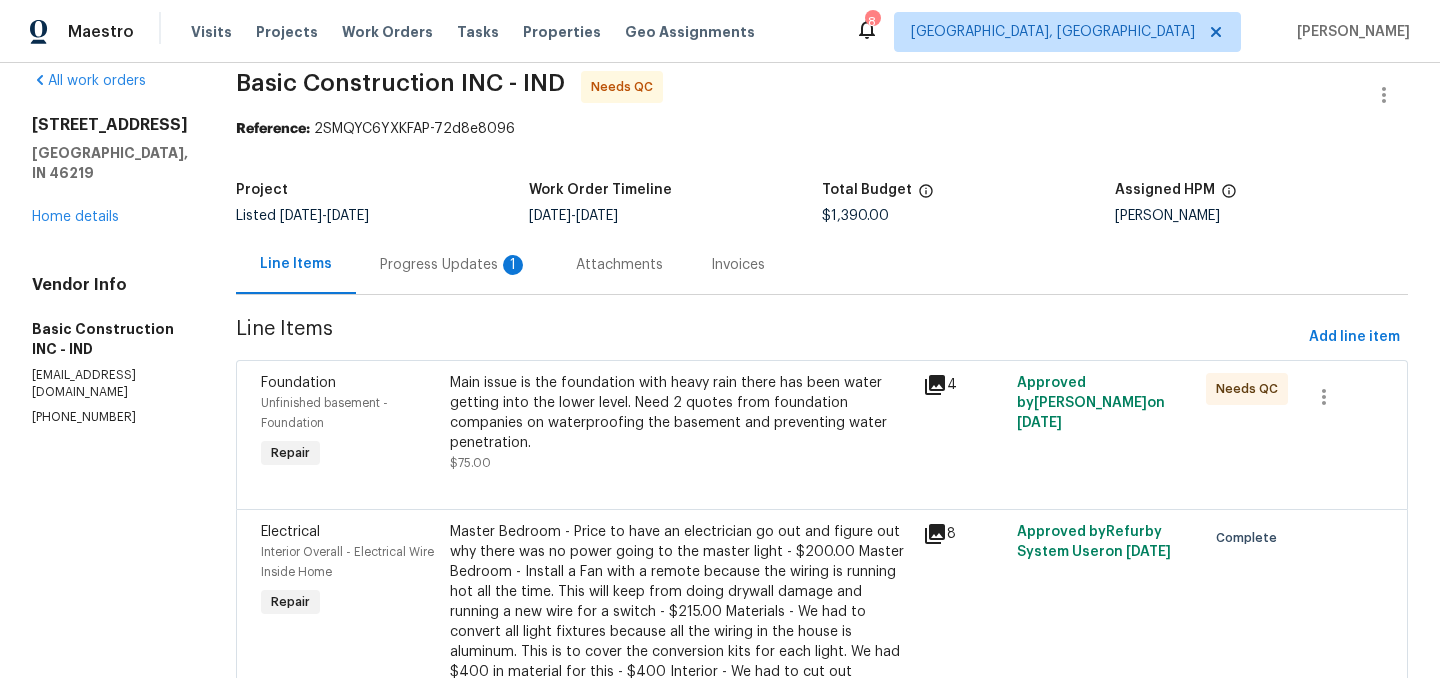 click on "Progress Updates 1" at bounding box center (454, 265) 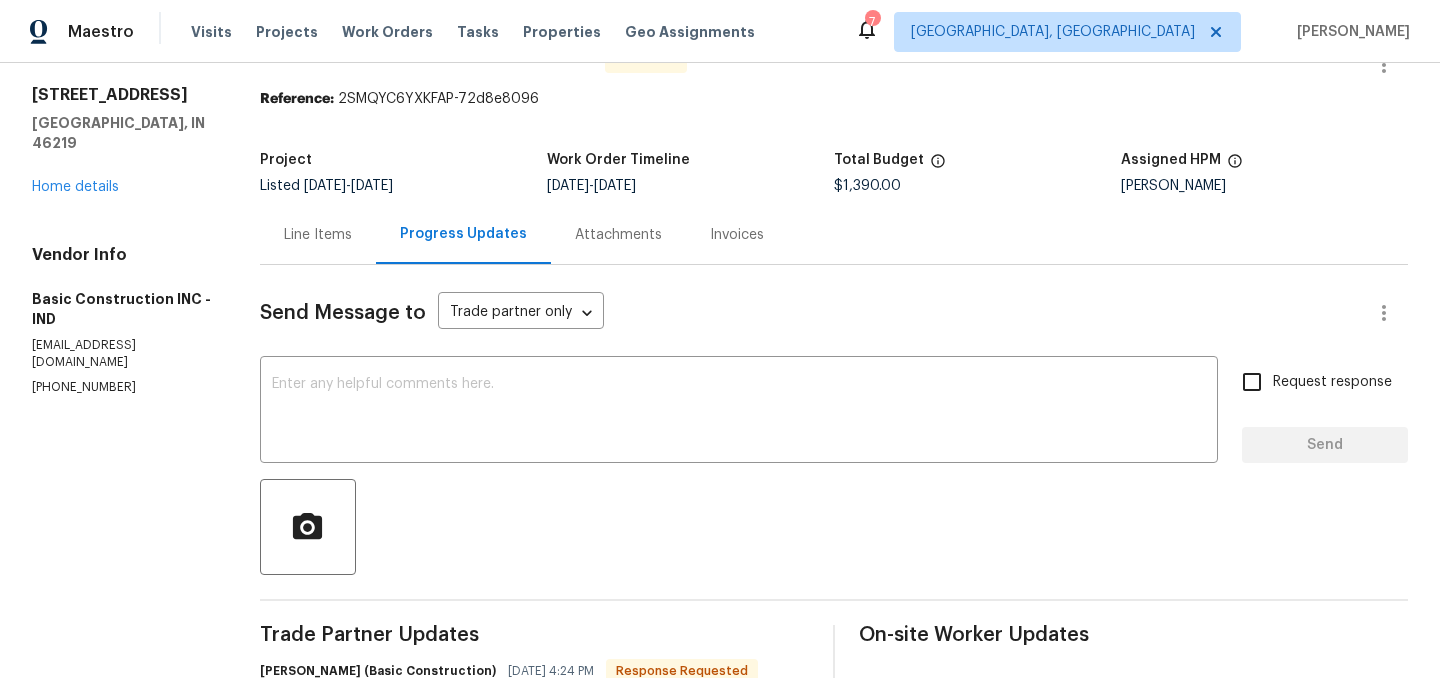 scroll, scrollTop: 0, scrollLeft: 0, axis: both 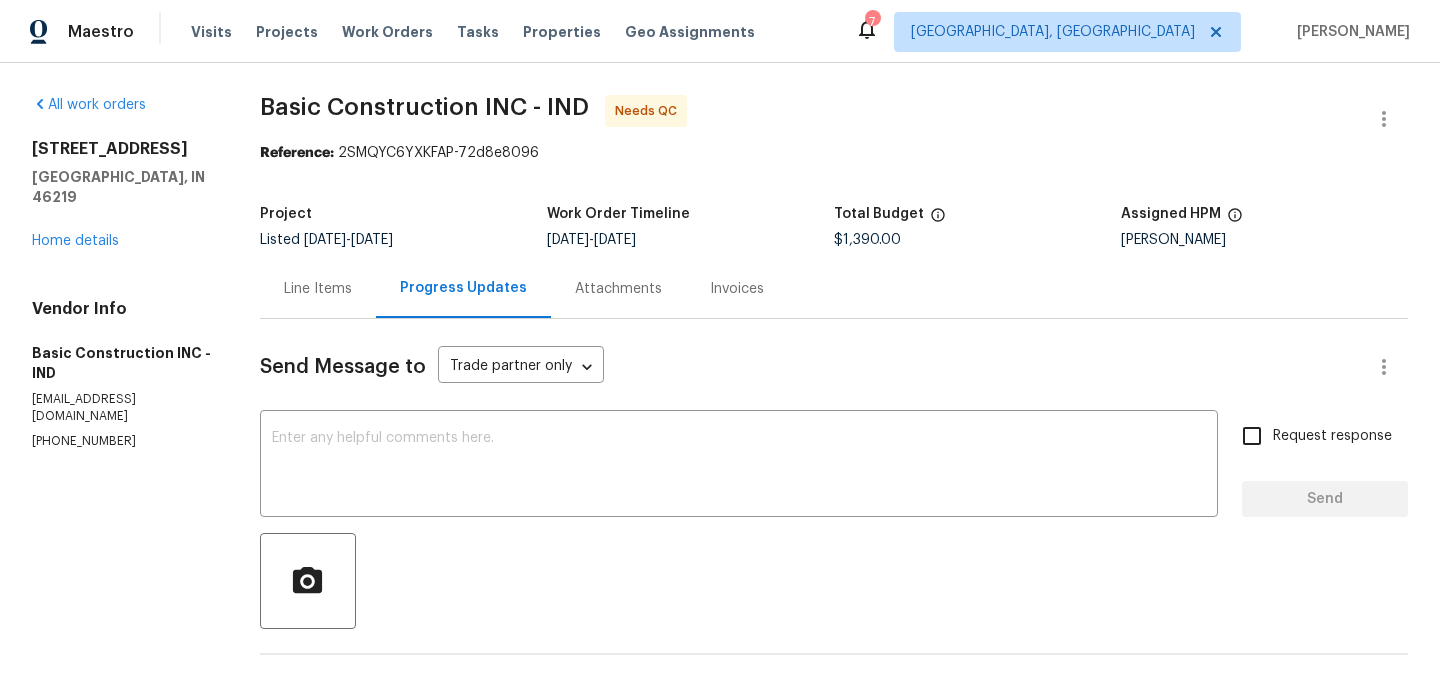 click on "Attachments" at bounding box center [618, 289] 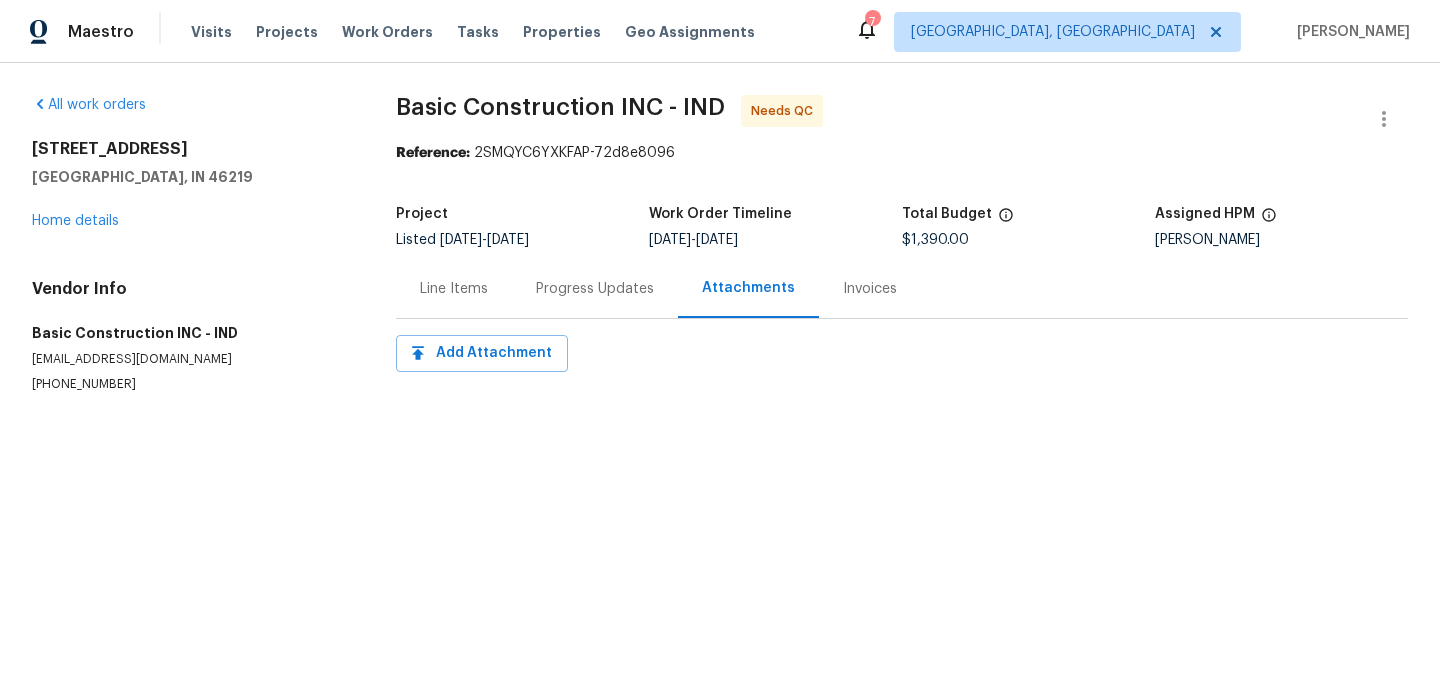 click on "Invoices" at bounding box center [870, 289] 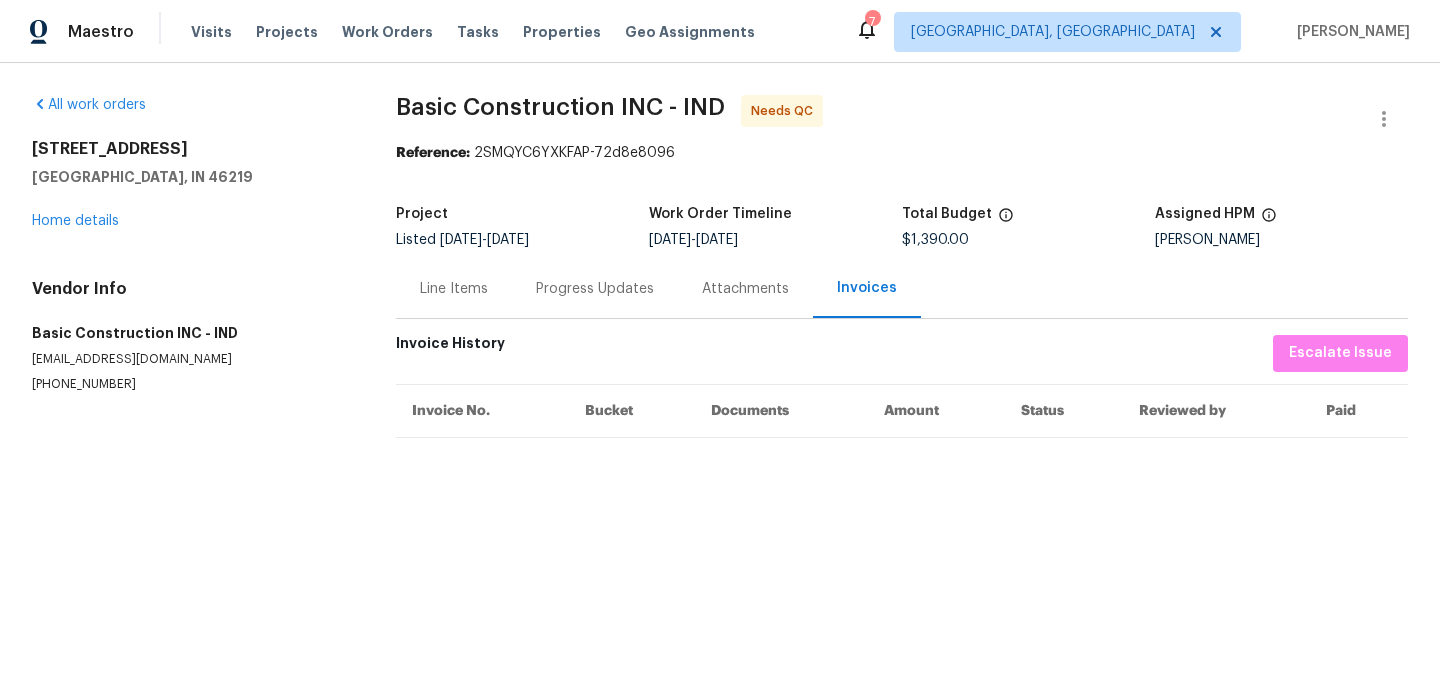 click on "Line Items" at bounding box center (454, 289) 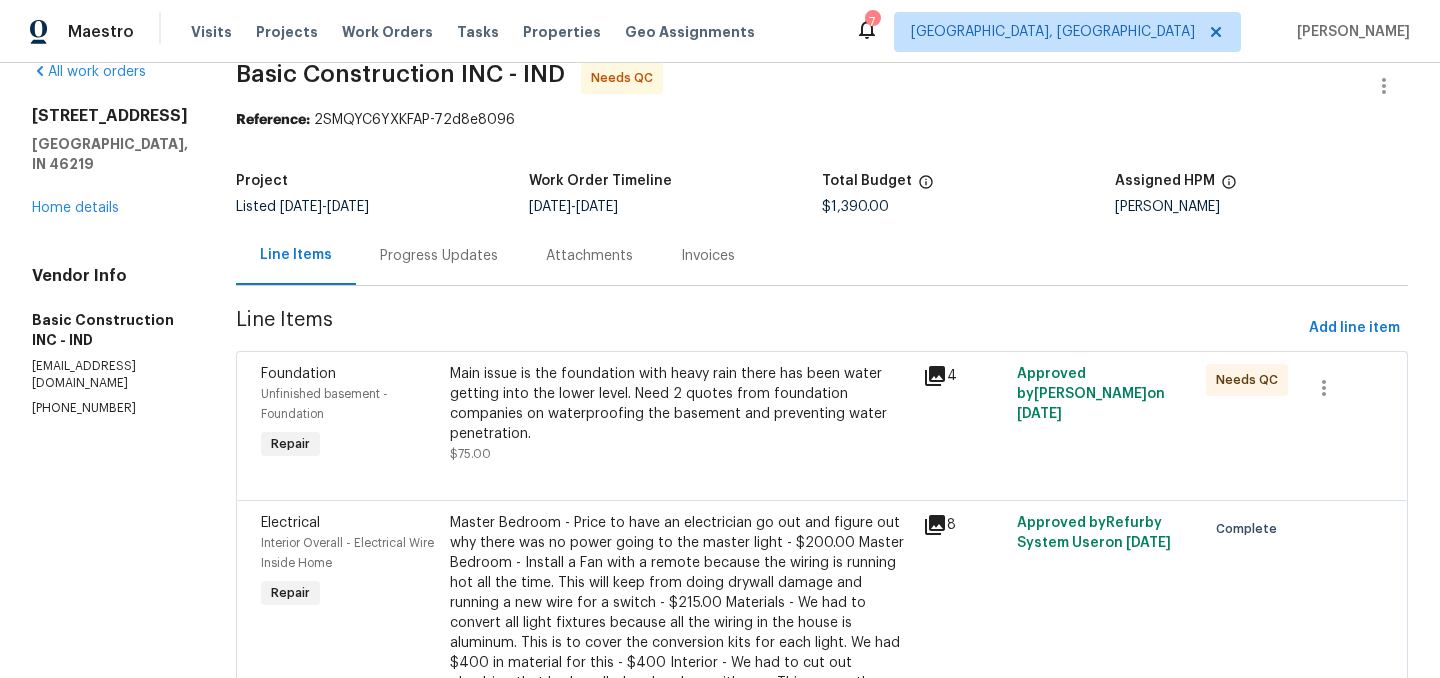 scroll, scrollTop: 0, scrollLeft: 0, axis: both 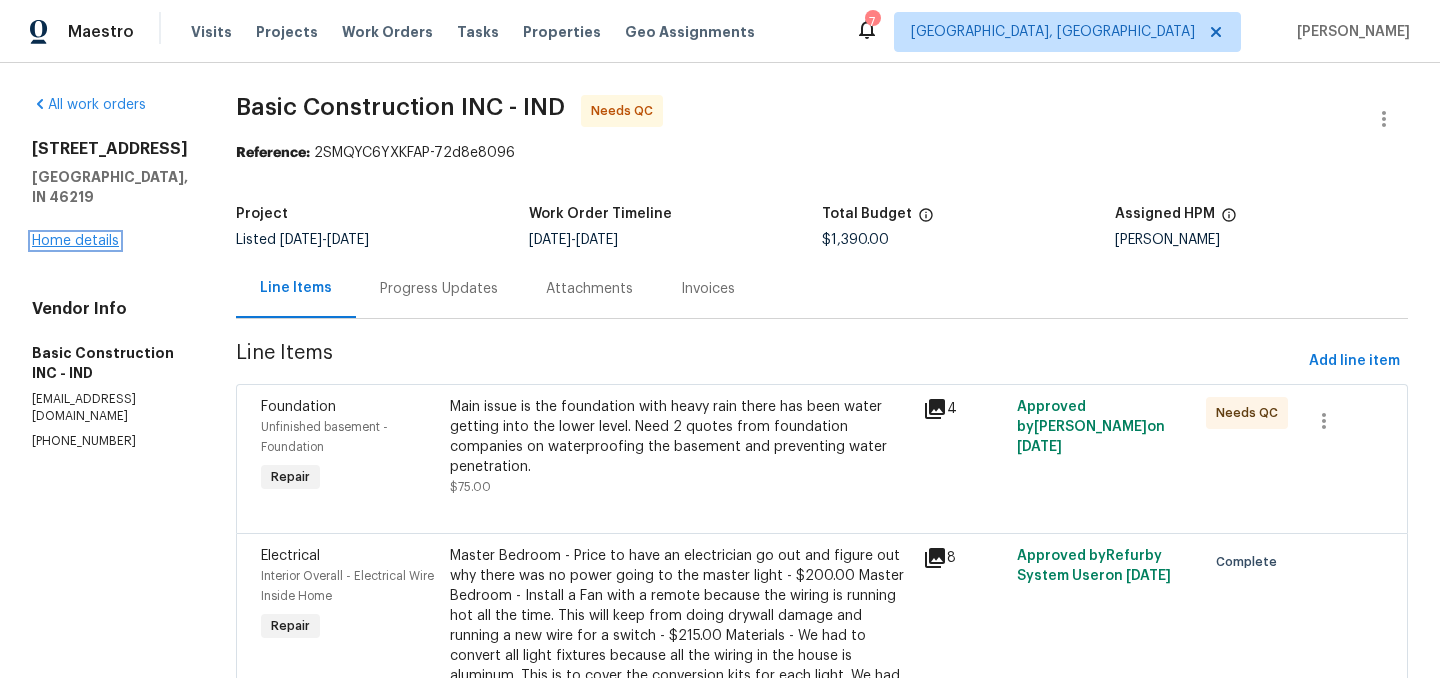 click on "Home details" at bounding box center [75, 241] 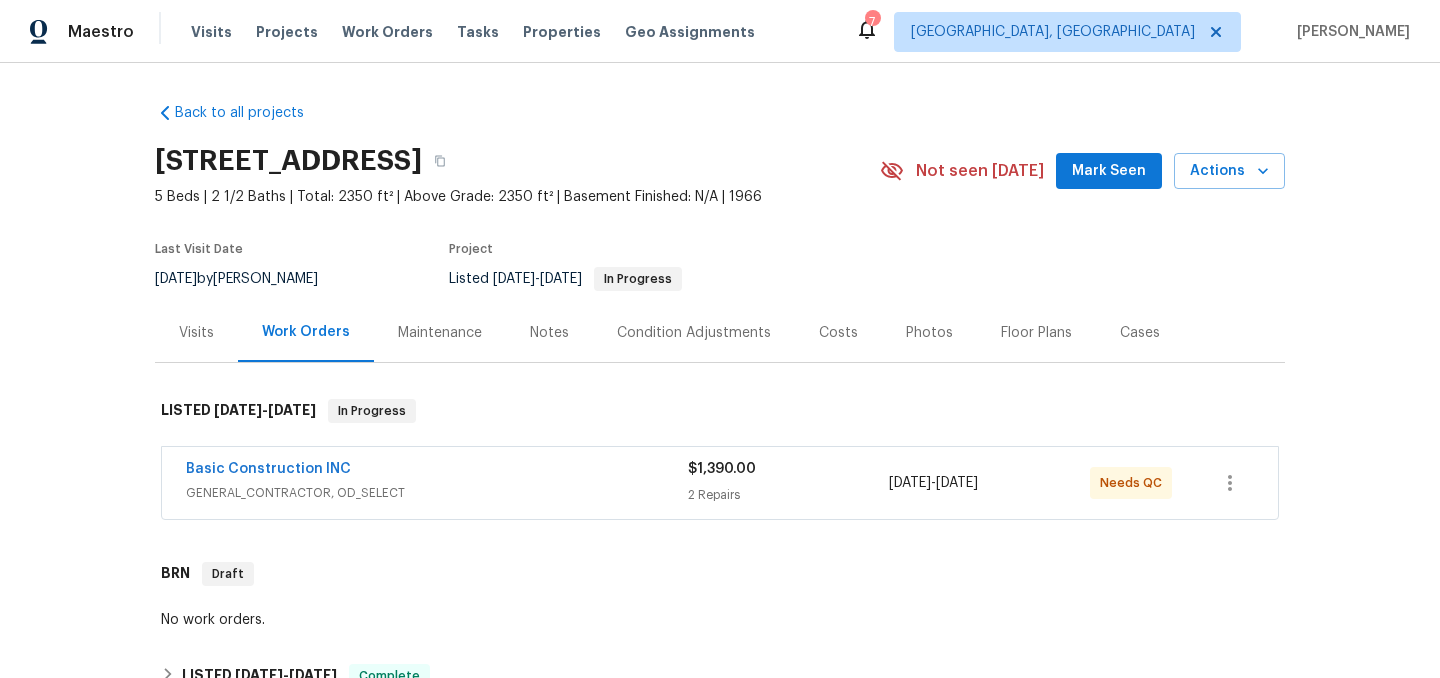 click on "Notes" at bounding box center (549, 332) 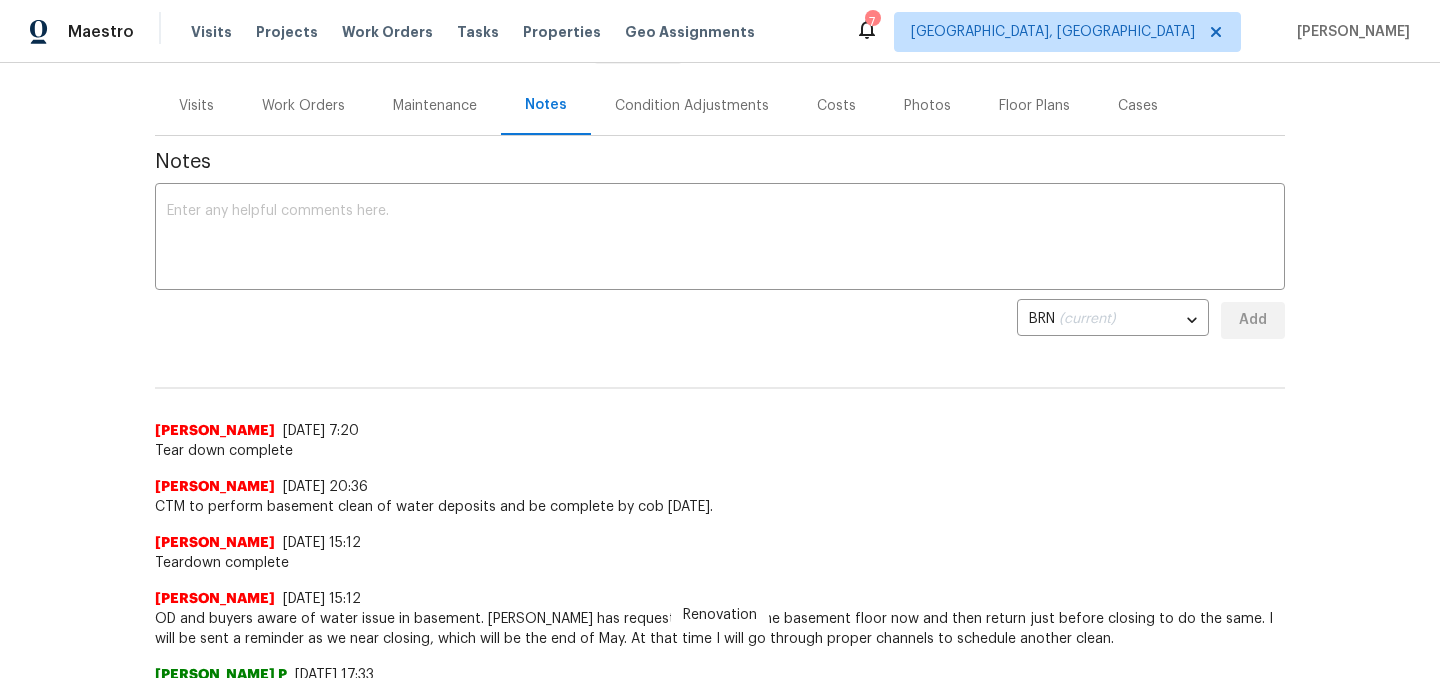scroll, scrollTop: 0, scrollLeft: 0, axis: both 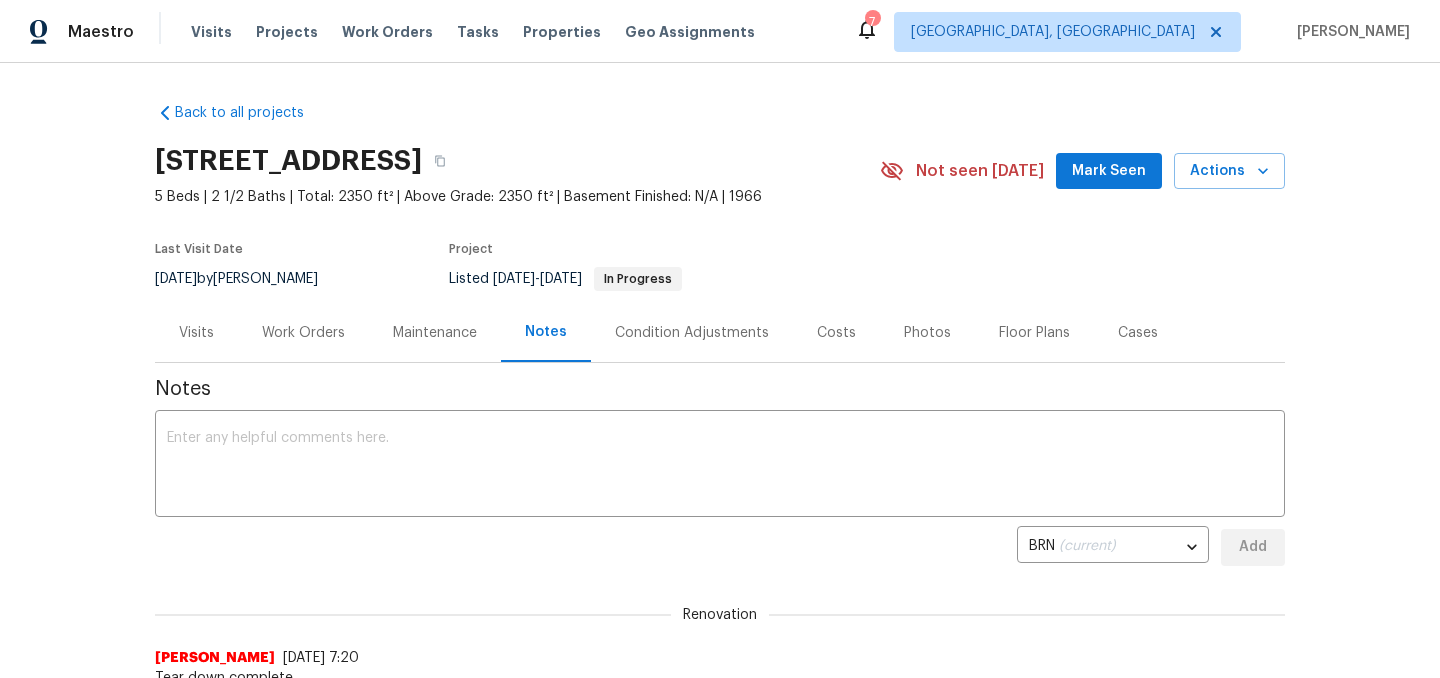 click on "Work Orders" at bounding box center [303, 332] 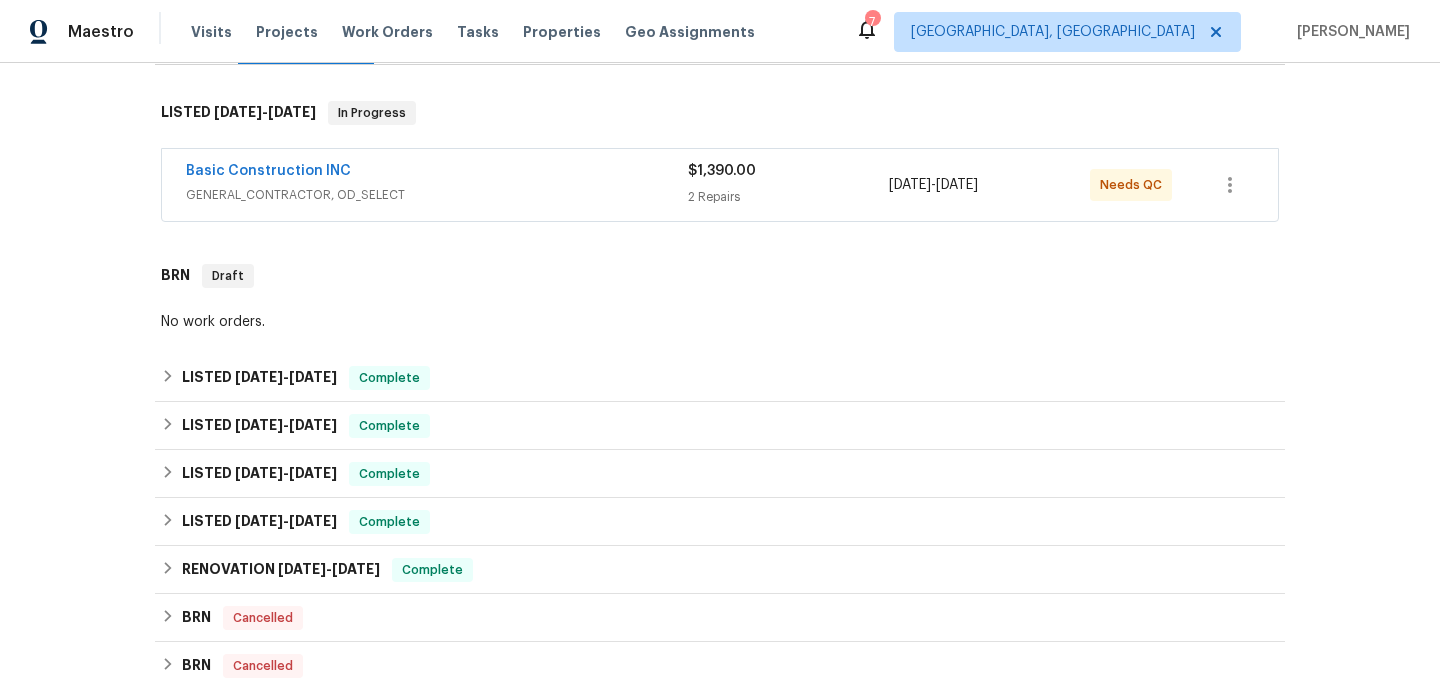 scroll, scrollTop: 0, scrollLeft: 0, axis: both 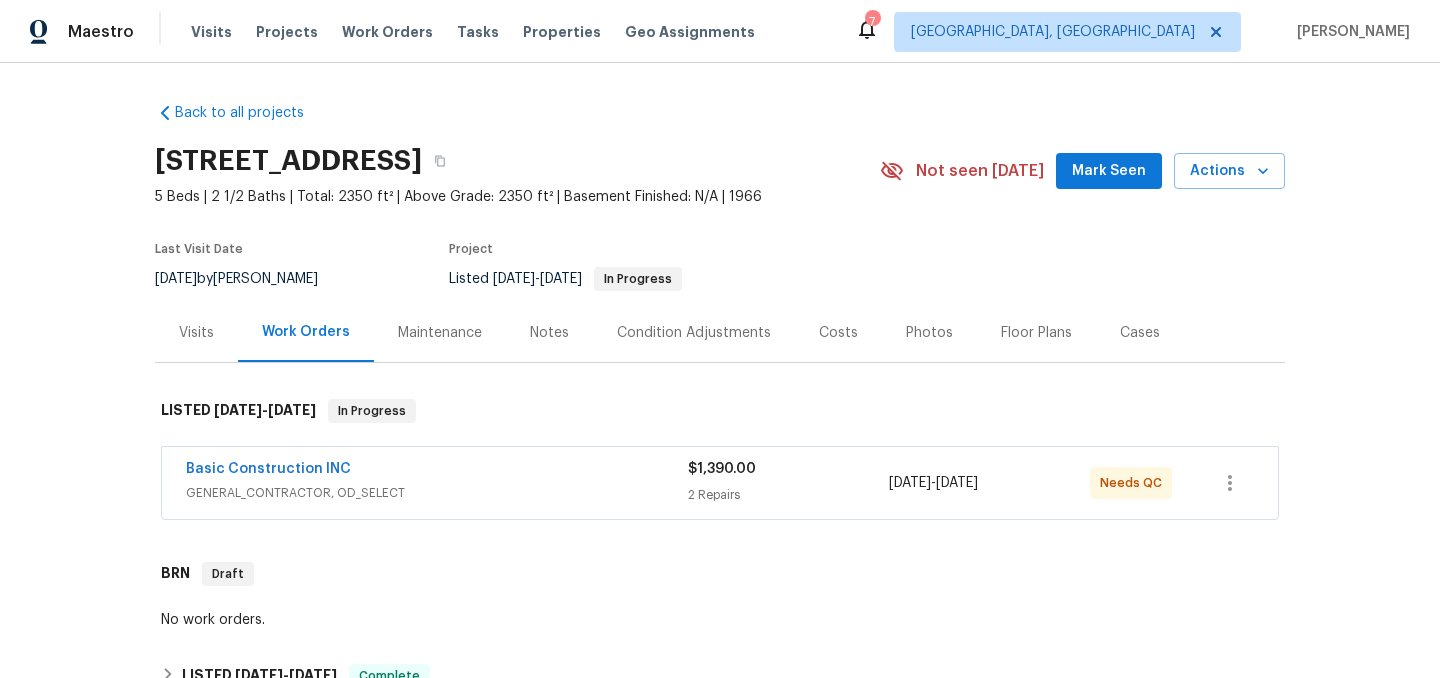 click on "Notes" at bounding box center [549, 333] 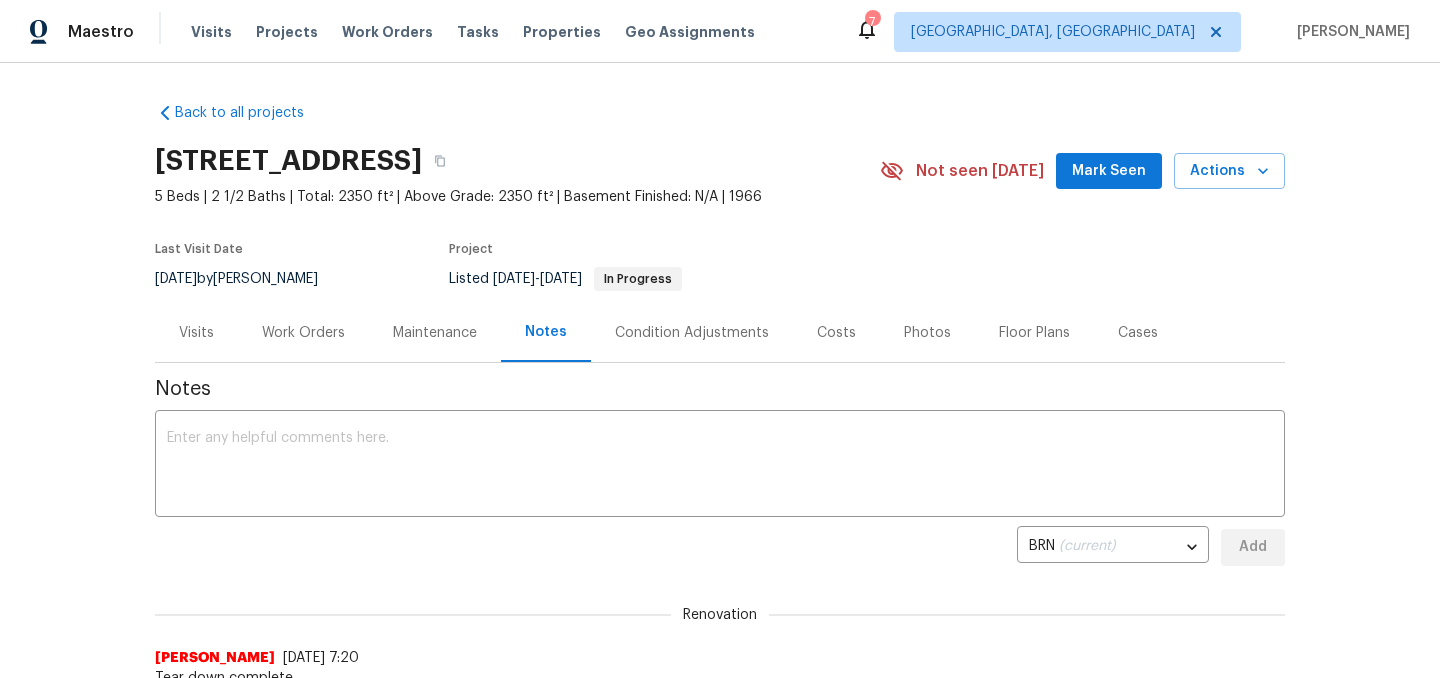 click on "Work Orders" at bounding box center [303, 333] 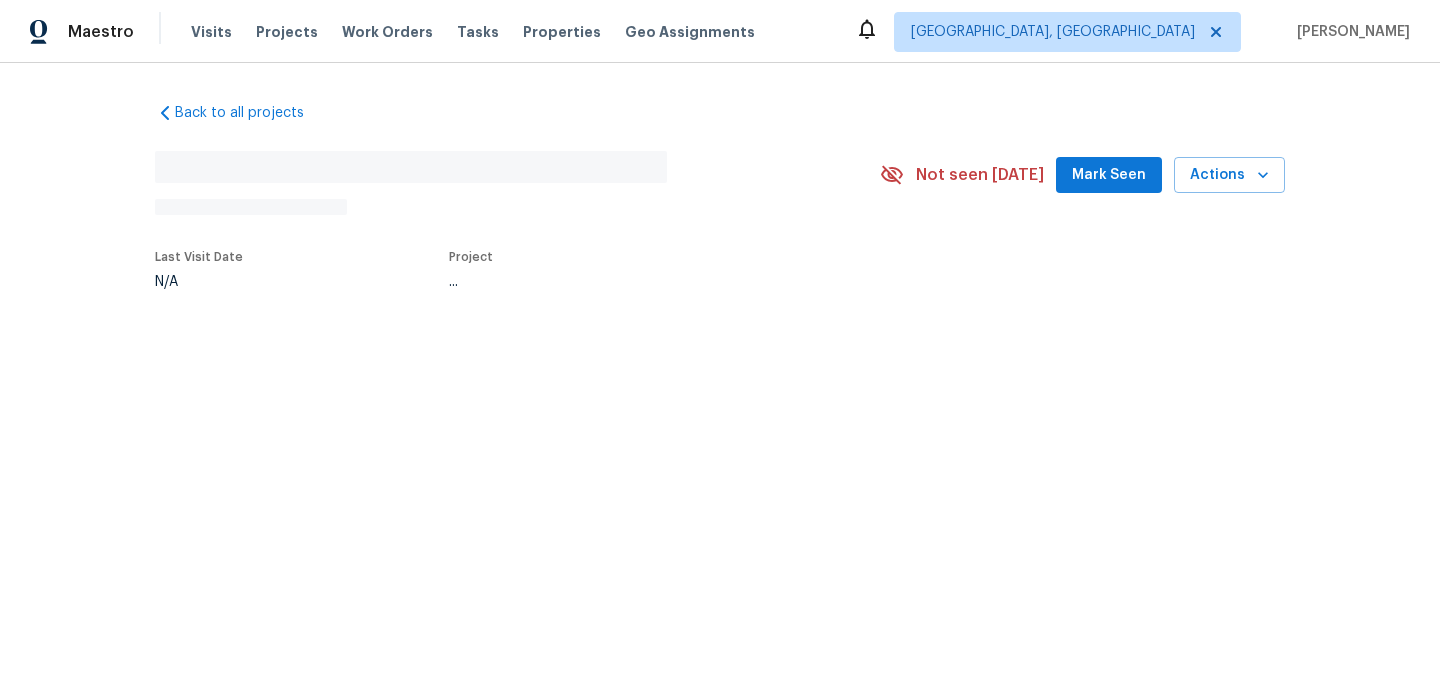 scroll, scrollTop: 0, scrollLeft: 0, axis: both 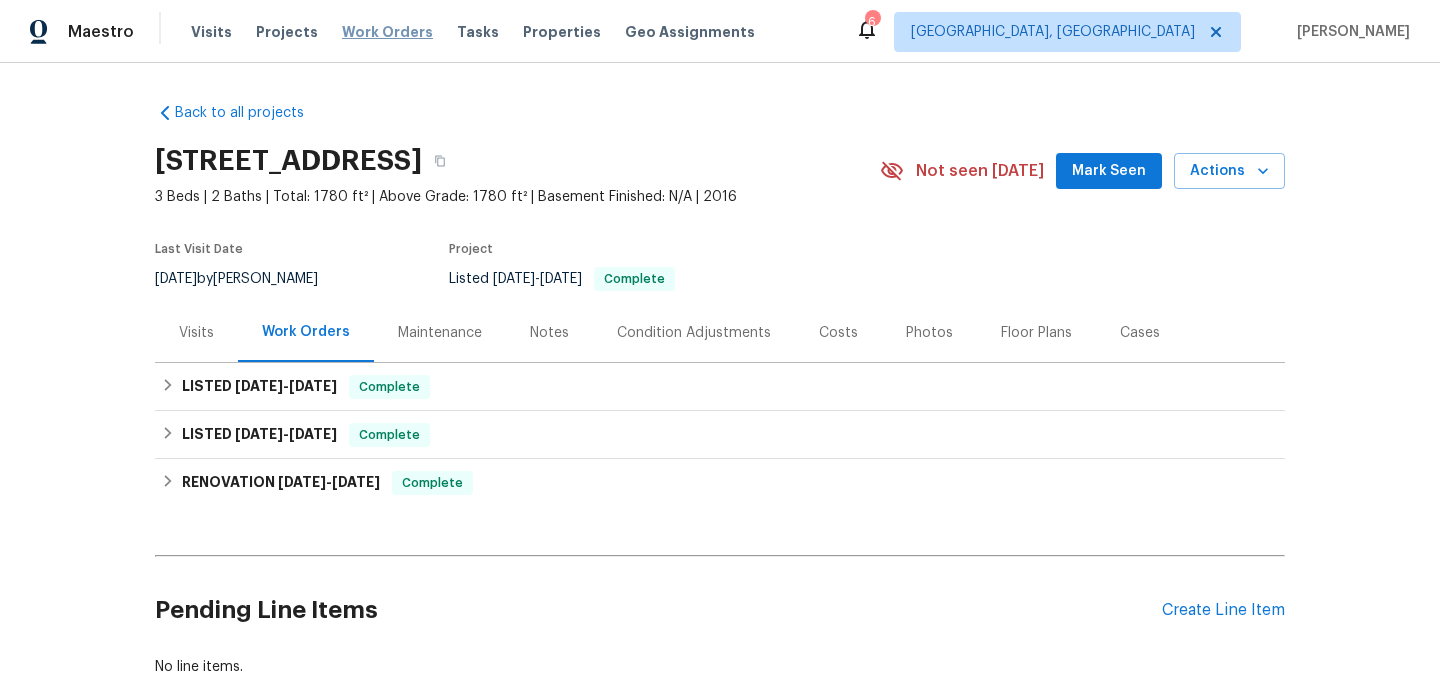 click on "Work Orders" at bounding box center [387, 32] 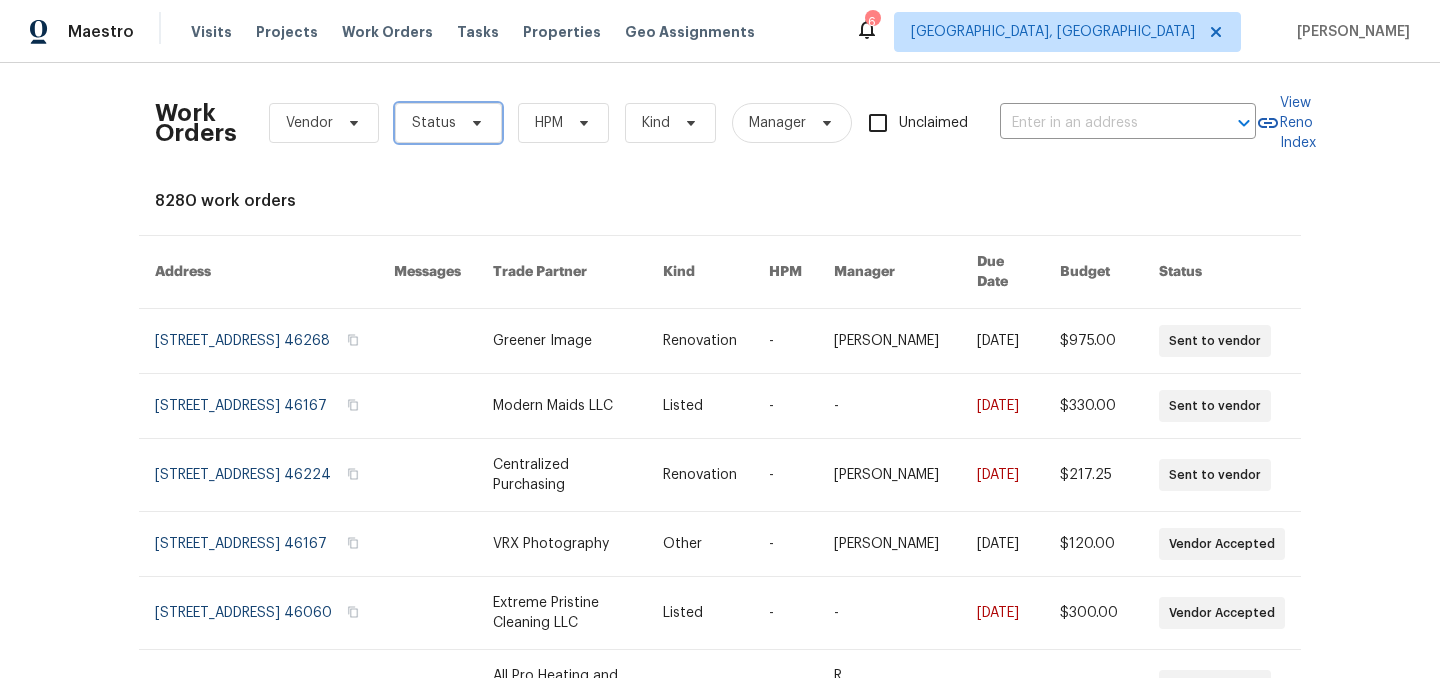 click on "Status" at bounding box center [434, 123] 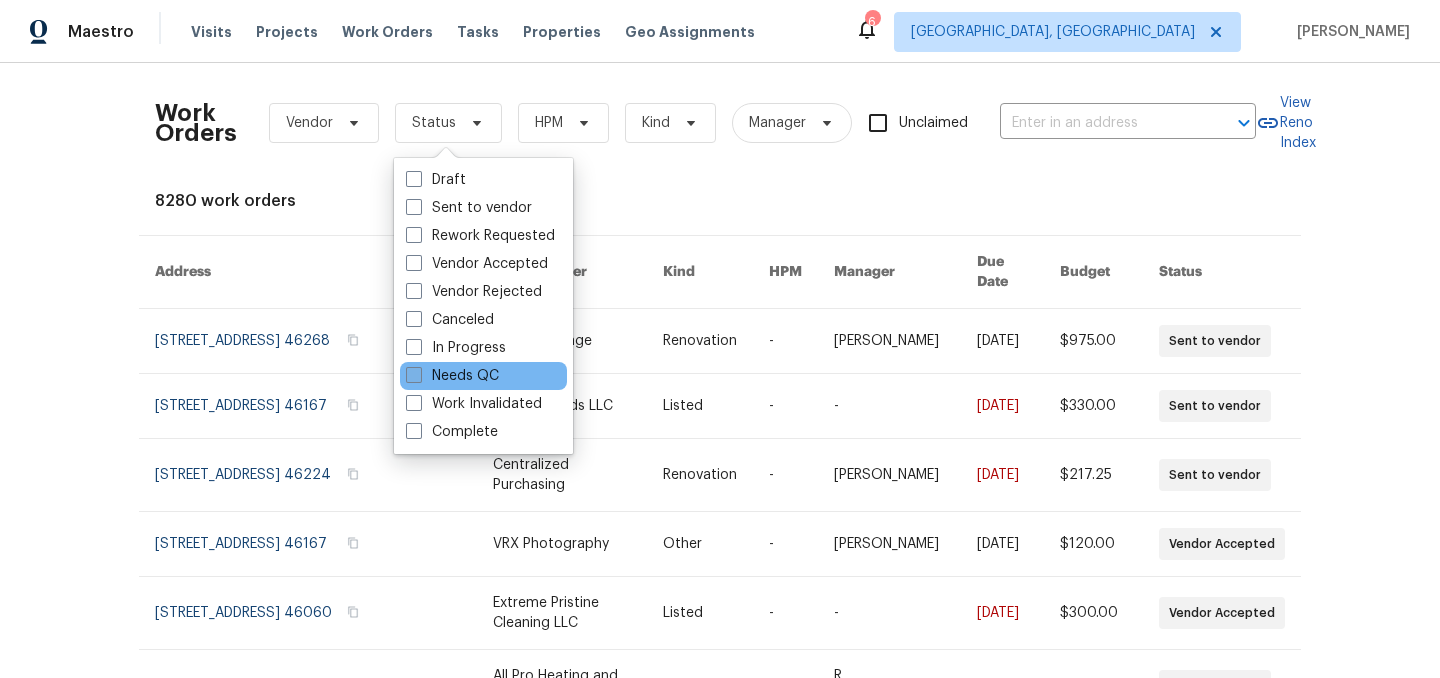 click on "Needs QC" at bounding box center [452, 376] 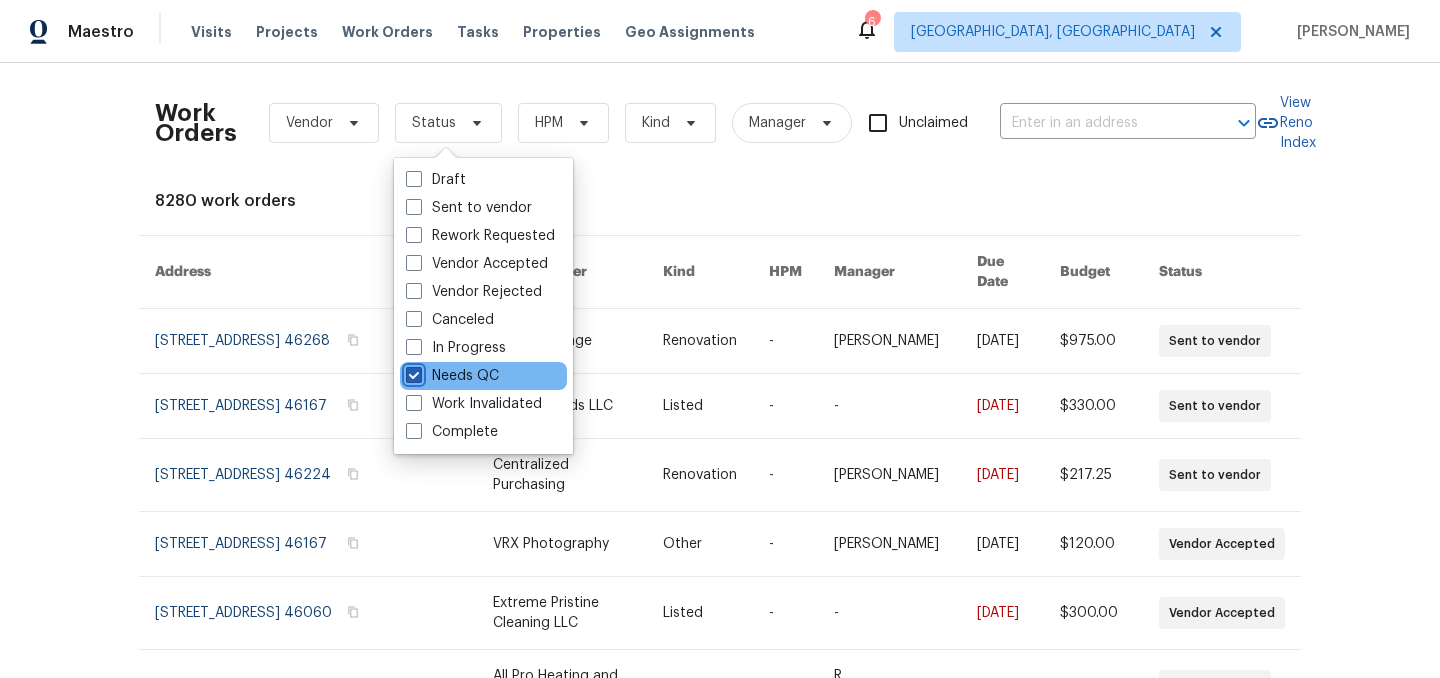 checkbox on "true" 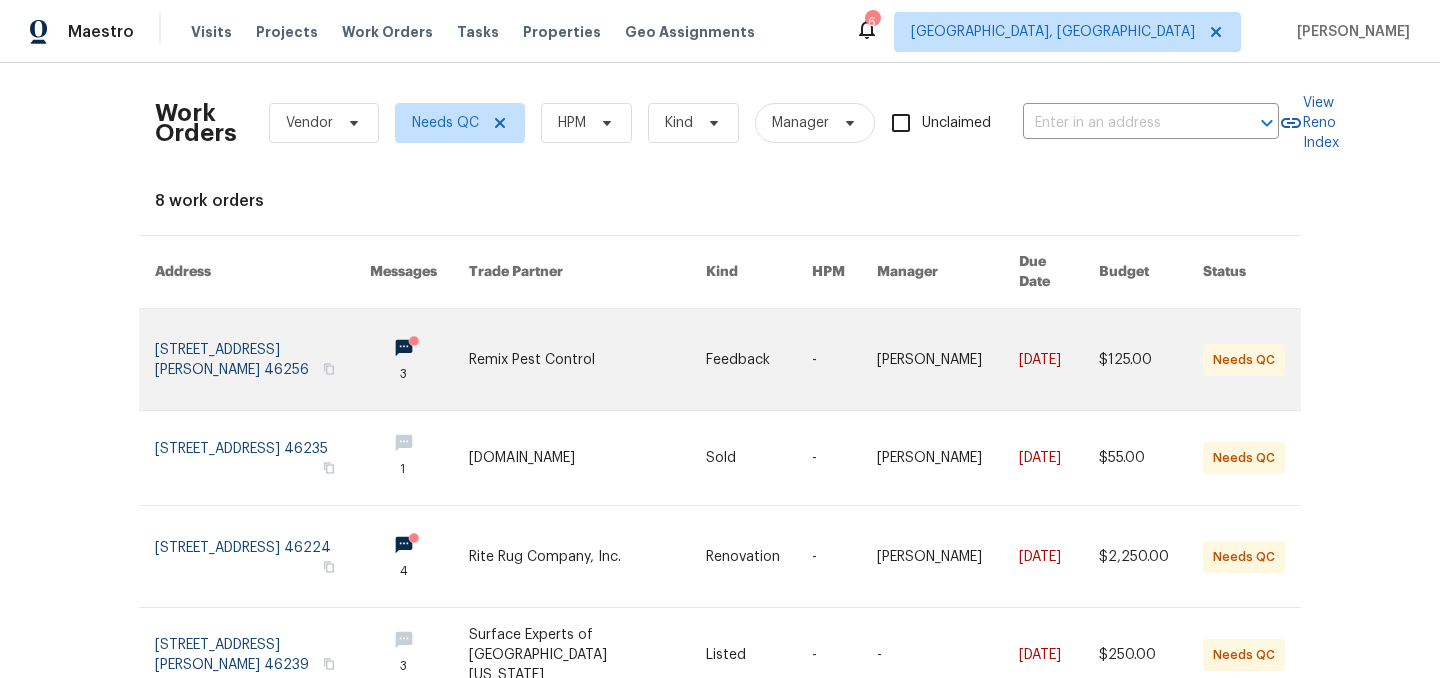 click at bounding box center (588, 359) 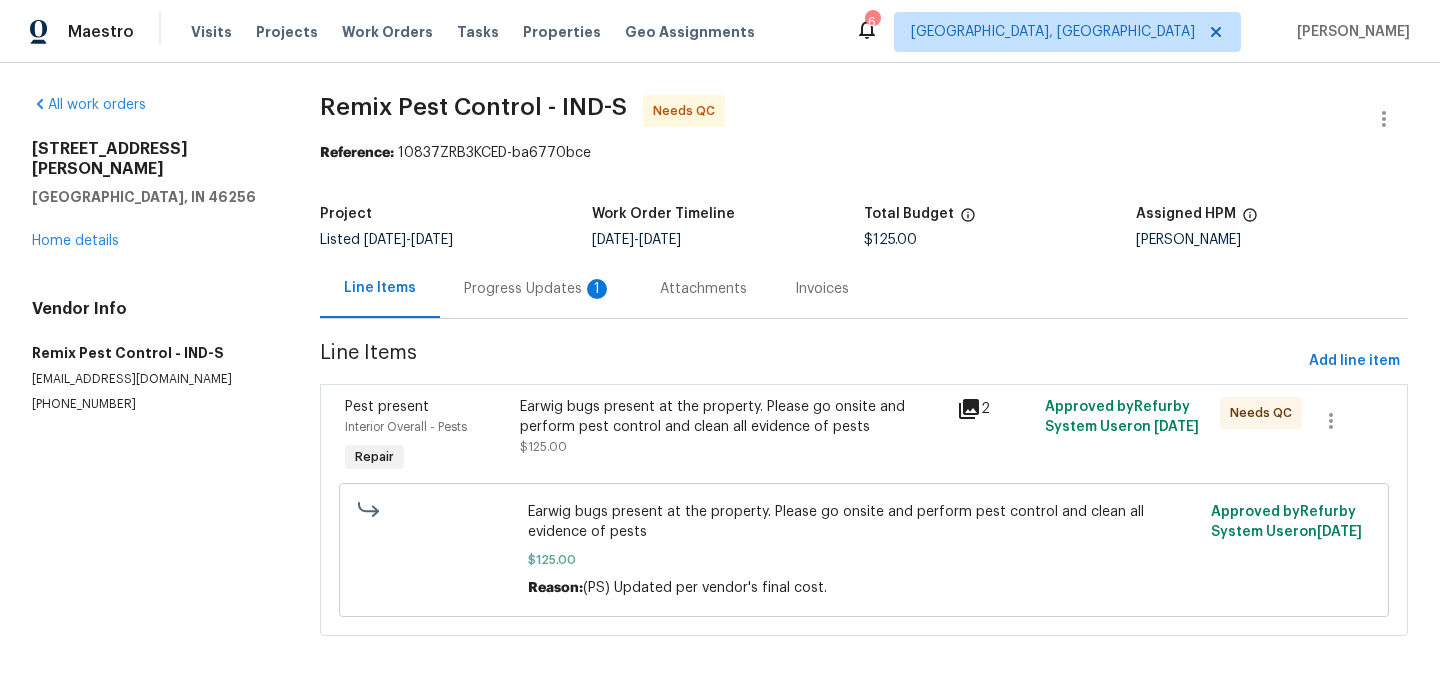 click on "Progress Updates 1" at bounding box center (538, 289) 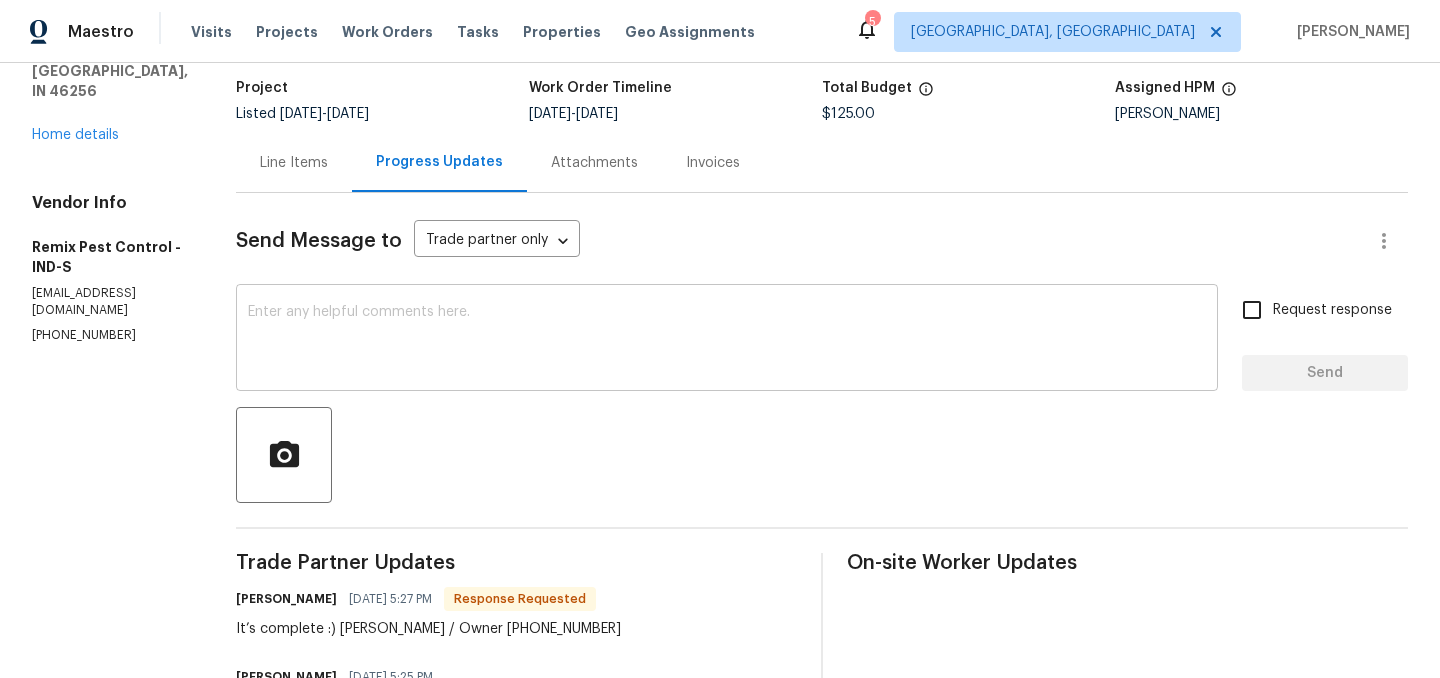 scroll, scrollTop: 0, scrollLeft: 0, axis: both 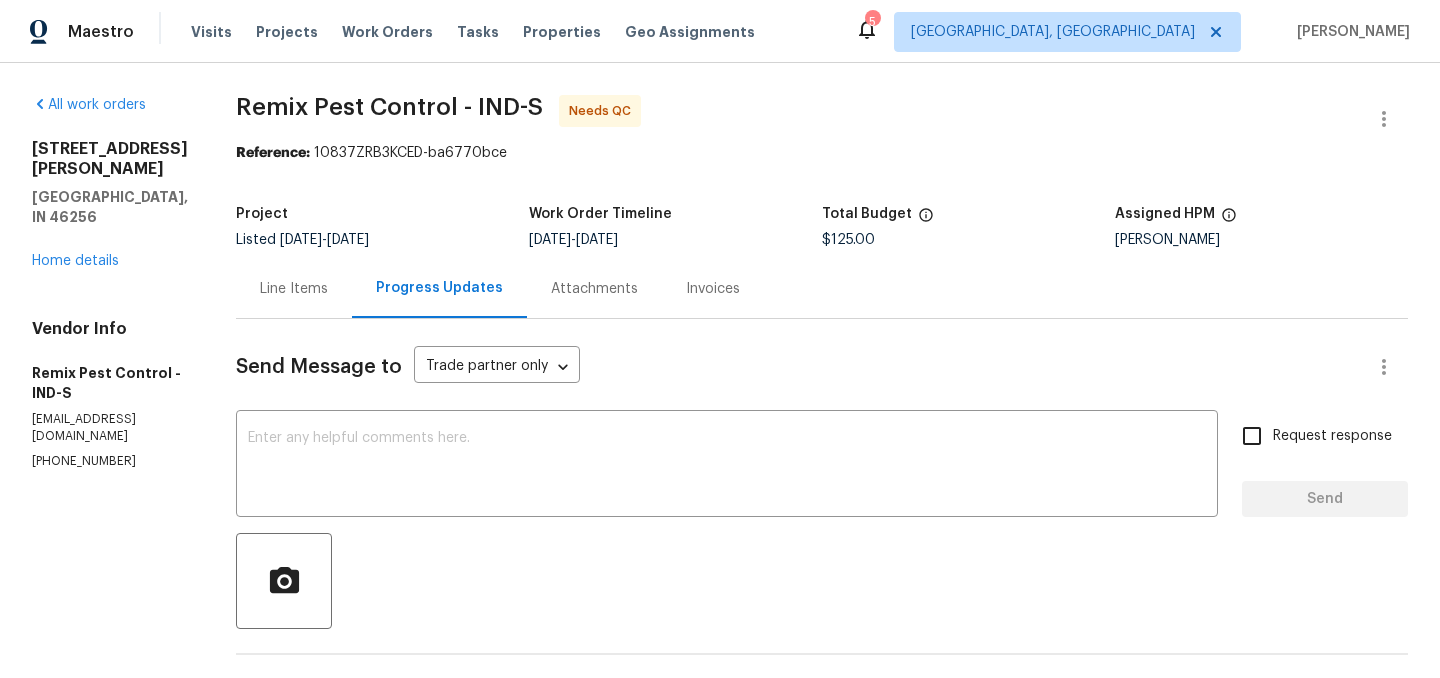 click on "Line Items" at bounding box center (294, 289) 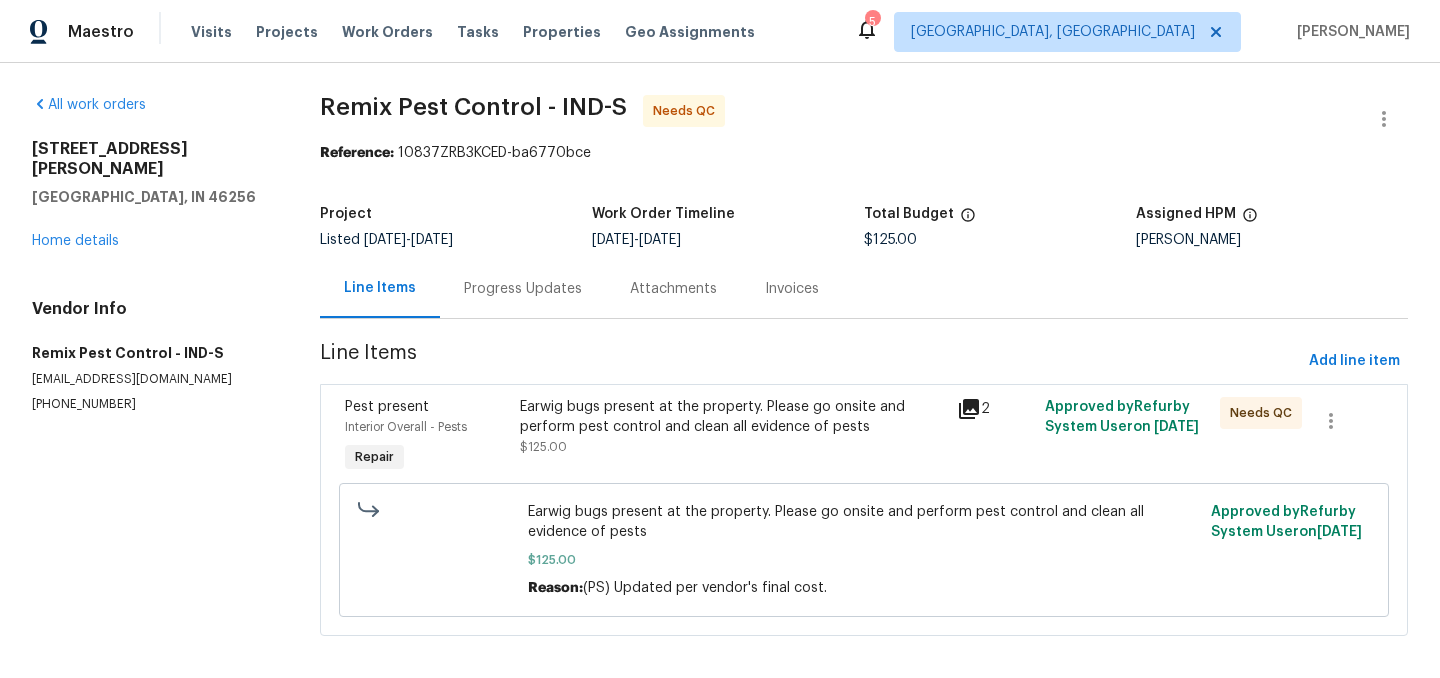 click 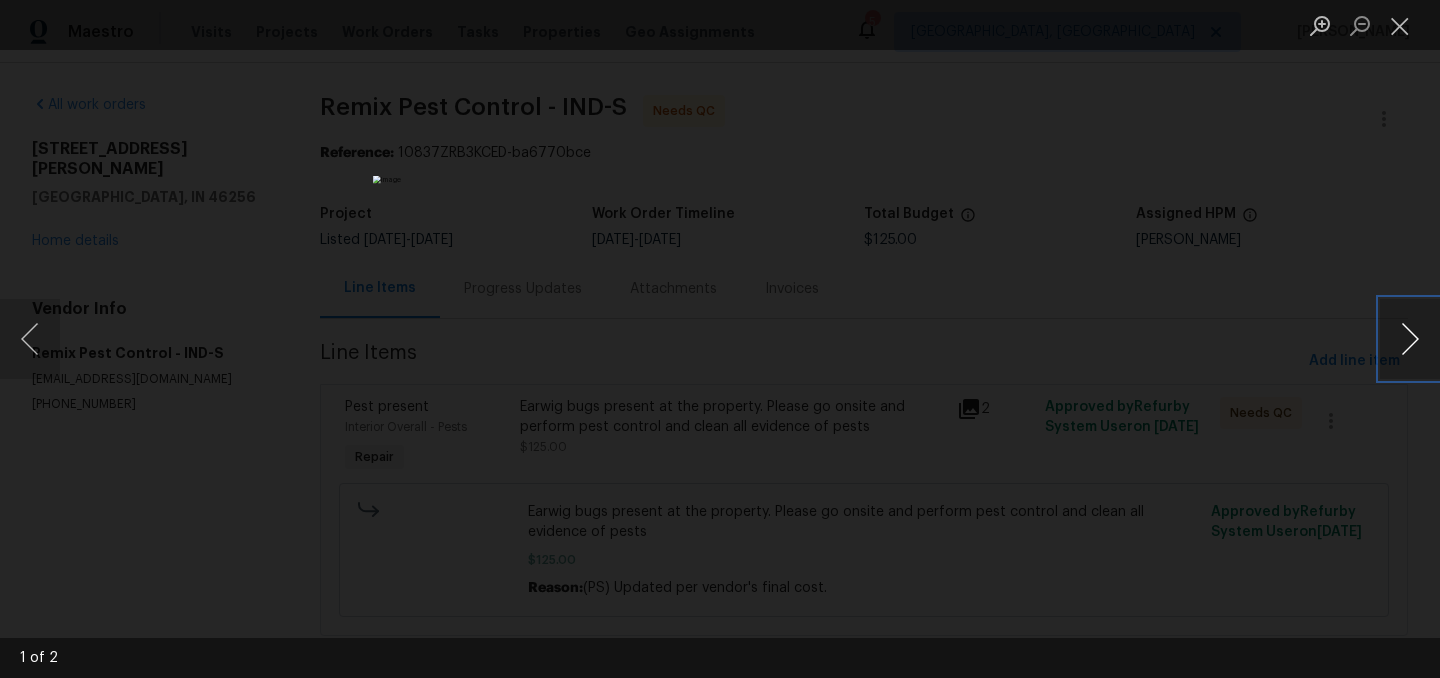 click at bounding box center (1410, 339) 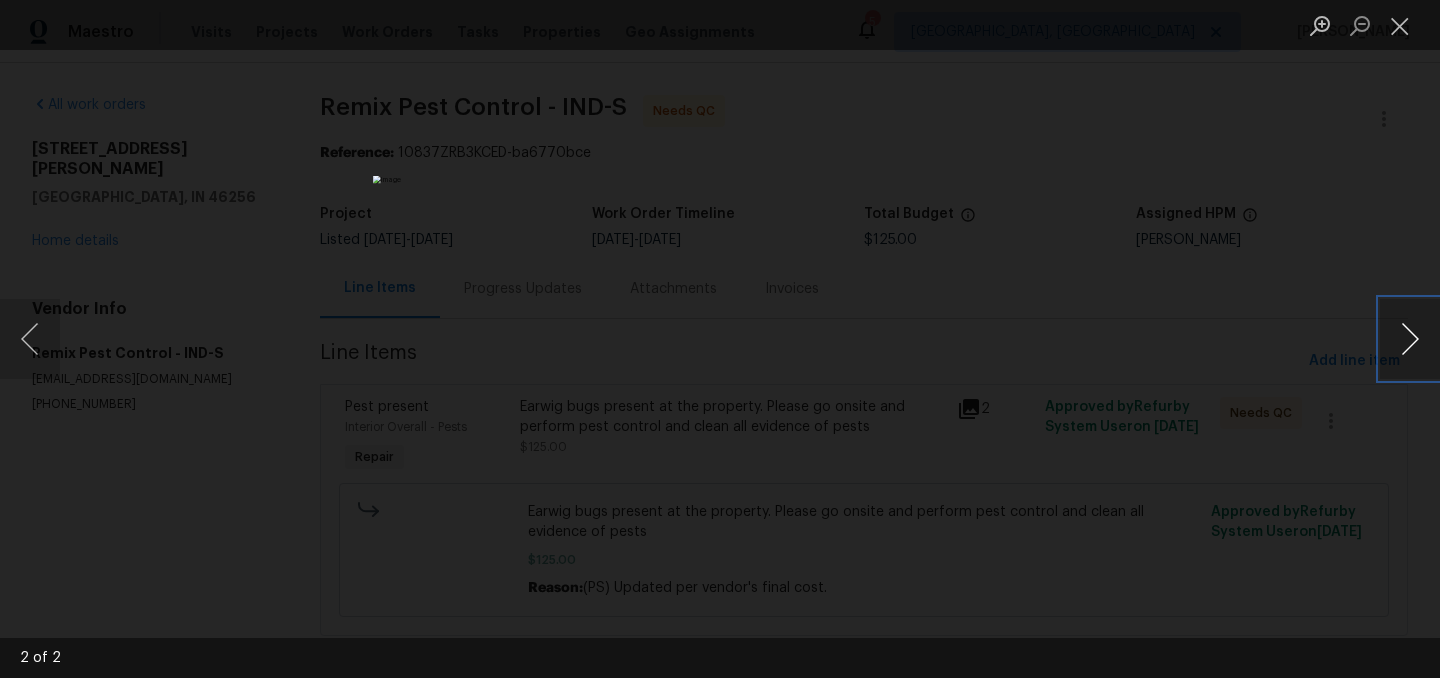 click at bounding box center [1410, 339] 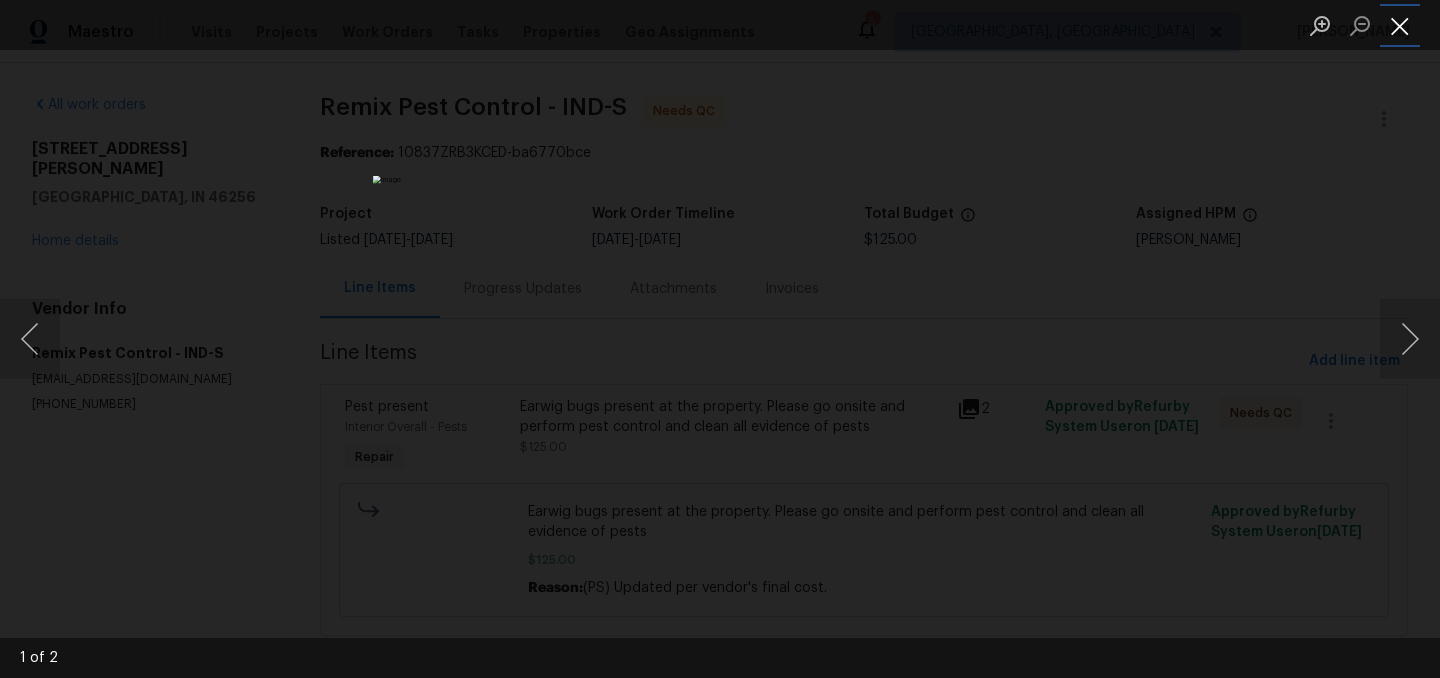 click at bounding box center [1400, 25] 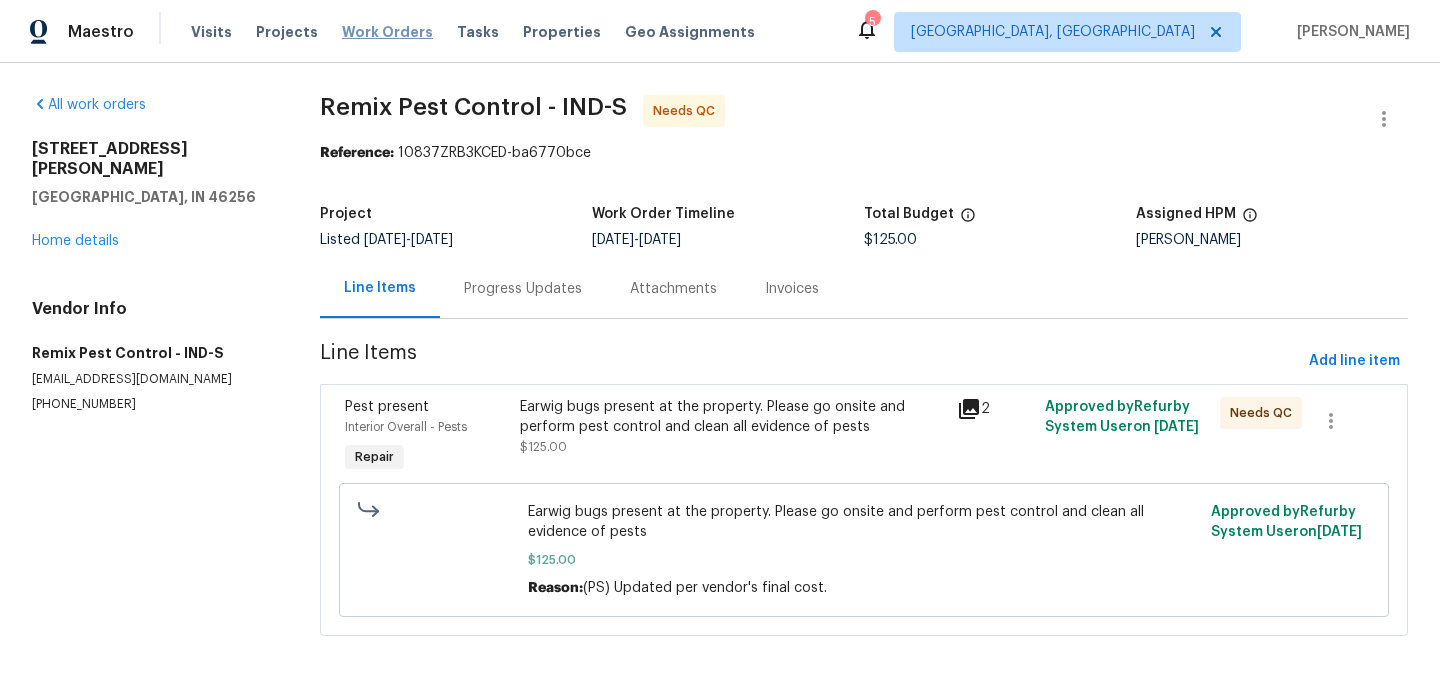 click on "Work Orders" at bounding box center [387, 32] 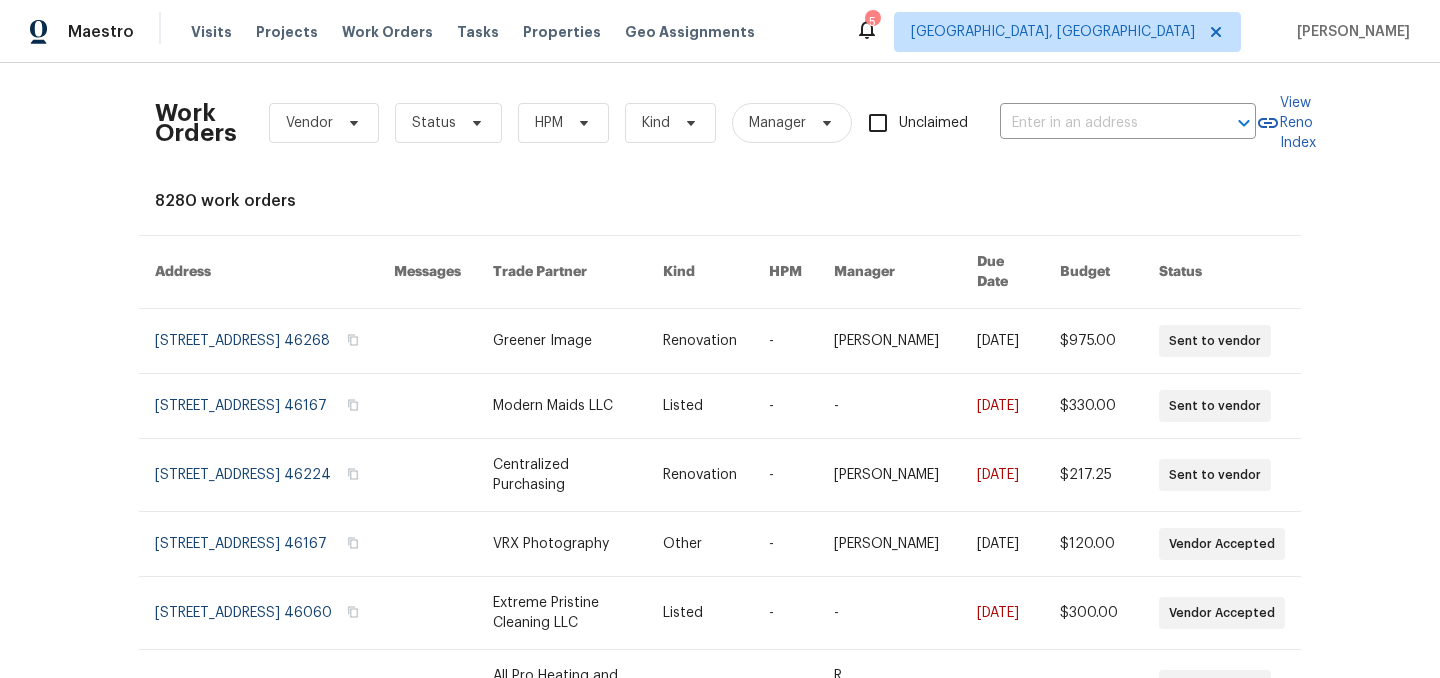 click on "Work Orders Vendor Status HPM Kind Manager Unclaimed ​" at bounding box center [705, 123] 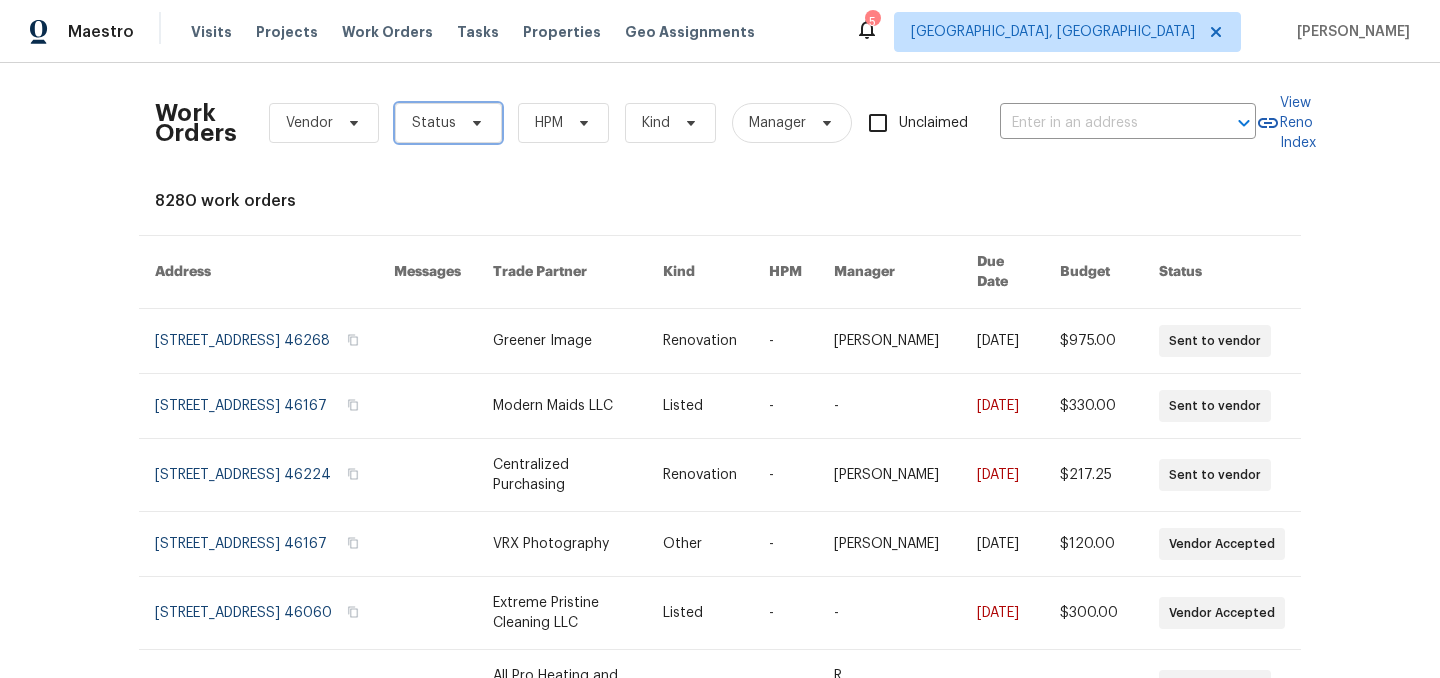 click on "Status" at bounding box center (434, 123) 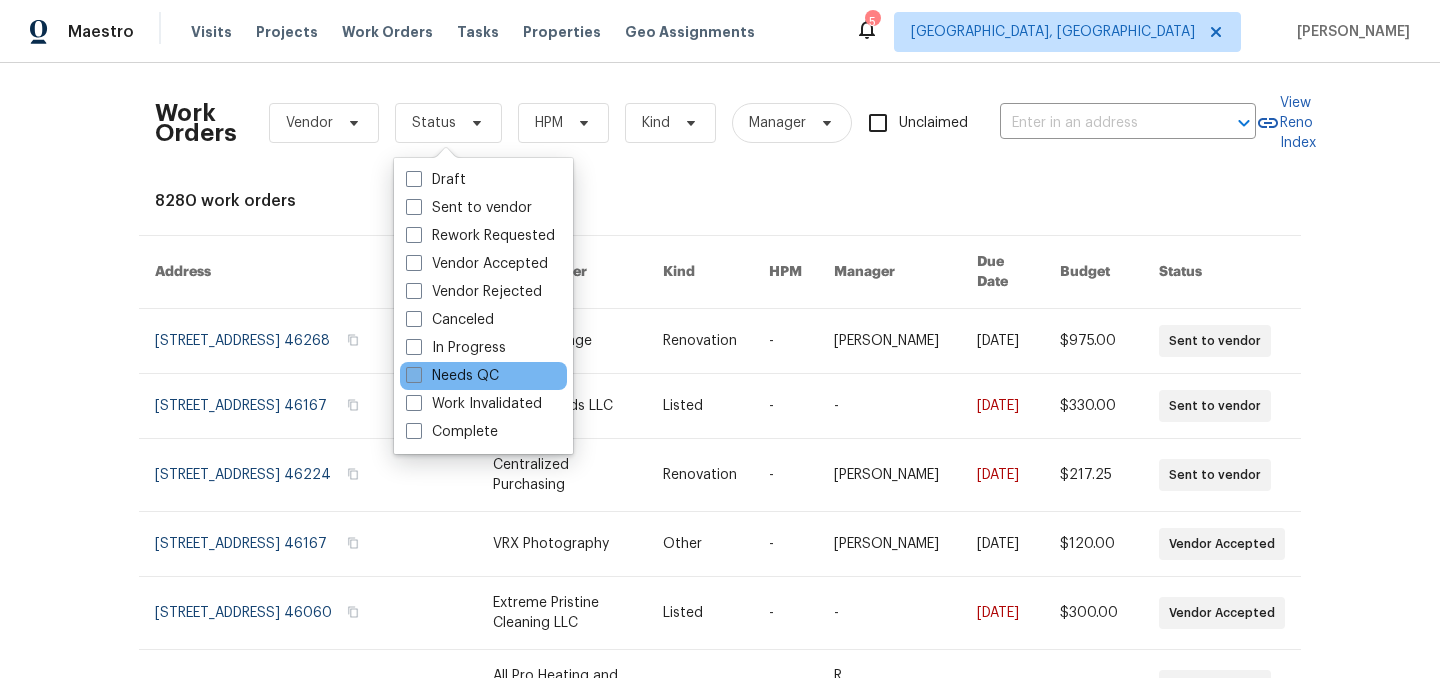 click on "Needs QC" at bounding box center [452, 376] 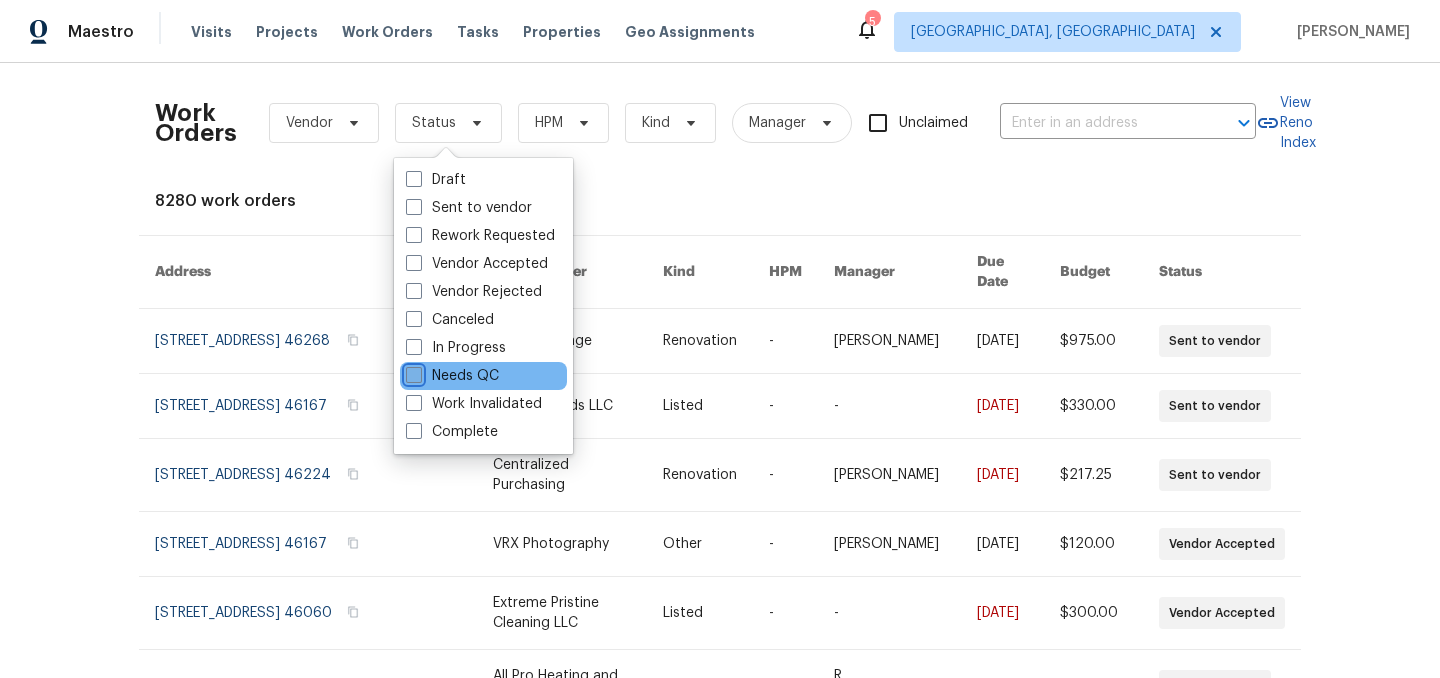 click on "Needs QC" at bounding box center [412, 372] 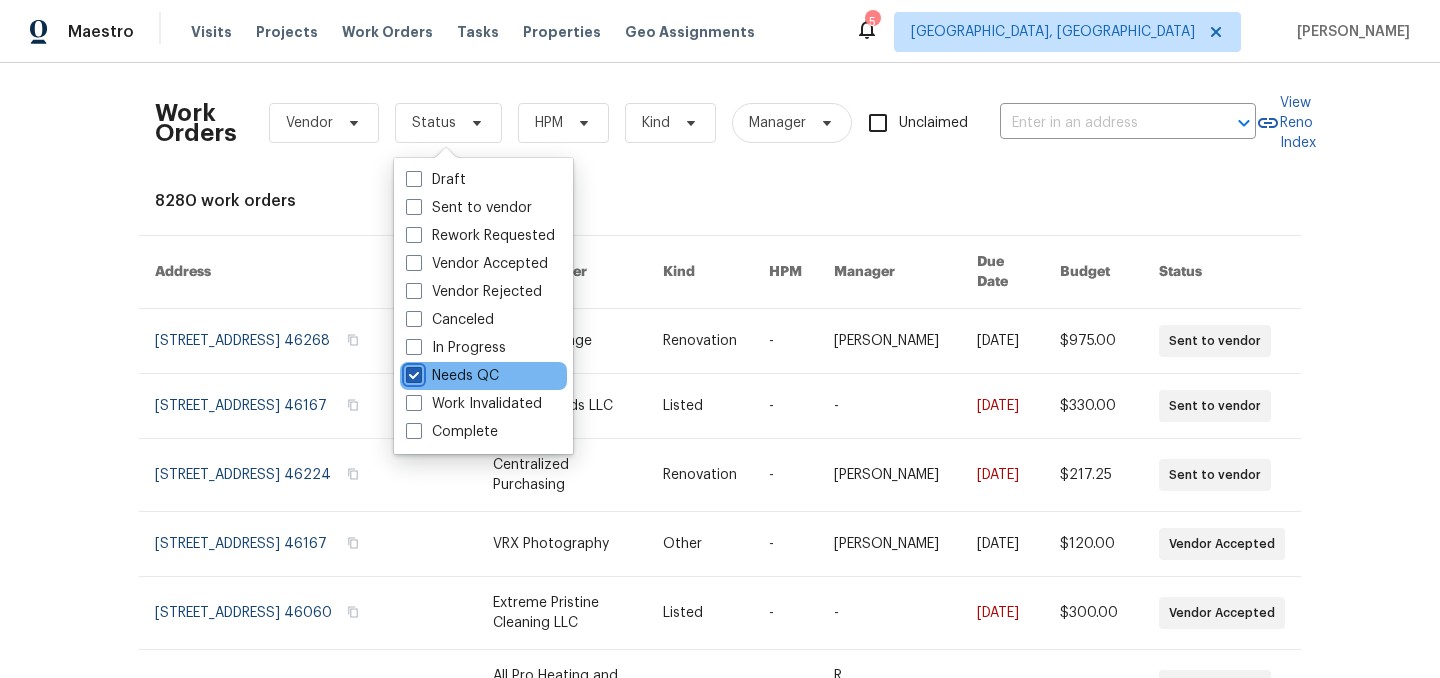checkbox on "true" 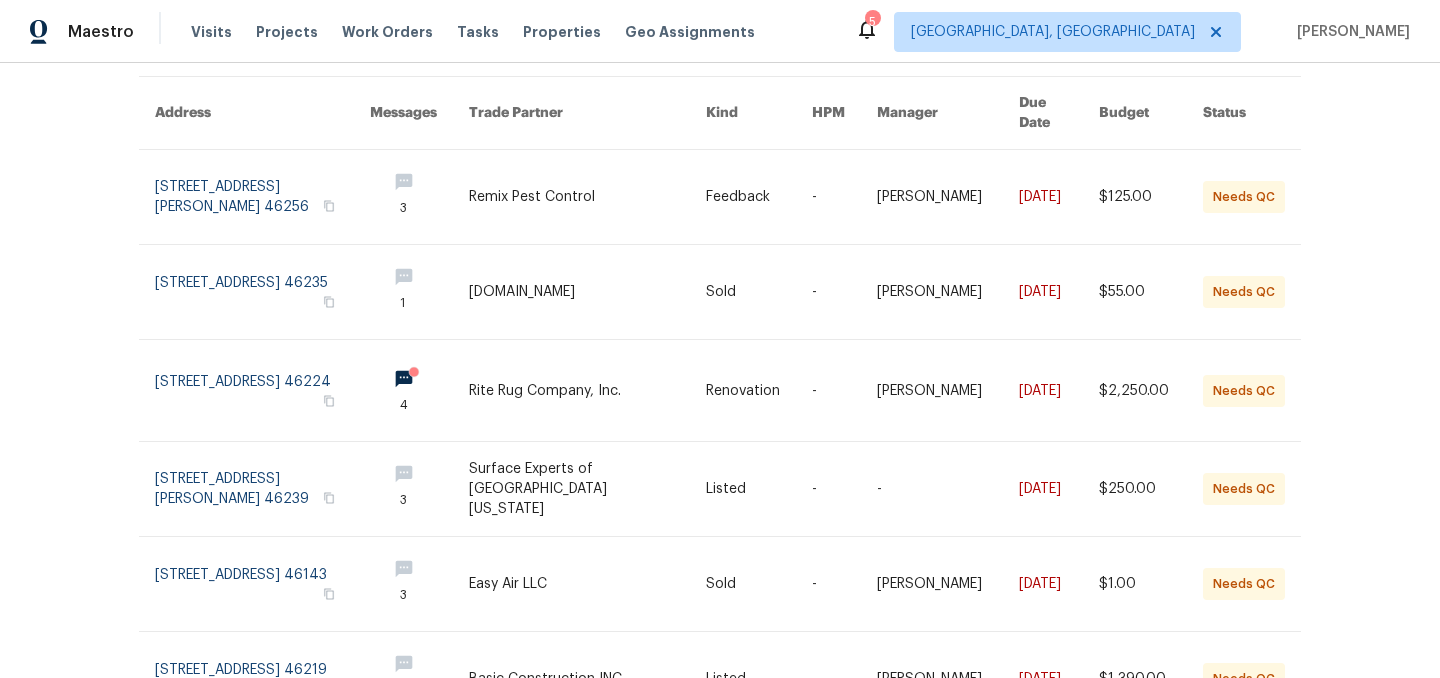 scroll, scrollTop: 155, scrollLeft: 0, axis: vertical 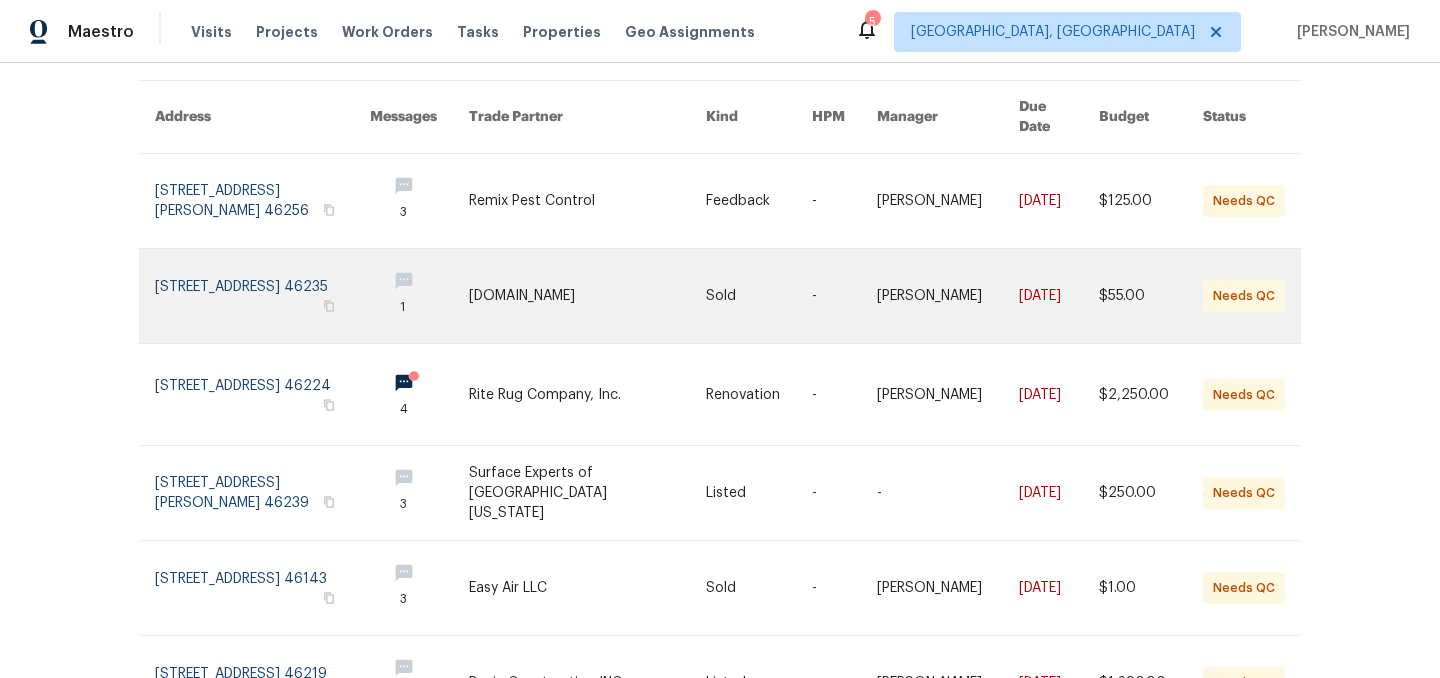 click at bounding box center [262, 296] 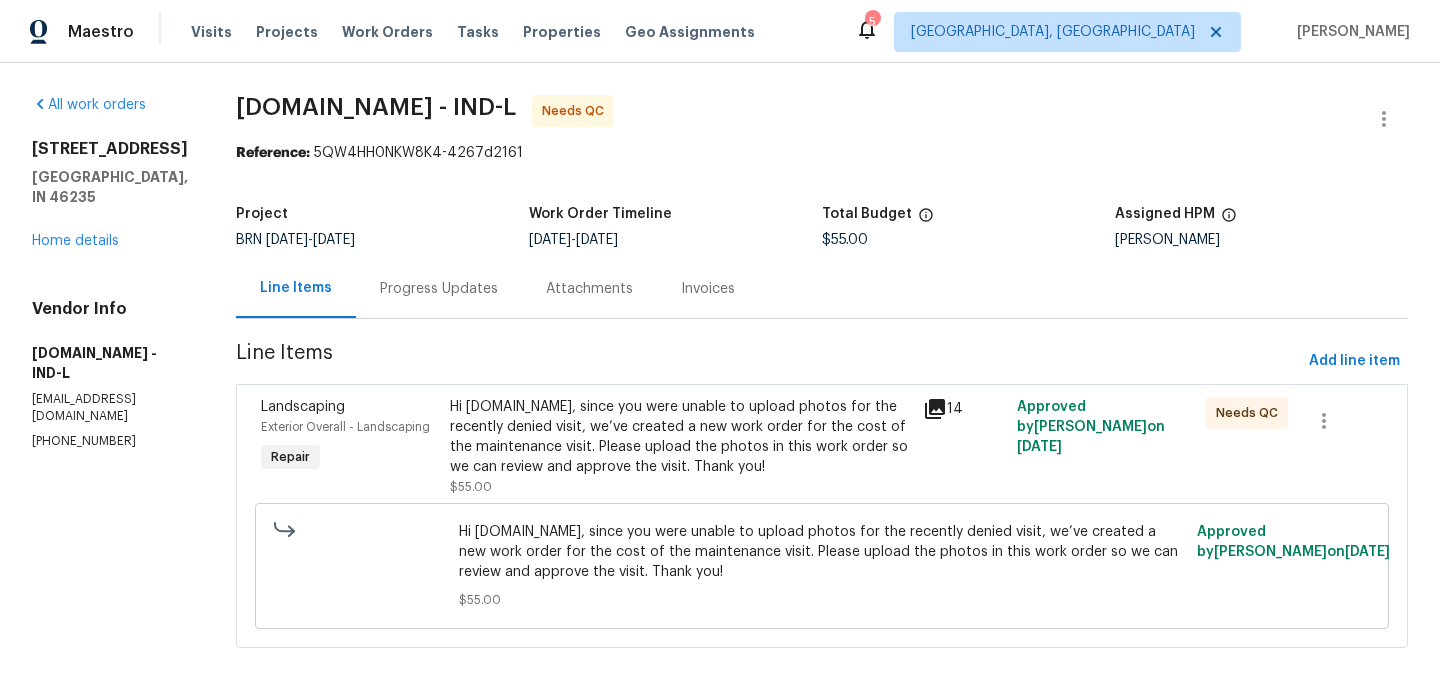 click on "Hi [DOMAIN_NAME], since you were unable to upload photos for the recently denied visit, we’ve created a new work order for the cost of the maintenance visit. Please upload the photos in this work order so we can review and approve the visit. Thank you!" at bounding box center (680, 437) 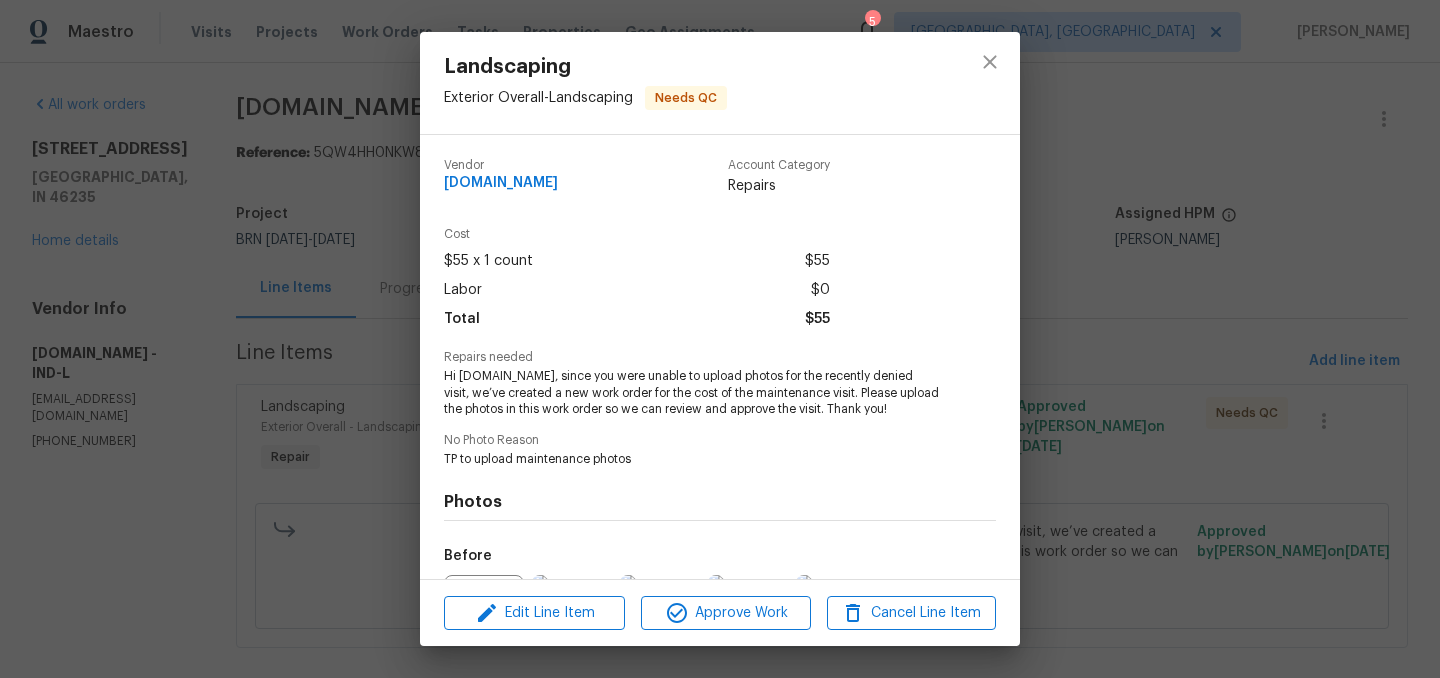 scroll, scrollTop: 226, scrollLeft: 0, axis: vertical 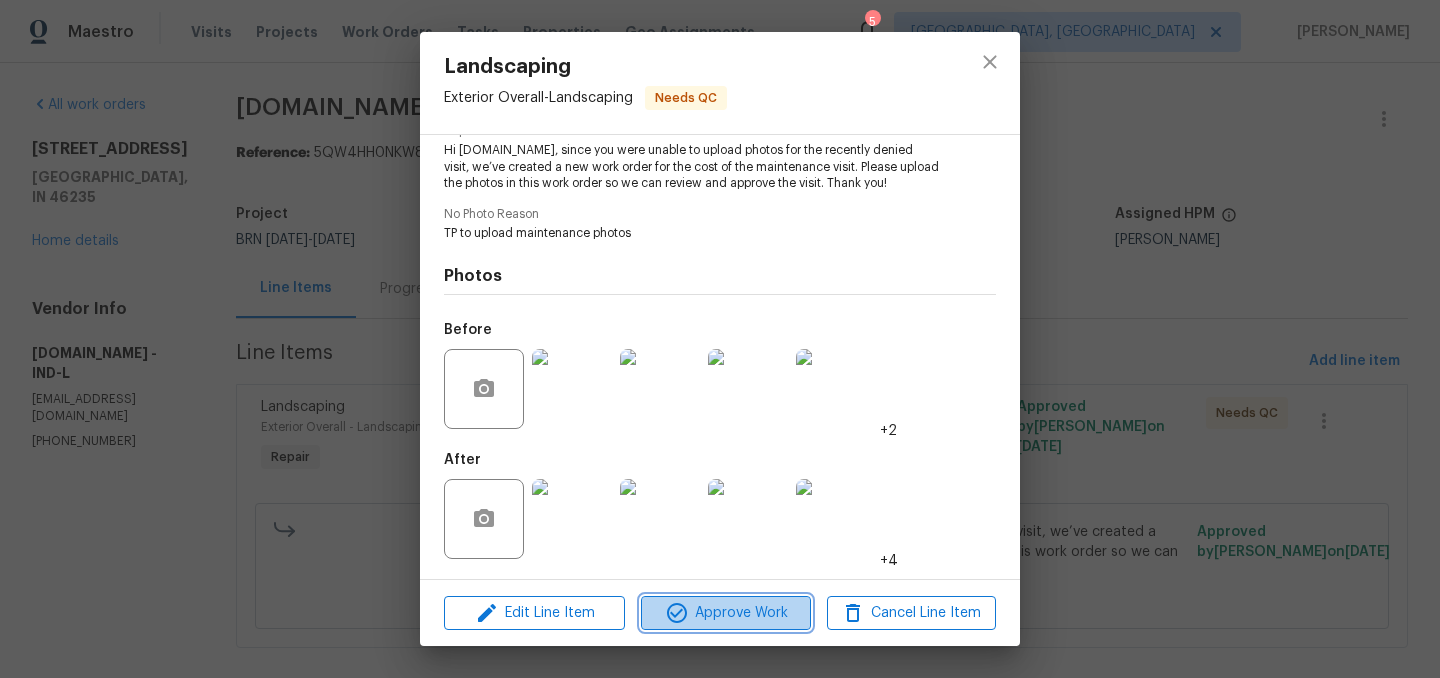 click on "Approve Work" at bounding box center [725, 613] 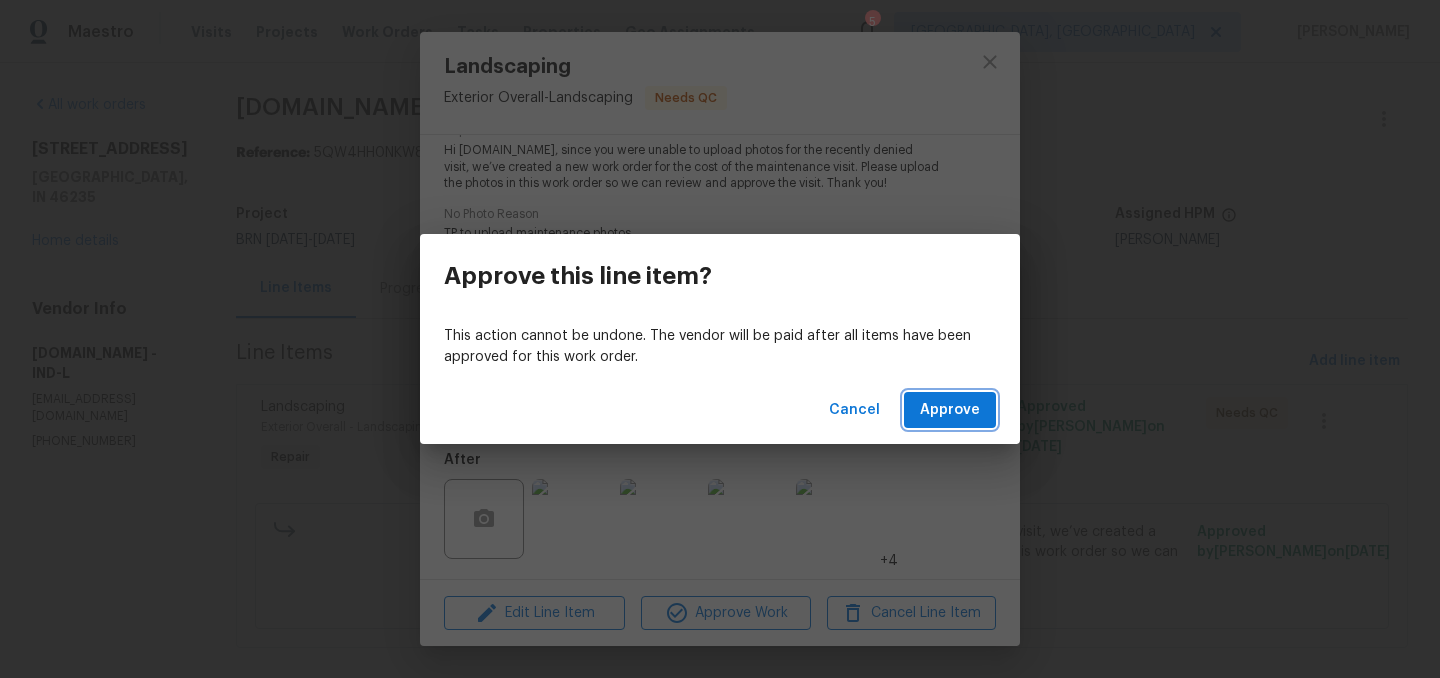 click on "Approve" at bounding box center [950, 410] 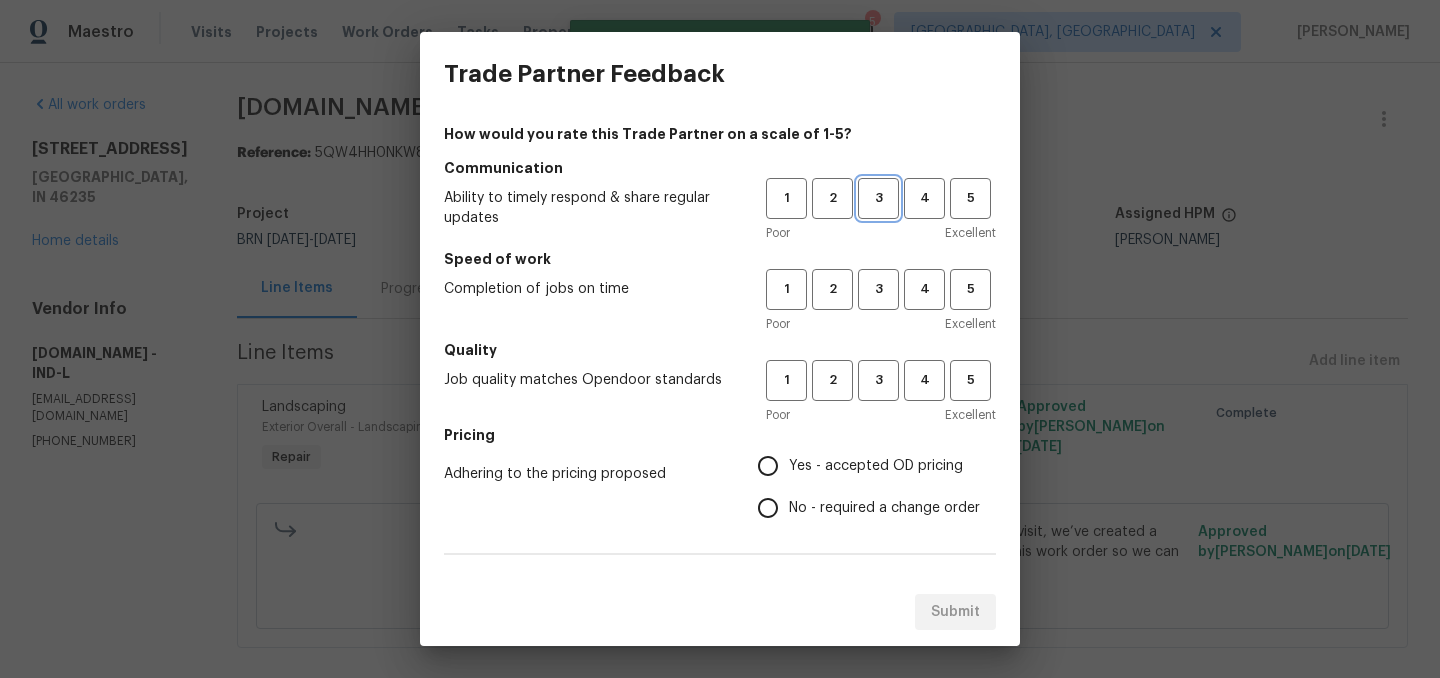 click on "3" at bounding box center [878, 198] 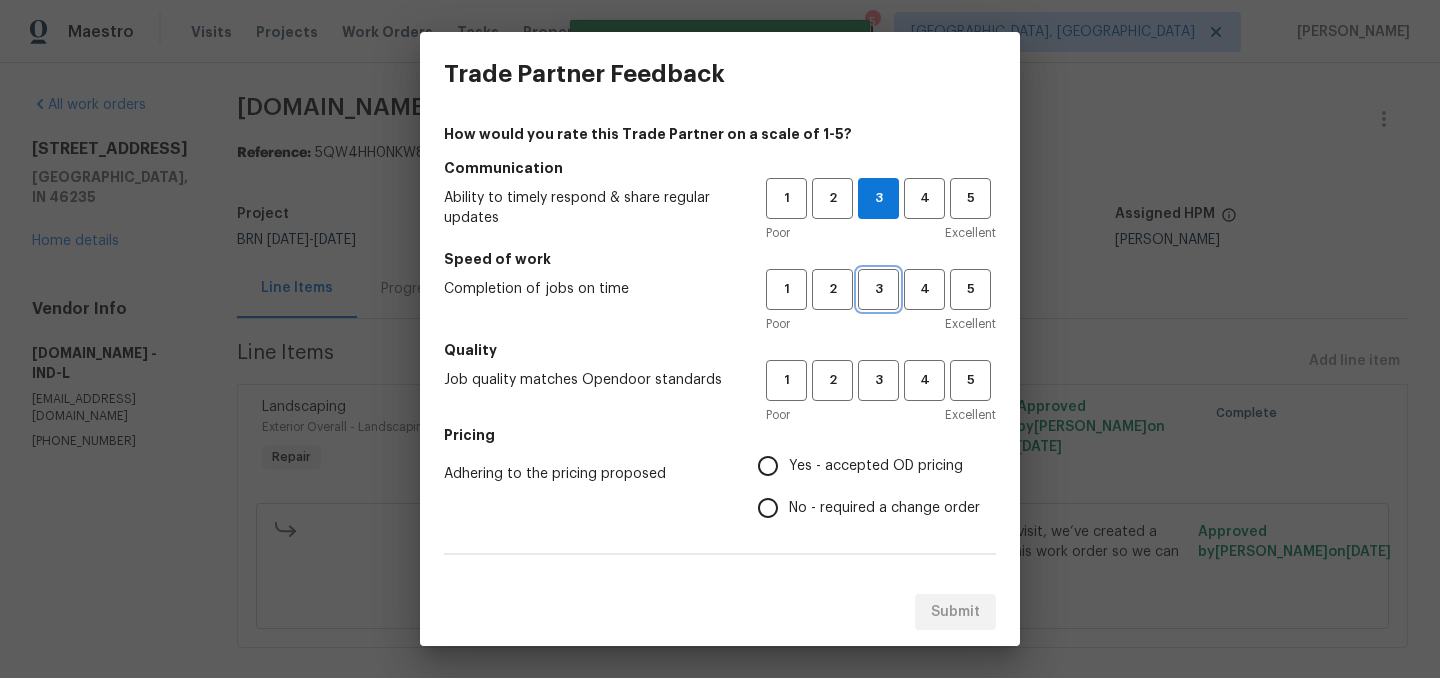 click on "3" at bounding box center (878, 289) 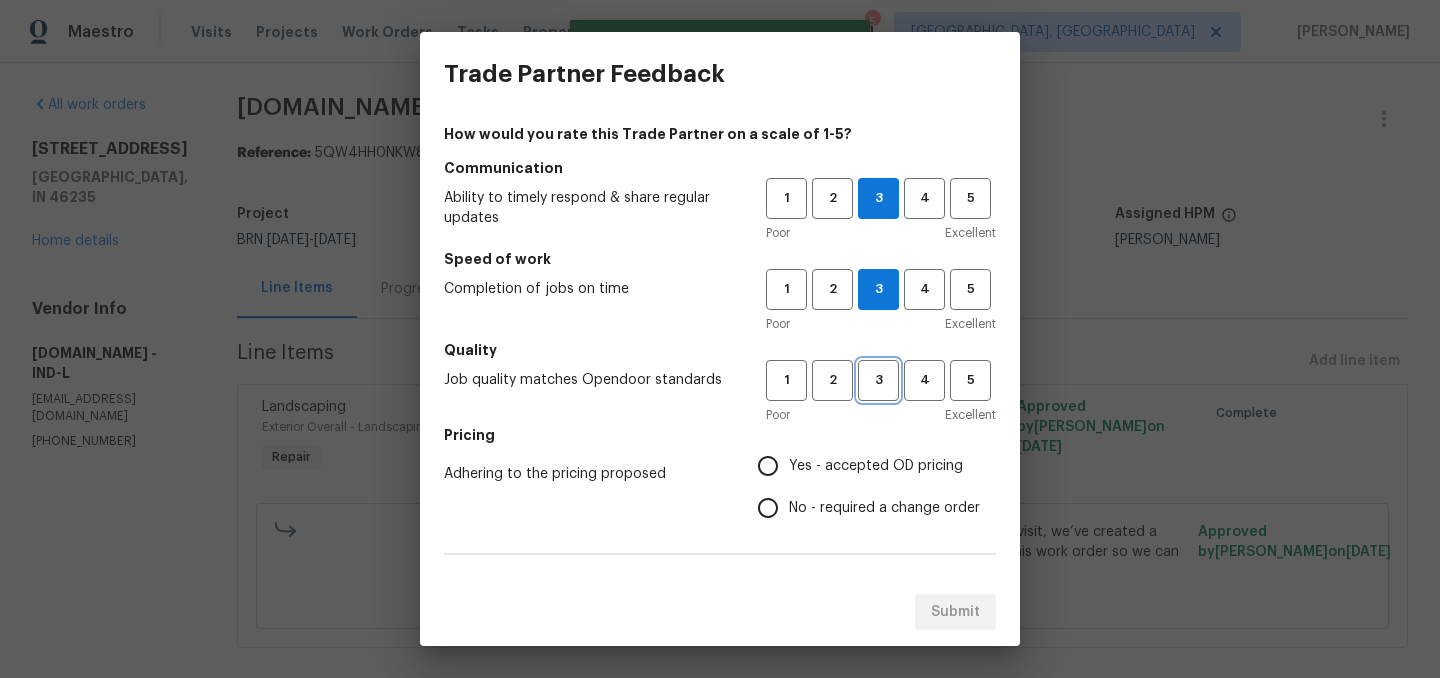 click on "3" at bounding box center [878, 380] 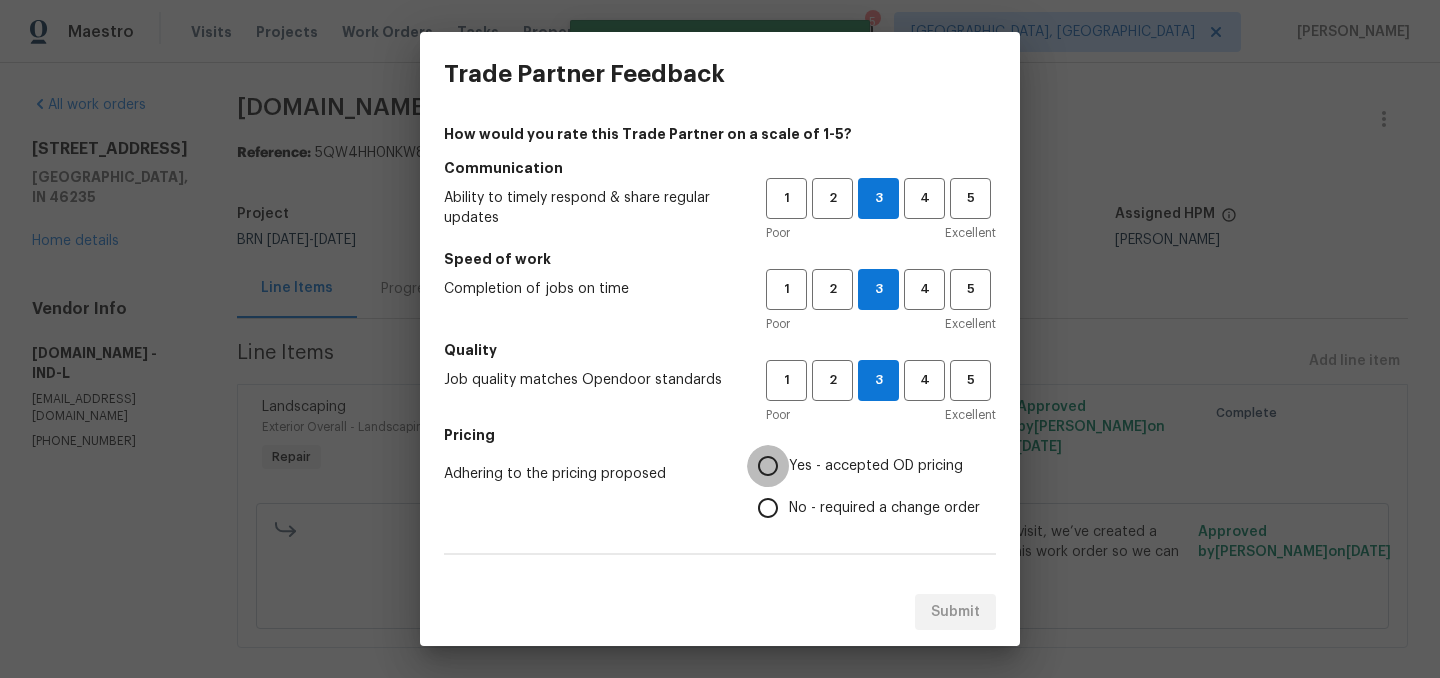 click on "Yes - accepted OD pricing" at bounding box center [768, 466] 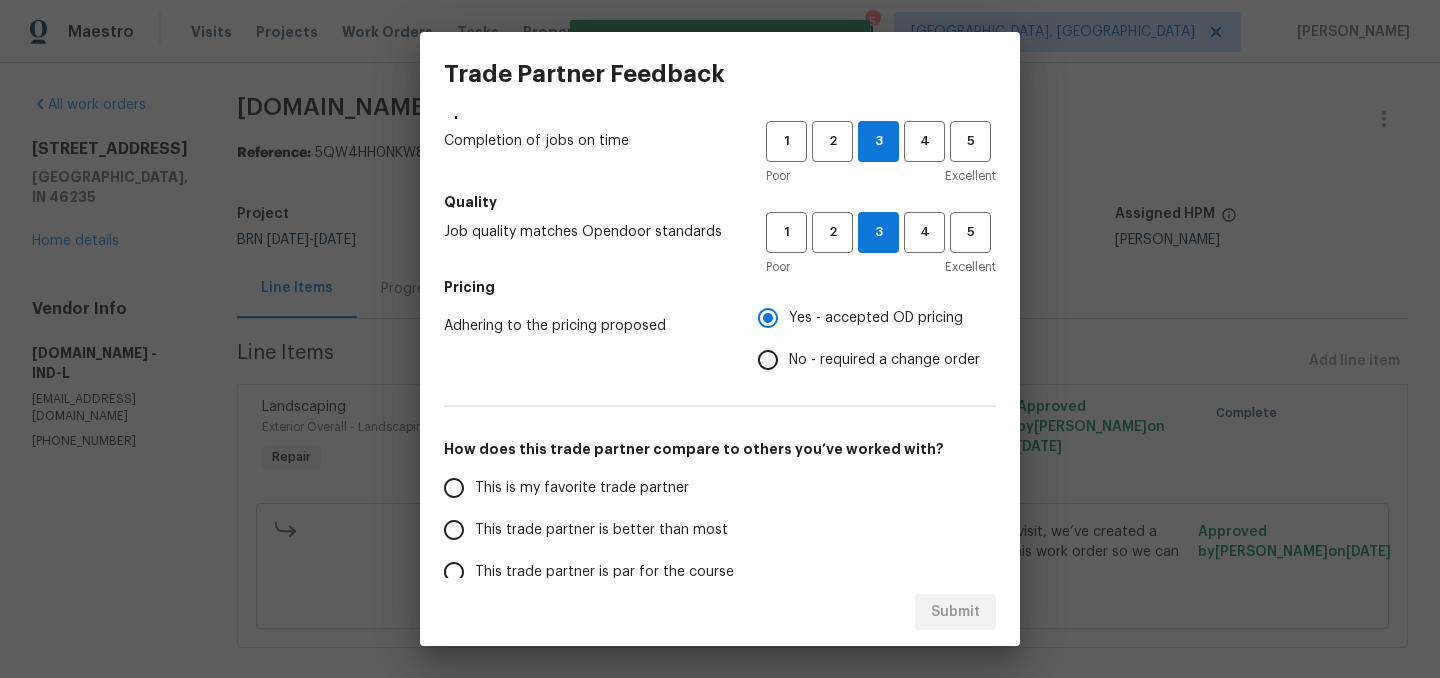 scroll, scrollTop: 182, scrollLeft: 0, axis: vertical 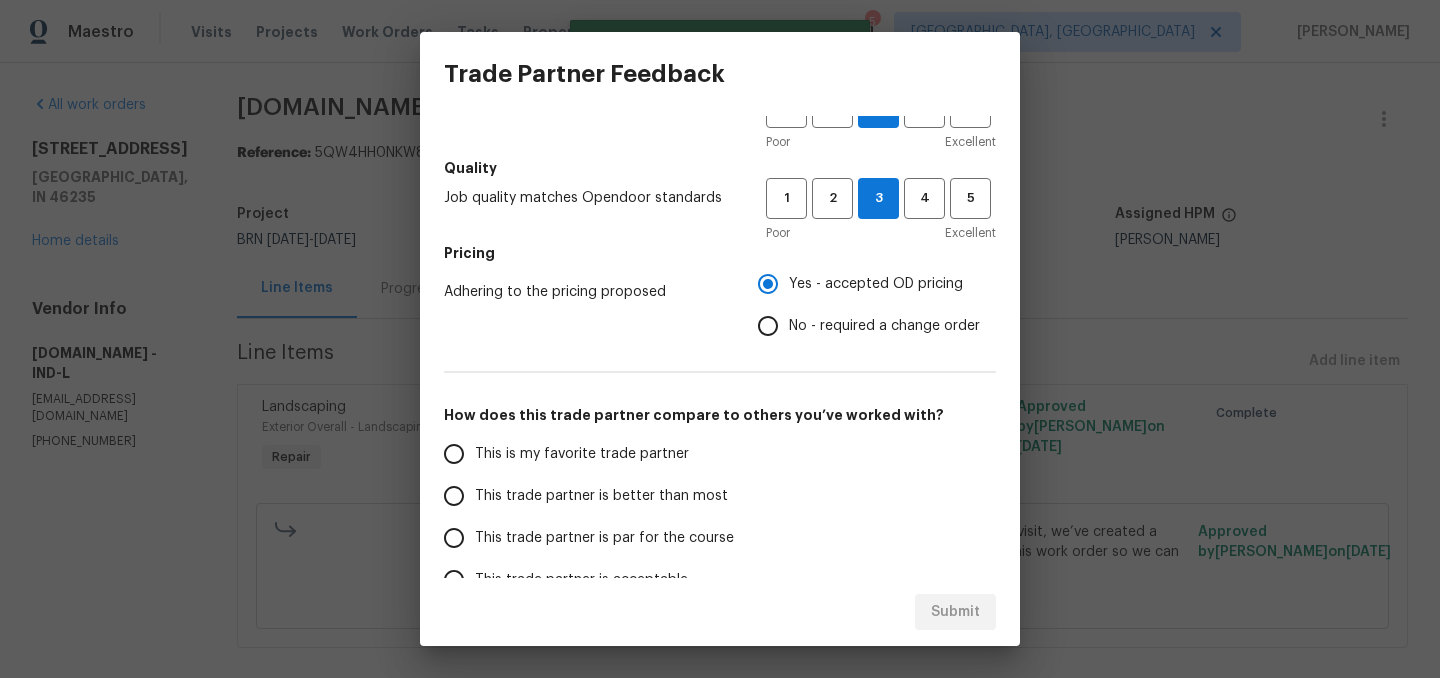 click on "This trade partner is better than most" at bounding box center [601, 496] 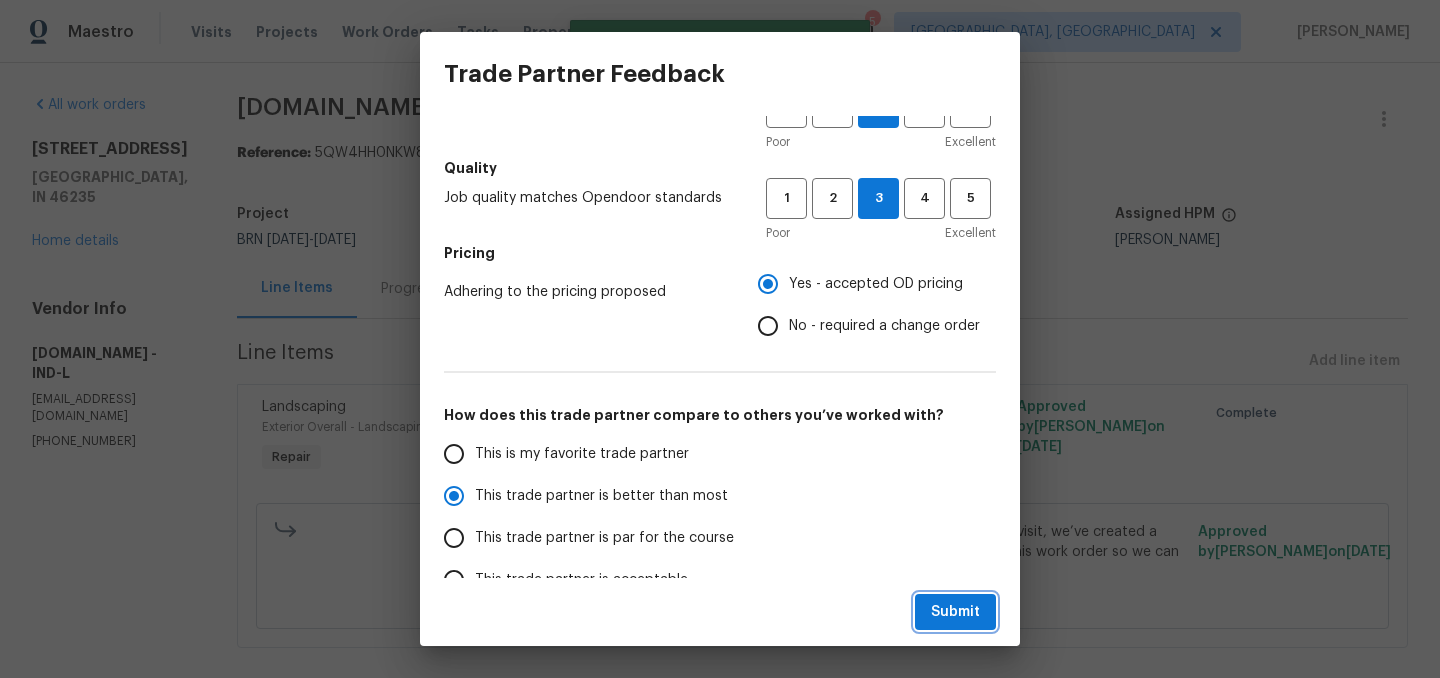 click on "Submit" at bounding box center (955, 612) 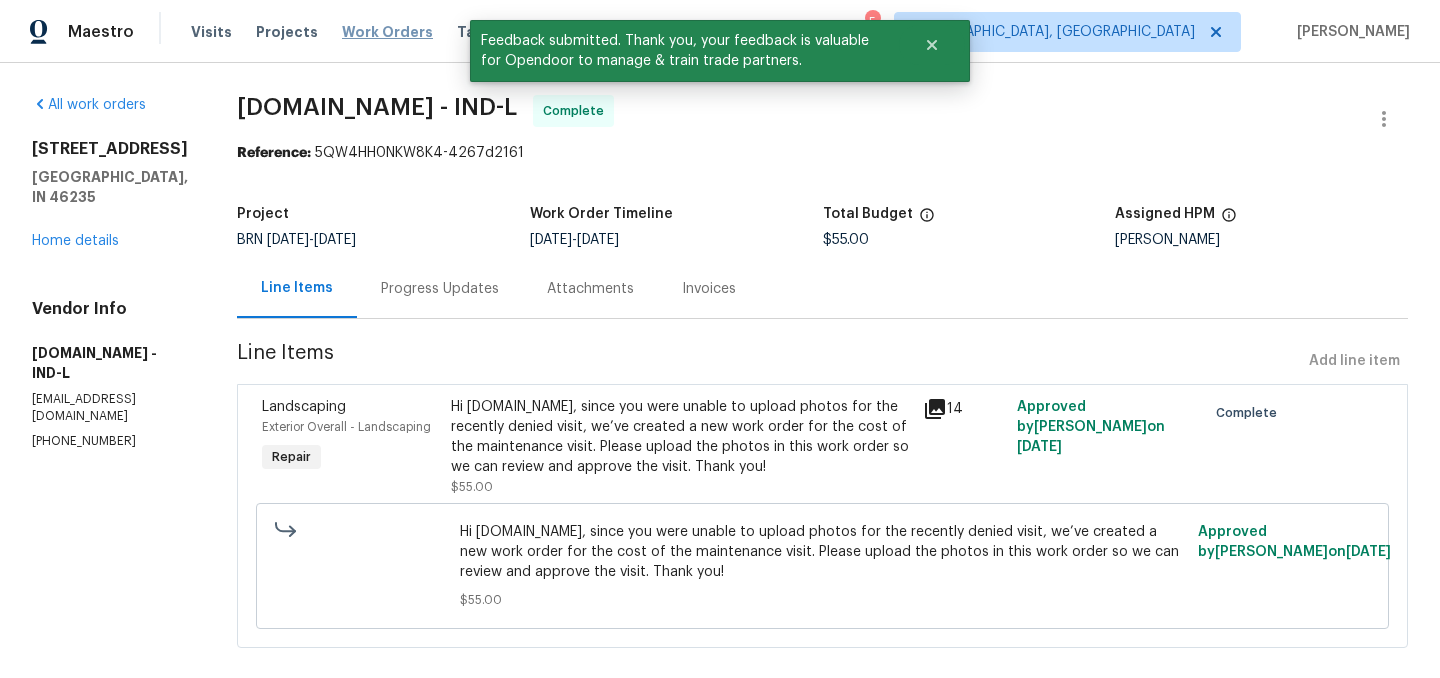 click on "Work Orders" at bounding box center [387, 32] 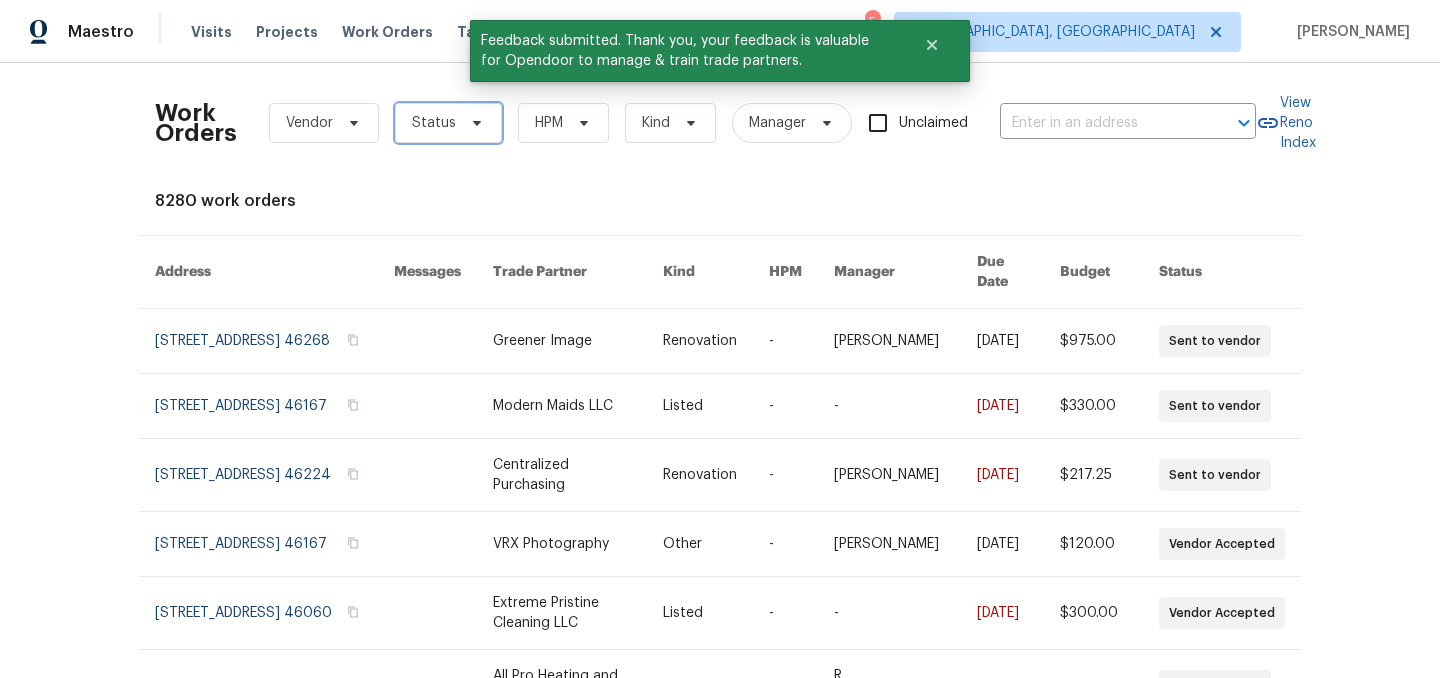 click on "Status" at bounding box center (434, 123) 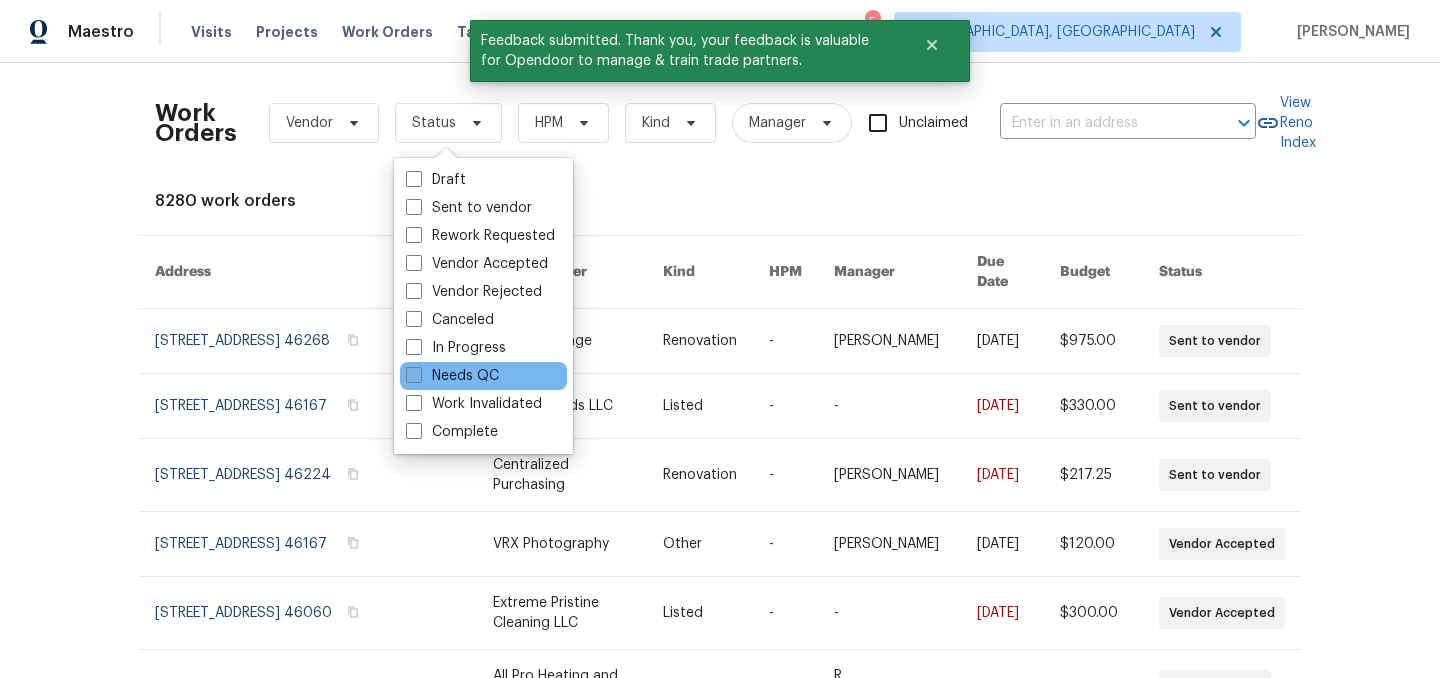 click on "Needs QC" at bounding box center [452, 376] 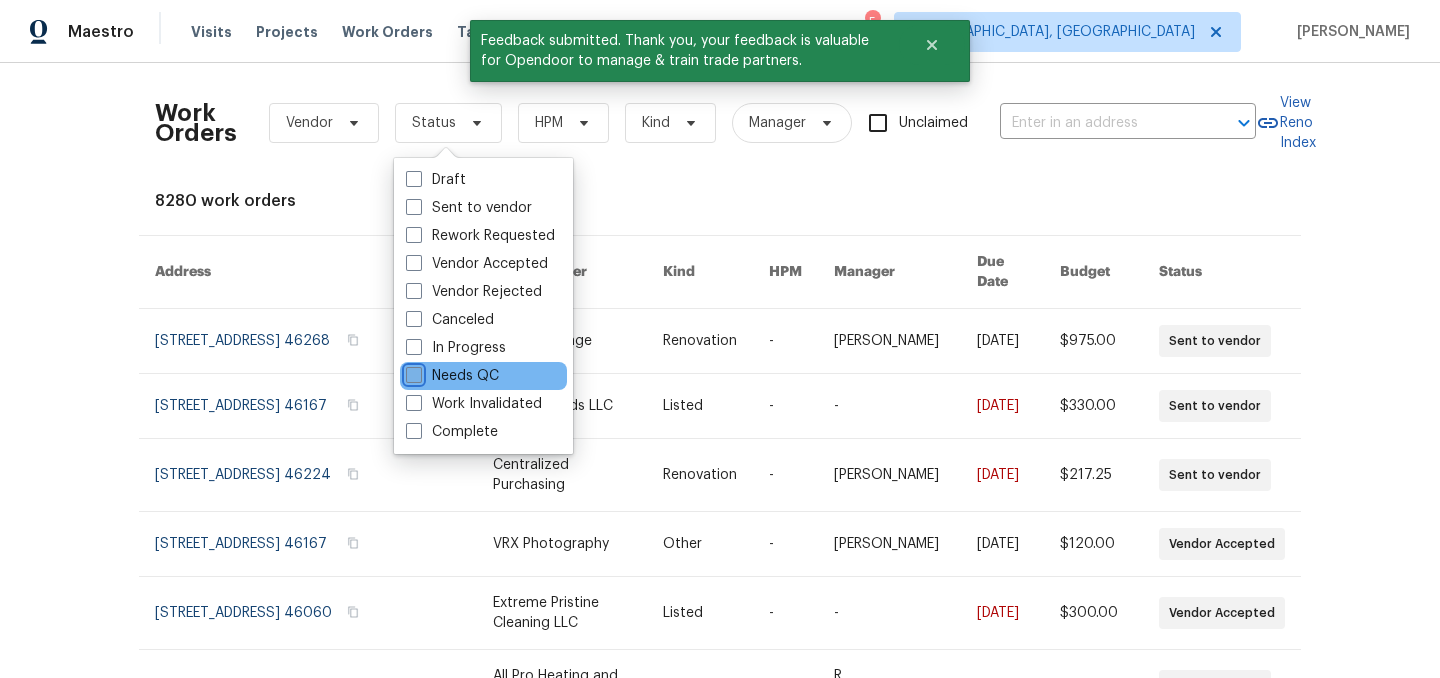 click on "Needs QC" at bounding box center (412, 372) 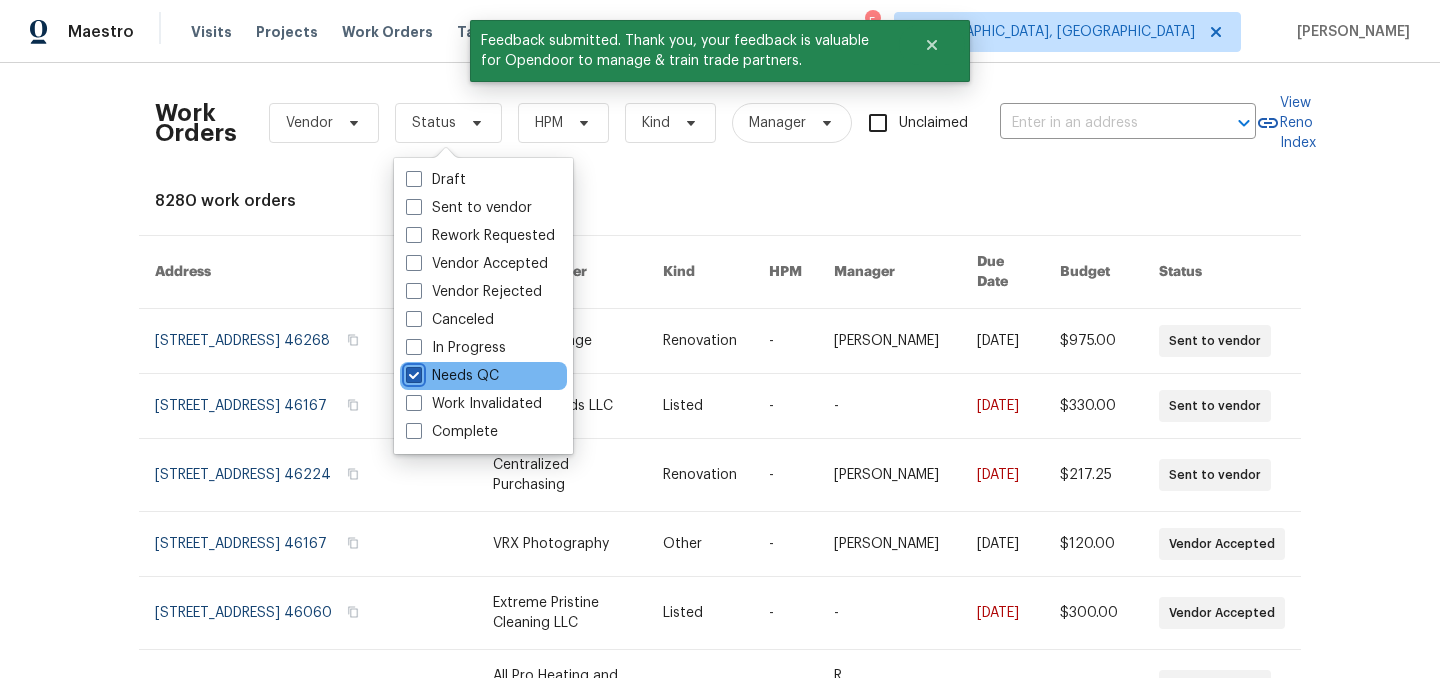 checkbox on "true" 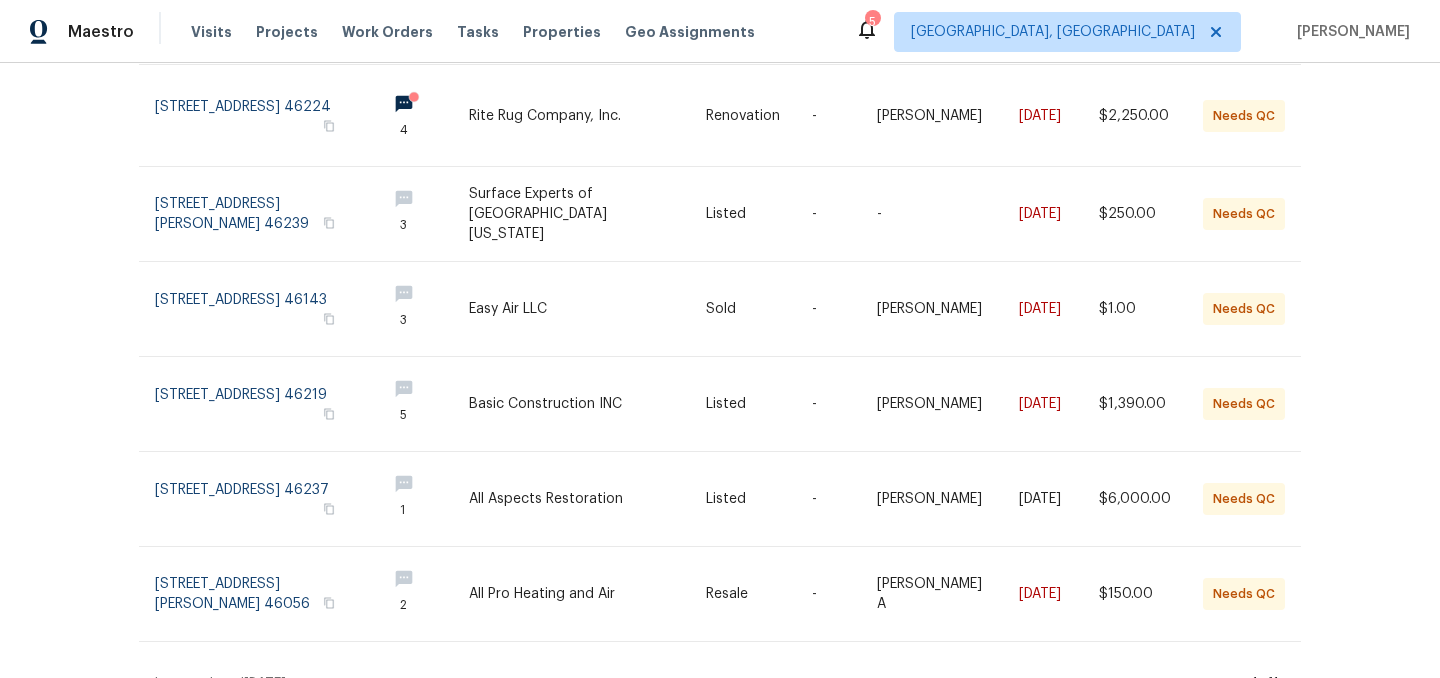 scroll, scrollTop: 442, scrollLeft: 0, axis: vertical 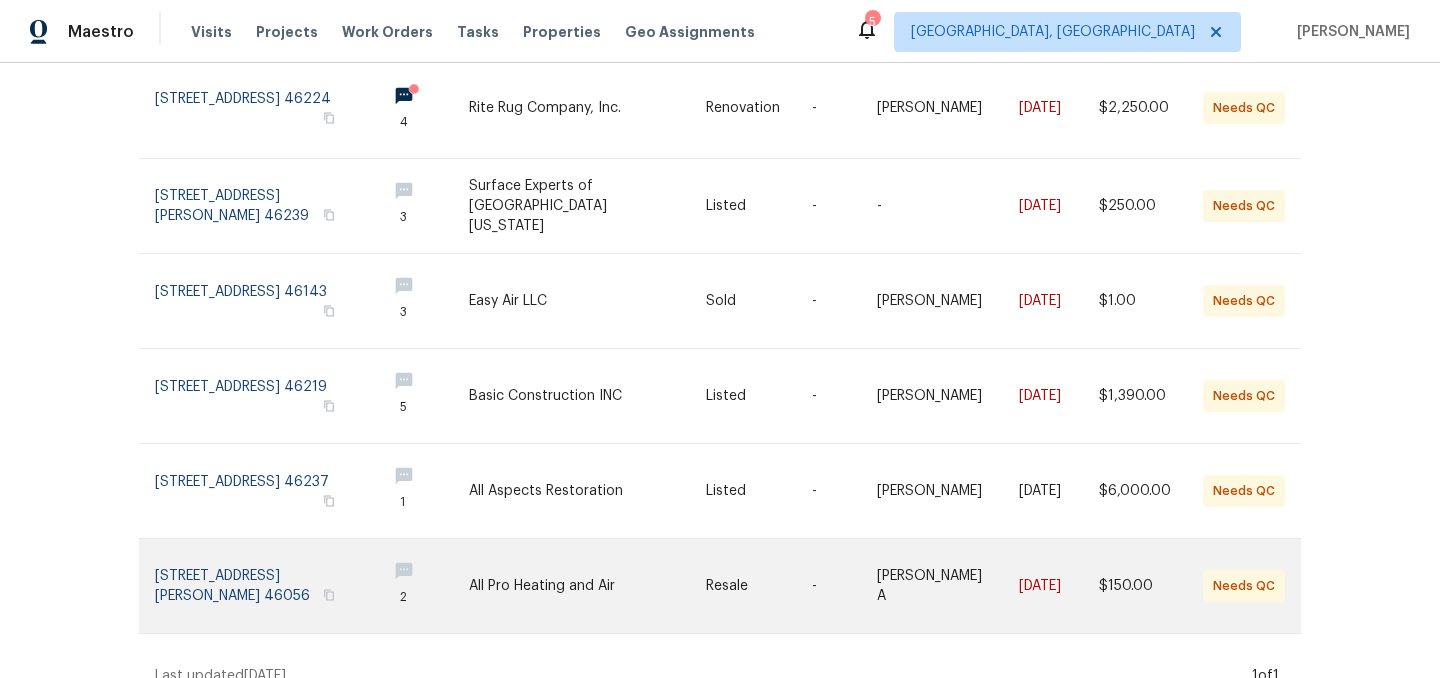 click at bounding box center (262, 586) 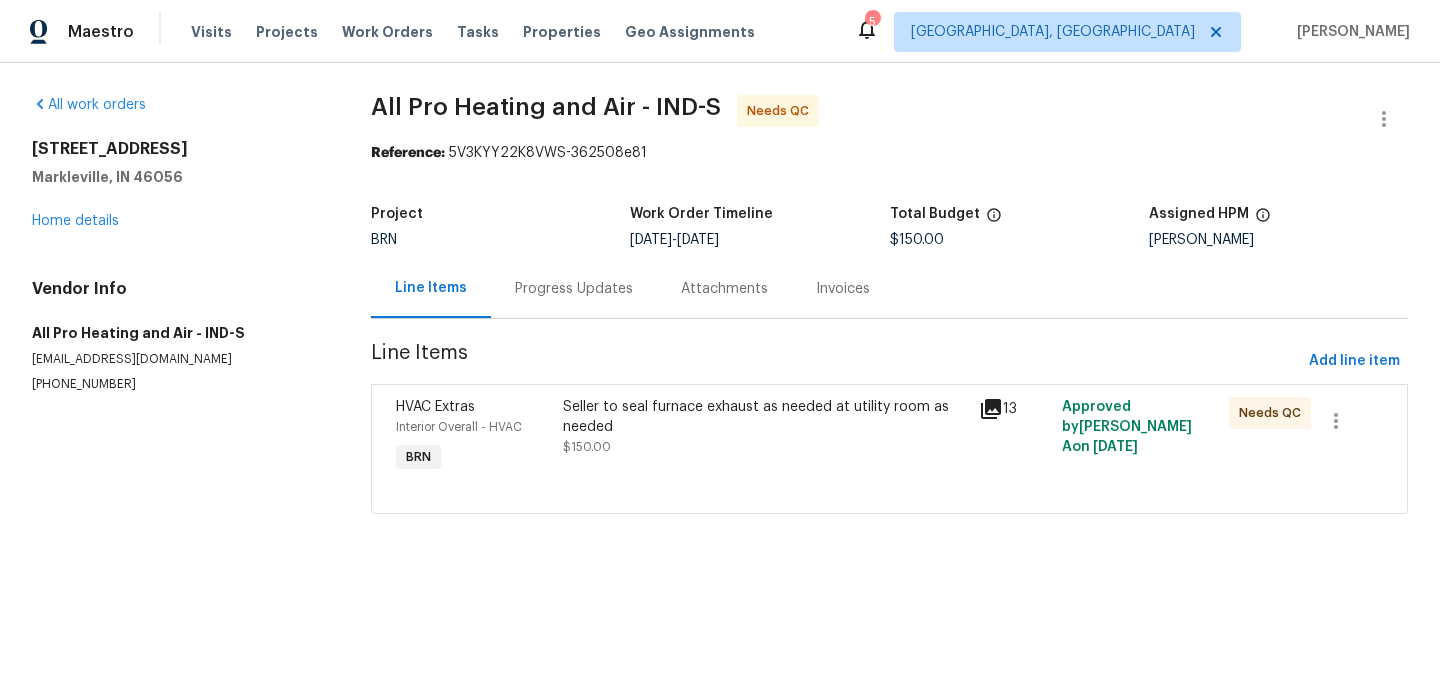 click on "Progress Updates" at bounding box center [574, 289] 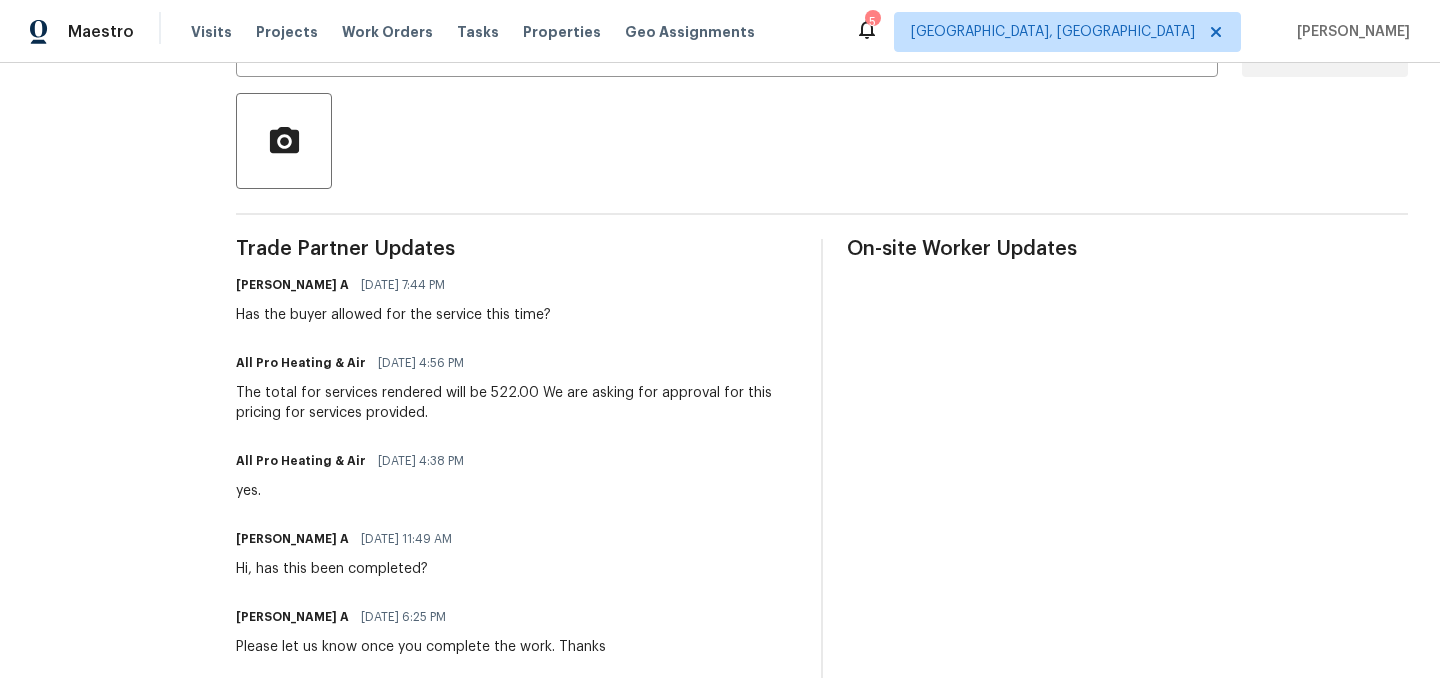 scroll, scrollTop: 0, scrollLeft: 0, axis: both 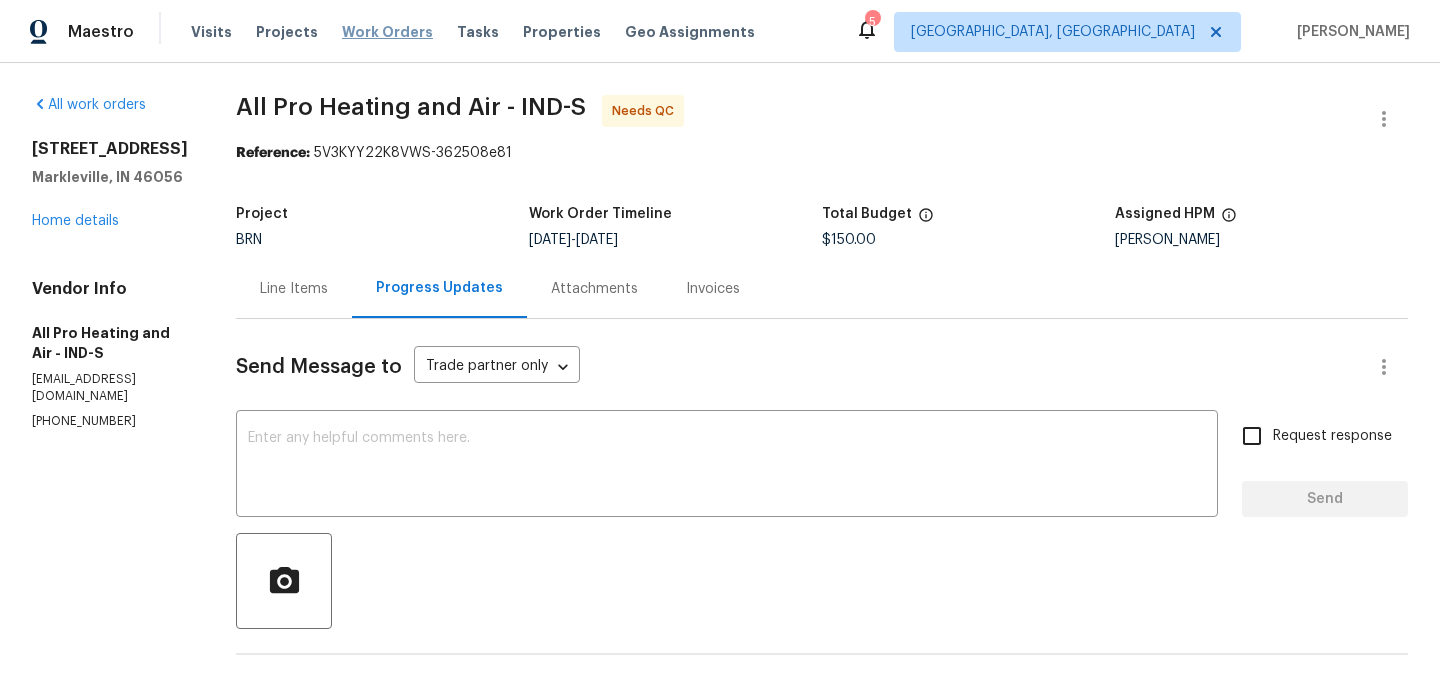 click on "Work Orders" at bounding box center (387, 32) 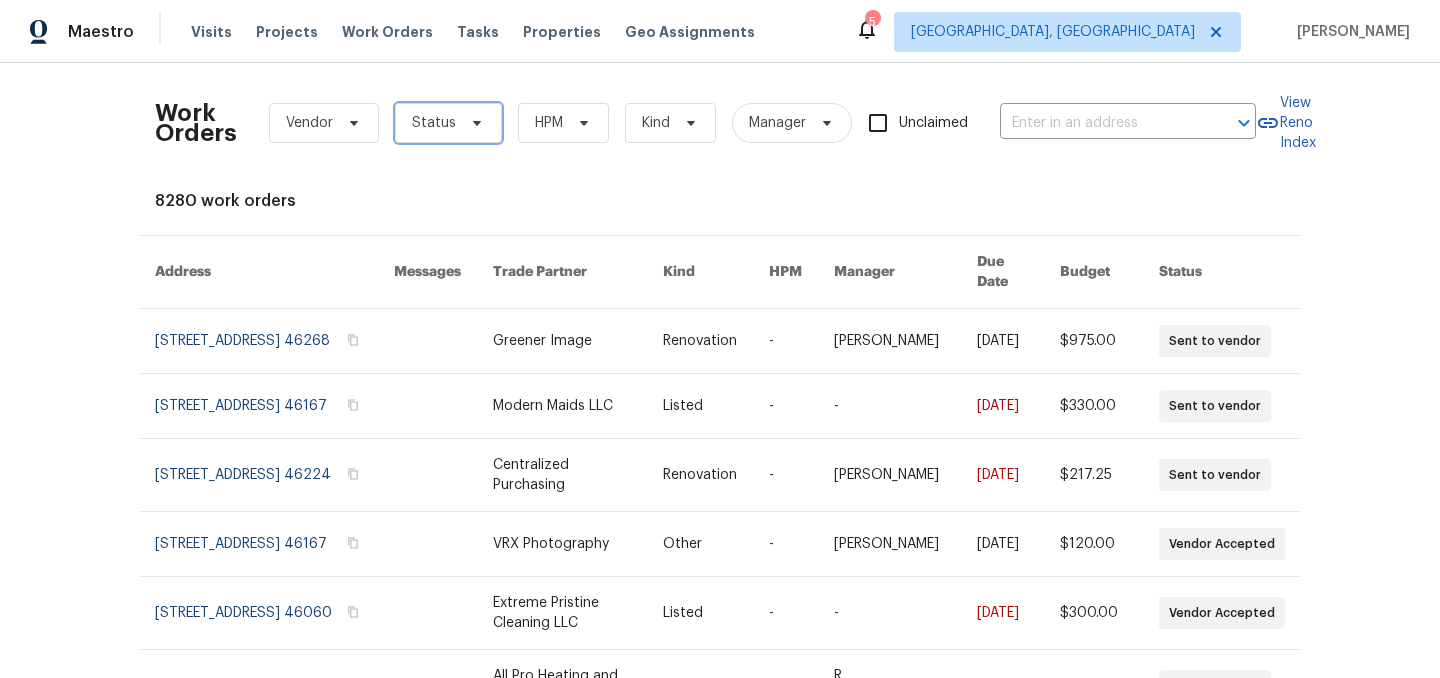 click on "Status" at bounding box center [434, 123] 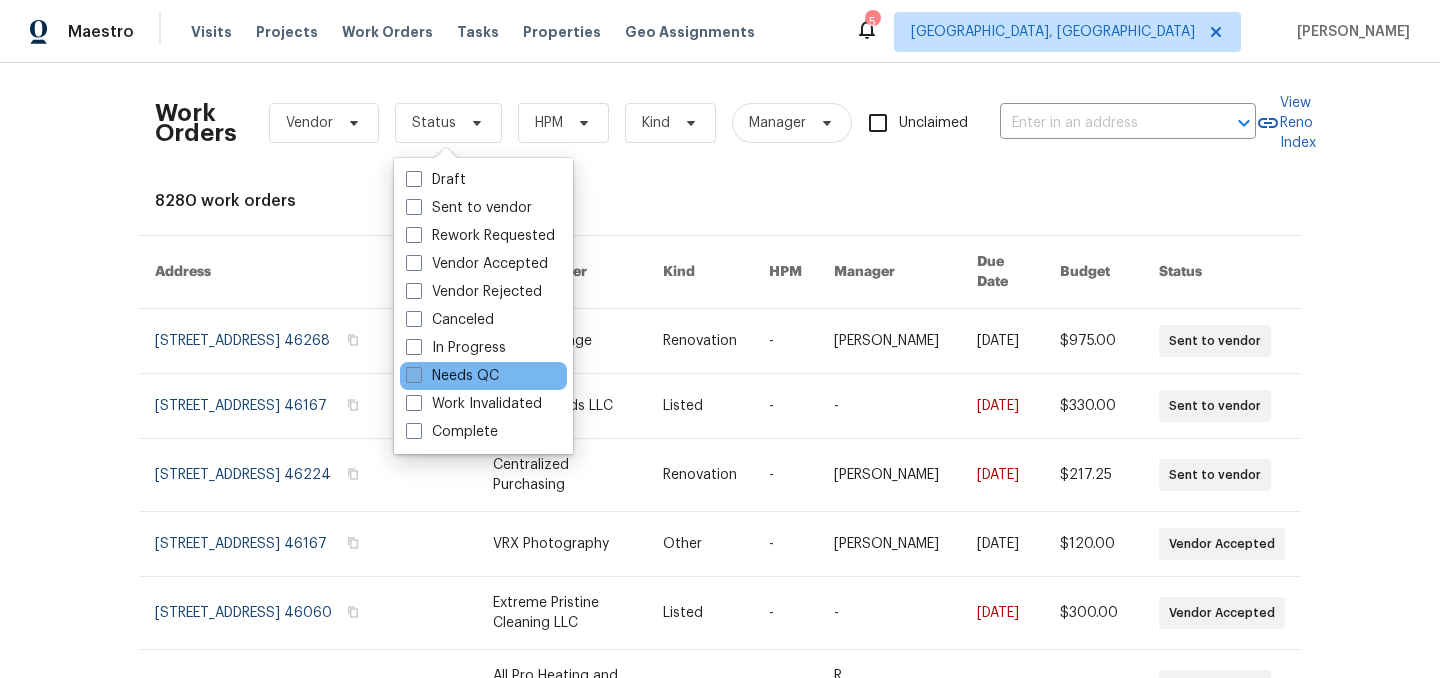 click on "Needs QC" at bounding box center [452, 376] 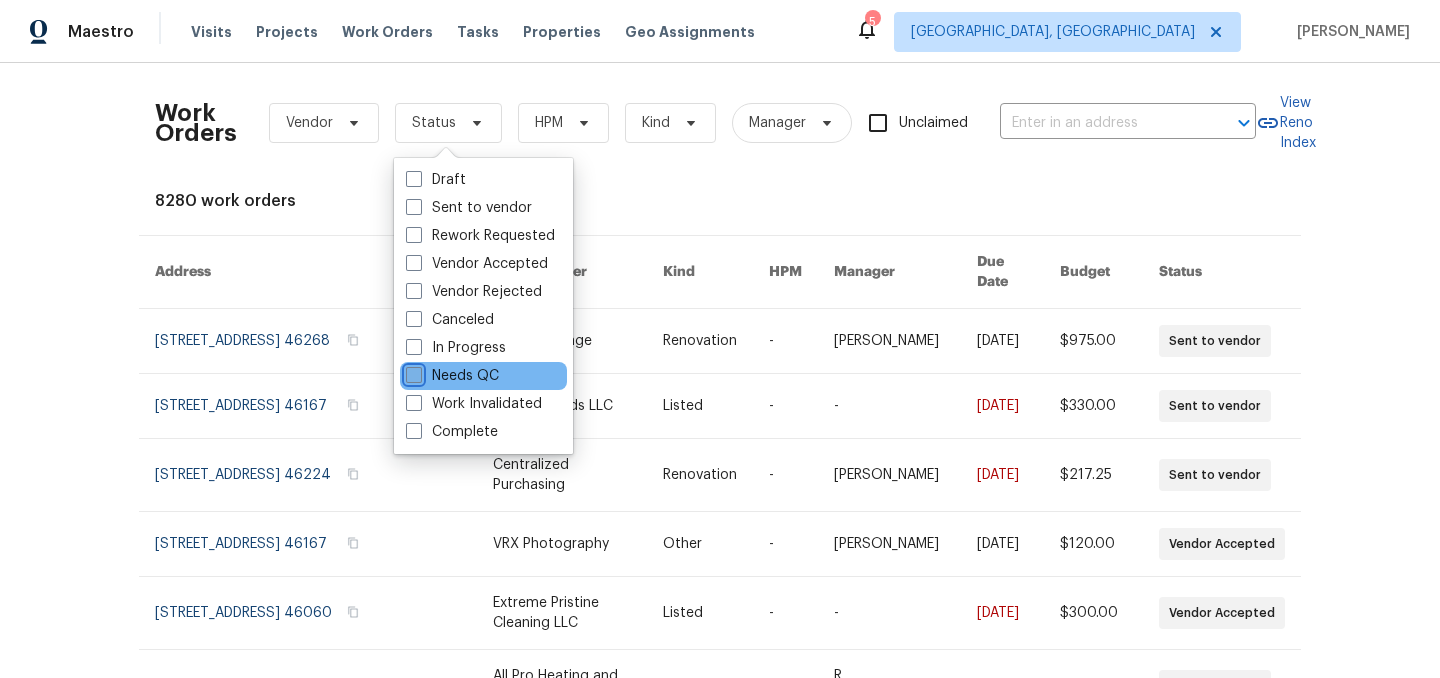click on "Needs QC" at bounding box center [412, 372] 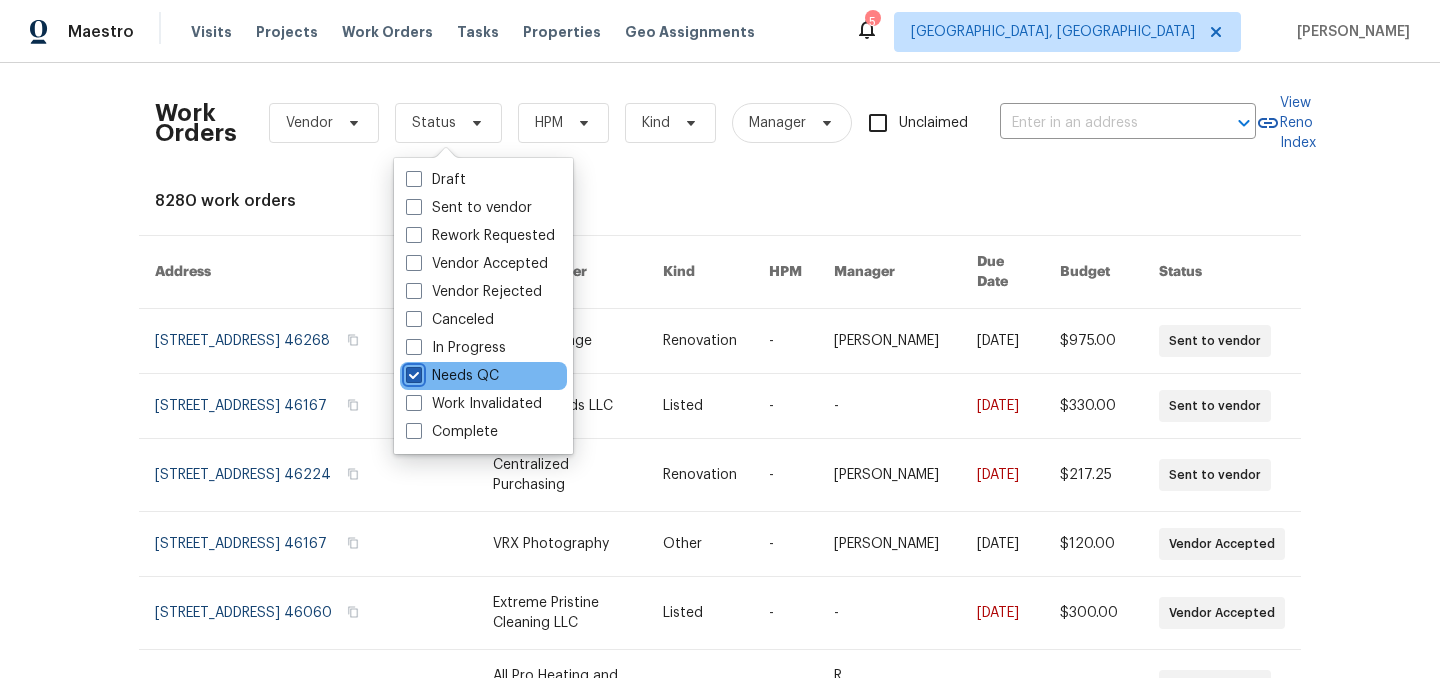 checkbox on "true" 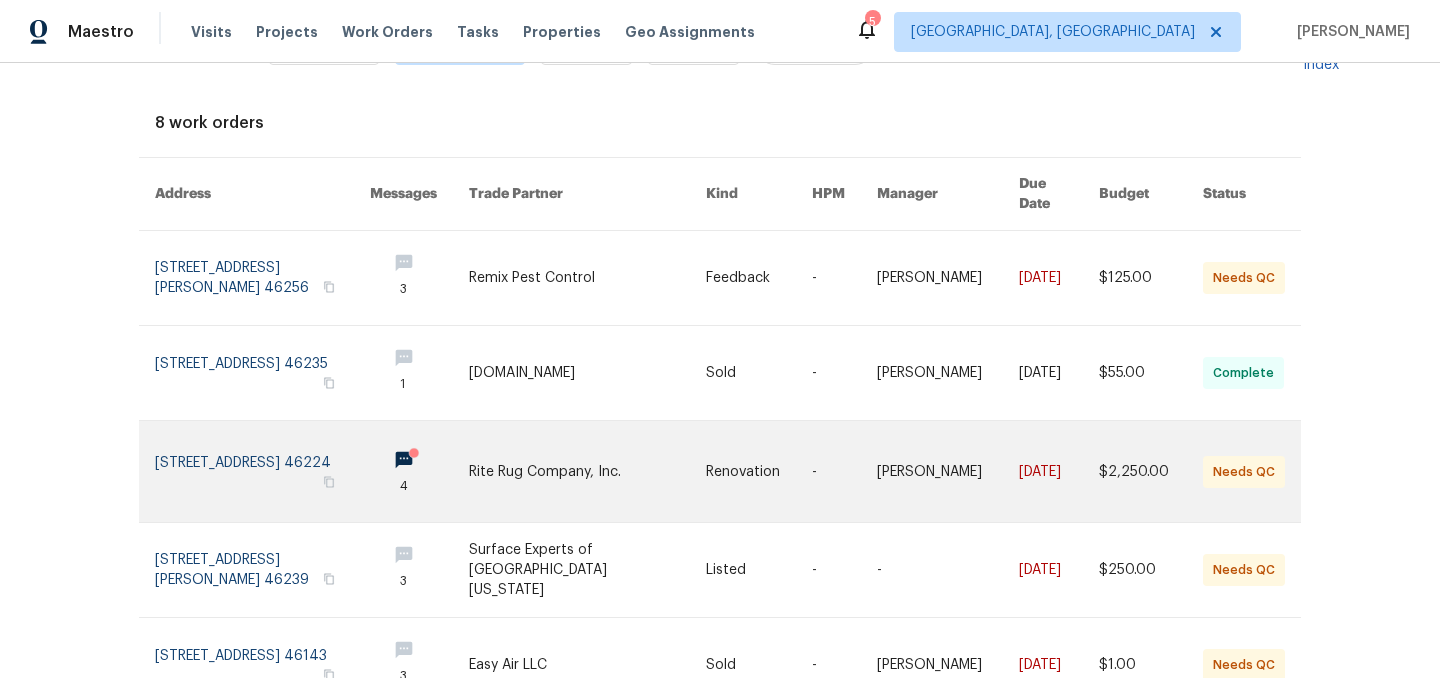 scroll, scrollTop: 70, scrollLeft: 0, axis: vertical 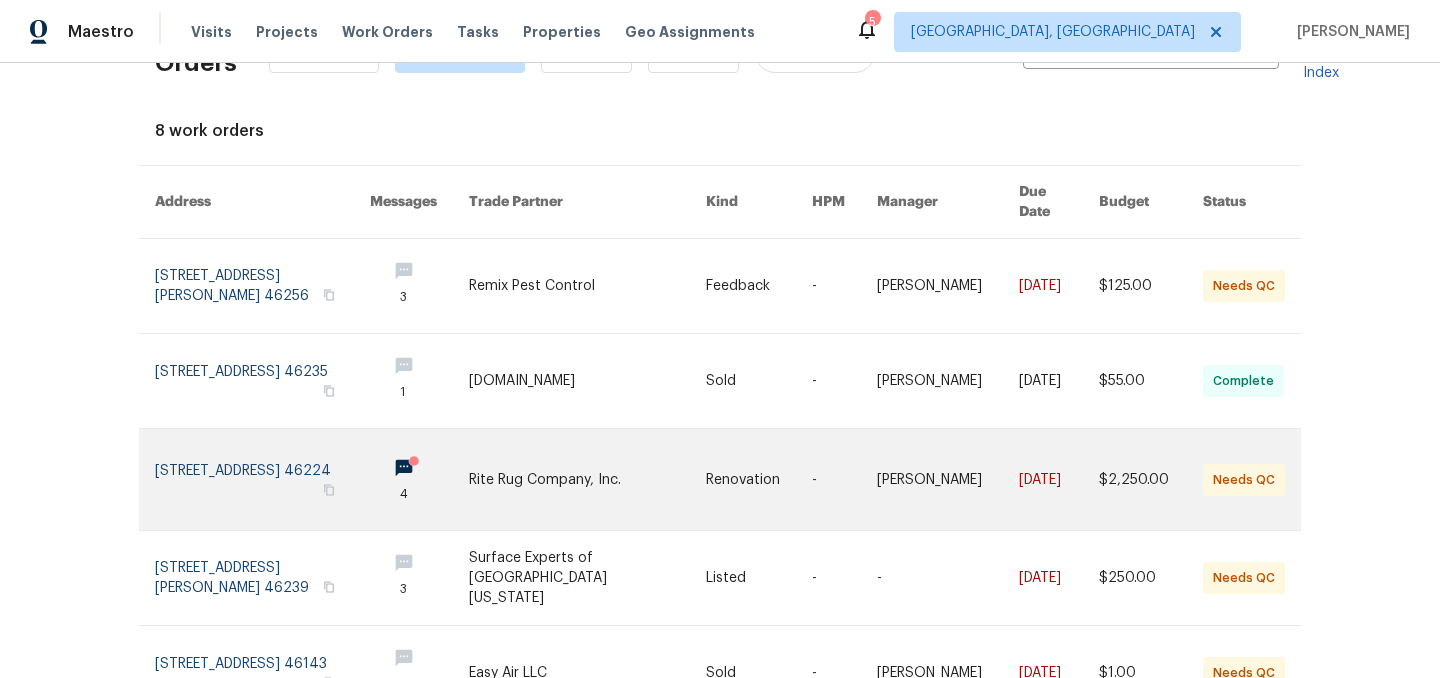 click at bounding box center (588, 479) 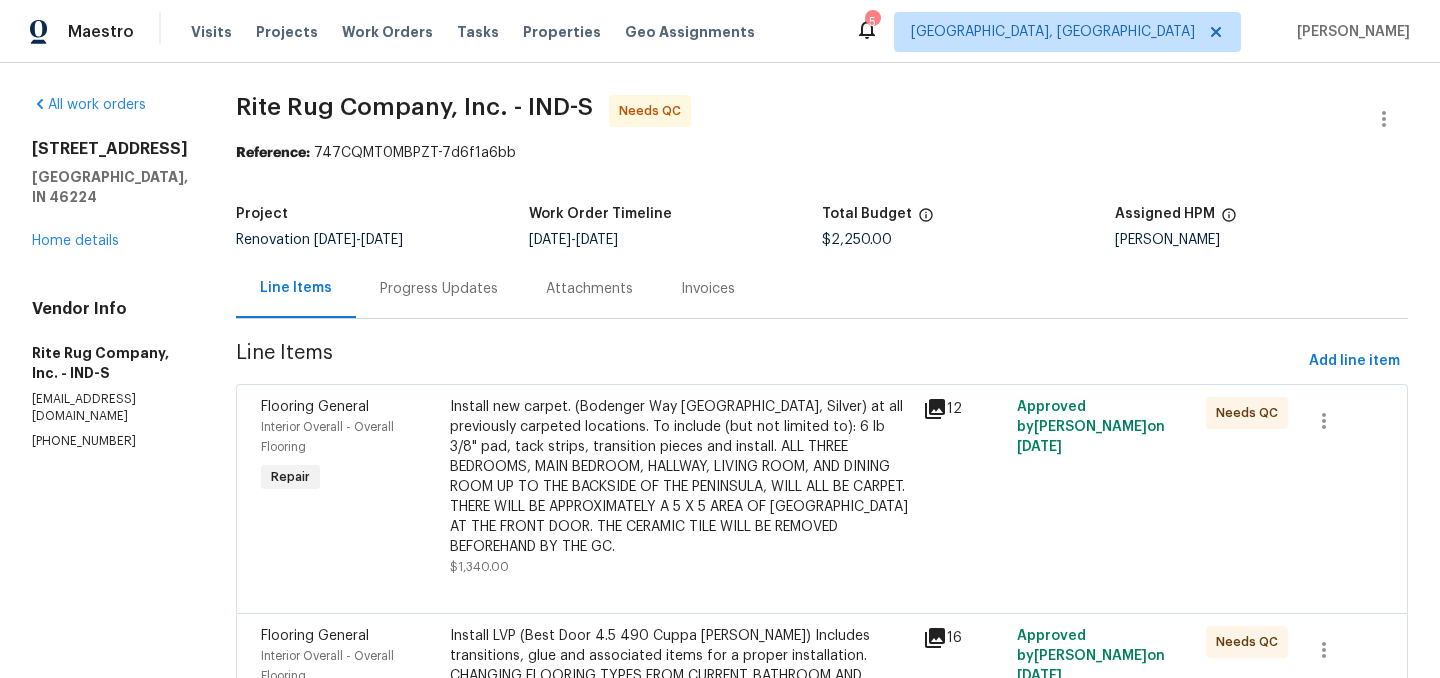 click on "Progress Updates" at bounding box center (439, 289) 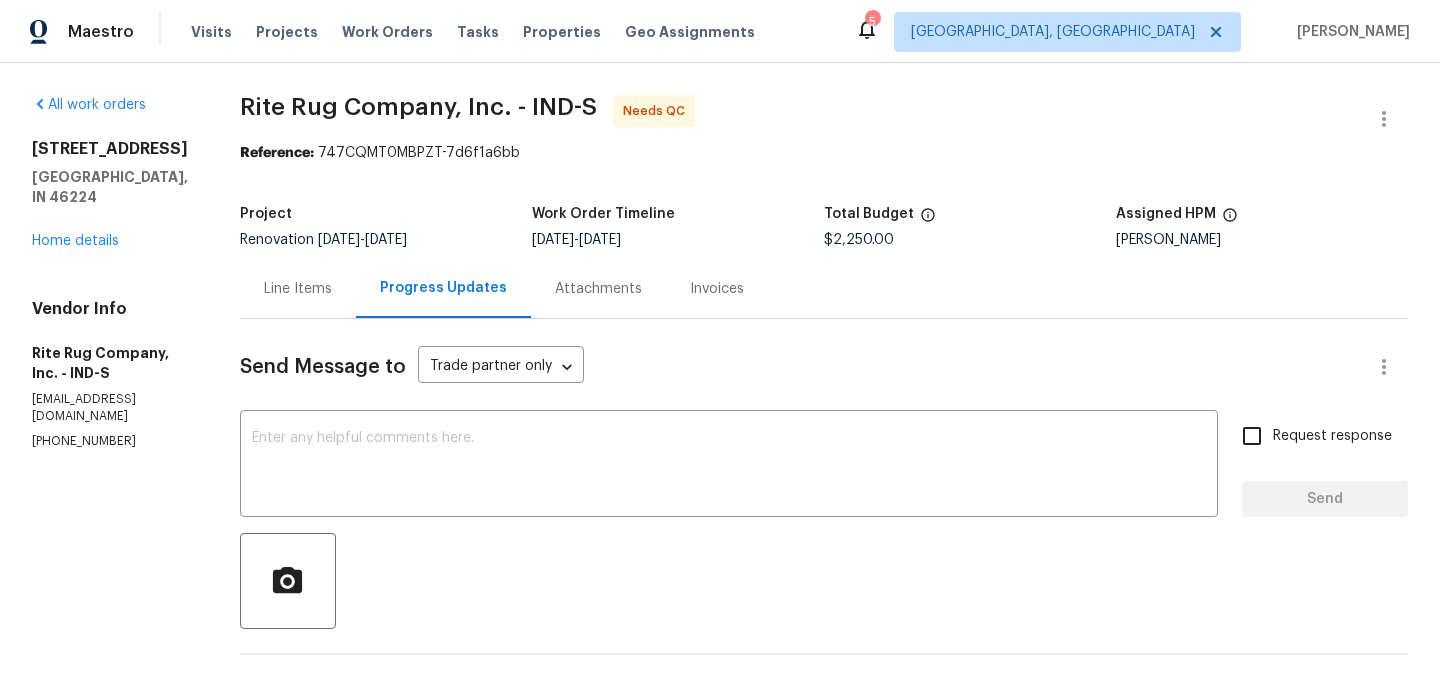 click on "Line Items" at bounding box center (298, 289) 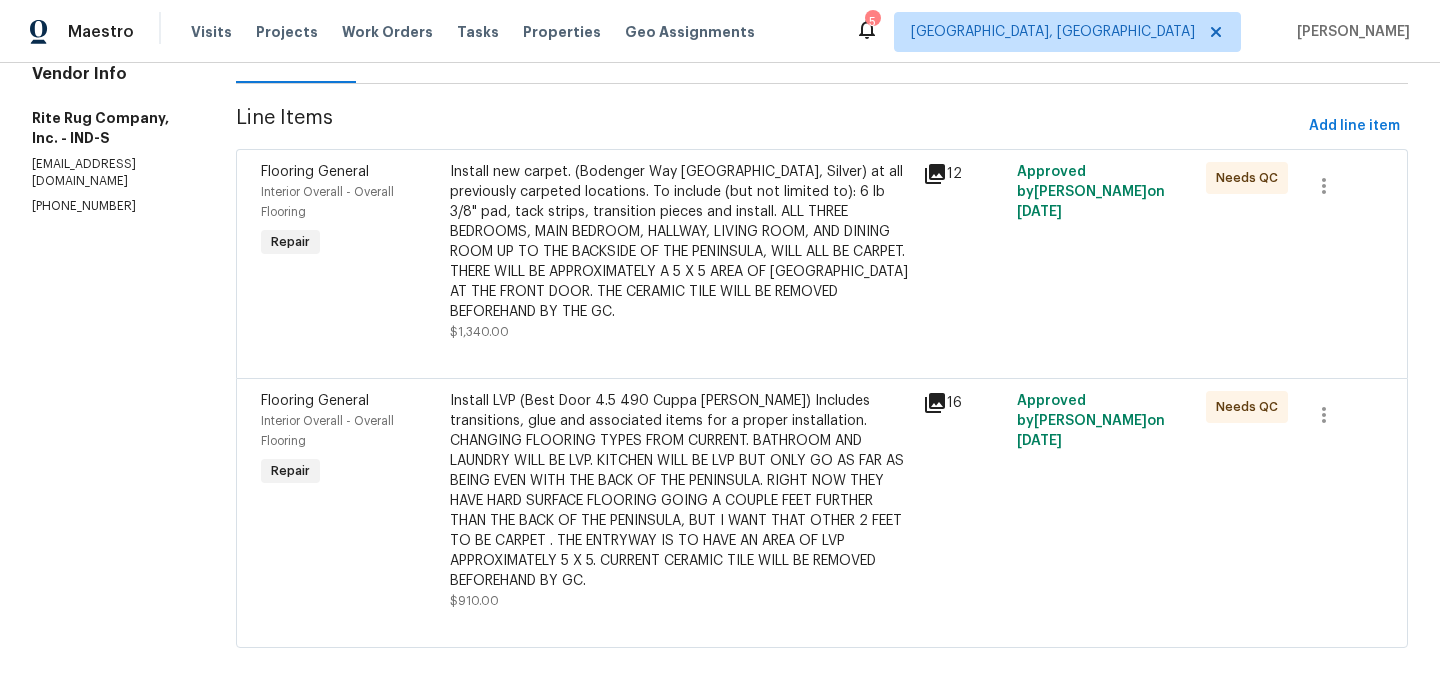 scroll, scrollTop: 262, scrollLeft: 0, axis: vertical 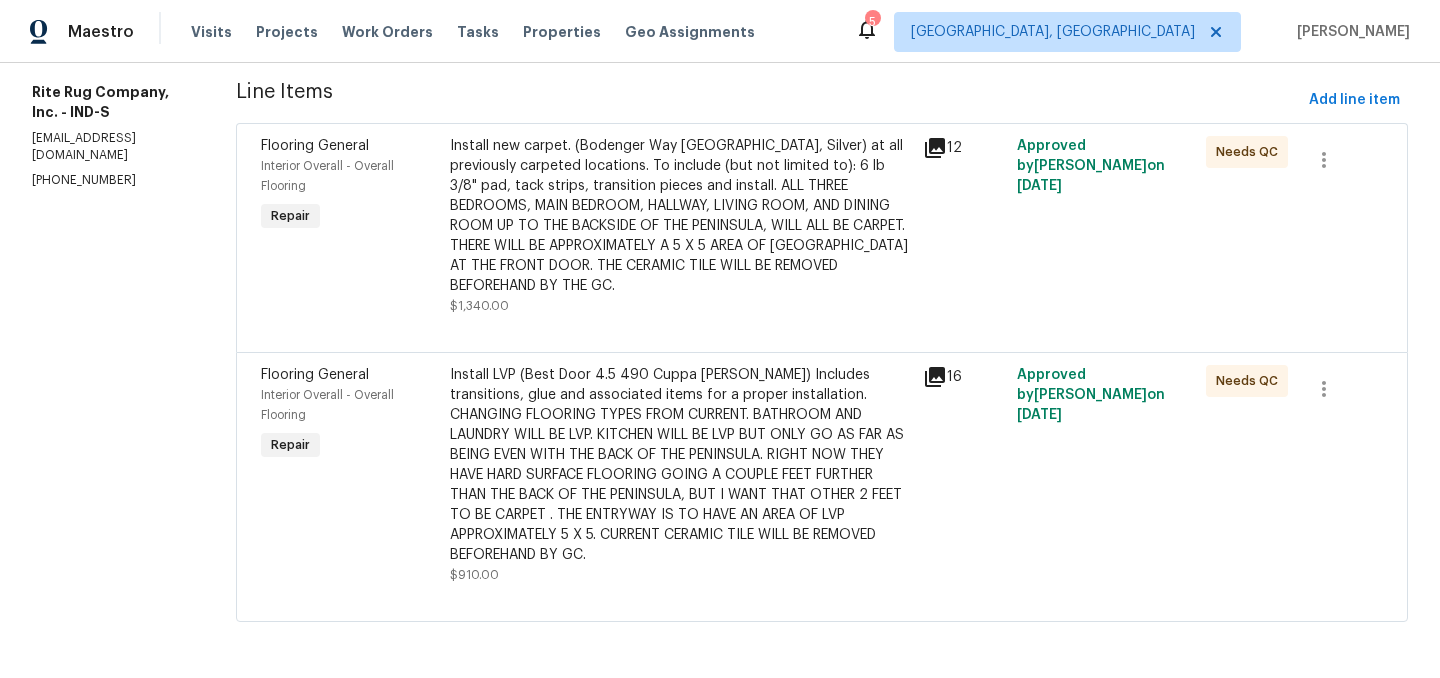 click on "Install new carpet. (Bodenger Way 945 Winter Ash, Silver) at all previously carpeted locations. To include (but not limited to): 6 lb 3/8" pad, tack strips, transition pieces and install.
ALL THREE BEDROOMS, MAIN BEDROOM, HALLWAY, LIVING ROOM, AND DINING ROOM UP TO THE BACKSIDE OF THE PENINSULA, WILL ALL BE CARPET. THERE WILL BE APPROXIMATELY A 5 X 5 AREA OF LVP AT THE FRONT DOOR. THE CERAMIC TILE WILL BE REMOVED BEFOREHAND BY THE GC." at bounding box center [680, 216] 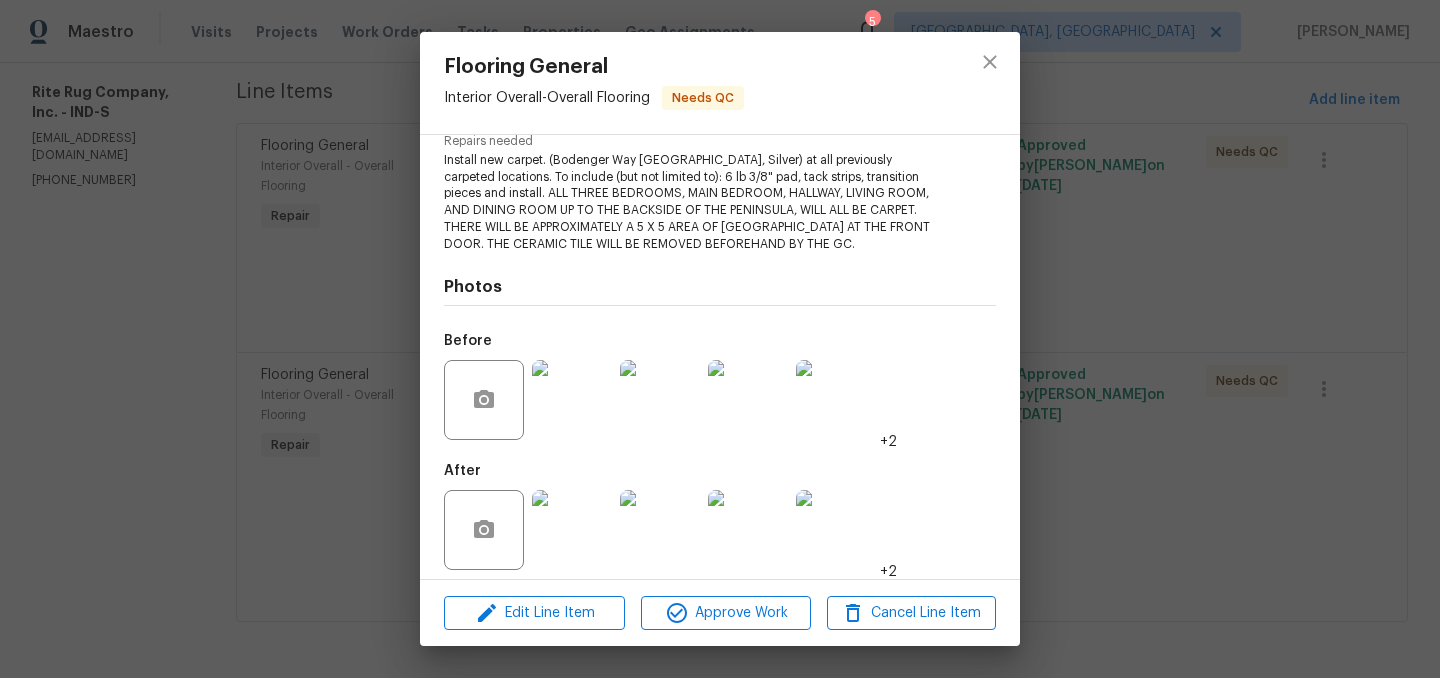 scroll, scrollTop: 226, scrollLeft: 0, axis: vertical 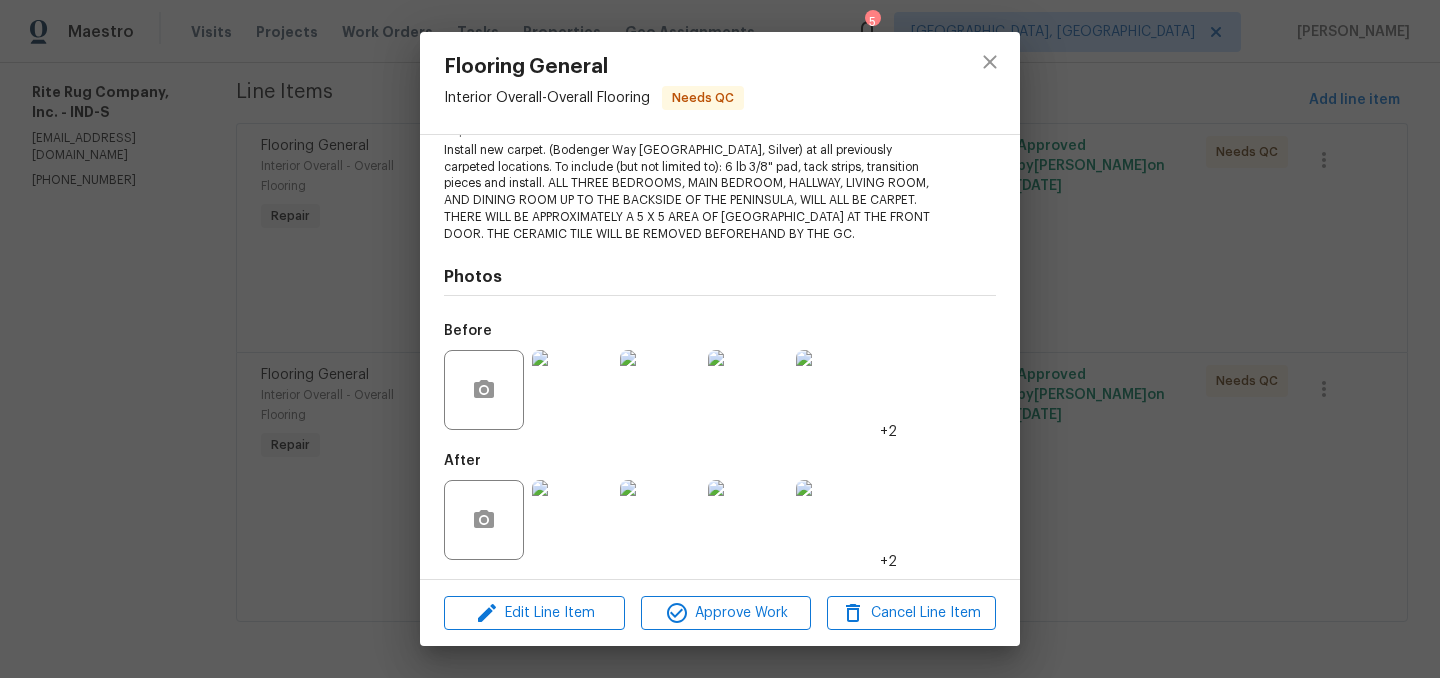 click at bounding box center [572, 520] 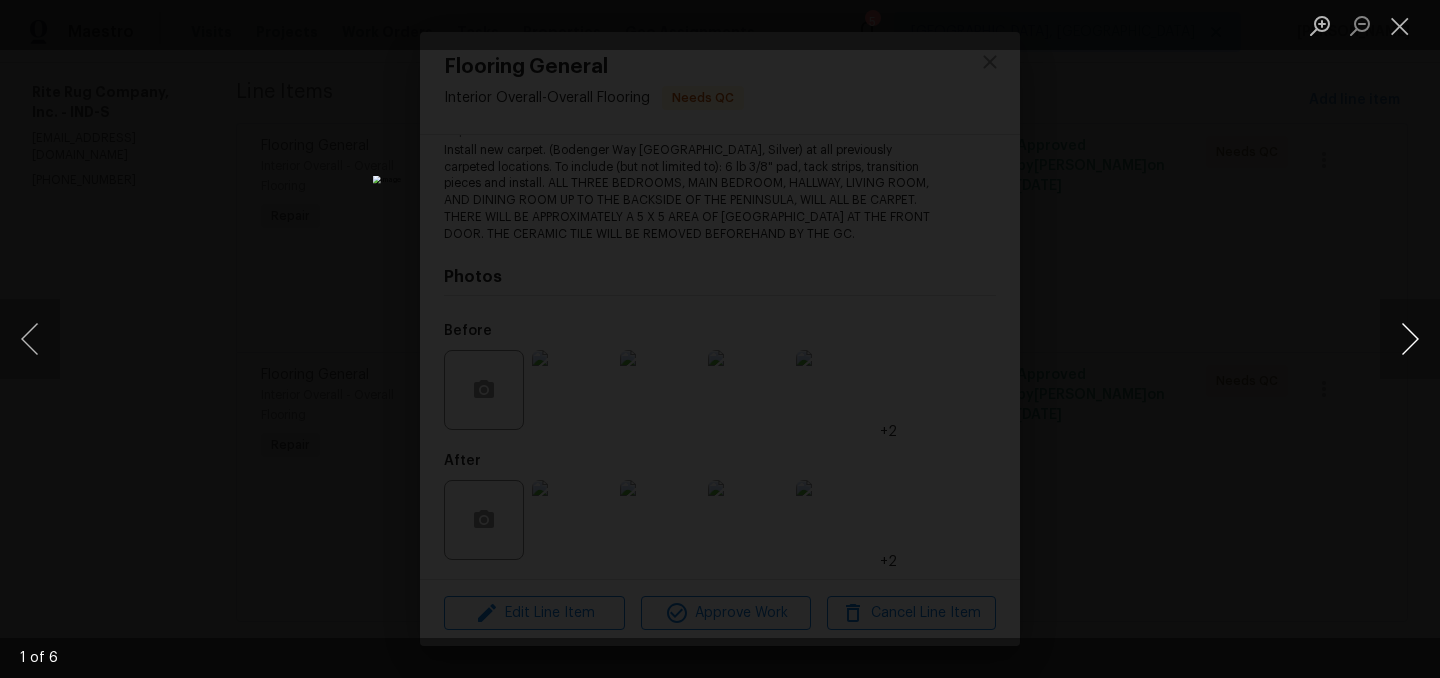 click at bounding box center [1410, 339] 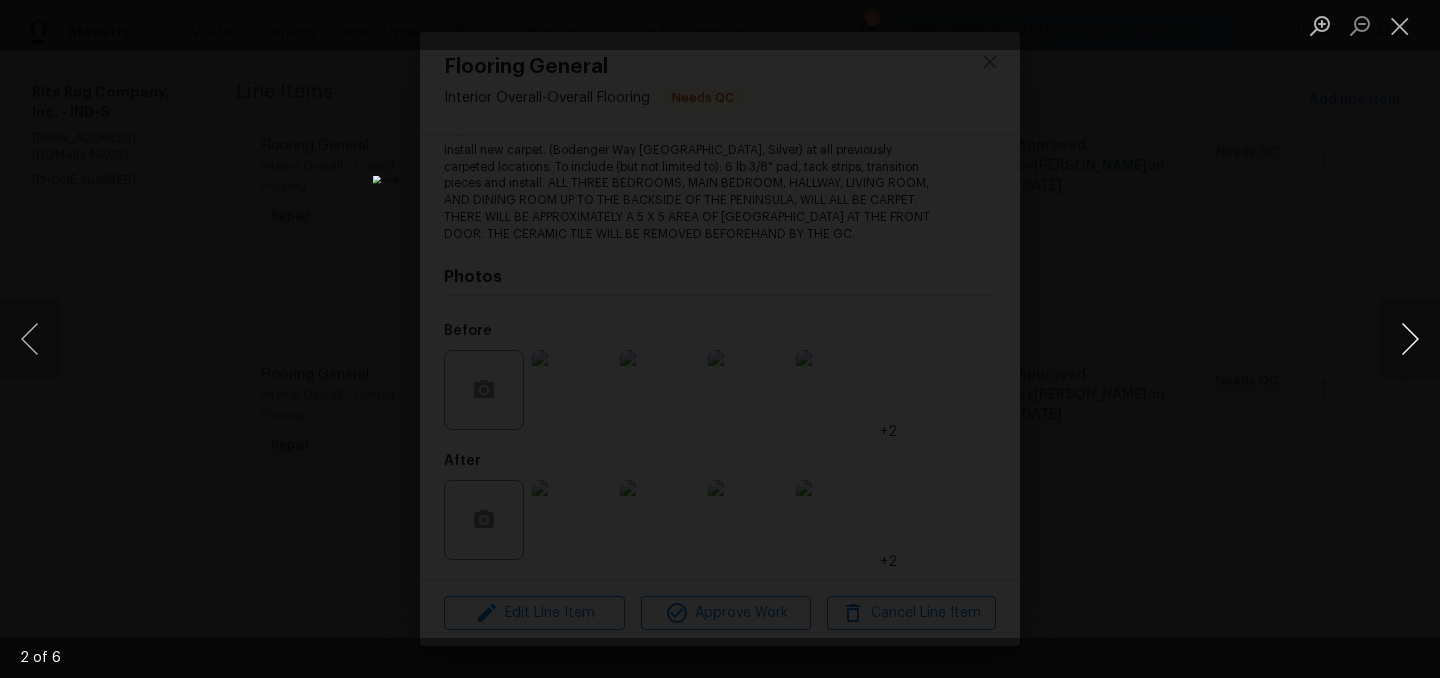 click at bounding box center (1410, 339) 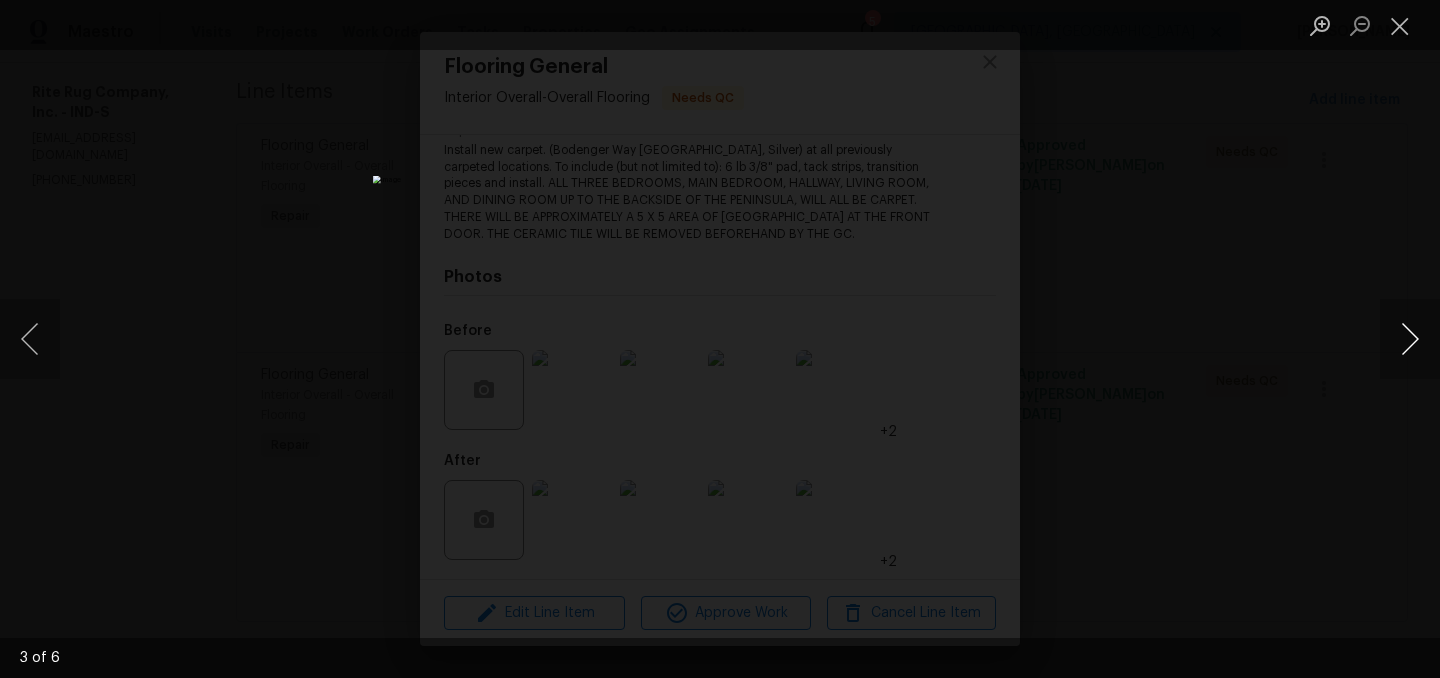 click at bounding box center [1410, 339] 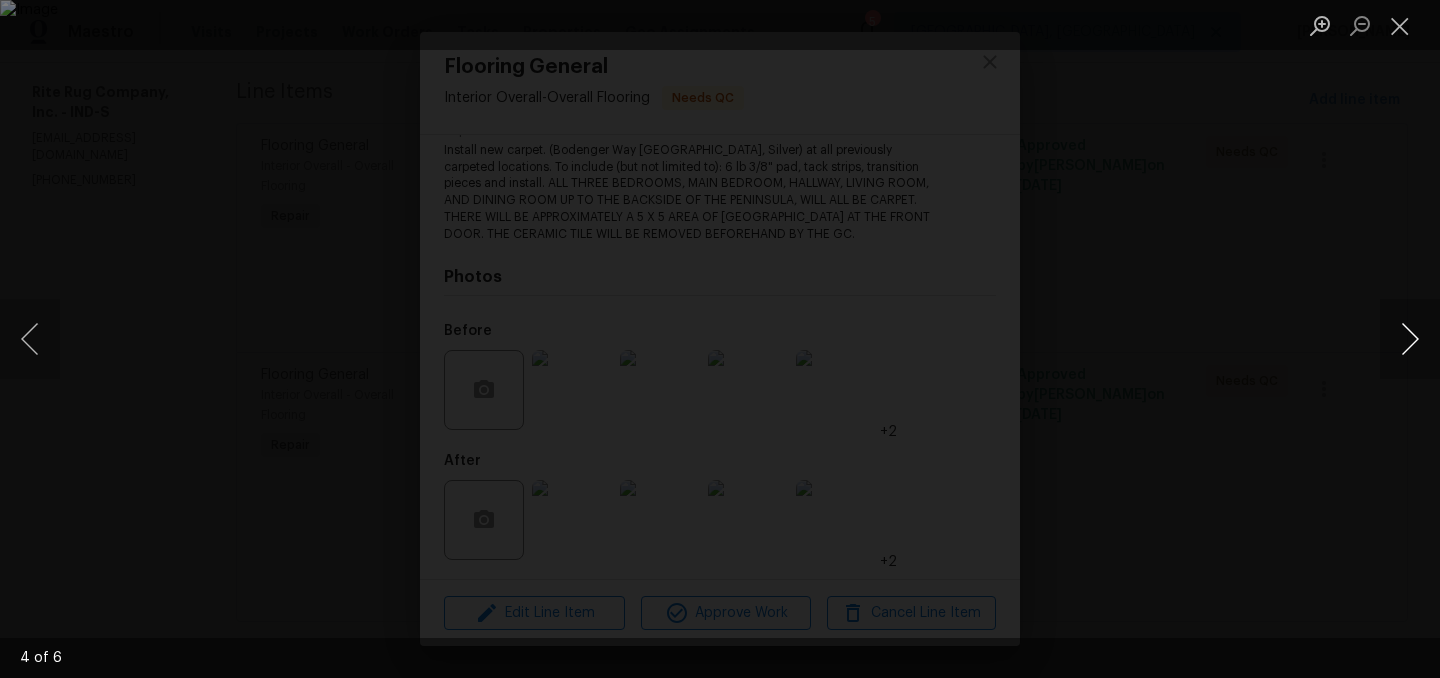 click at bounding box center (1410, 339) 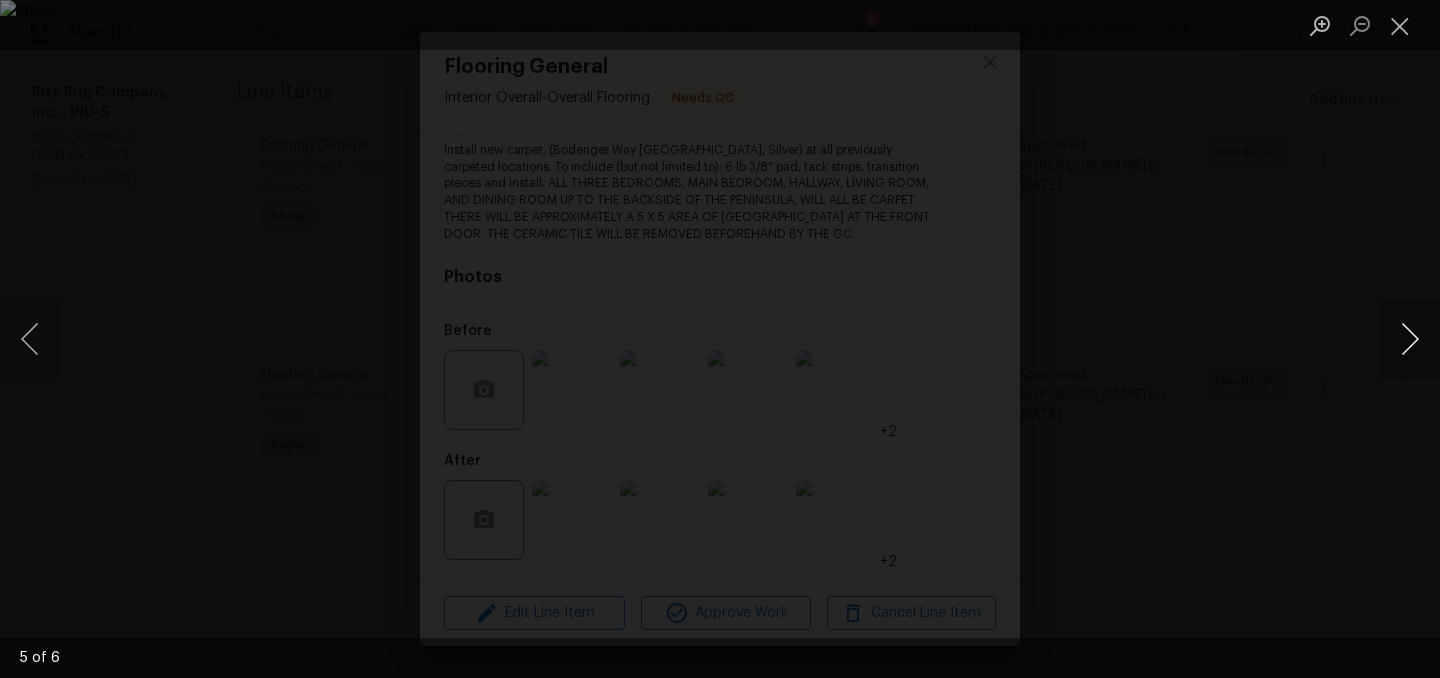 click at bounding box center [1410, 339] 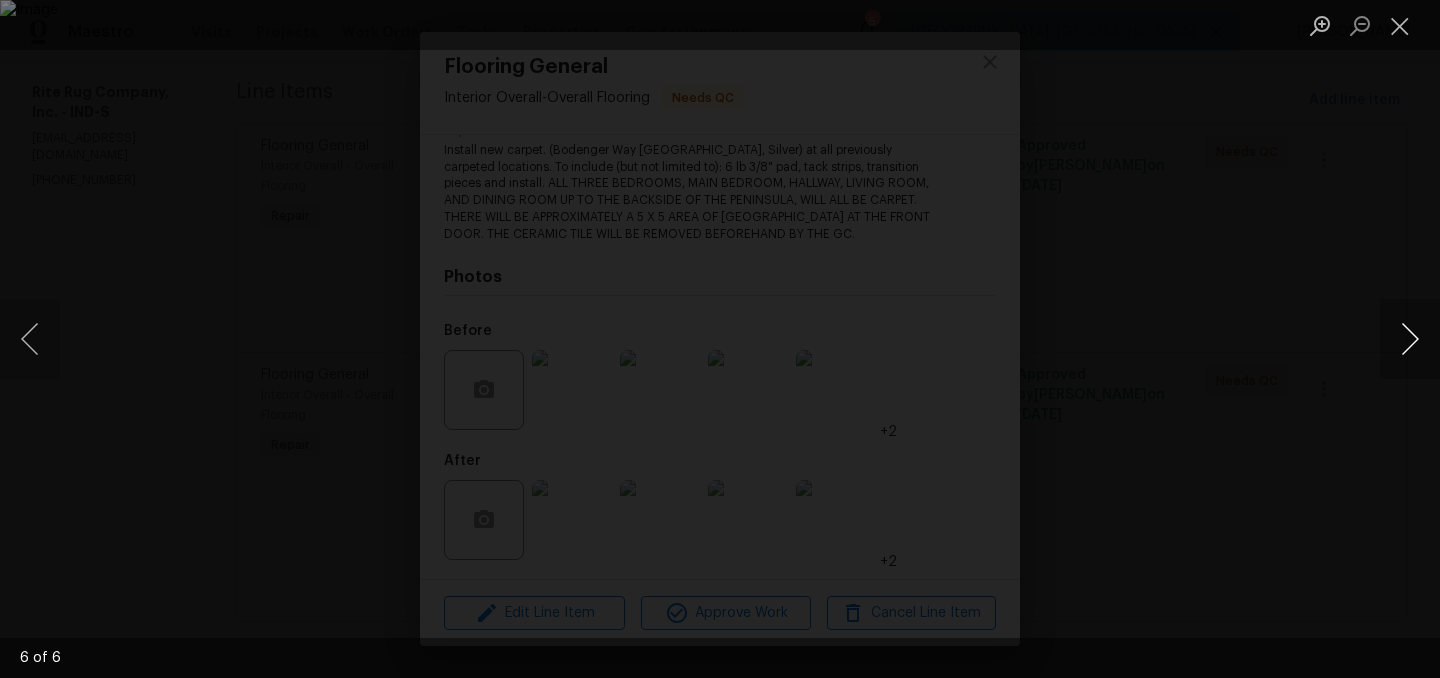 click at bounding box center (1410, 339) 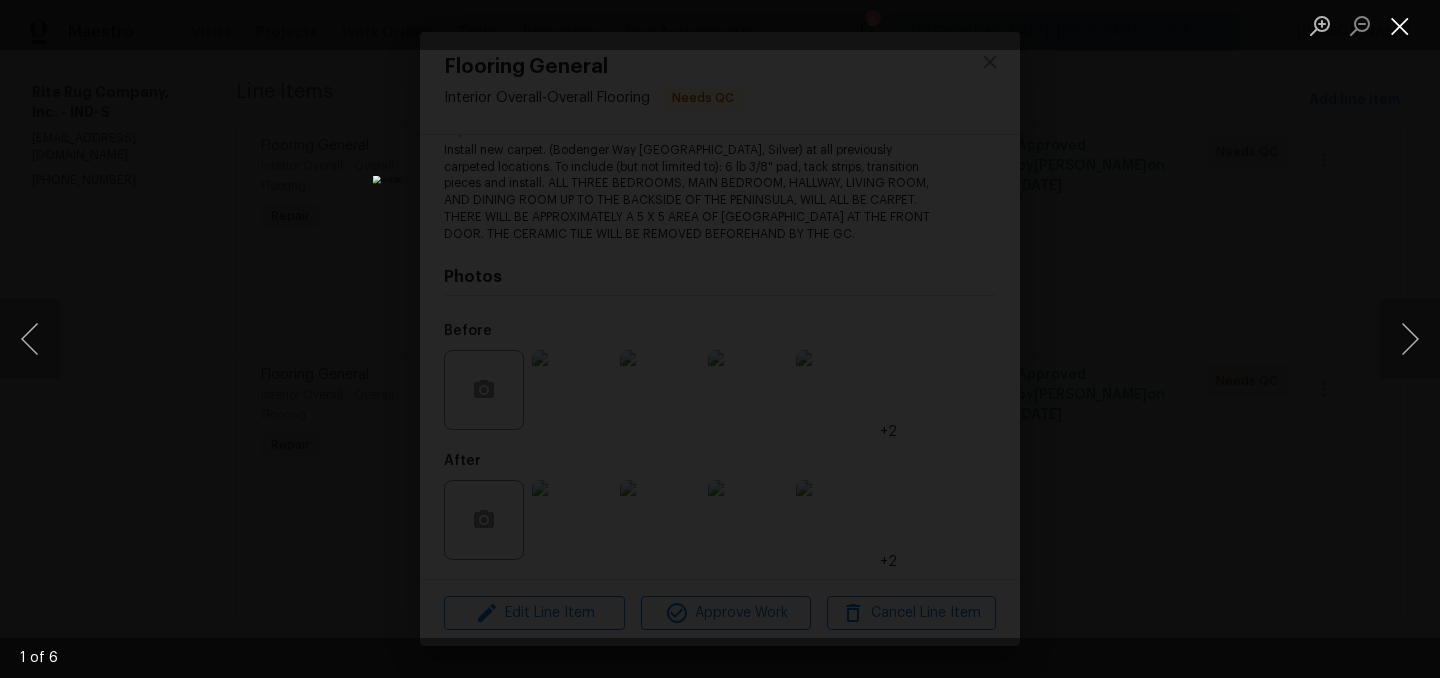 click at bounding box center [1400, 25] 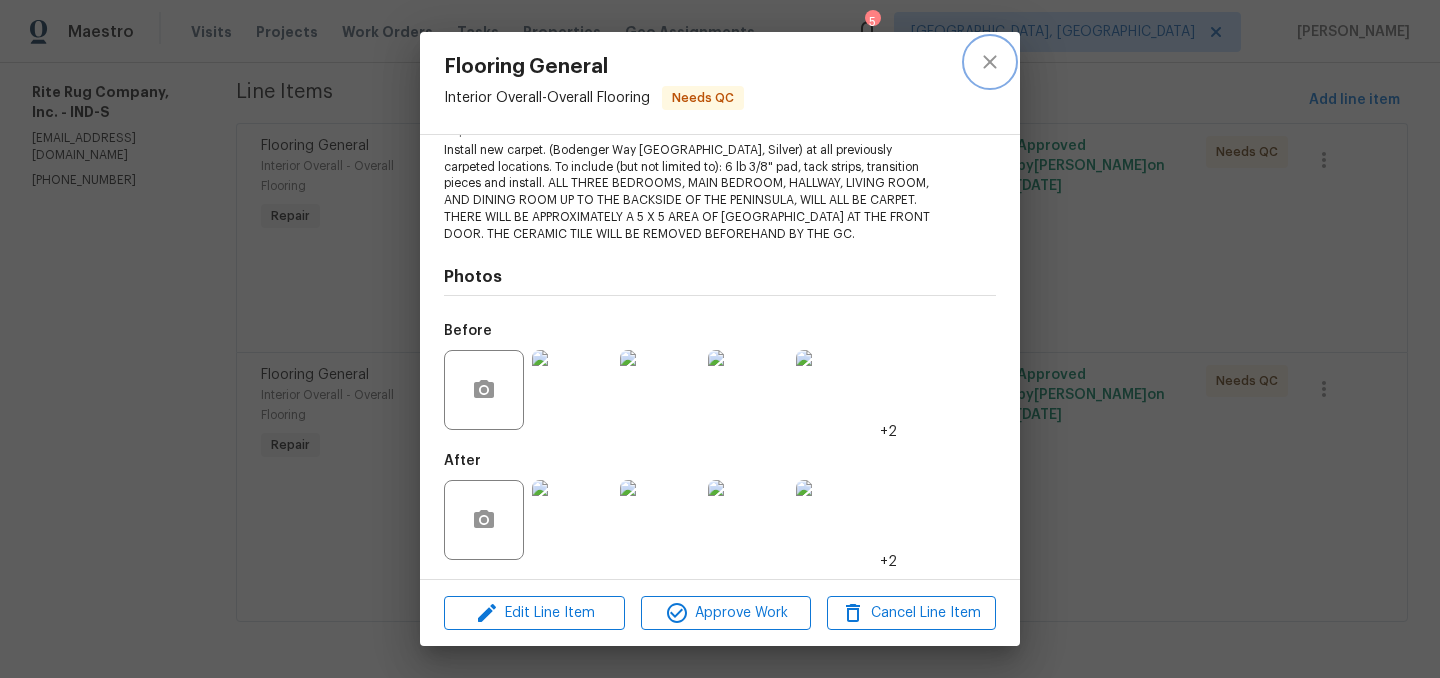 click 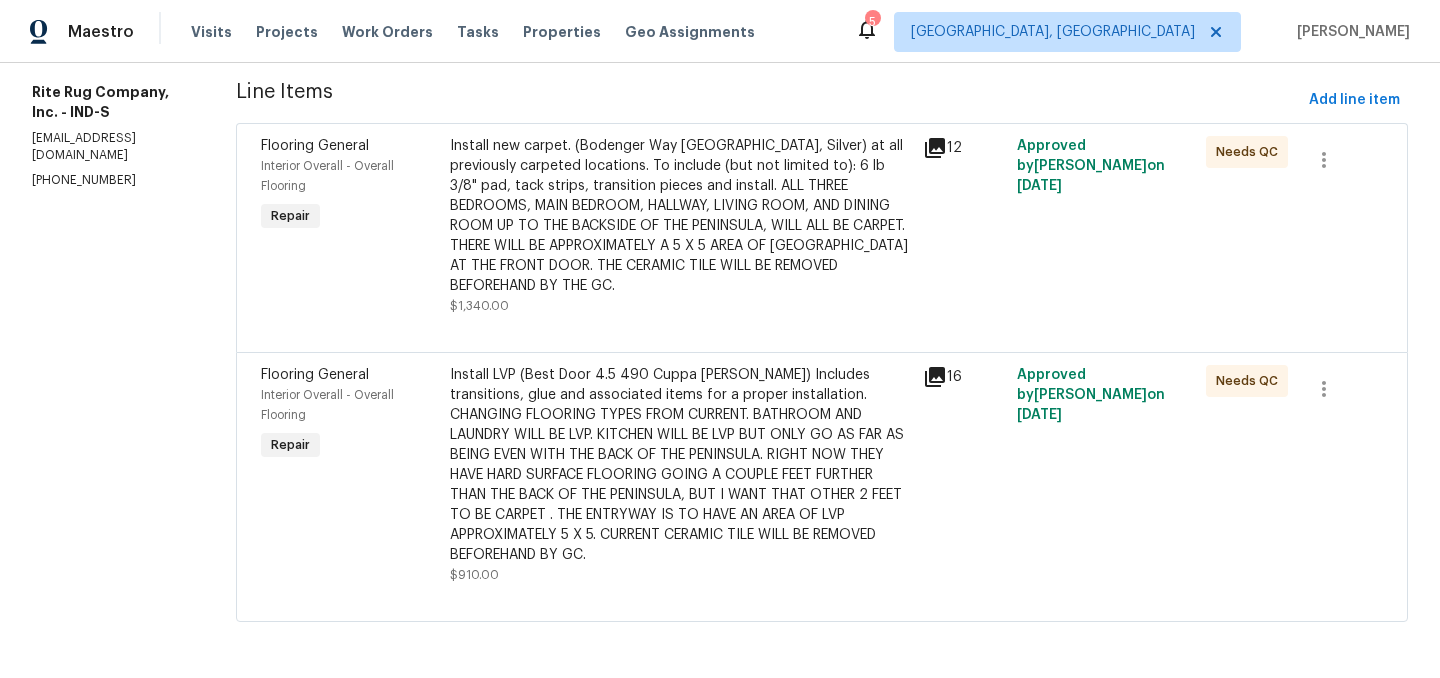 click on "Install LVP (Best Door 4.5 490 Cuppa Joe) Includes transitions, glue and associated items for a proper installation.
CHANGING FLOORING TYPES FROM CURRENT. BATHROOM AND LAUNDRY WILL BE LVP. KITCHEN WILL BE LVP BUT ONLY GO AS FAR AS BEING EVEN WITH THE BACK OF THE PENINSULA. RIGHT NOW THEY HAVE HARD SURFACE FLOORING GOING A COUPLE FEET FURTHER THAN THE BACK OF THE PENINSULA, BUT I WANT THAT OTHER 2 FEET TO BE CARPET .
THE ENTRYWAY IS TO HAVE AN AREA OF LVP APPROXIMATELY 5 X 5. CURRENT CERAMIC TILE WILL BE REMOVED BEFOREHAND BY GC." at bounding box center (680, 465) 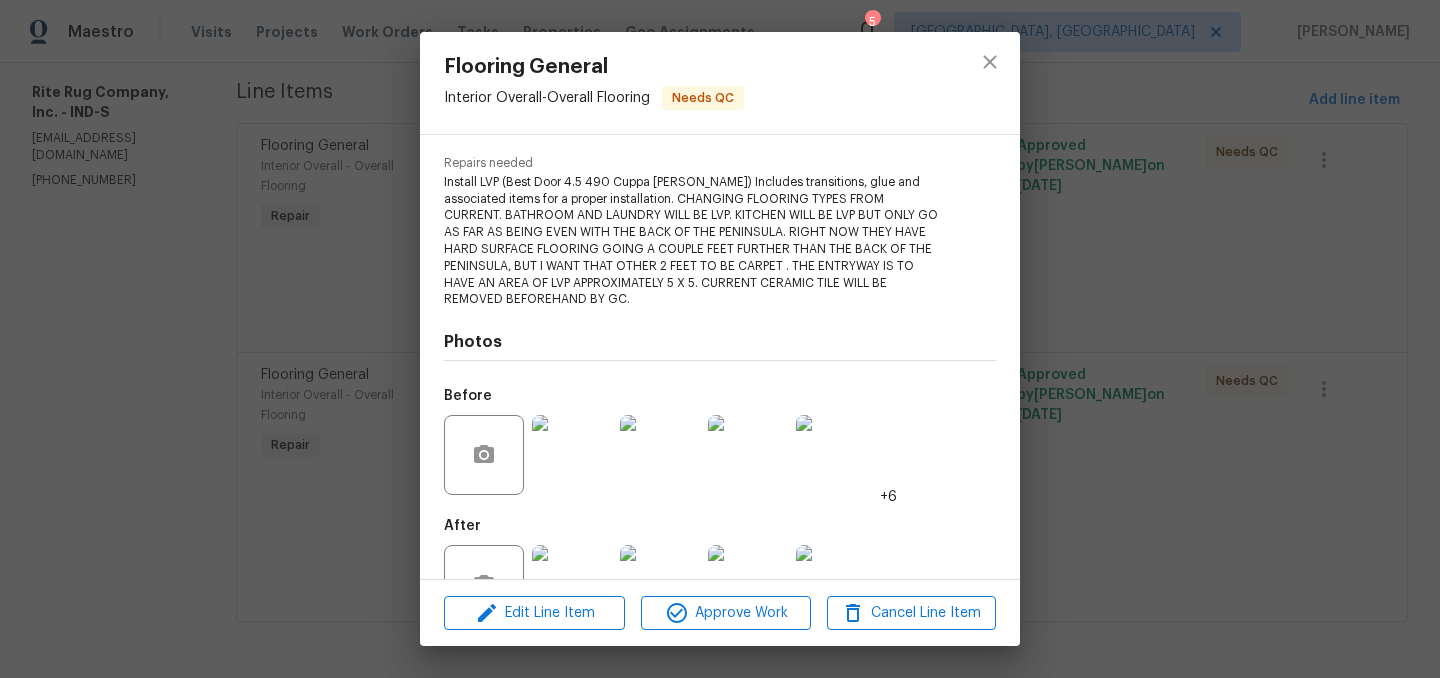 scroll, scrollTop: 260, scrollLeft: 0, axis: vertical 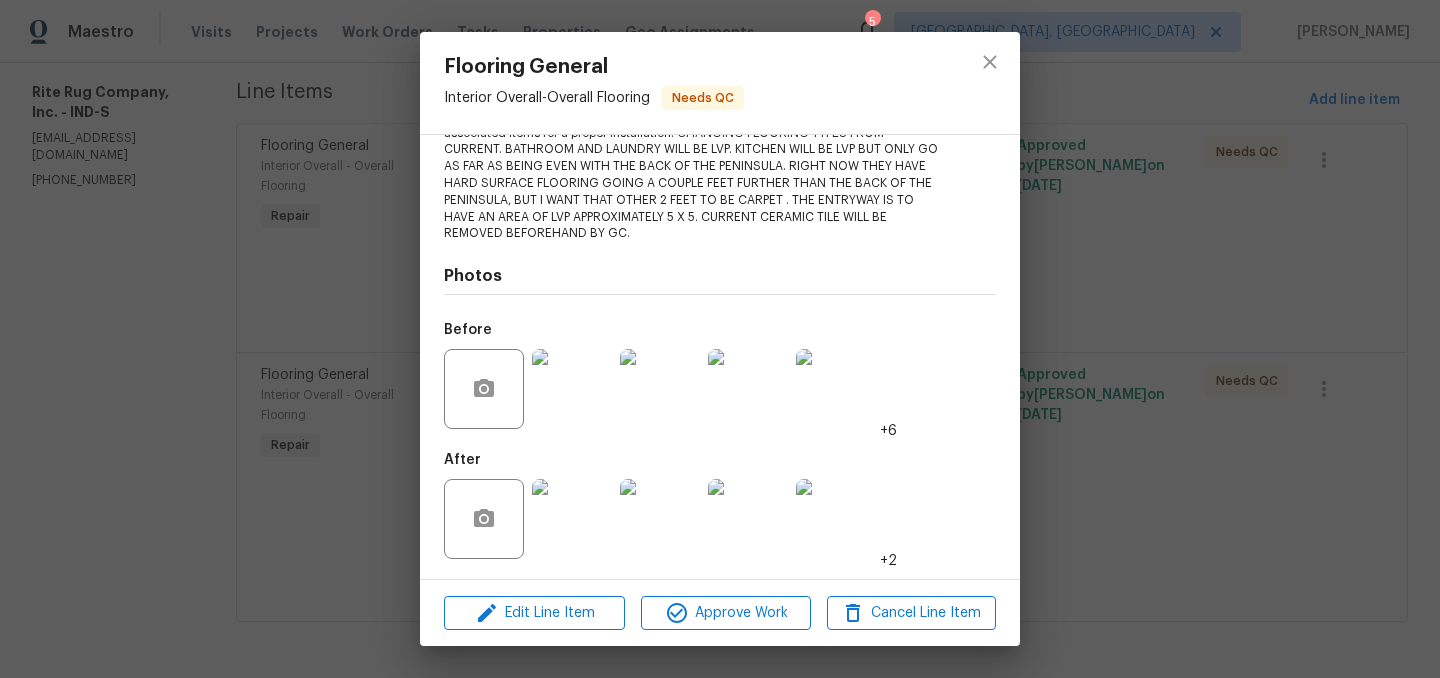 click at bounding box center (572, 519) 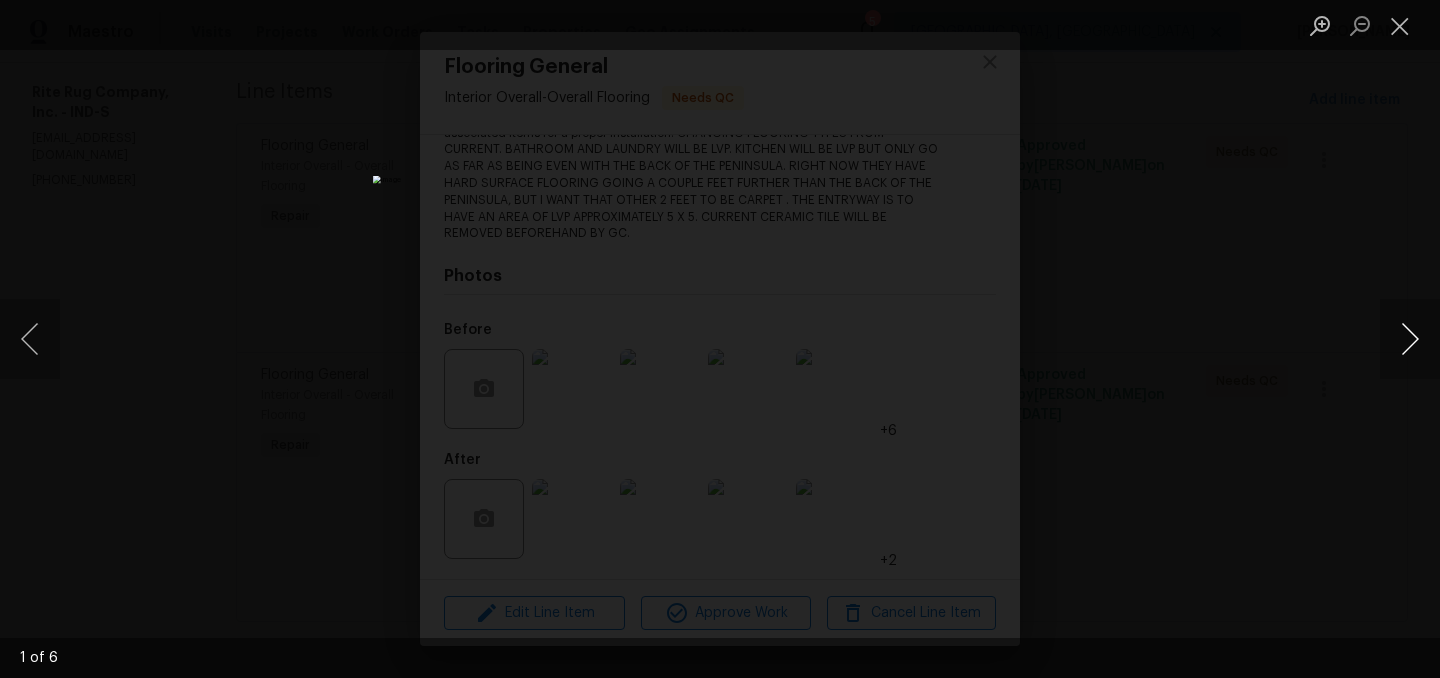 click at bounding box center (1410, 339) 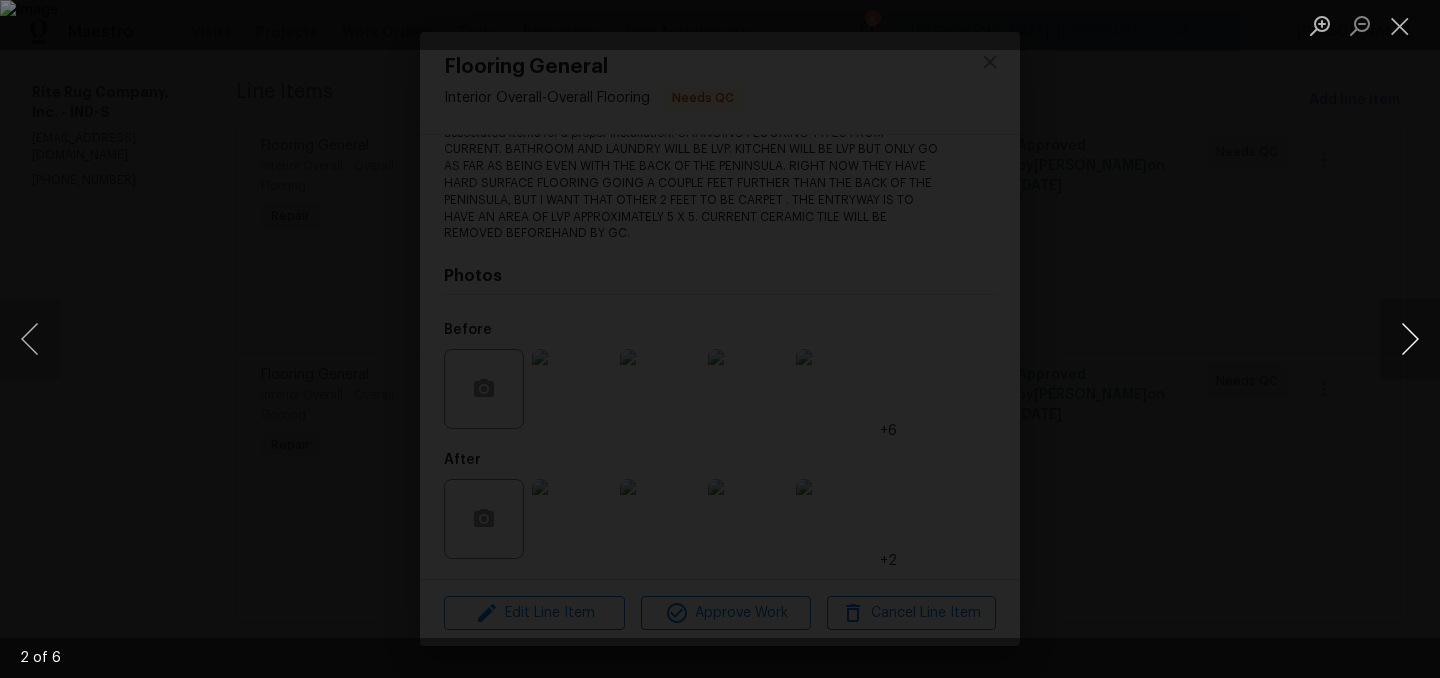 click at bounding box center [1410, 339] 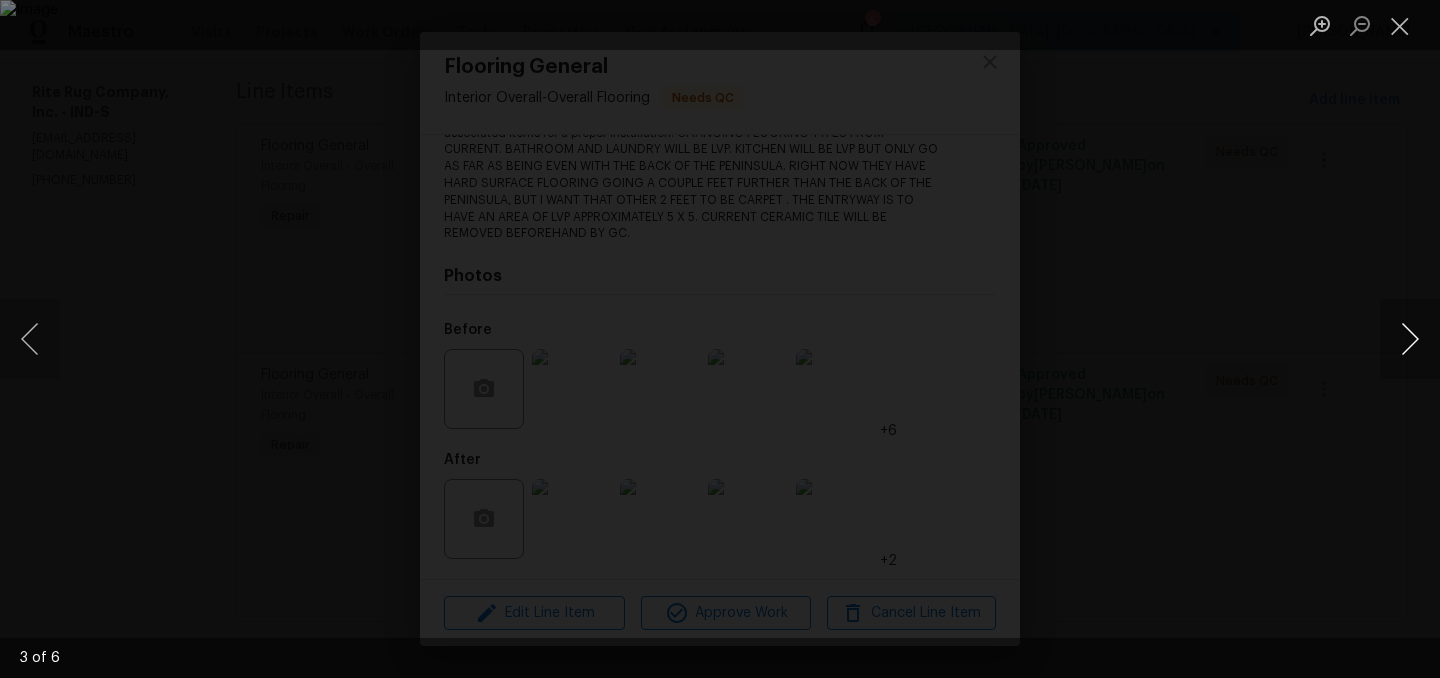 click at bounding box center (1410, 339) 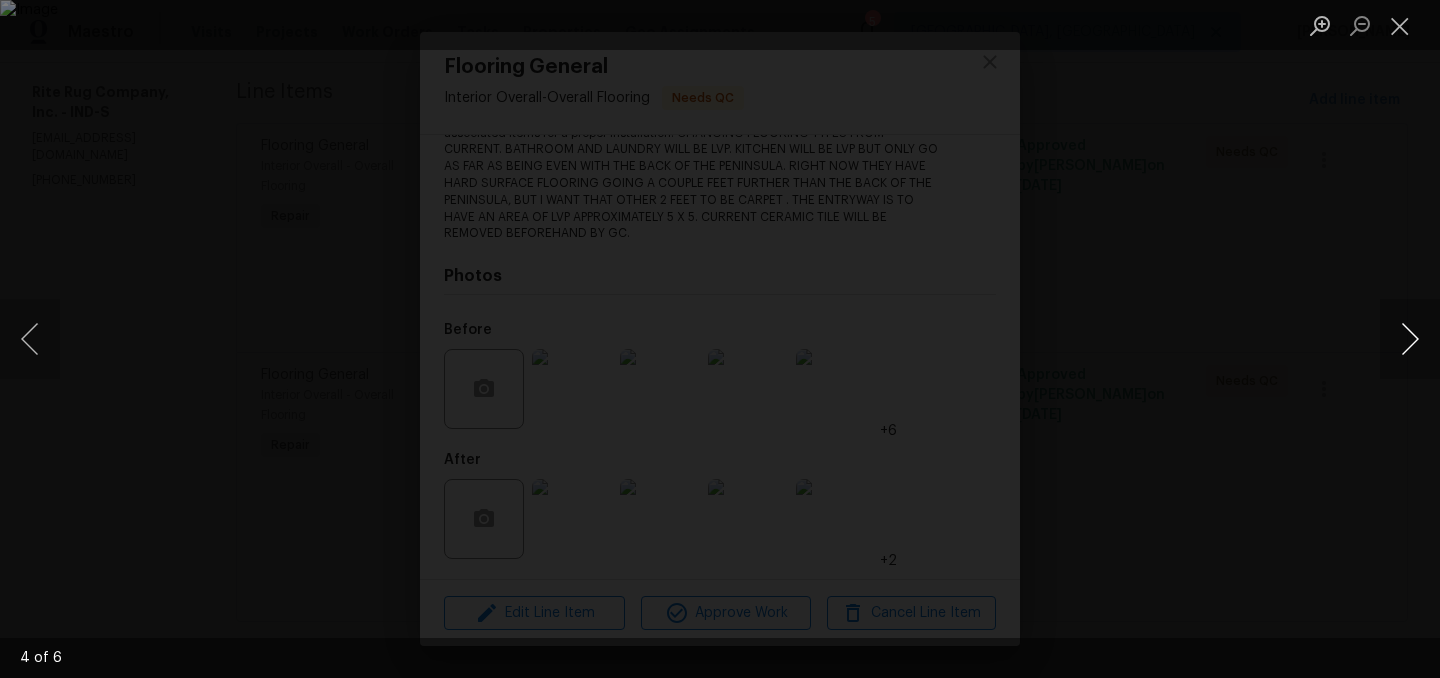 click at bounding box center [1410, 339] 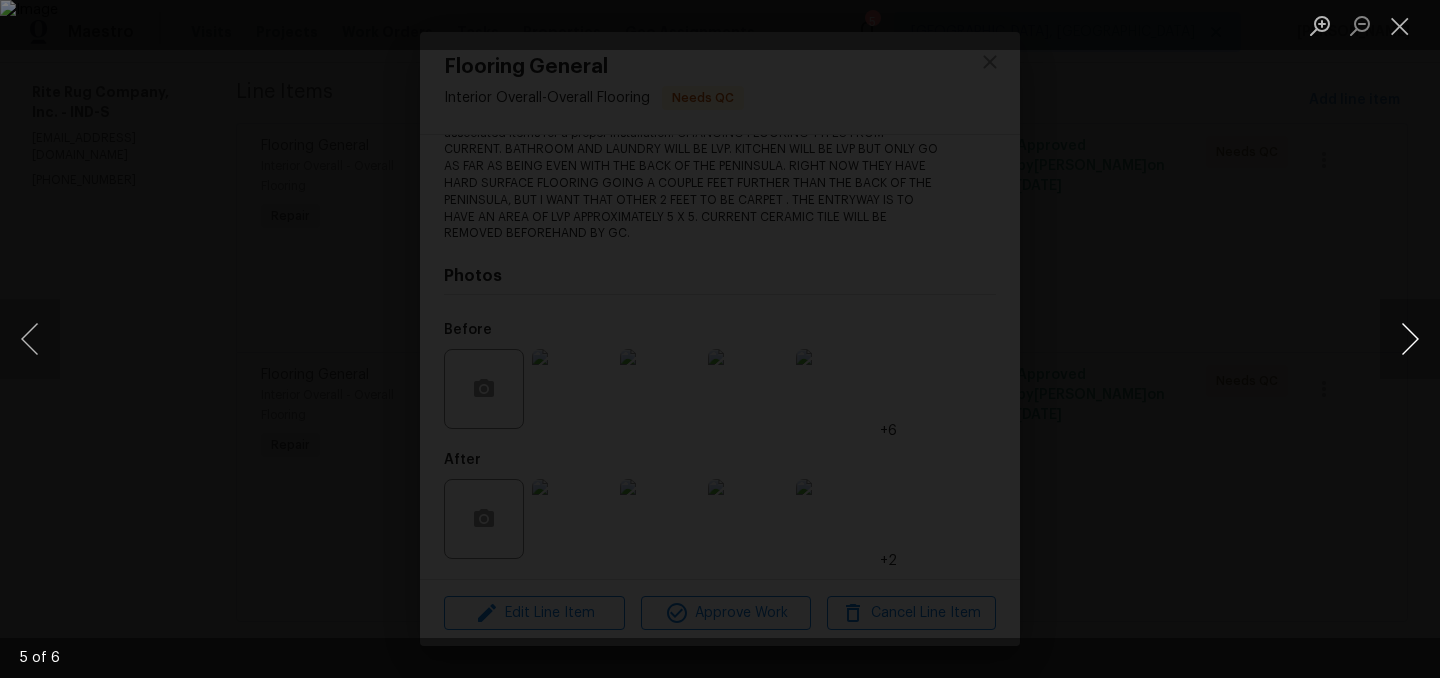 click at bounding box center [1410, 339] 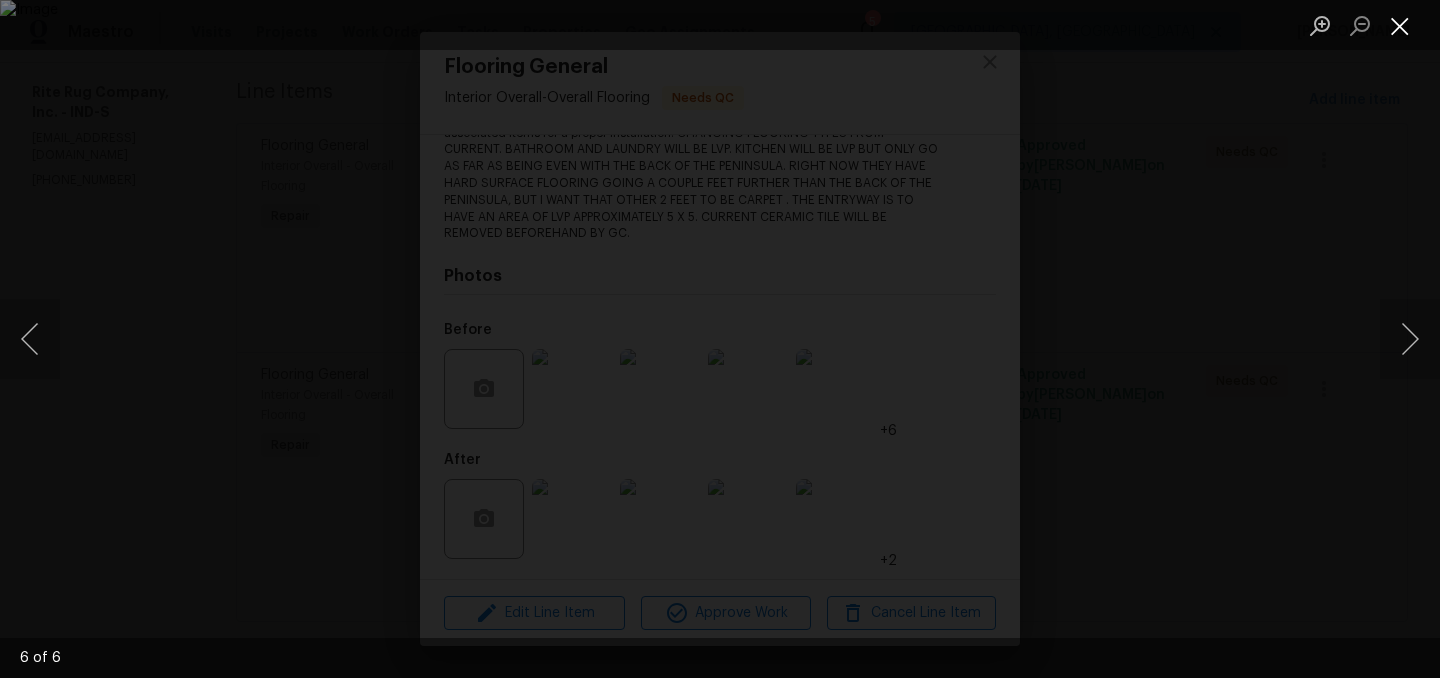 click at bounding box center (1400, 25) 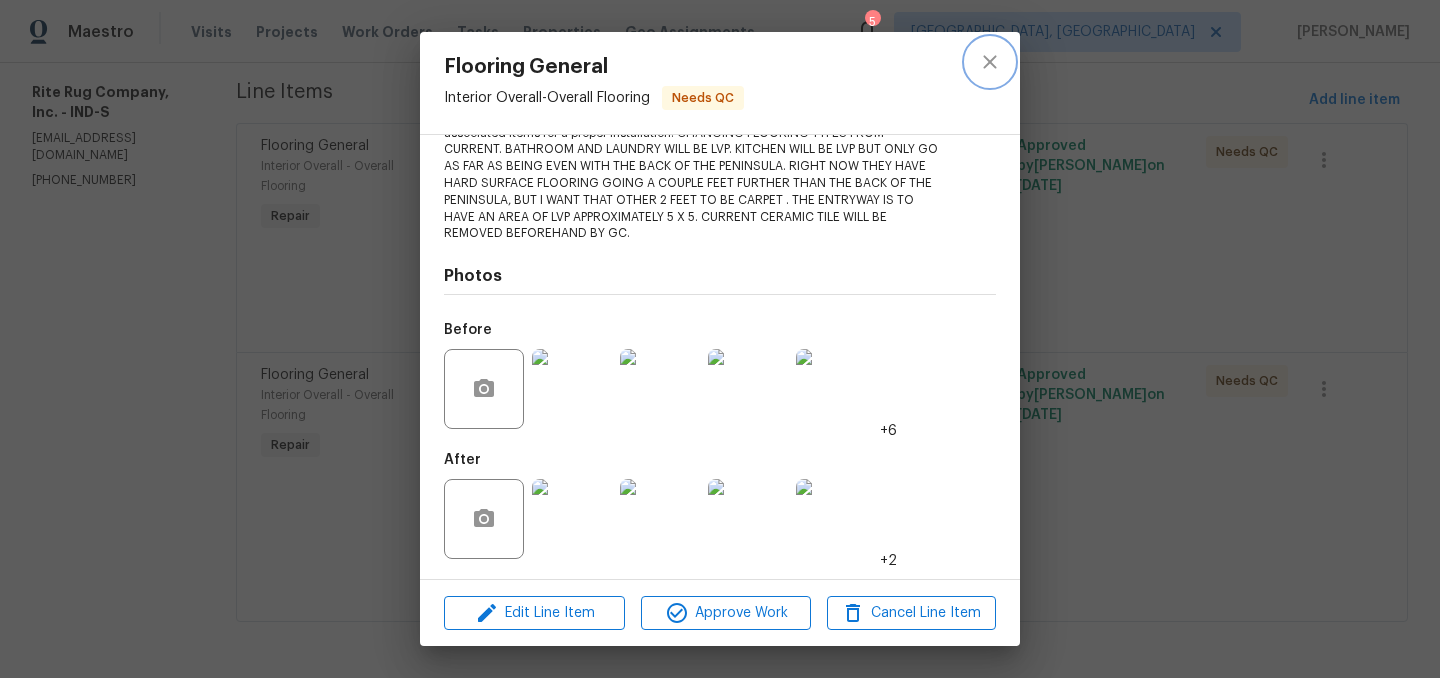 click 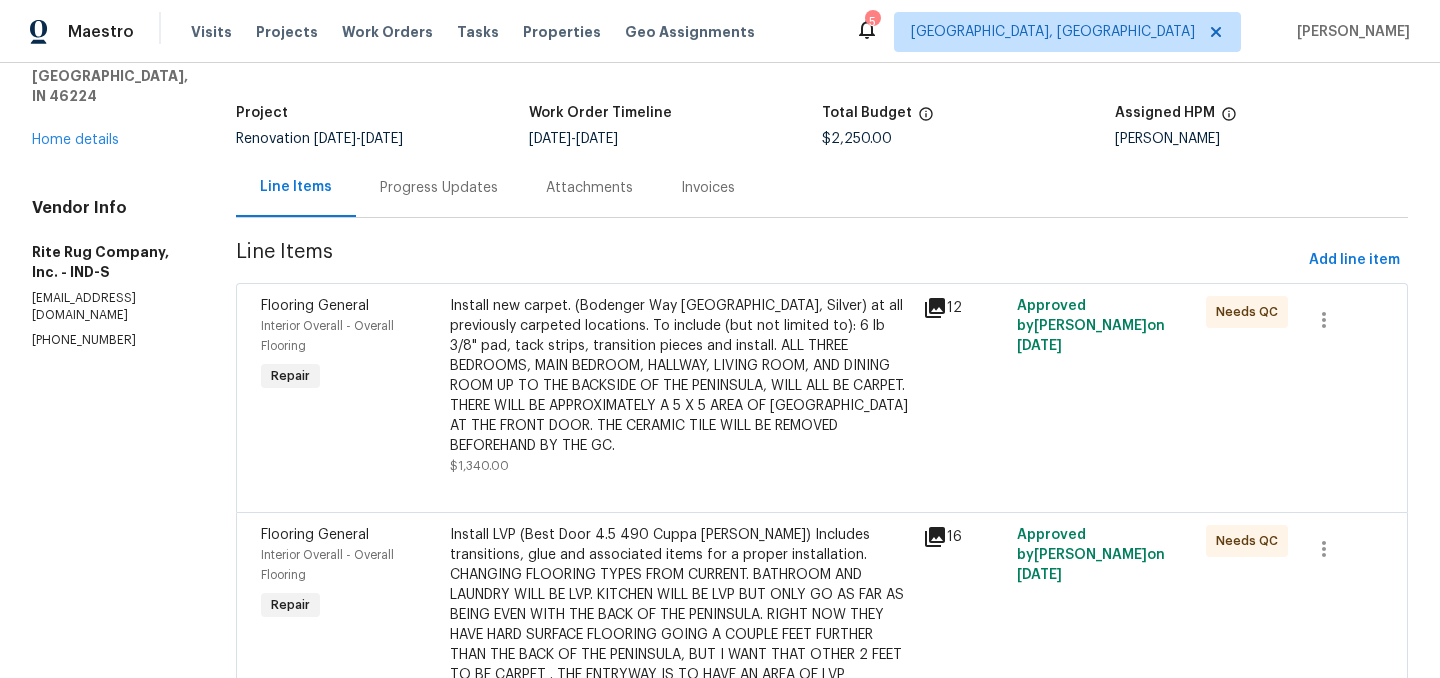 scroll, scrollTop: 0, scrollLeft: 0, axis: both 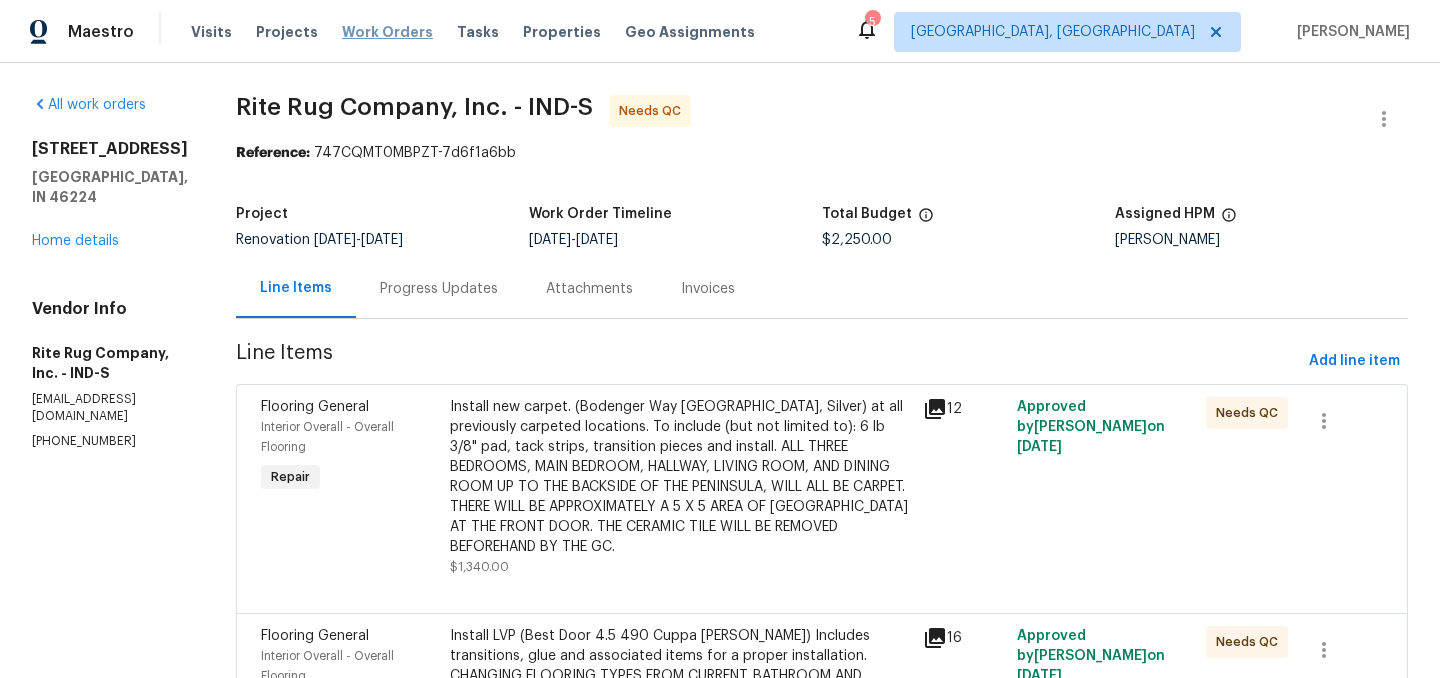 click on "Work Orders" at bounding box center [387, 32] 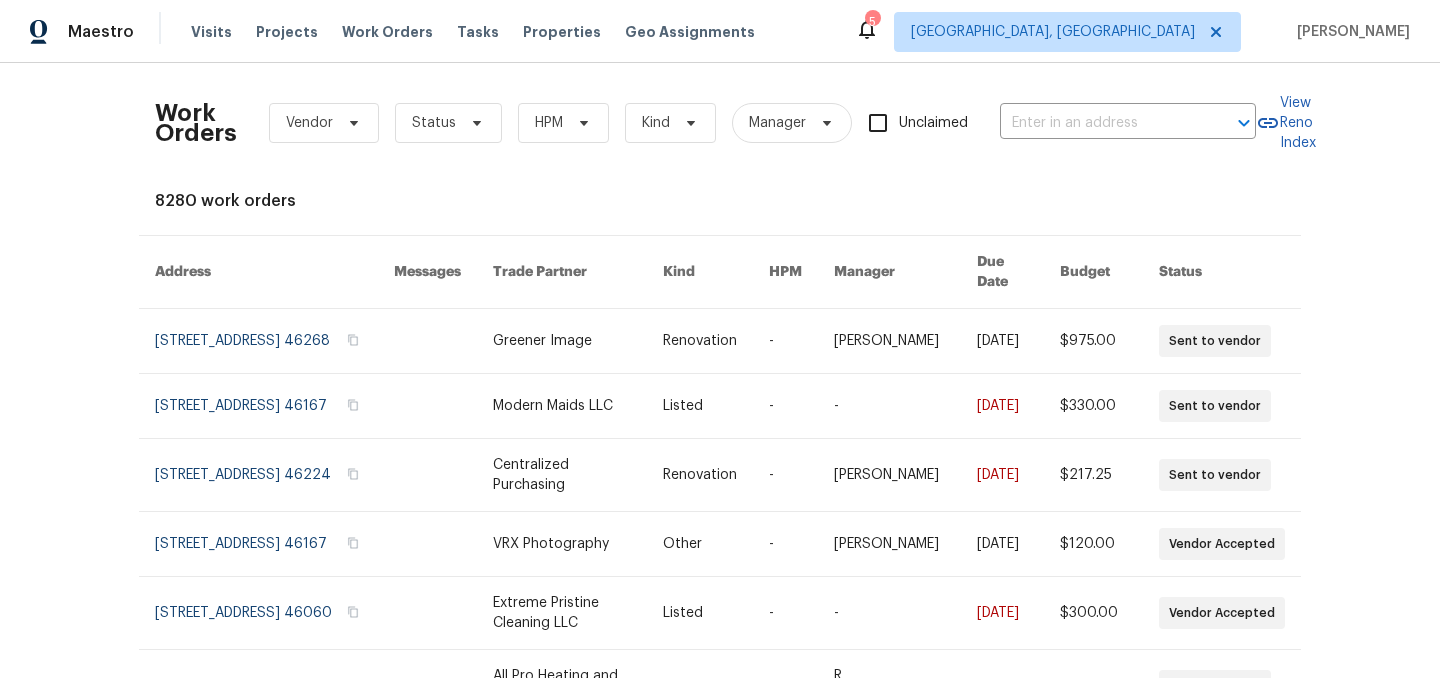 click 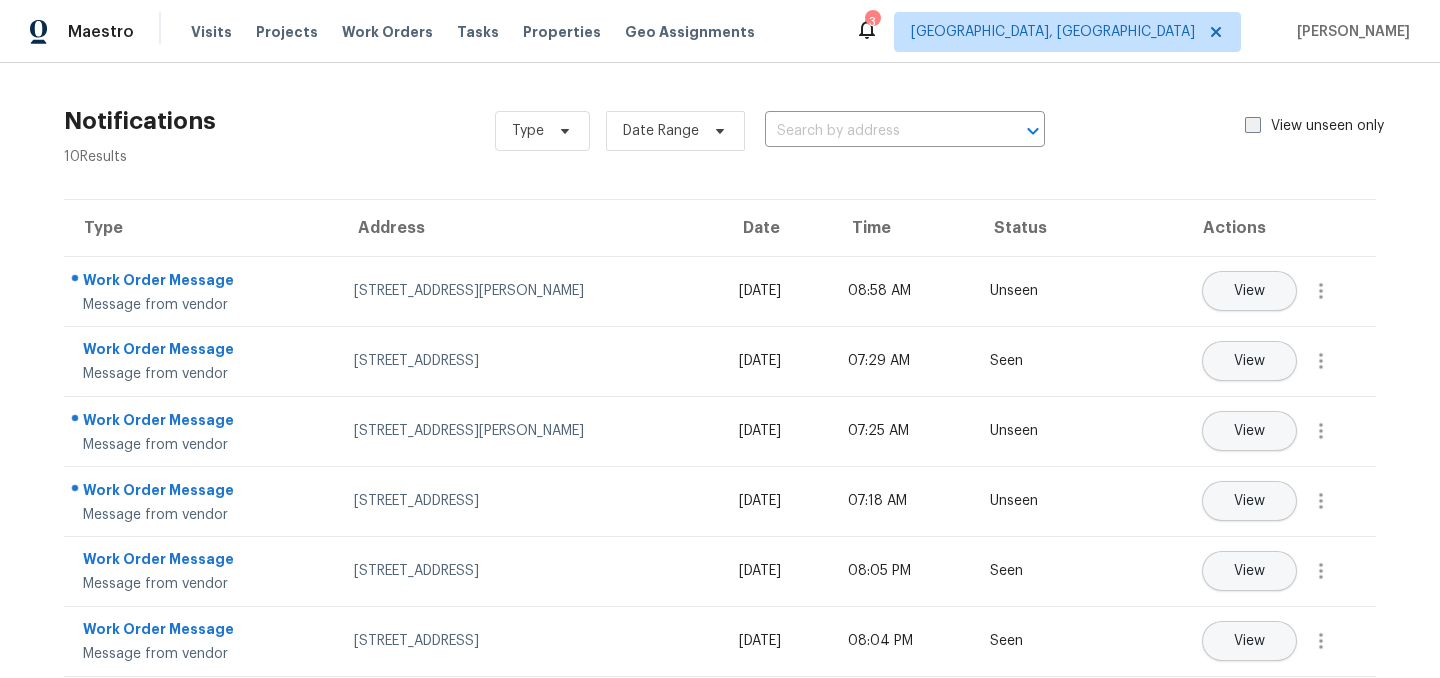 click at bounding box center (1253, 125) 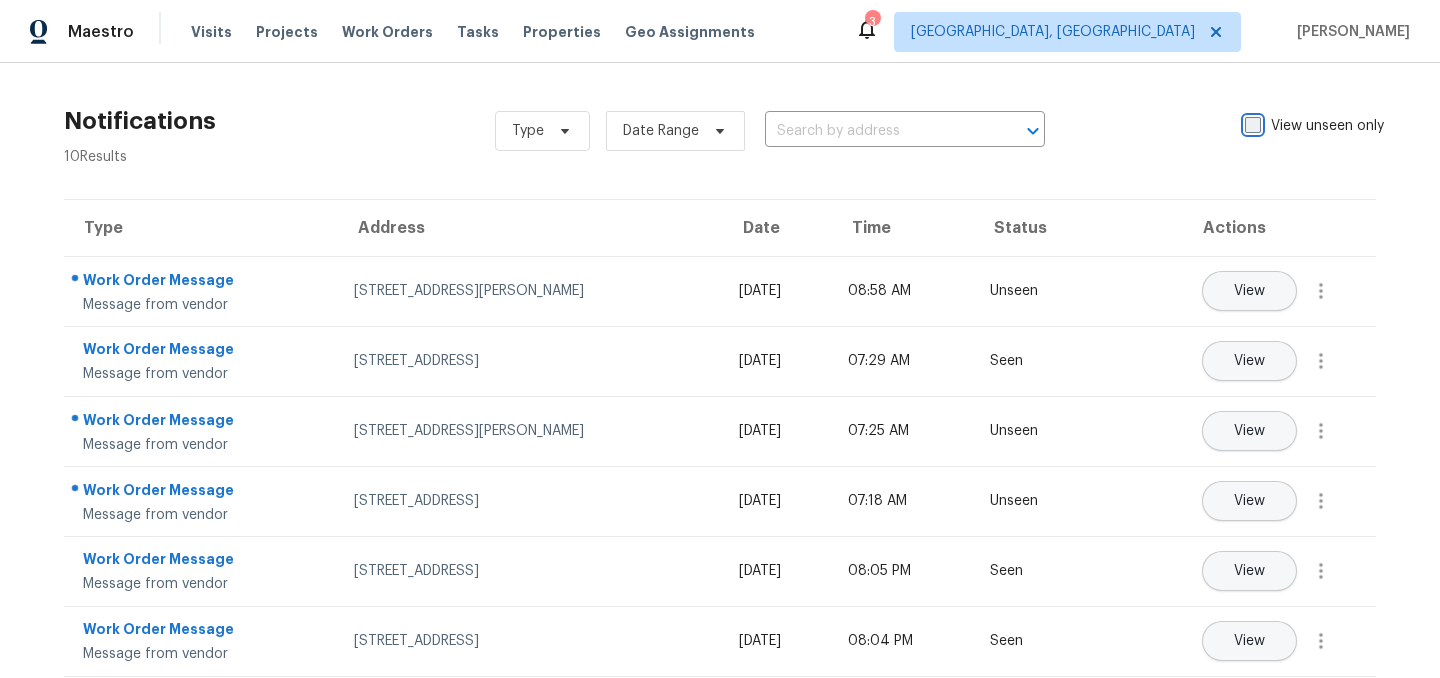 click on "View unseen only" at bounding box center [1251, 122] 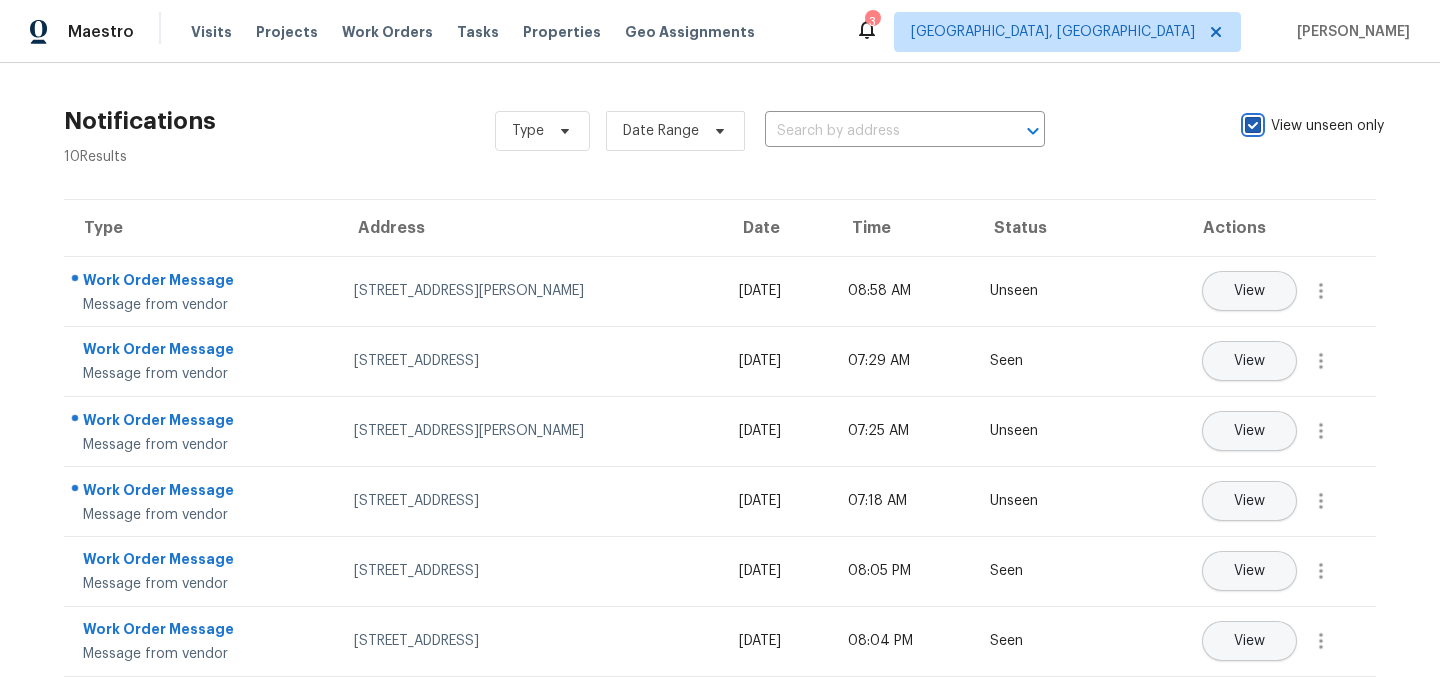 checkbox on "true" 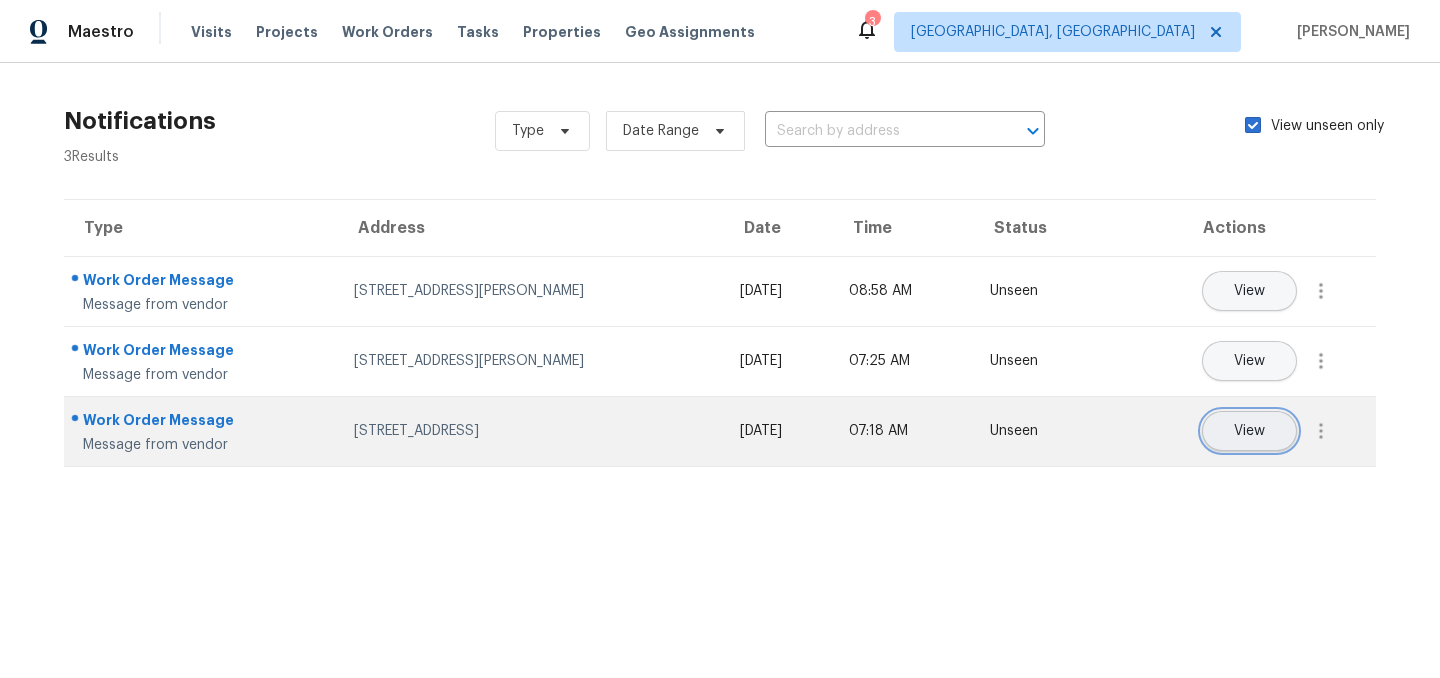 click on "View" at bounding box center (1249, 431) 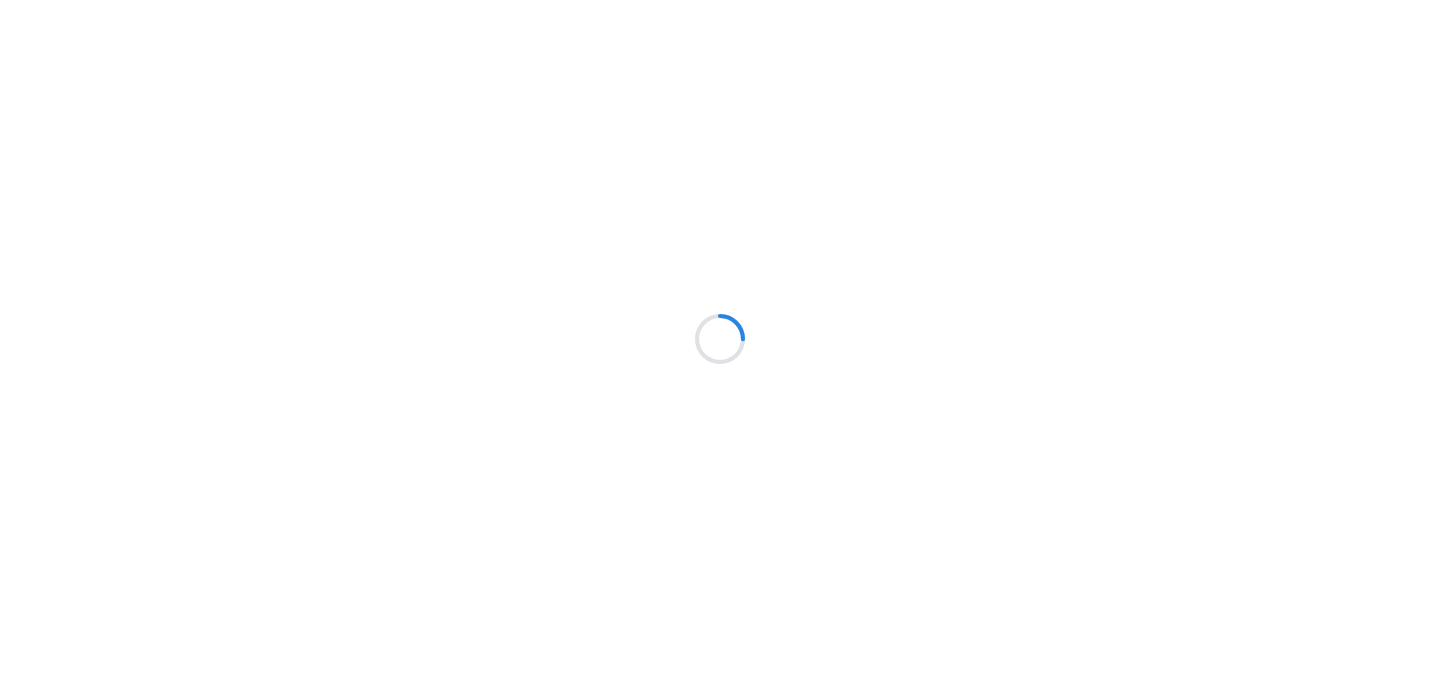 scroll, scrollTop: 0, scrollLeft: 0, axis: both 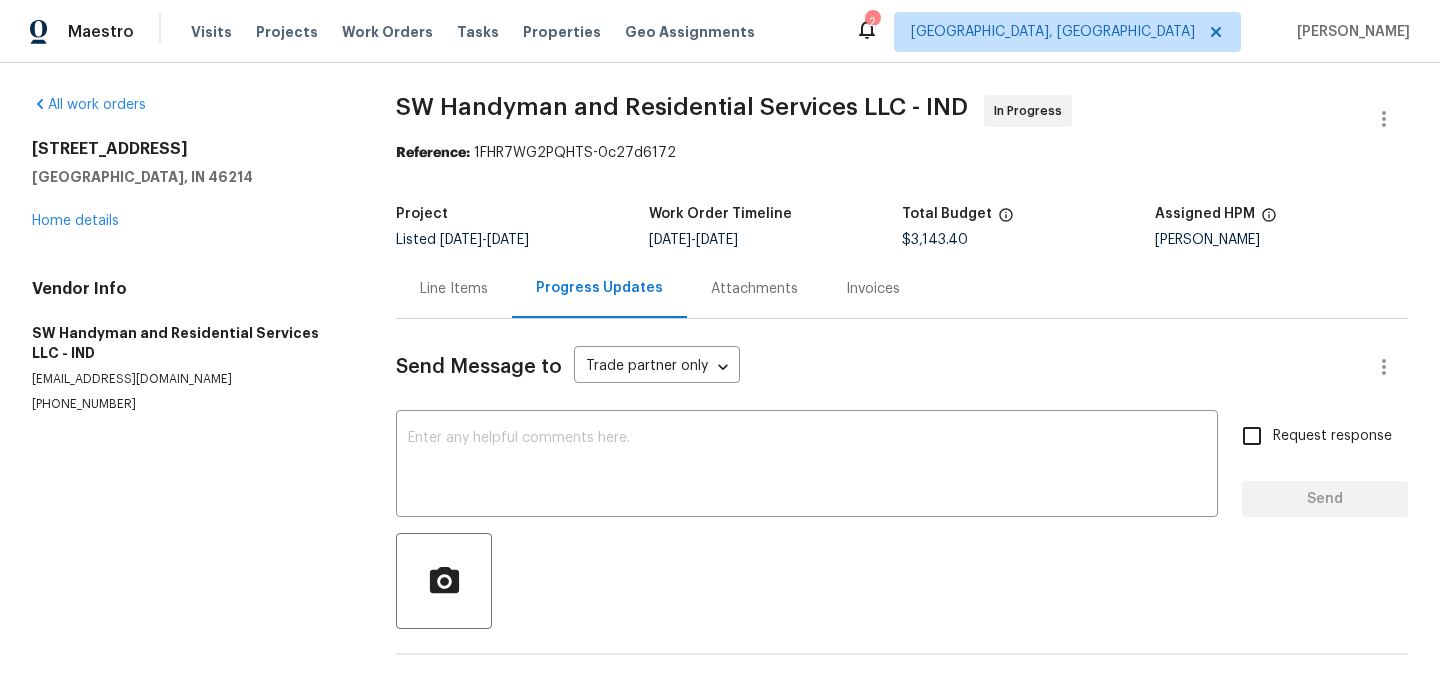 click on "Line Items" at bounding box center [454, 288] 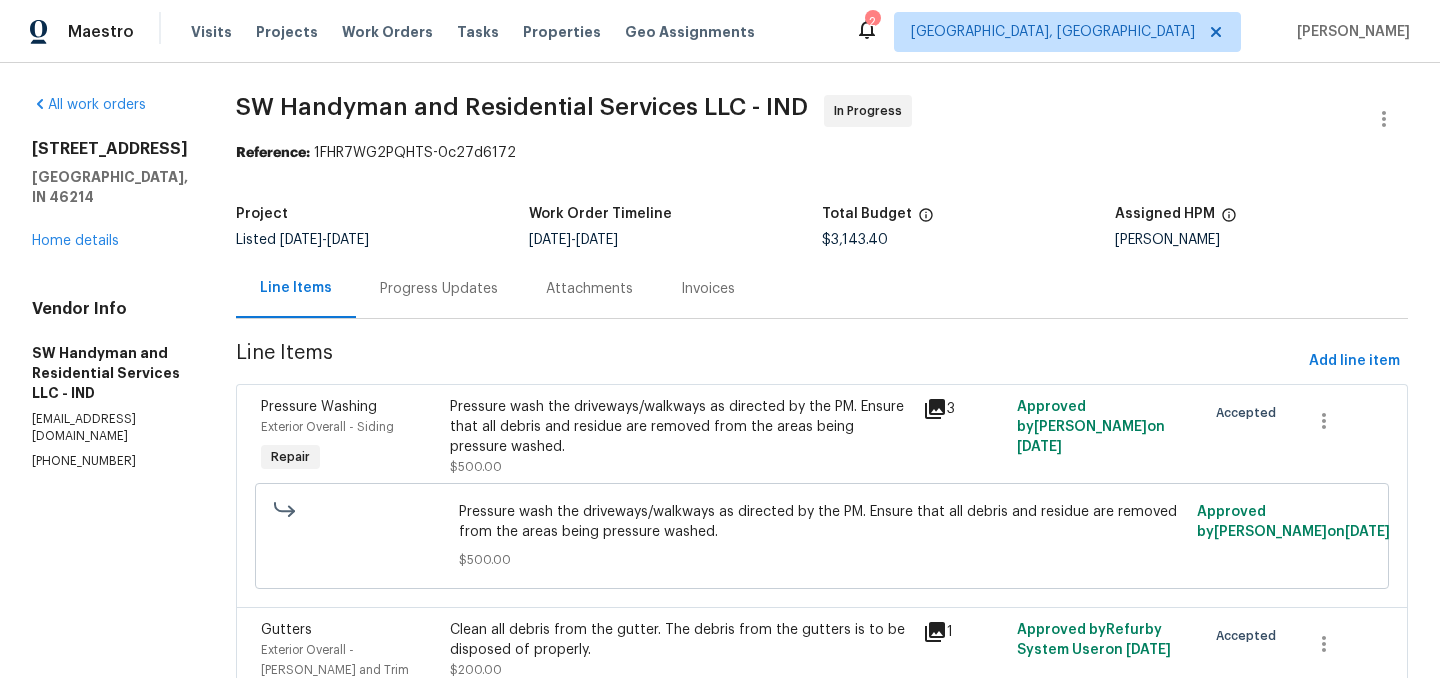 click 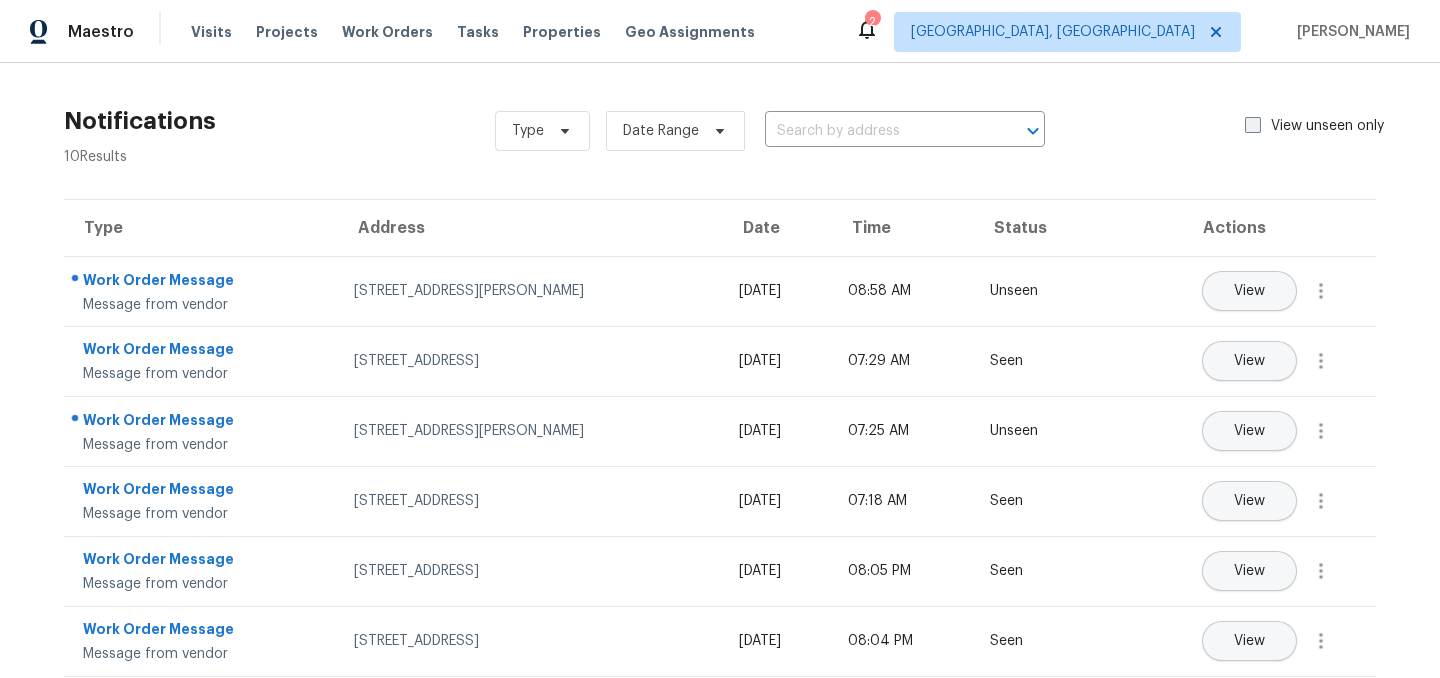 click at bounding box center (1253, 125) 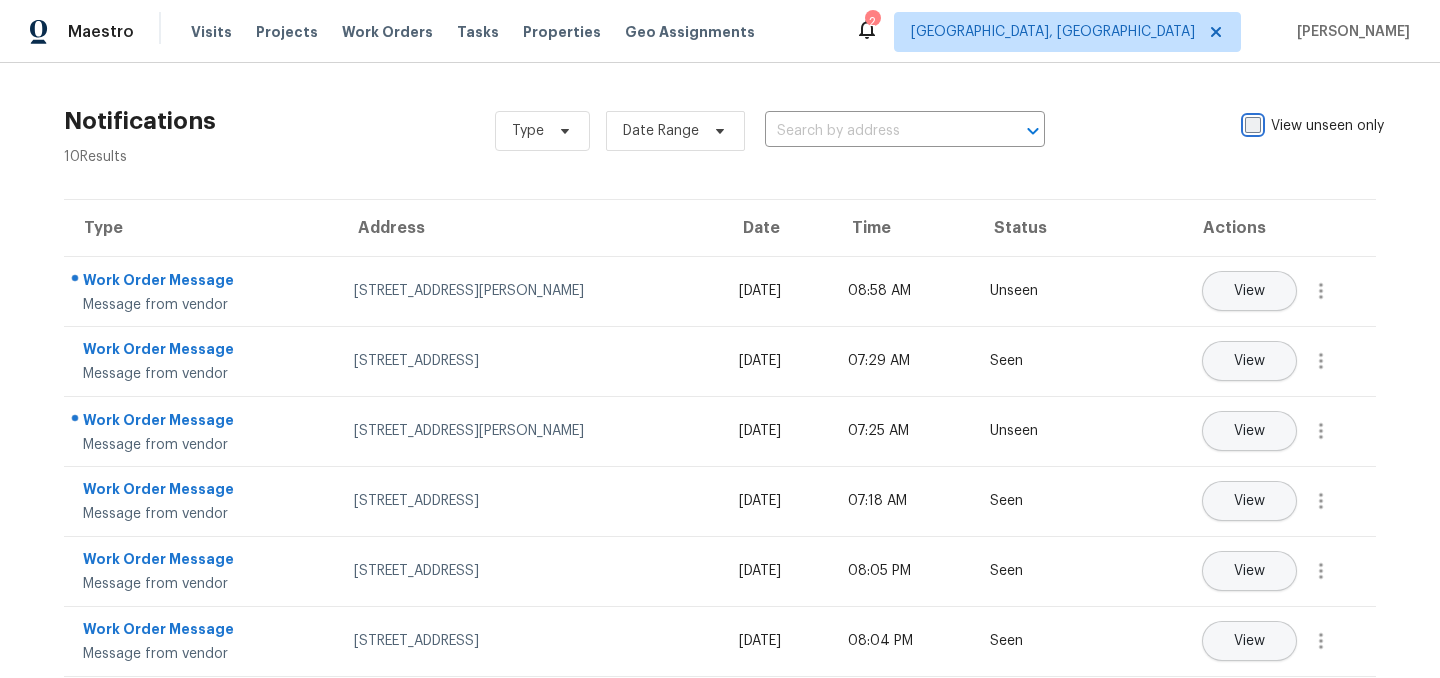 click on "View unseen only" at bounding box center [1251, 122] 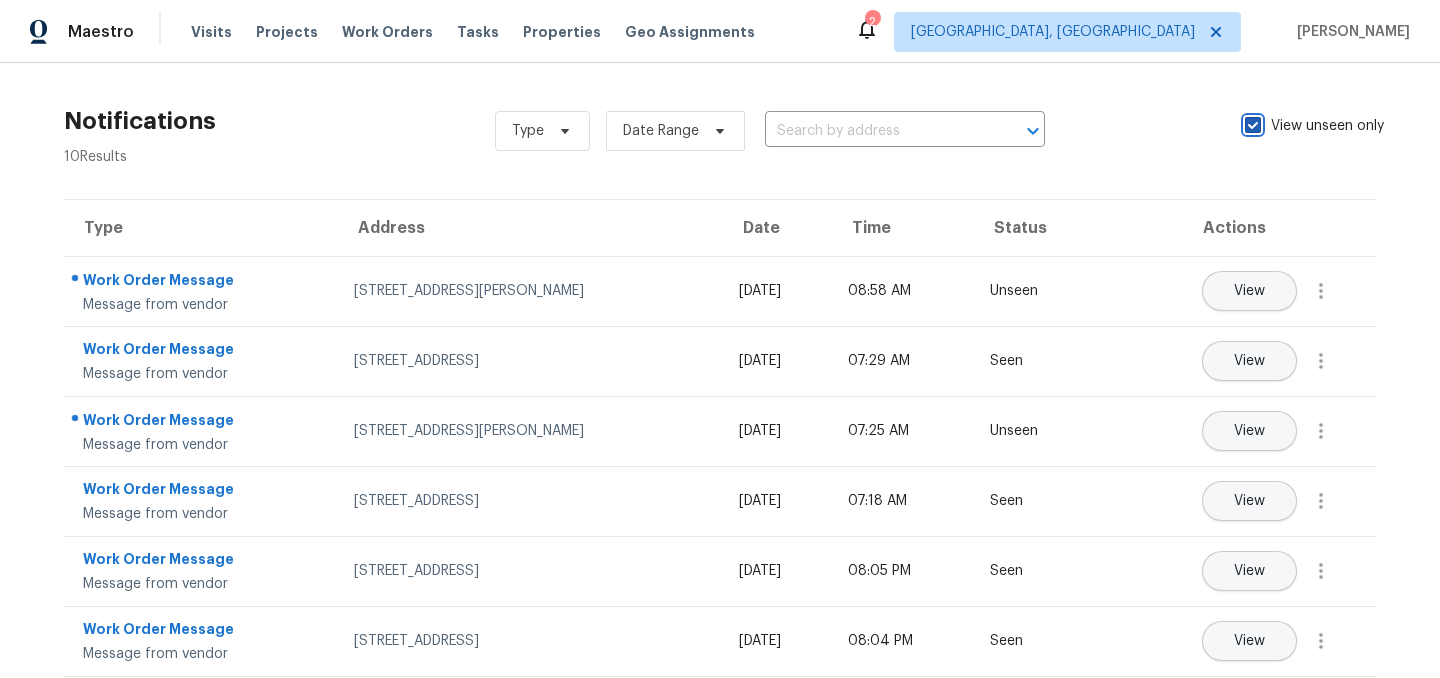 checkbox on "true" 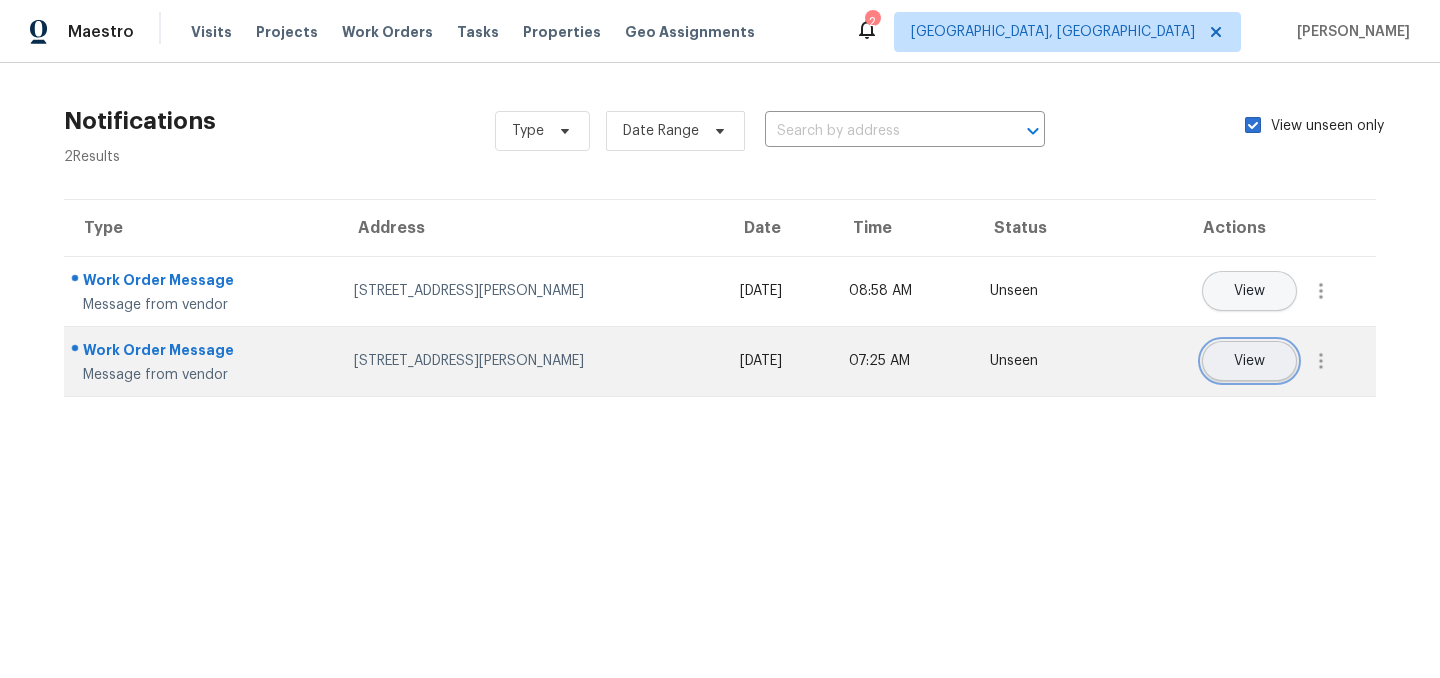 click on "View" at bounding box center [1249, 361] 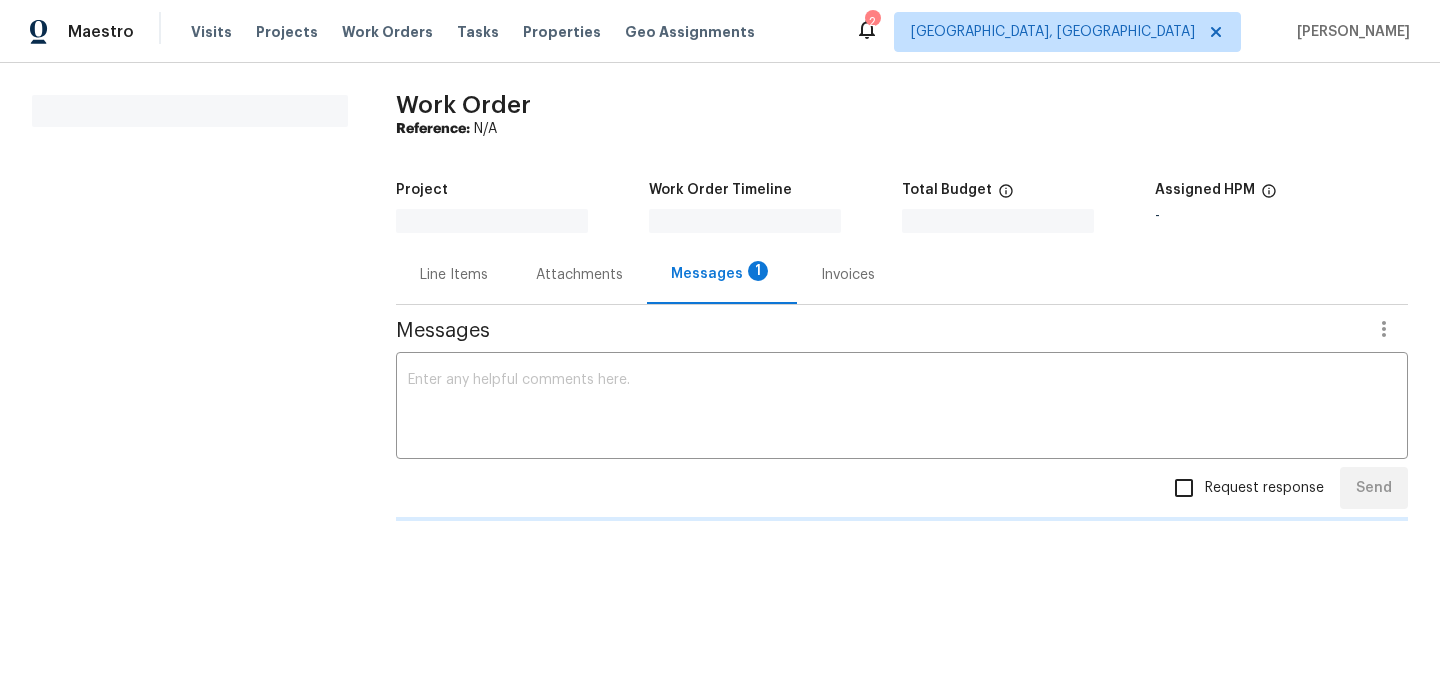 scroll, scrollTop: 0, scrollLeft: 0, axis: both 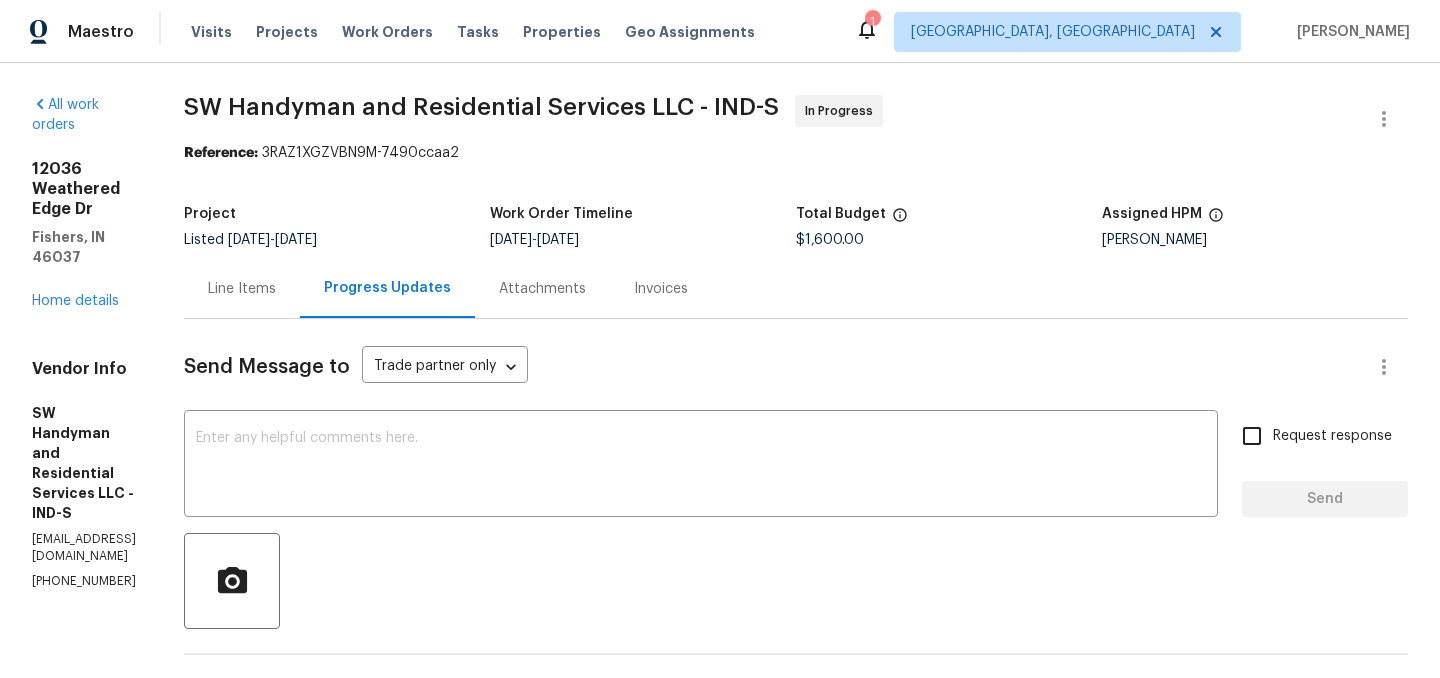 click 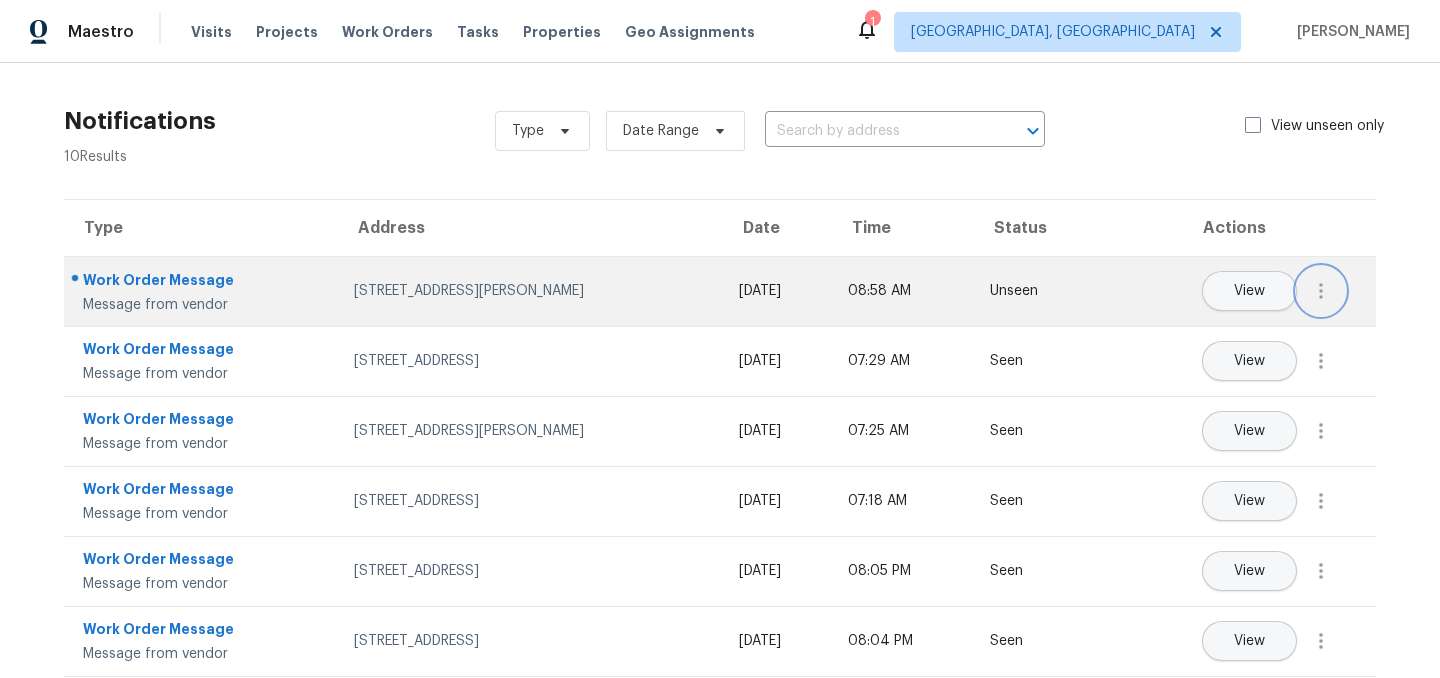 click at bounding box center [1321, 291] 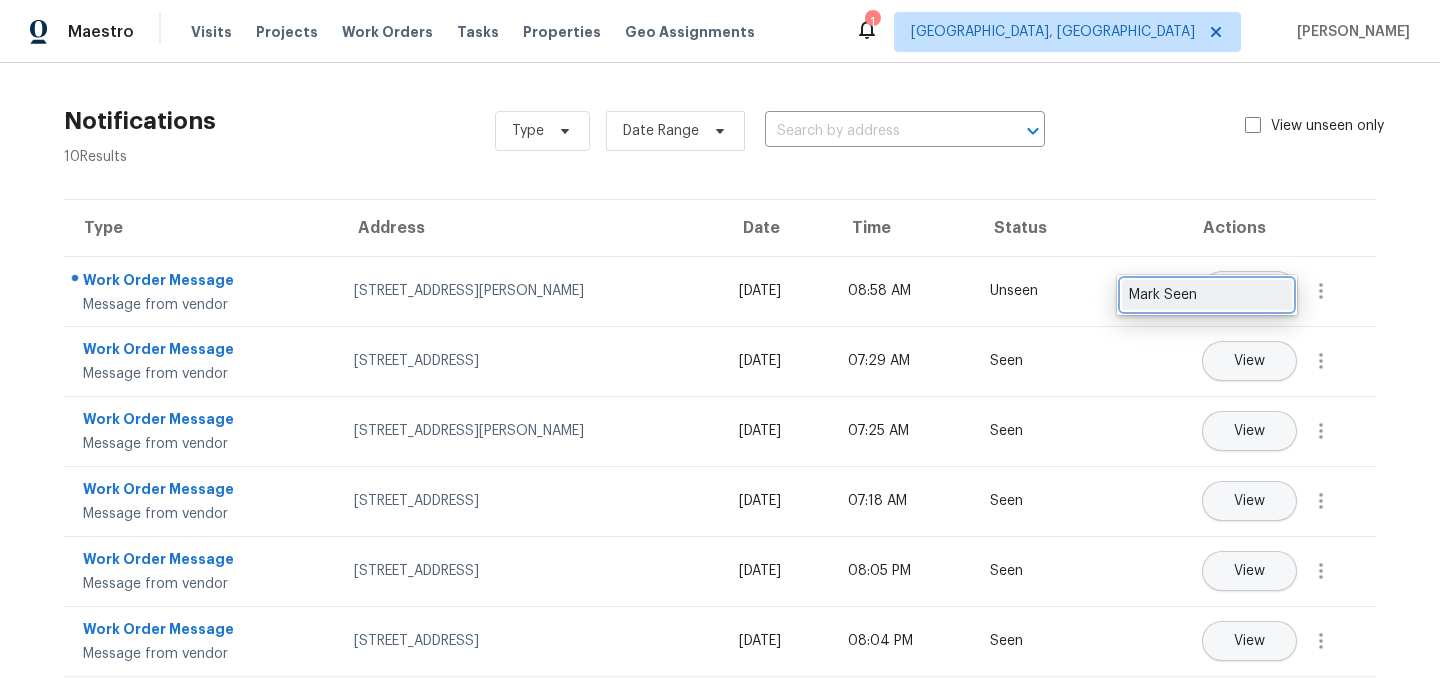 click on "Mark Seen" at bounding box center (1207, 295) 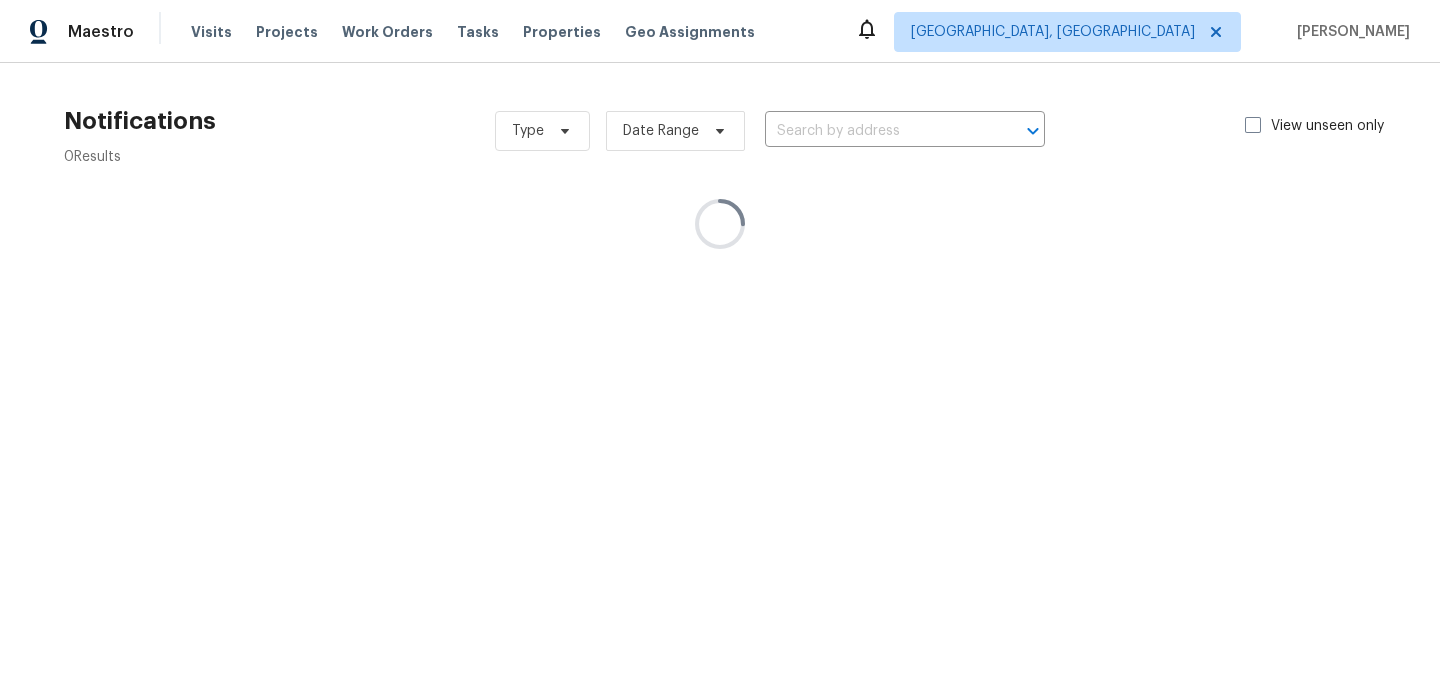 scroll, scrollTop: 0, scrollLeft: 0, axis: both 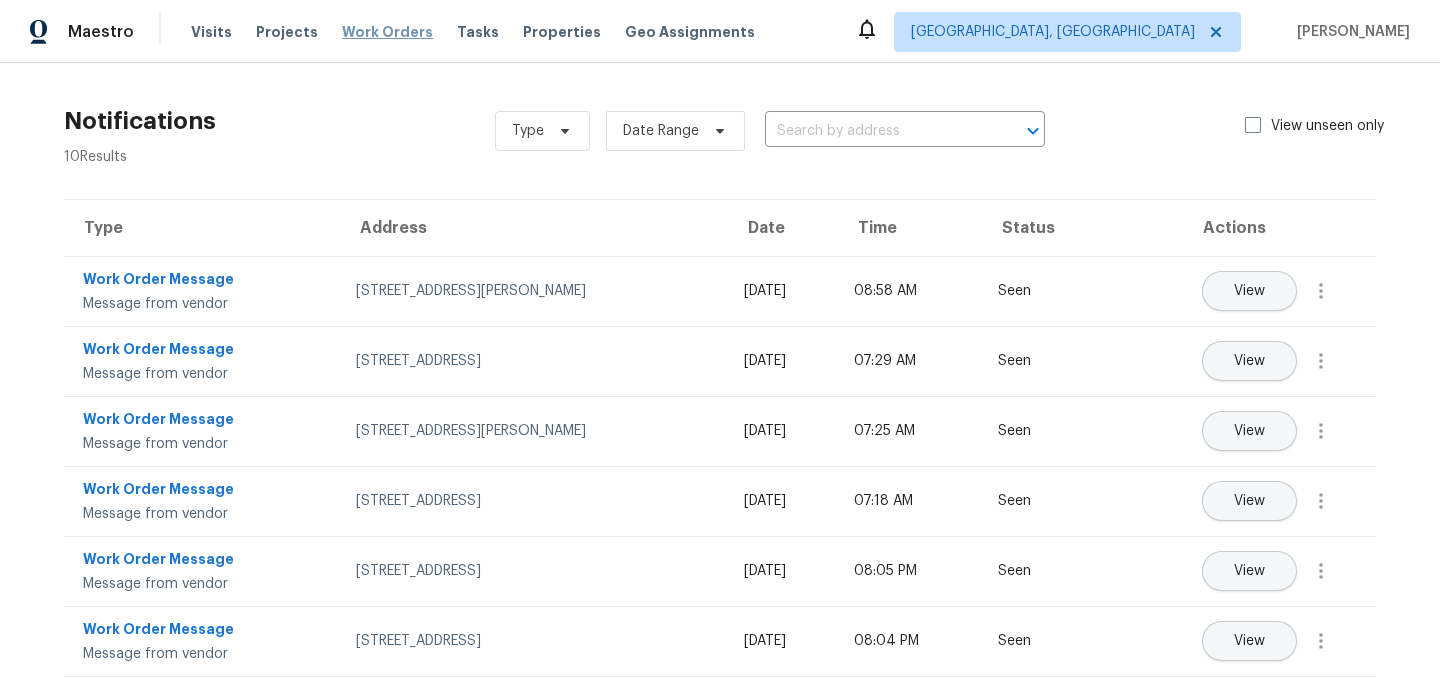 click on "Work Orders" at bounding box center (387, 32) 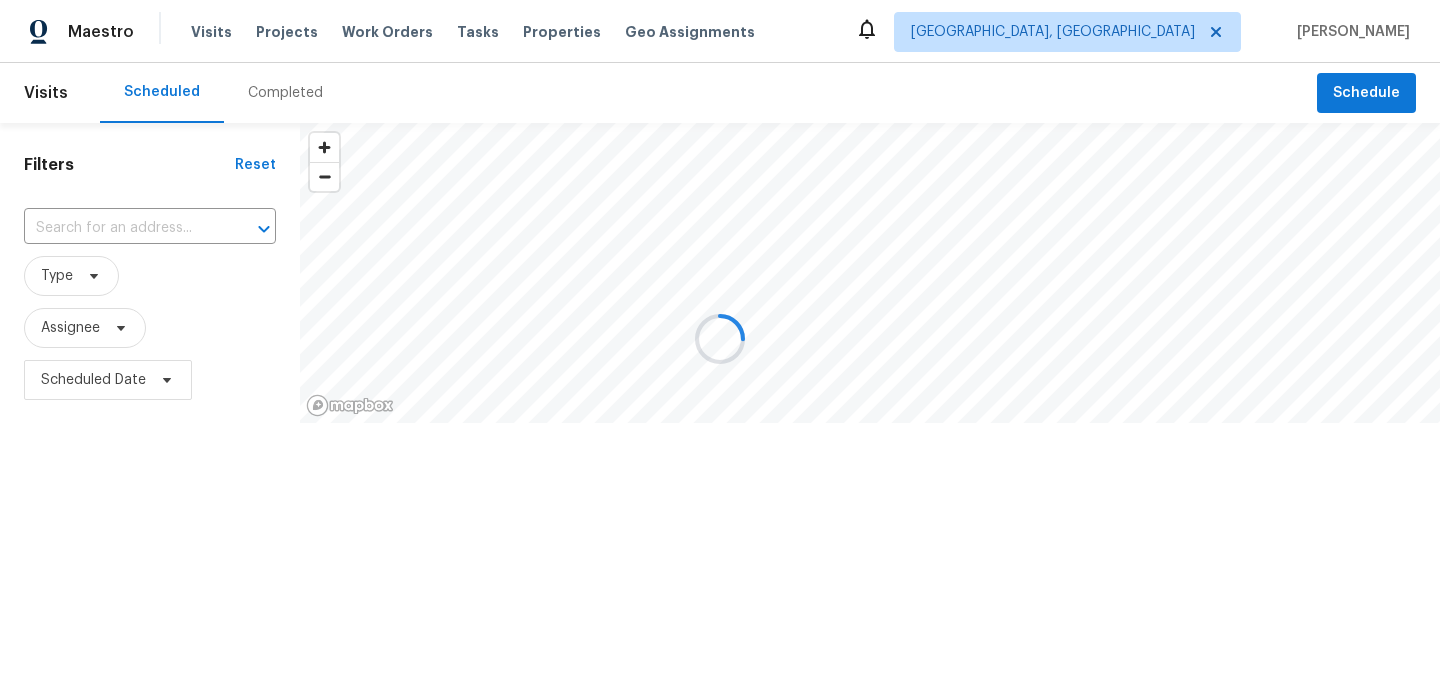 scroll, scrollTop: 0, scrollLeft: 0, axis: both 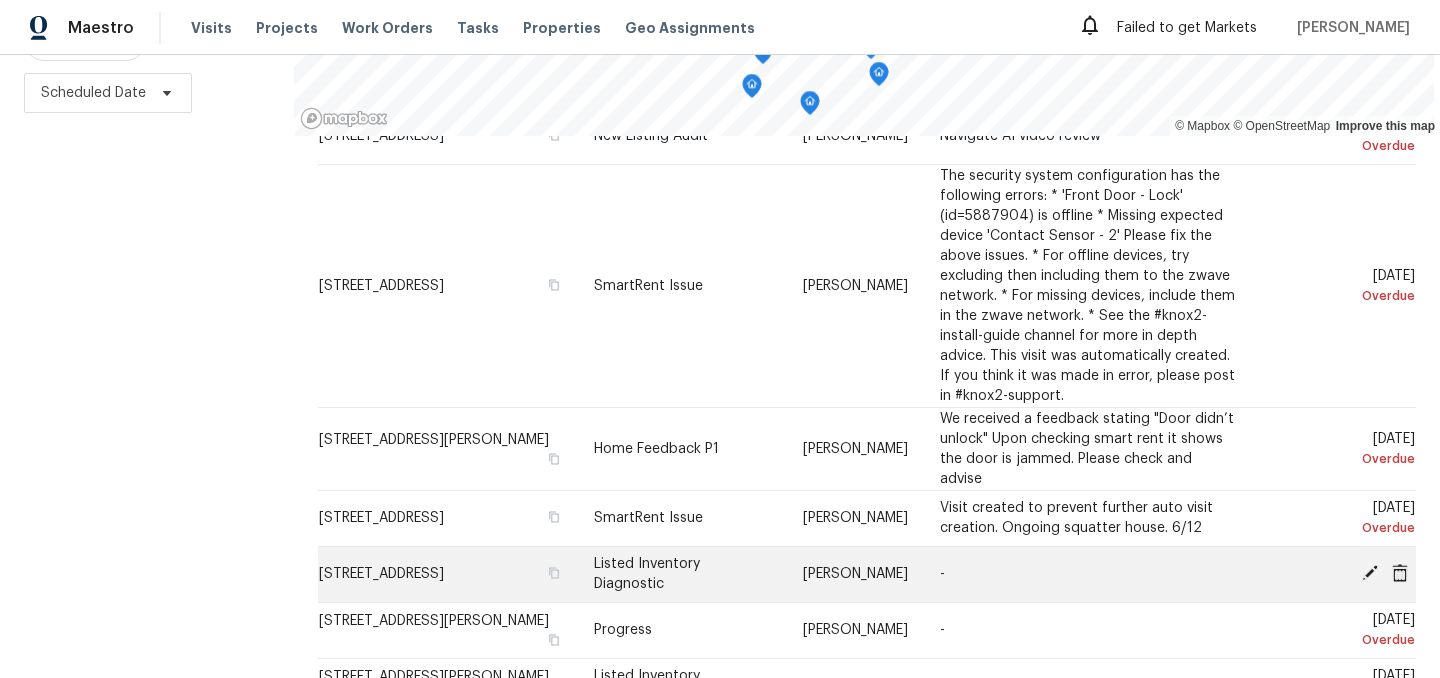 click 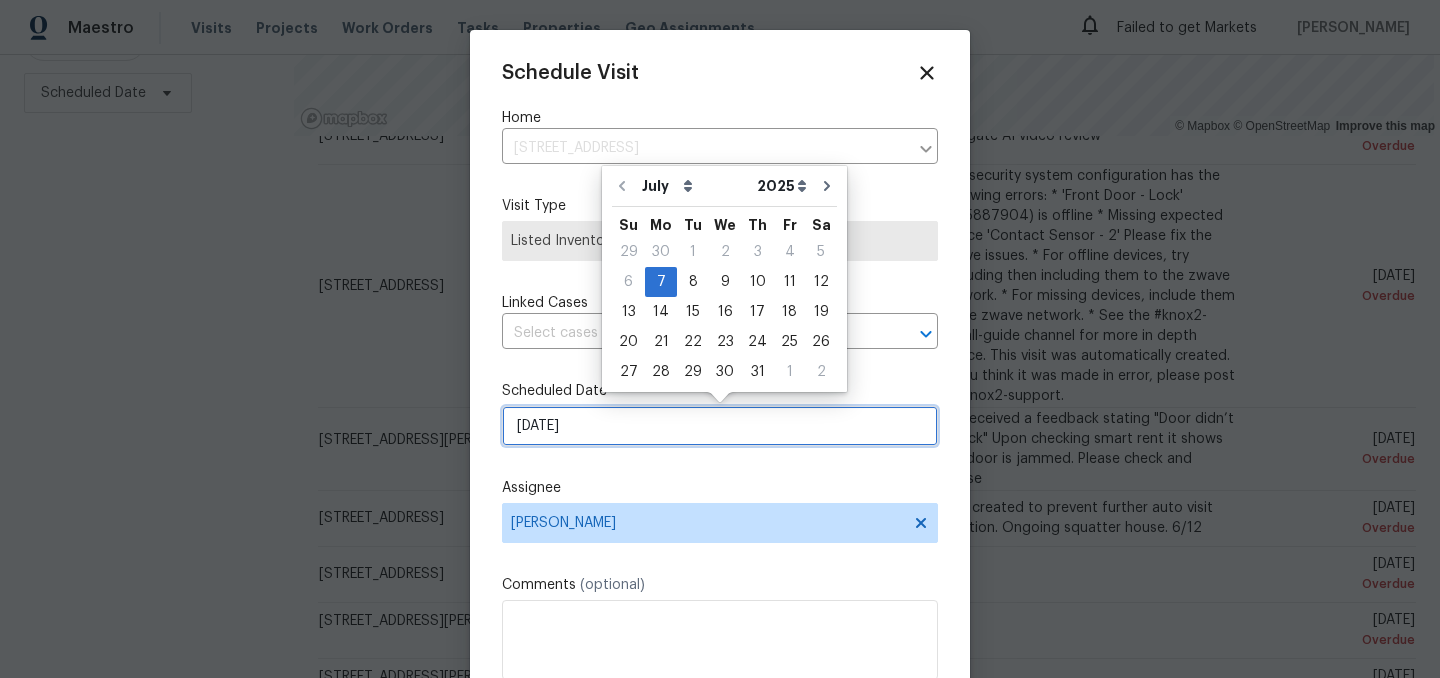 click on "7/7/2025" at bounding box center (720, 426) 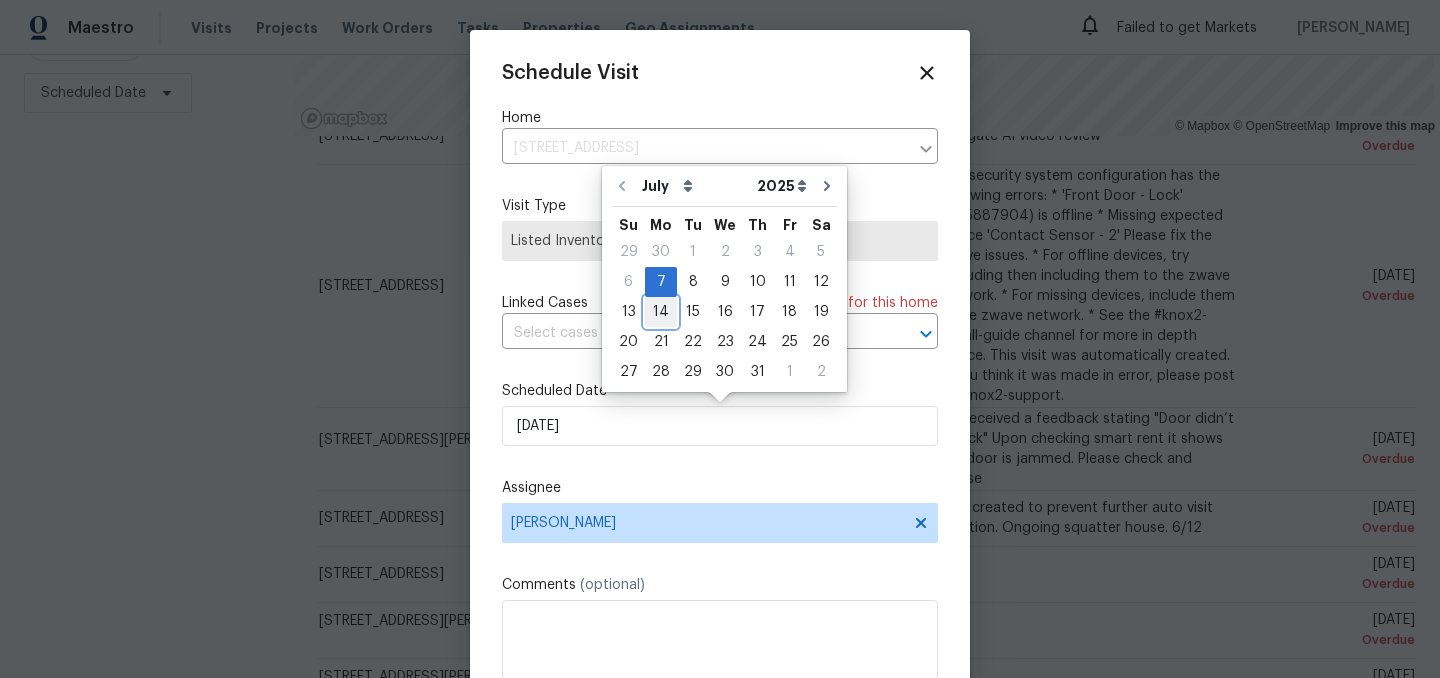 click on "14" at bounding box center [661, 312] 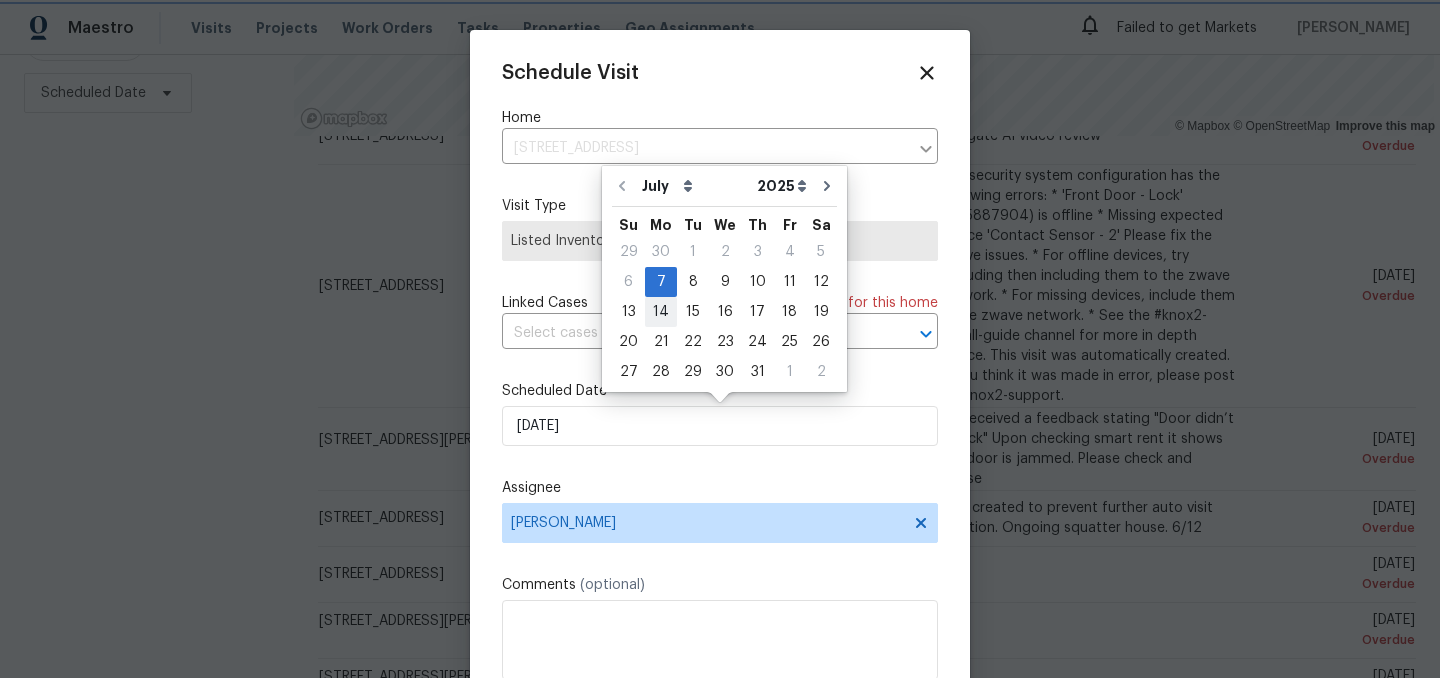 type on "7/14/2025" 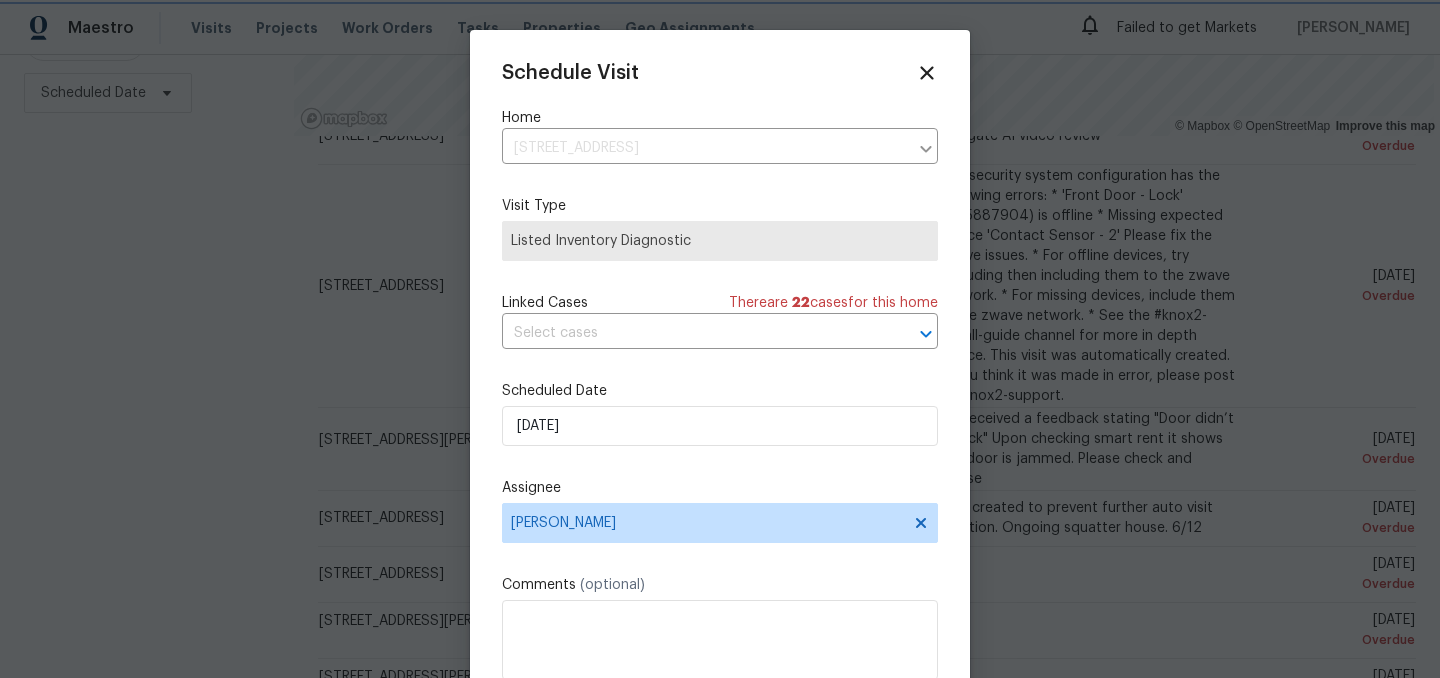 scroll, scrollTop: 36, scrollLeft: 0, axis: vertical 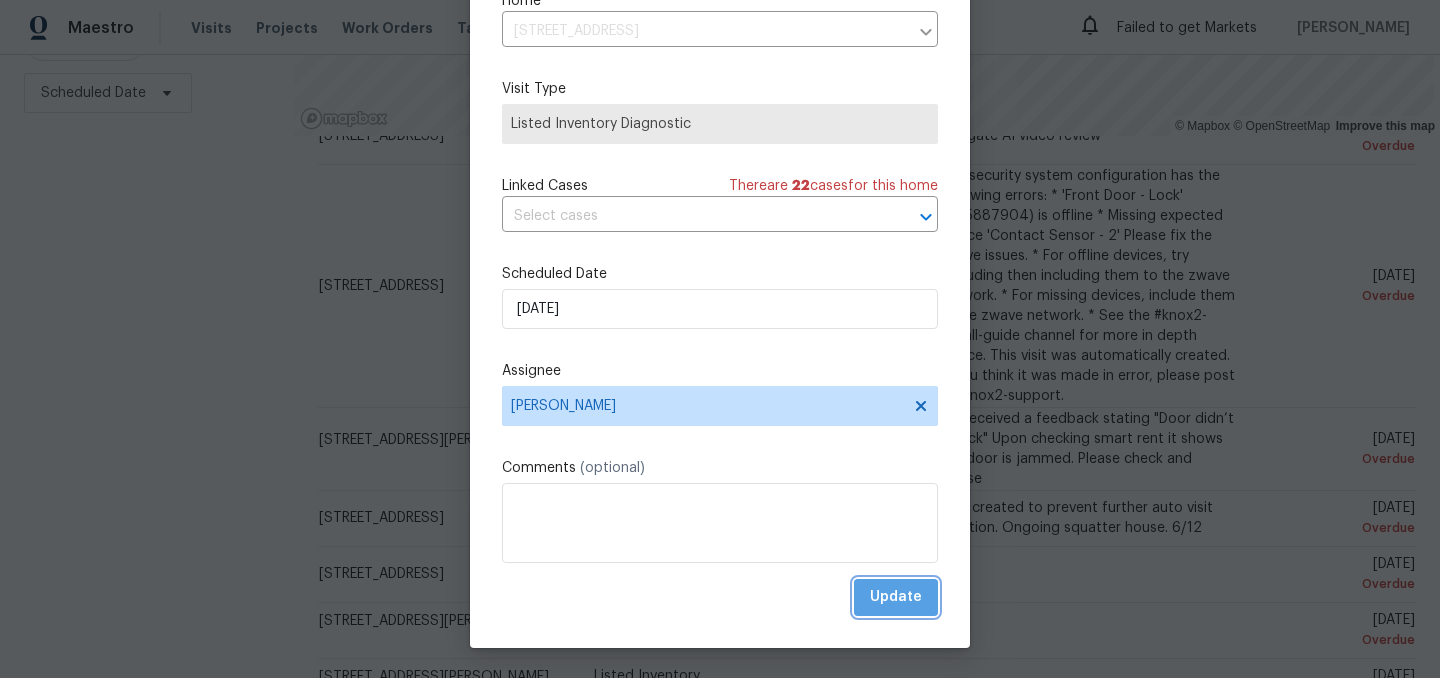 click on "Update" at bounding box center [896, 597] 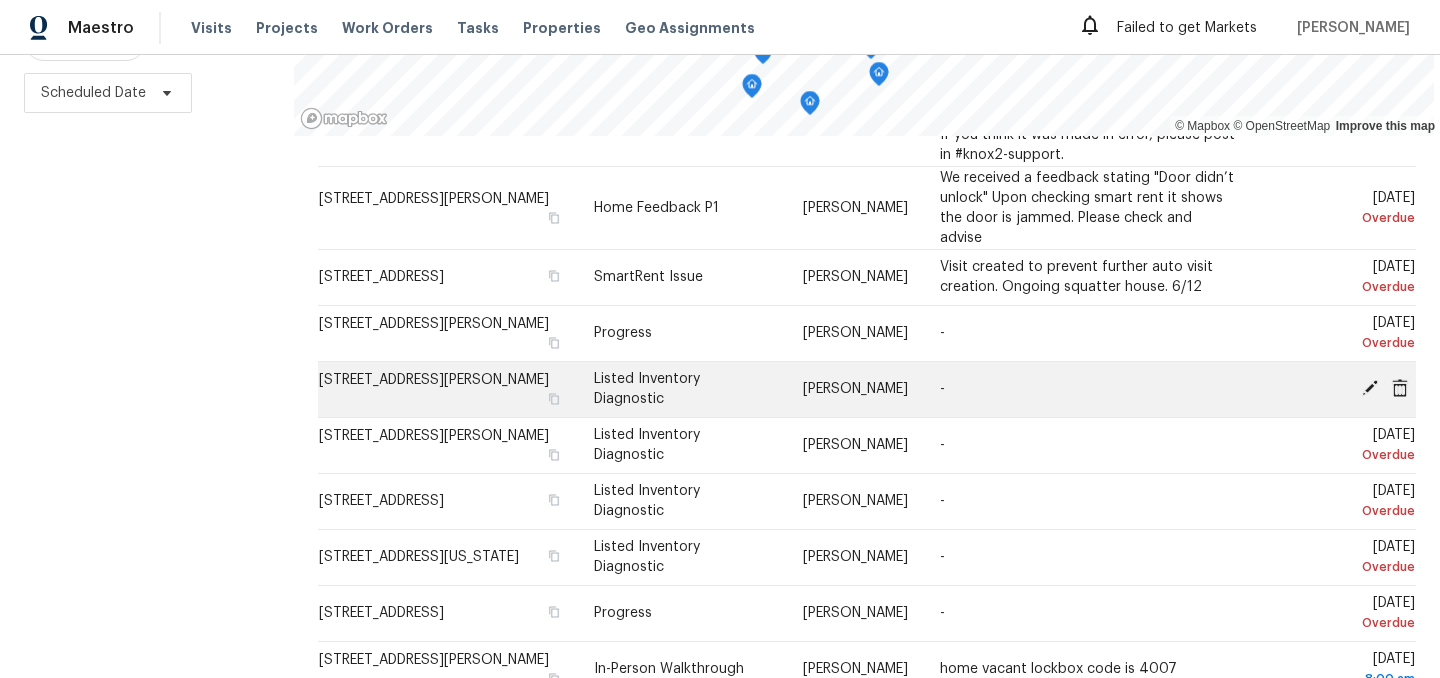 scroll, scrollTop: 1478, scrollLeft: 0, axis: vertical 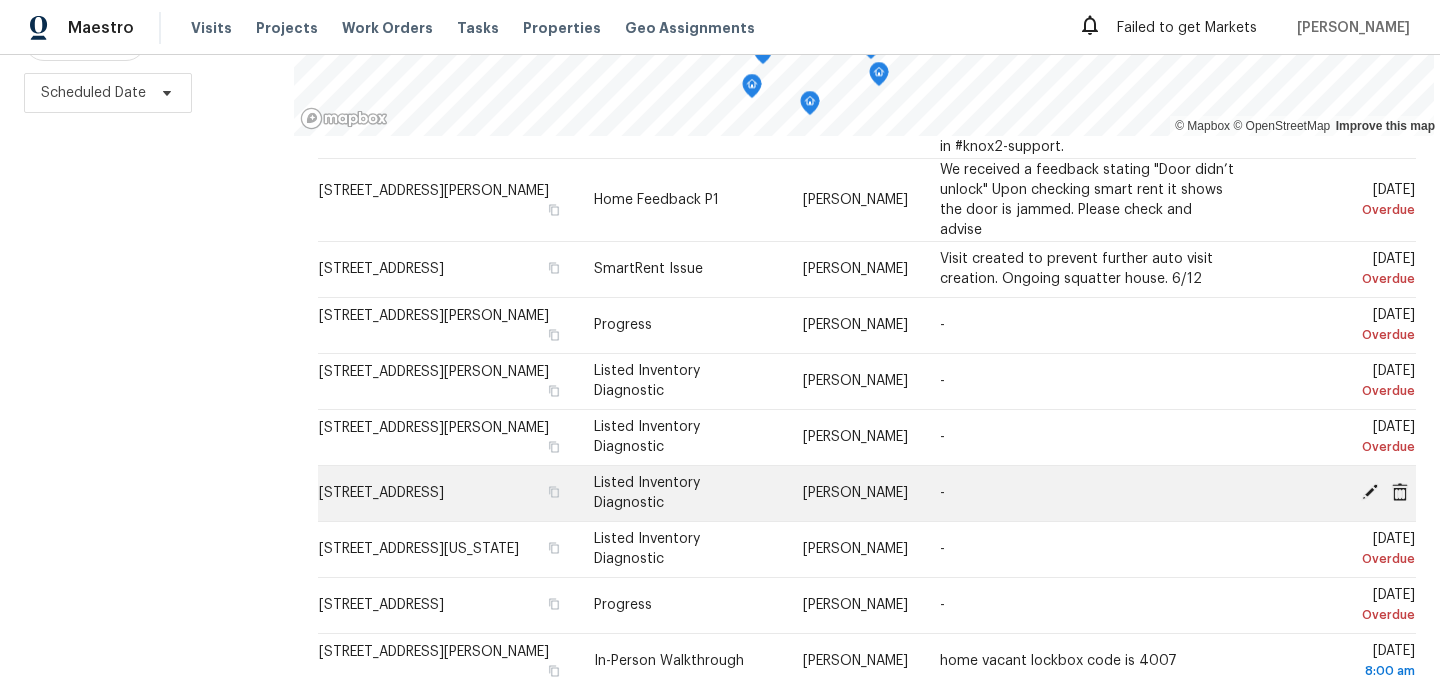 click 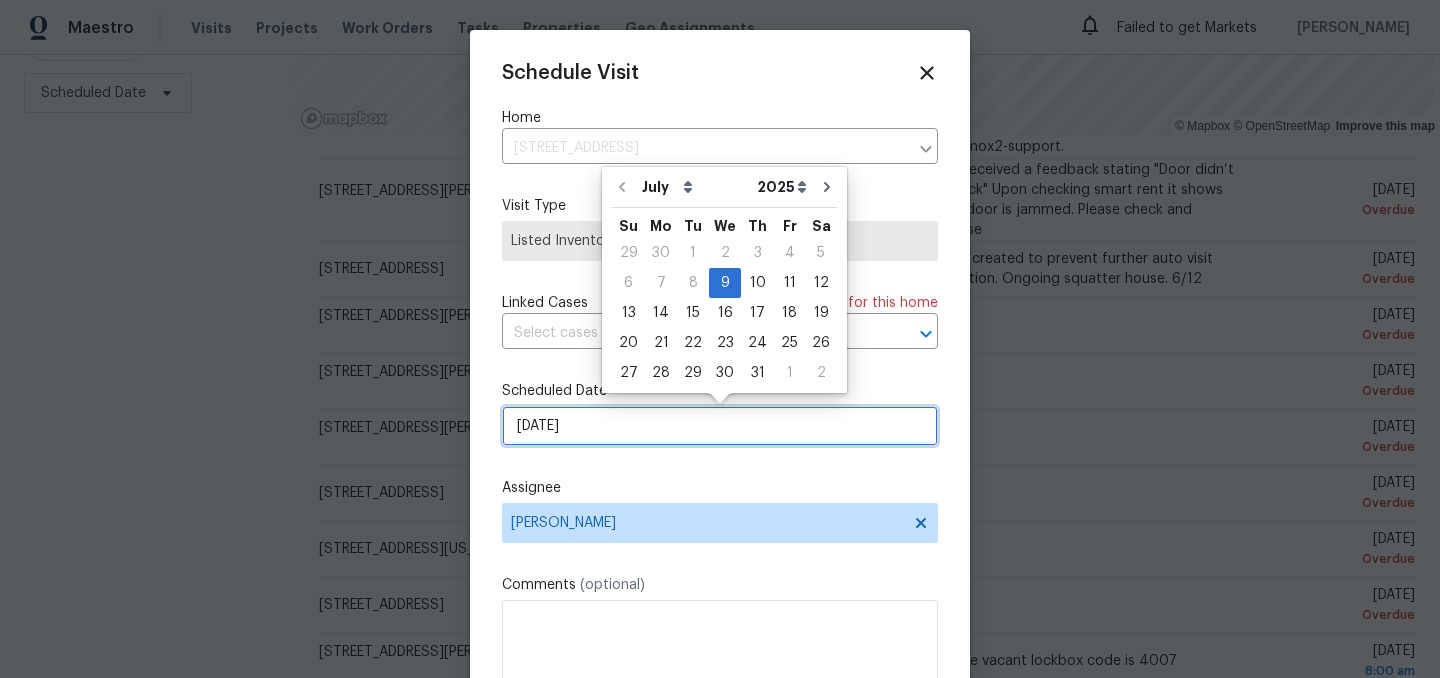 click on "7/9/2025" at bounding box center [720, 426] 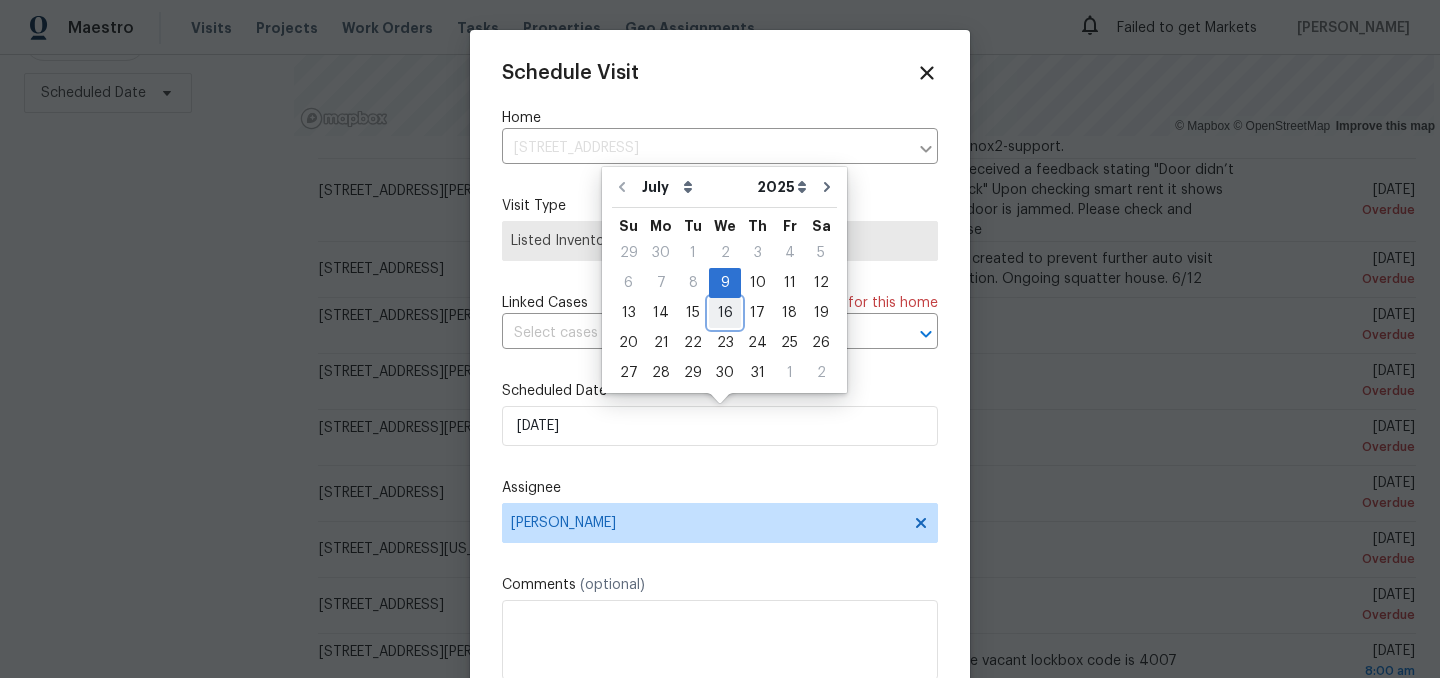 click on "16" at bounding box center [725, 313] 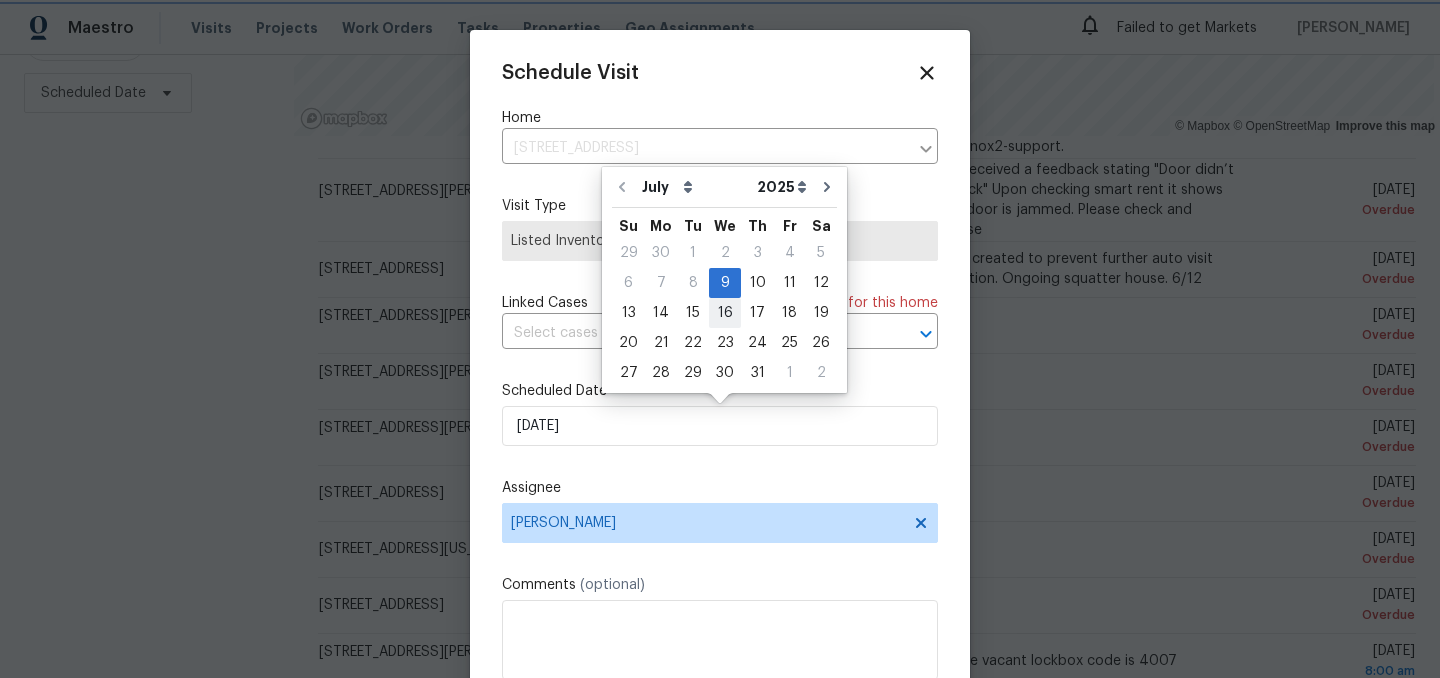 type on "7/16/2025" 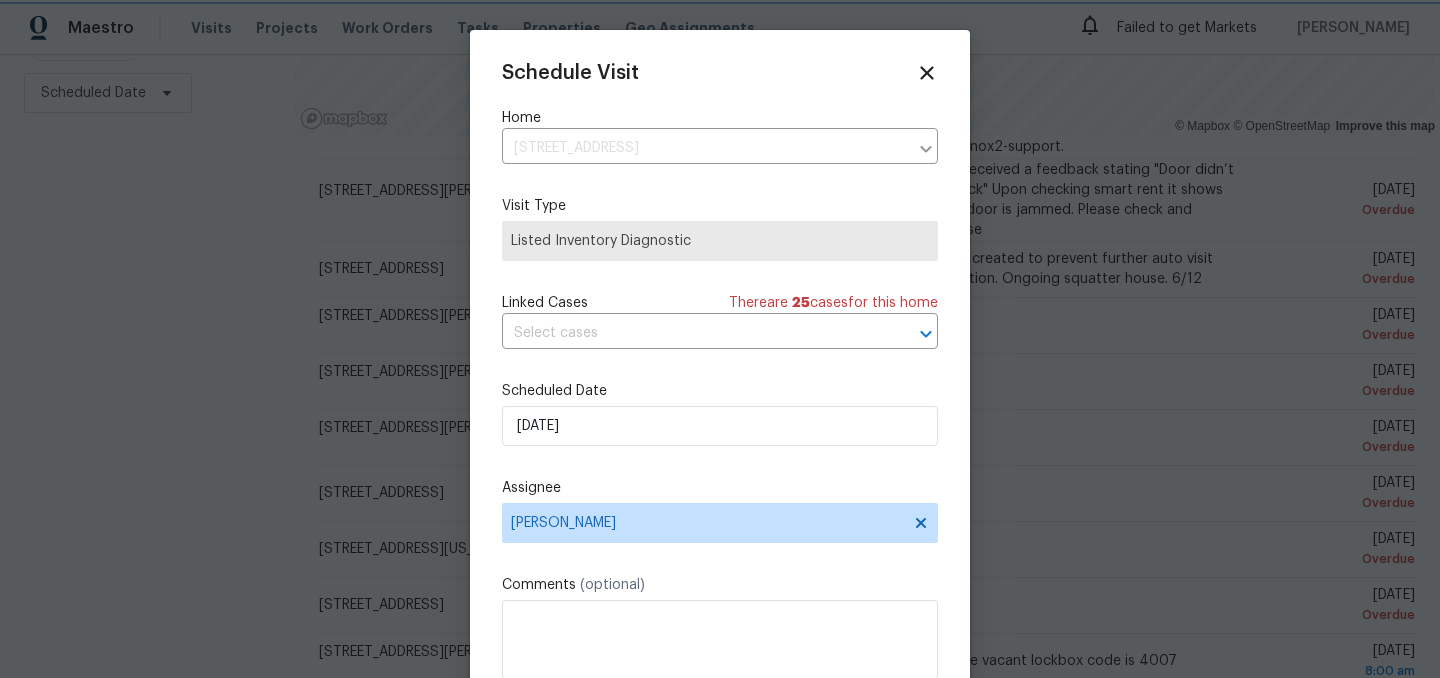 scroll, scrollTop: 36, scrollLeft: 0, axis: vertical 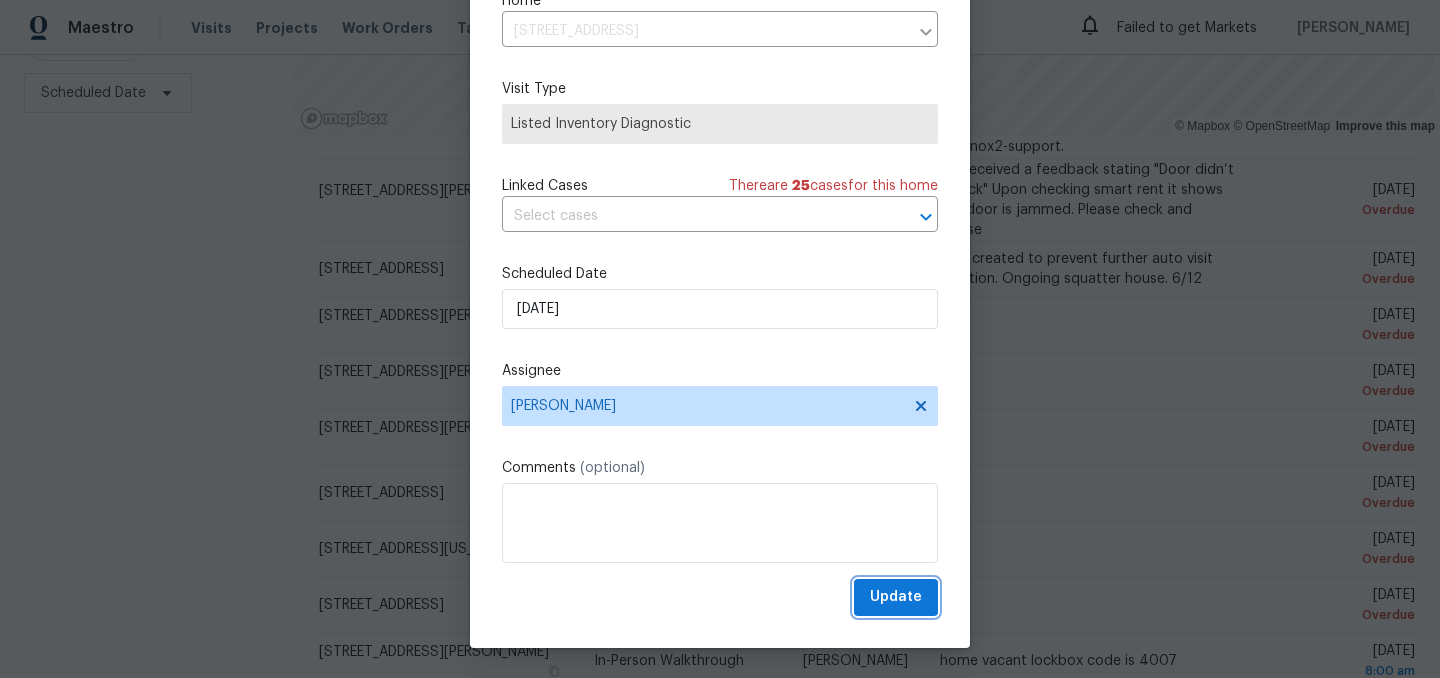 click on "Update" at bounding box center [896, 597] 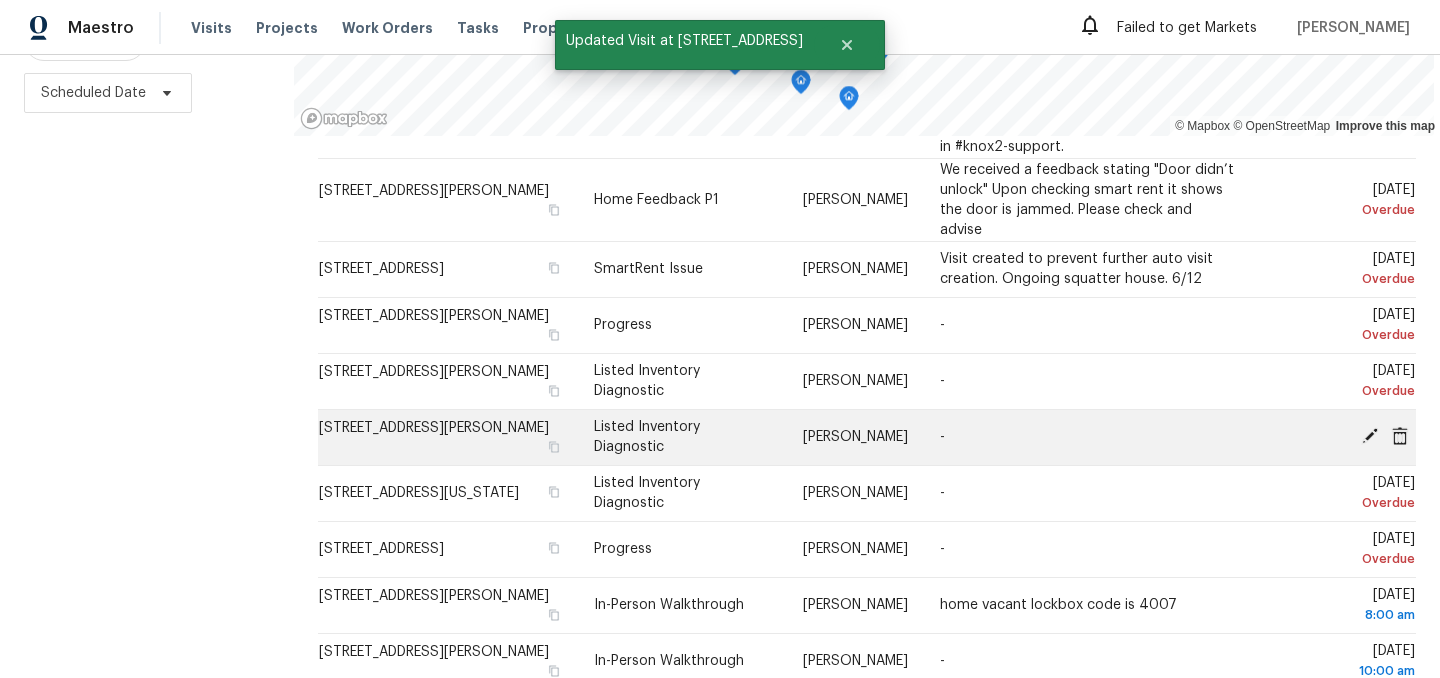 click 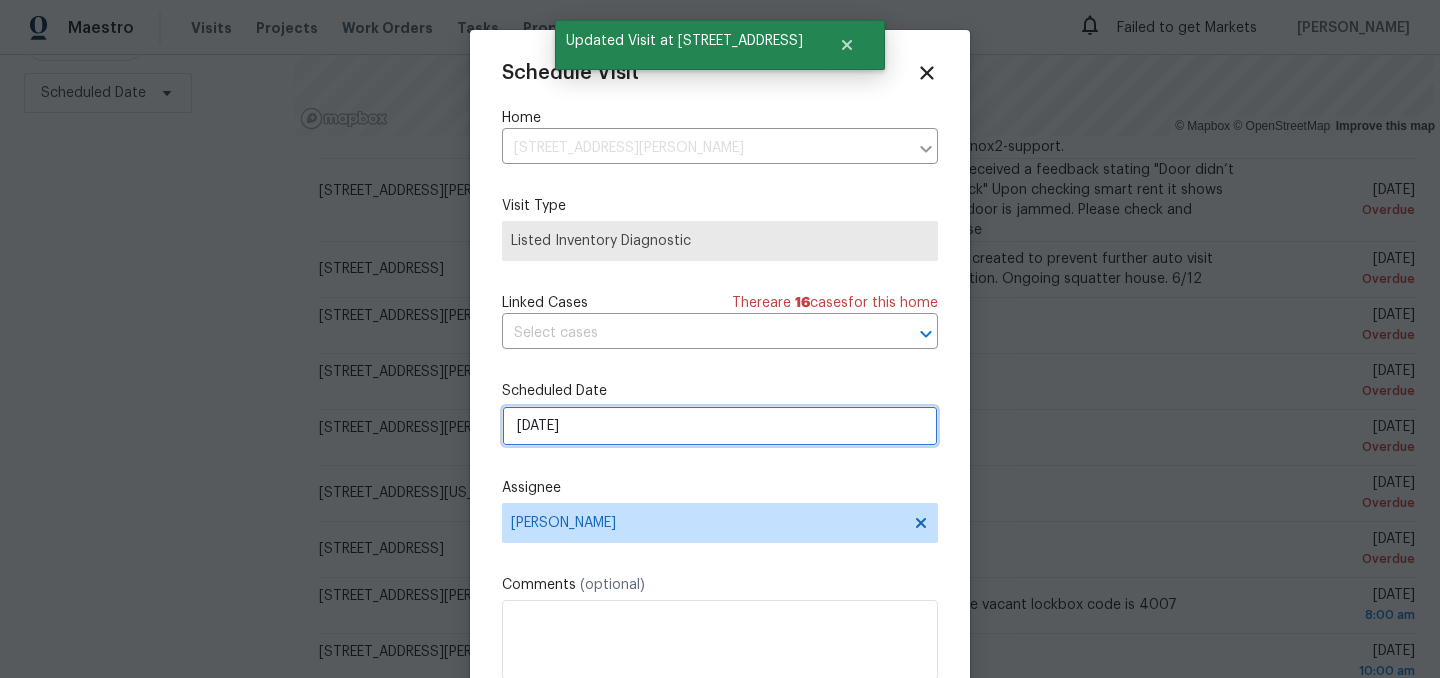 click on "[DATE]" at bounding box center (720, 426) 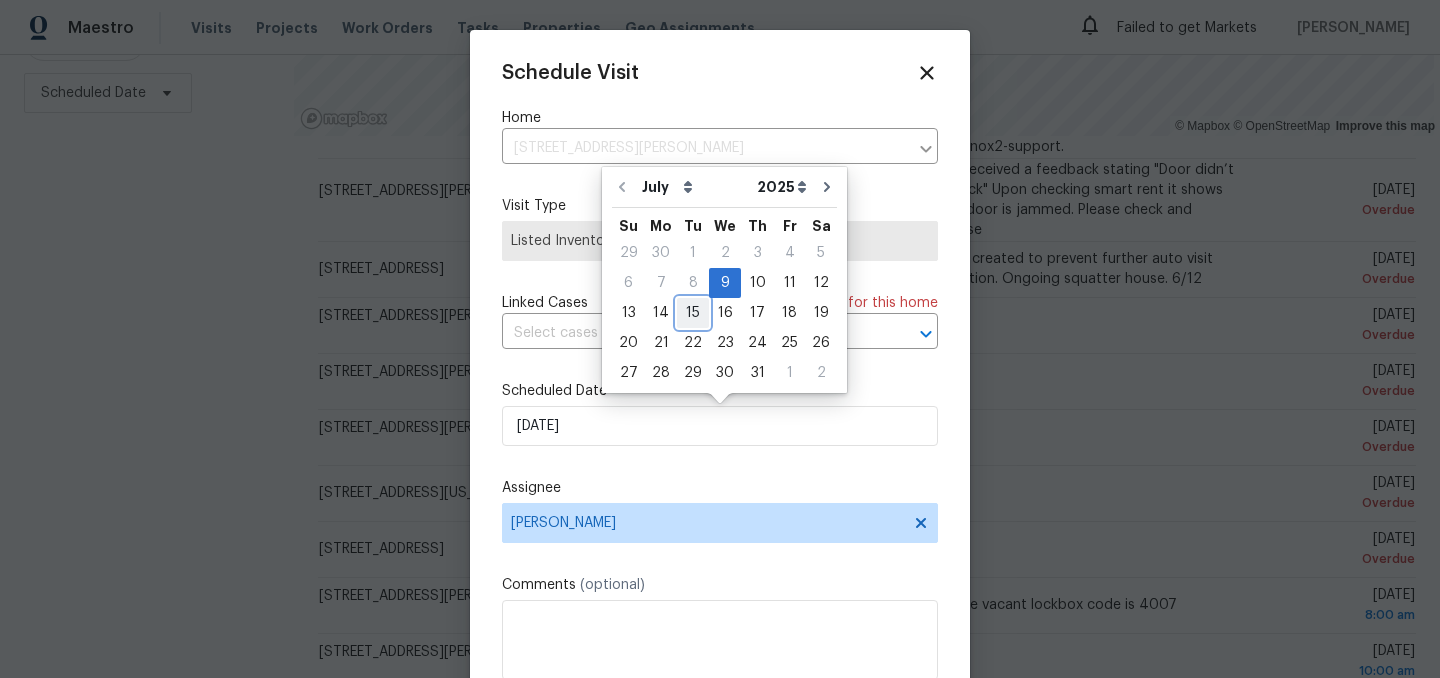 click on "15" at bounding box center (693, 313) 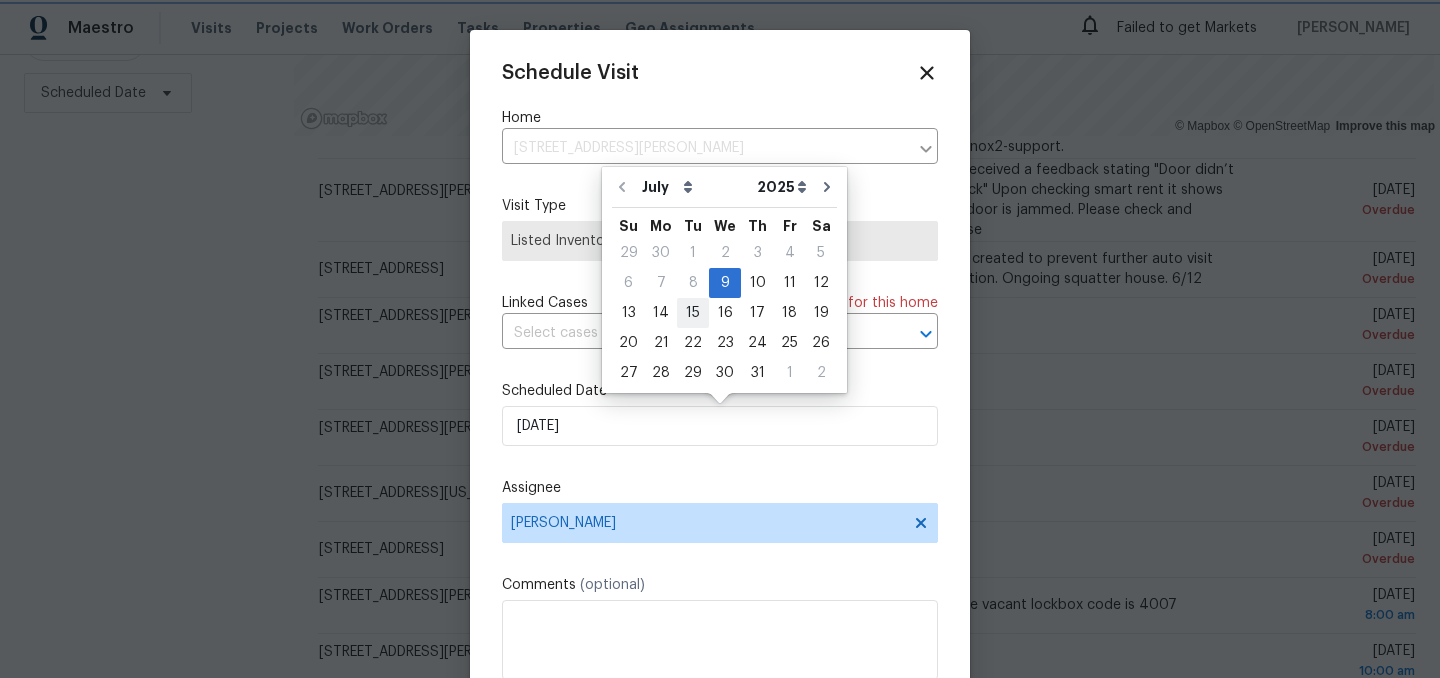 type on "7/15/2025" 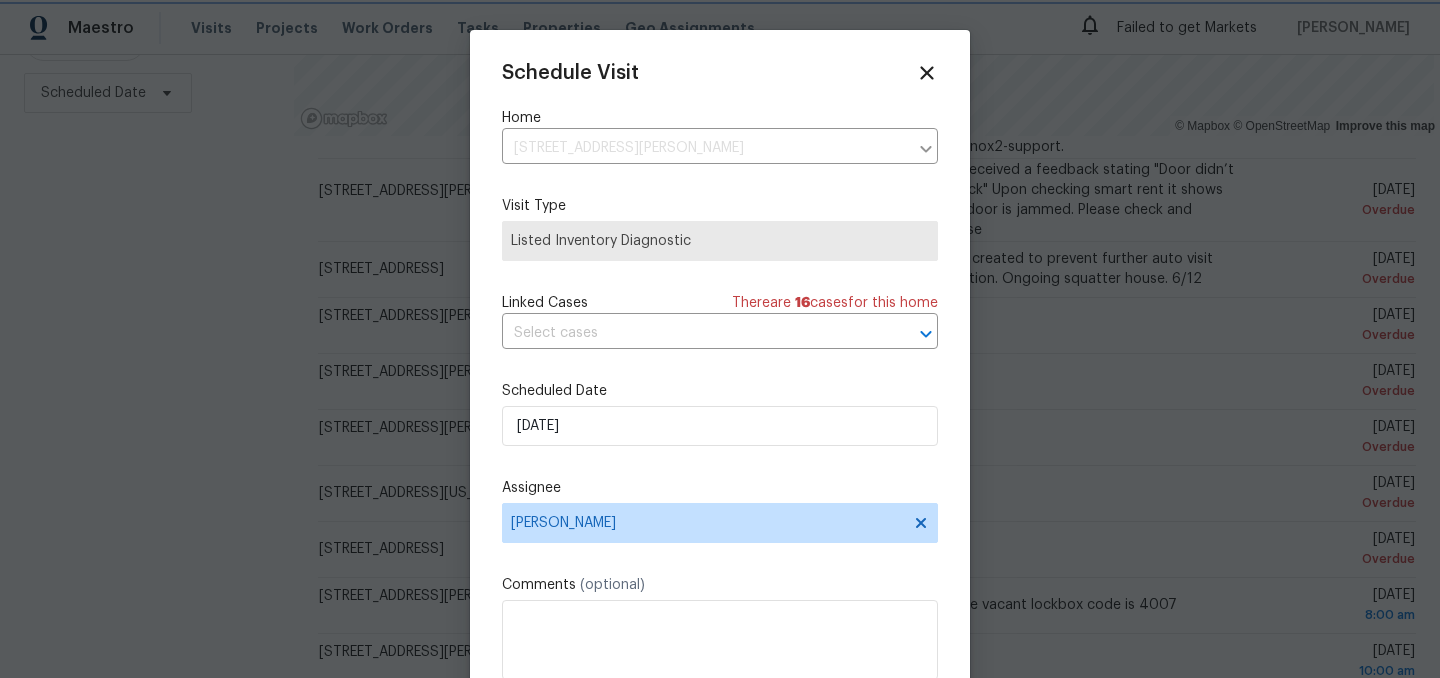 scroll, scrollTop: 36, scrollLeft: 0, axis: vertical 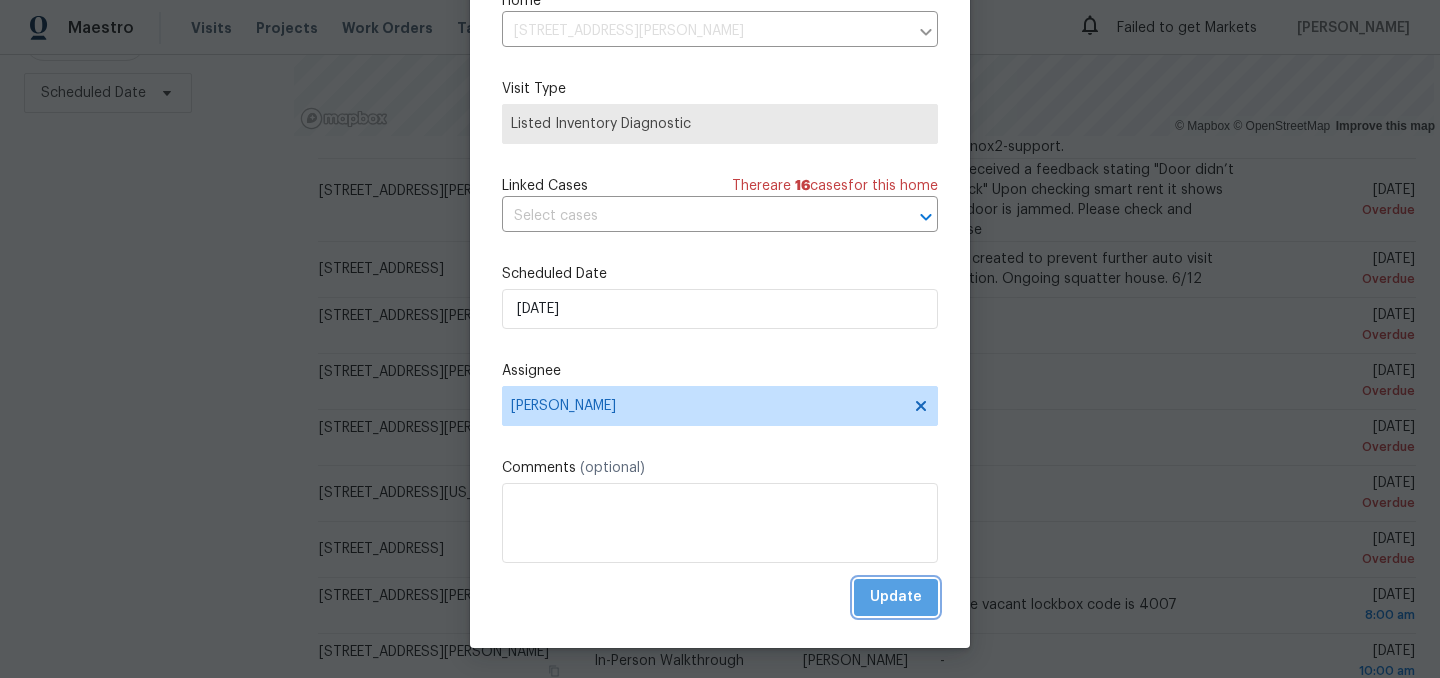 click on "Update" at bounding box center (896, 597) 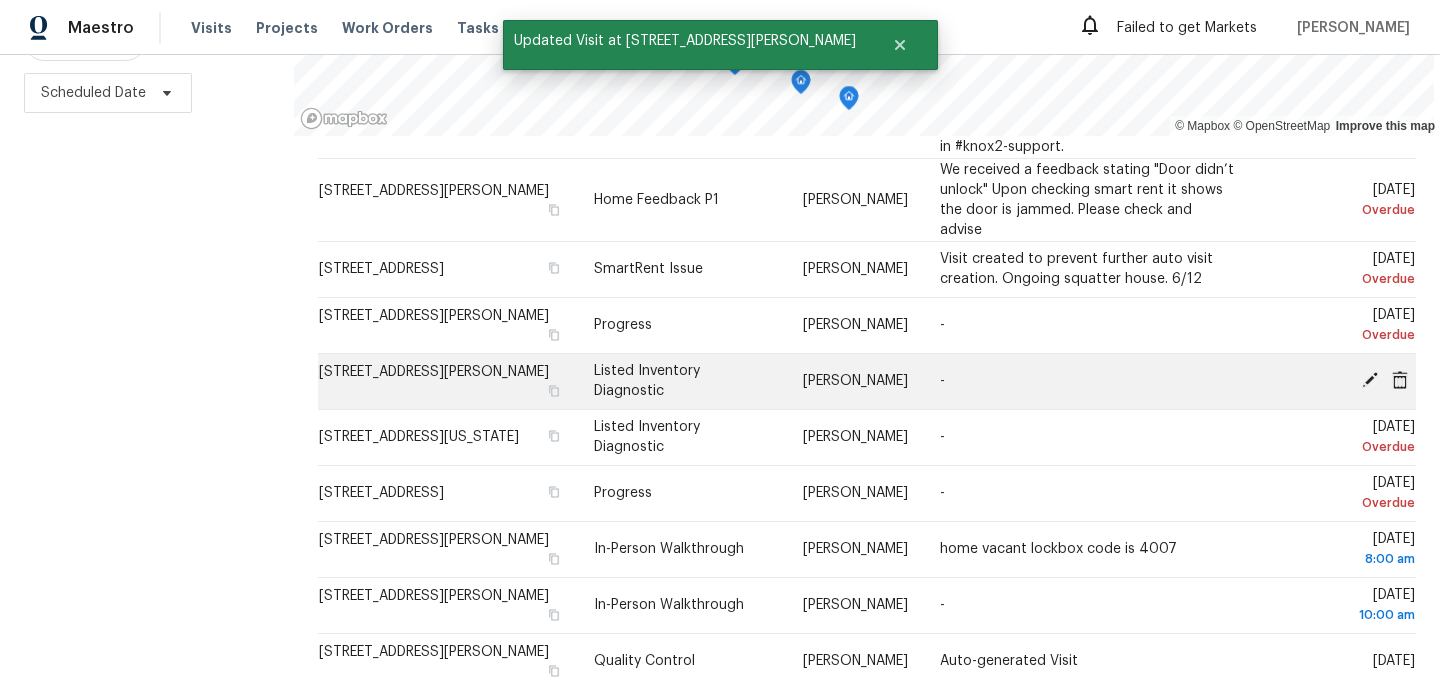 click 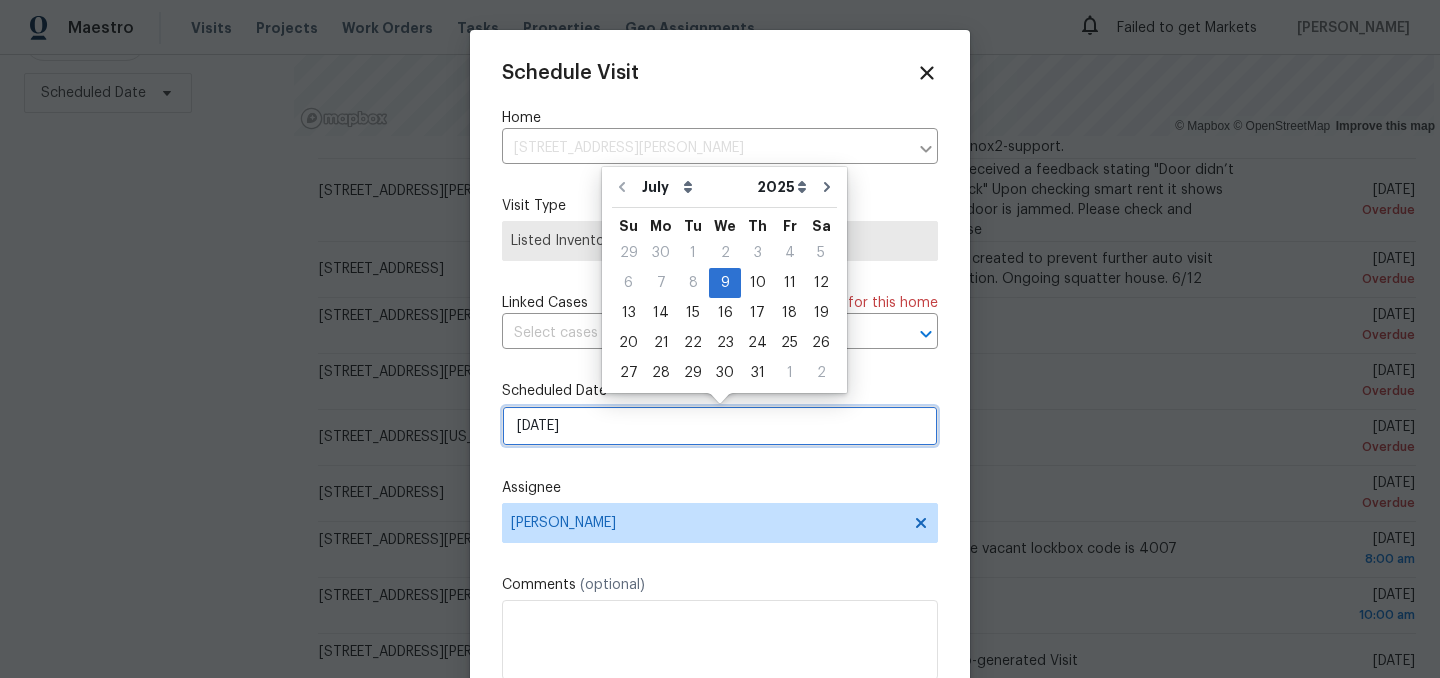 click on "7/9/2025" at bounding box center [720, 426] 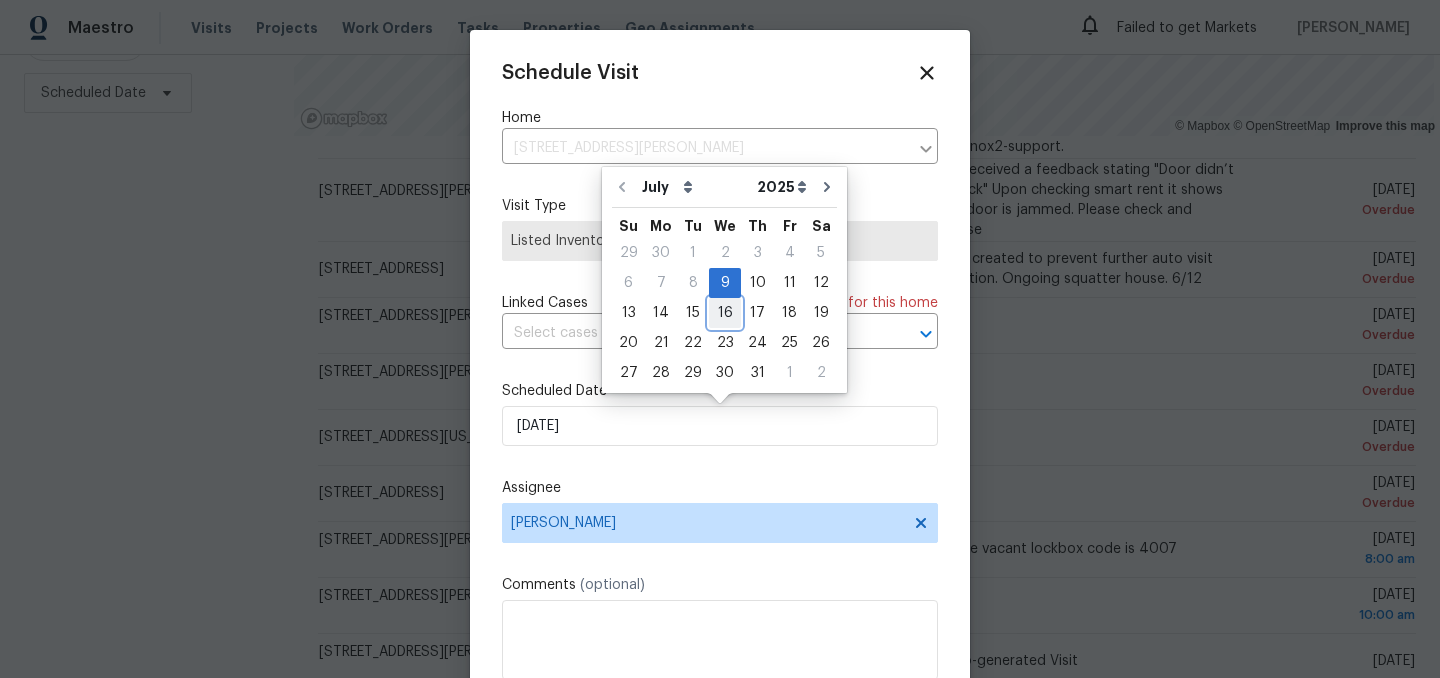 click on "16" at bounding box center (725, 313) 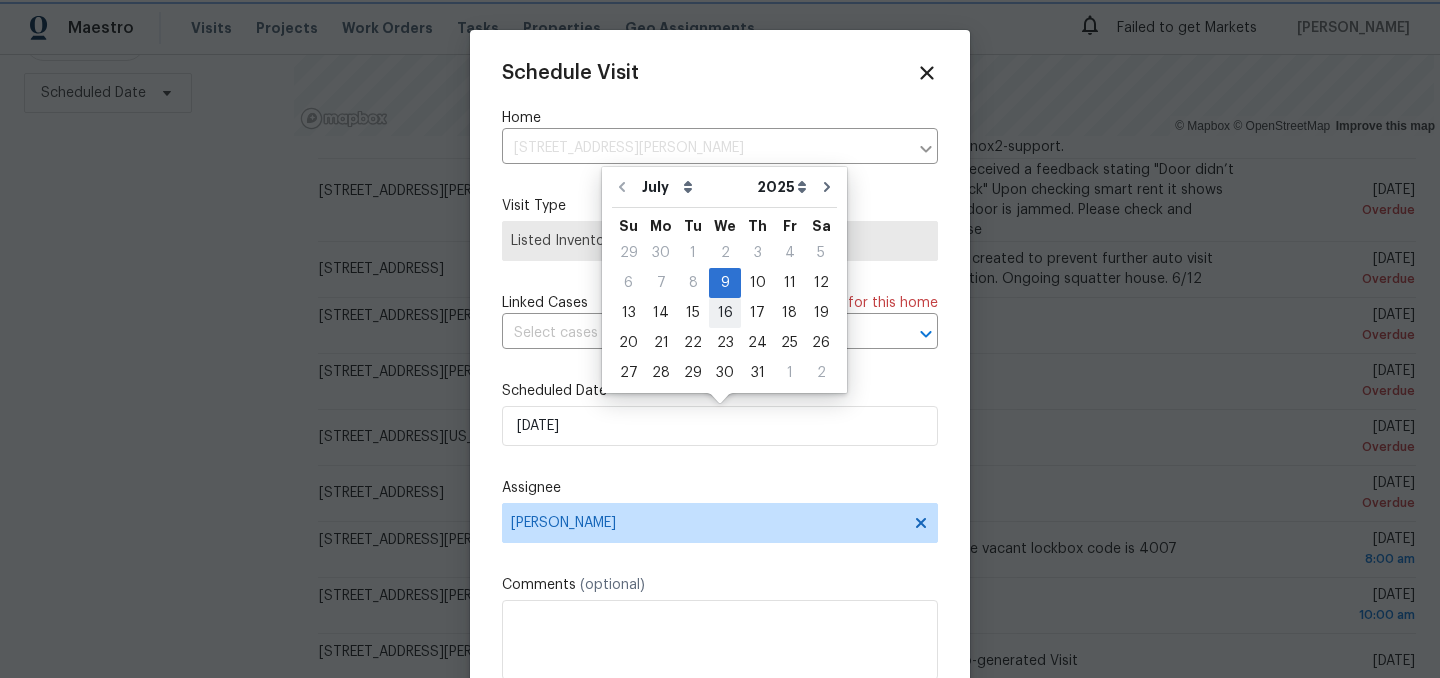 type on "7/16/2025" 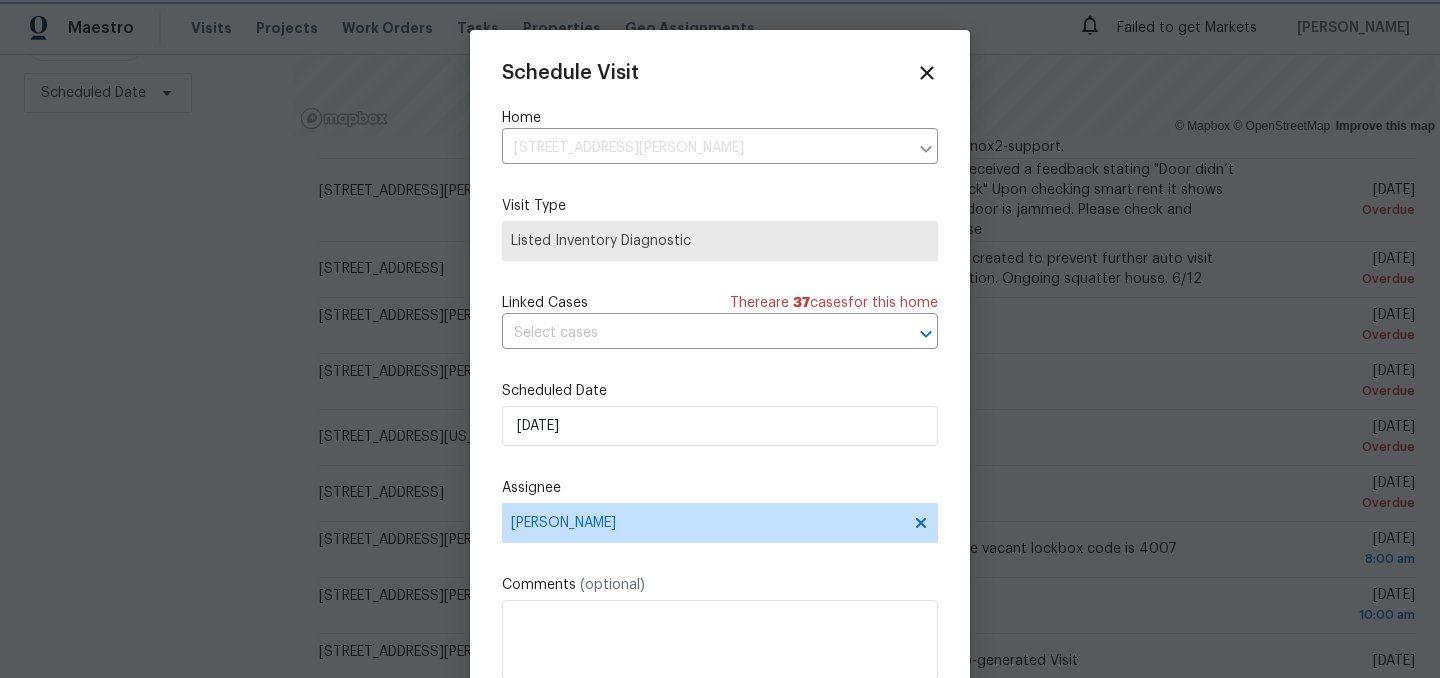 scroll, scrollTop: 36, scrollLeft: 0, axis: vertical 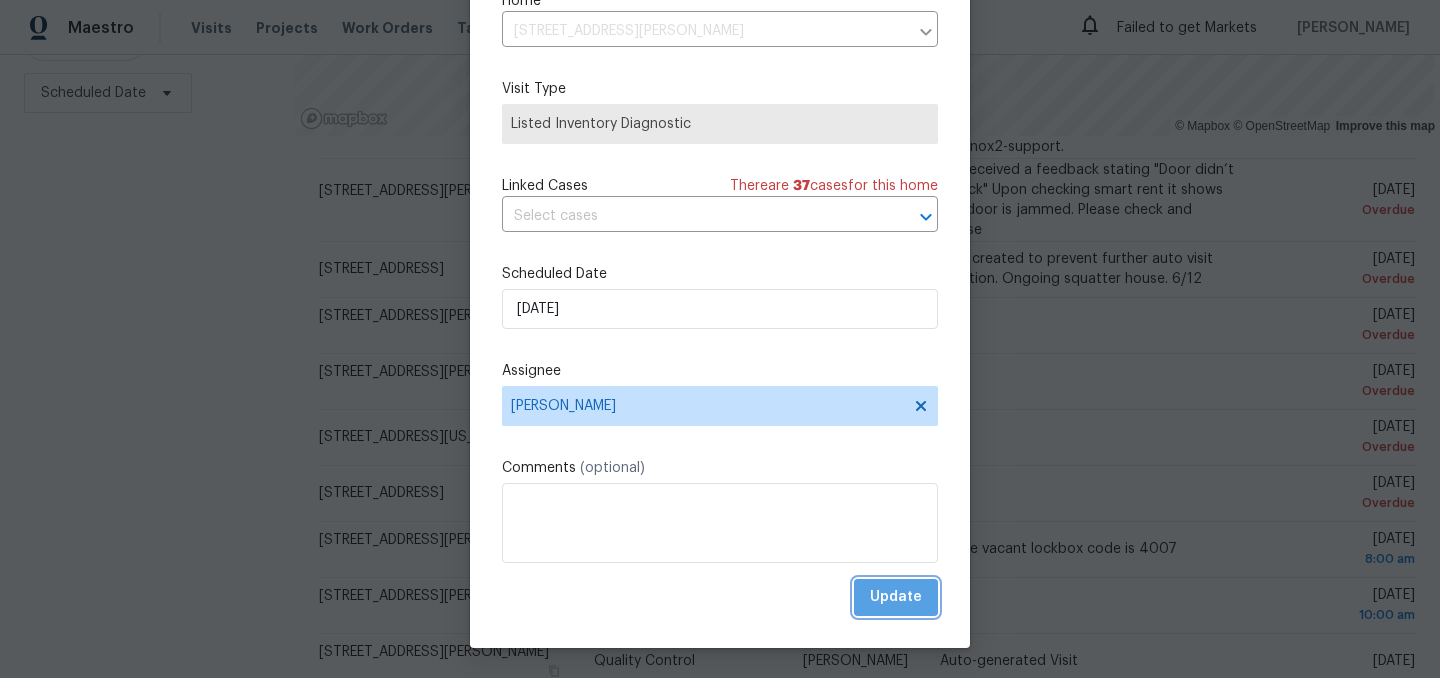 click on "Update" at bounding box center [896, 597] 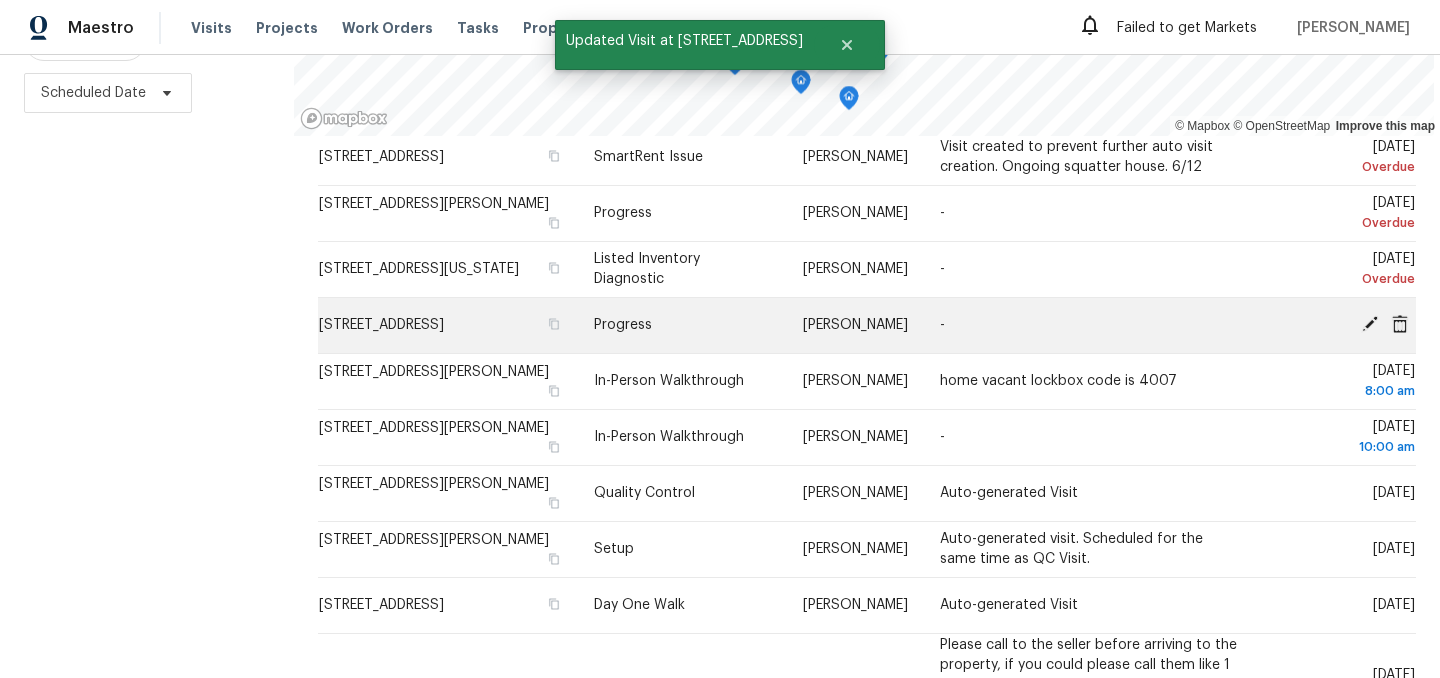 scroll, scrollTop: 1607, scrollLeft: 0, axis: vertical 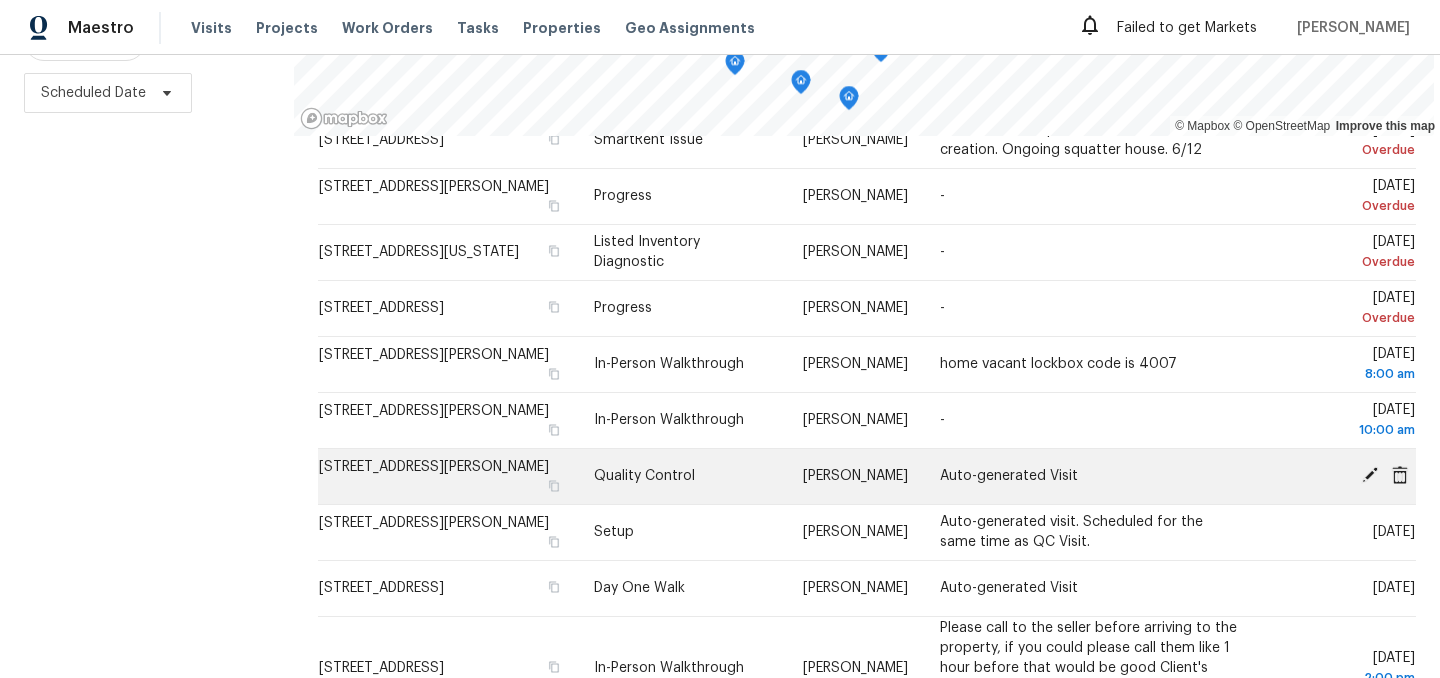 click 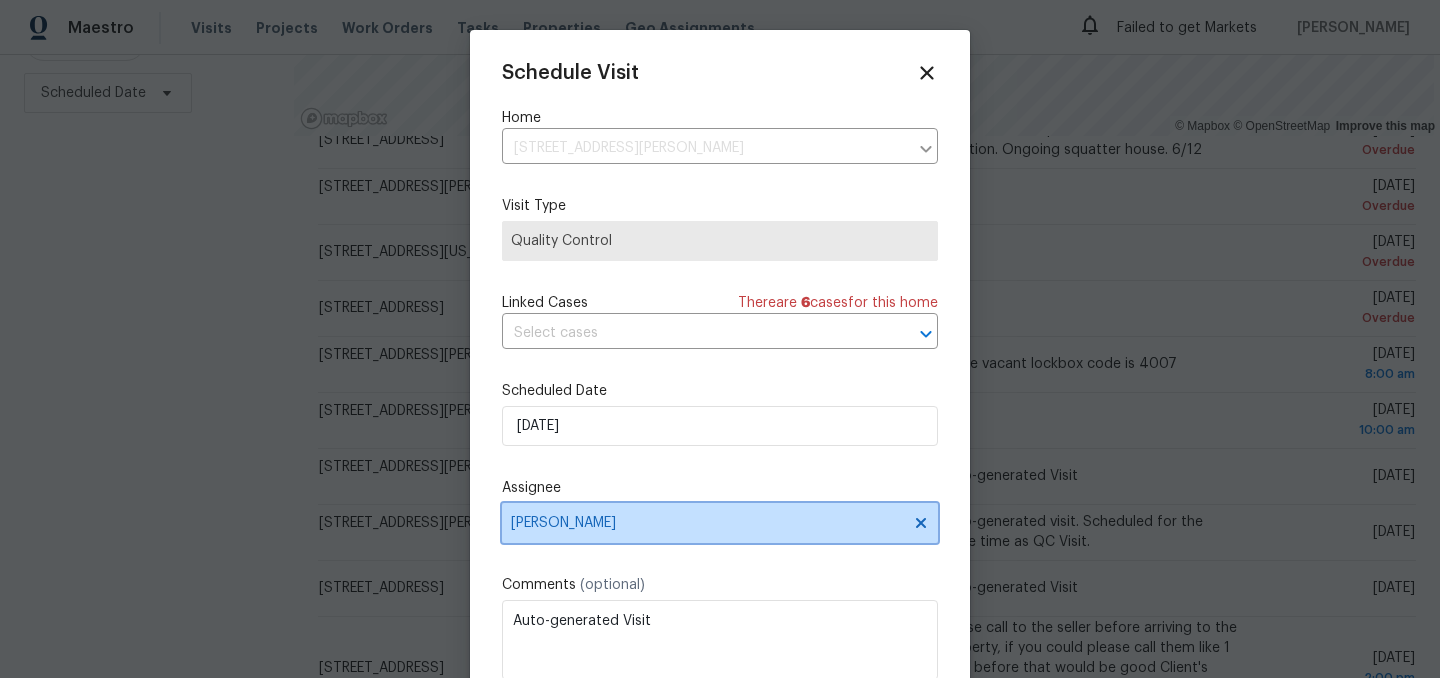 click on "[PERSON_NAME]" at bounding box center [707, 523] 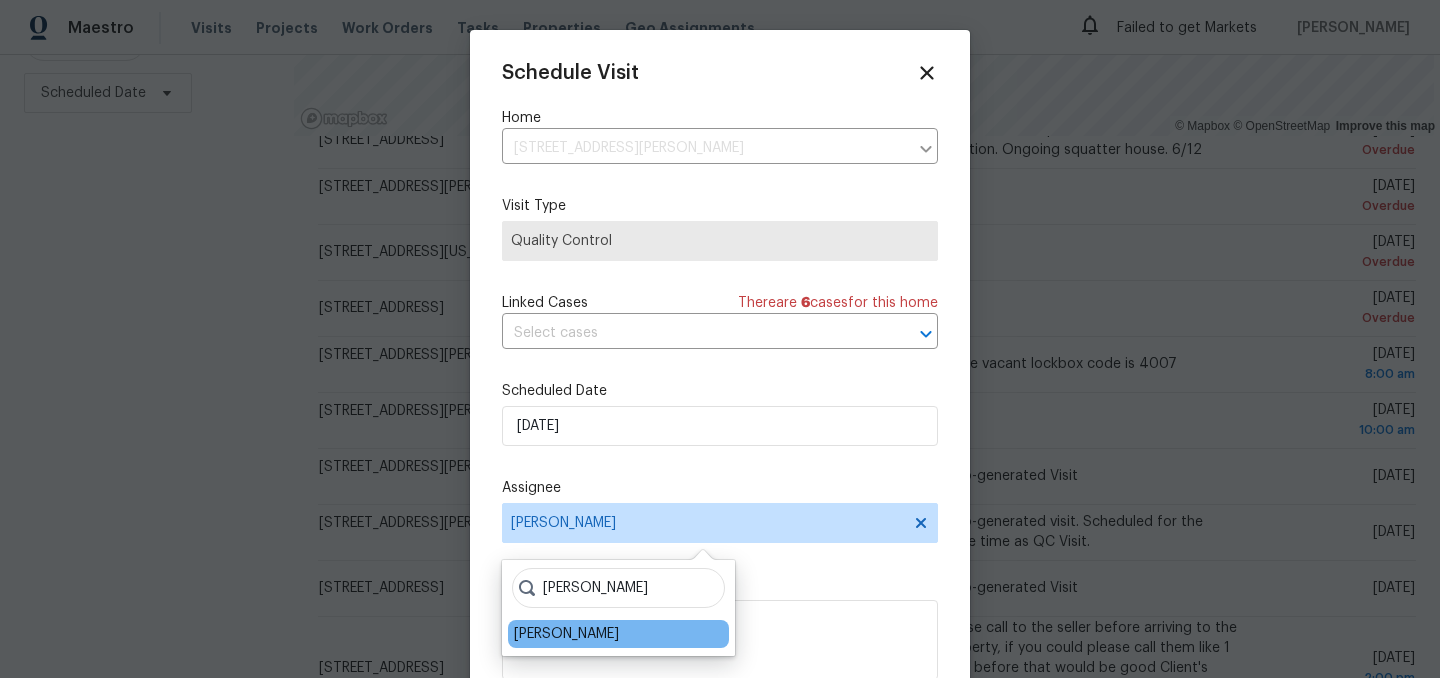 type on "dodd" 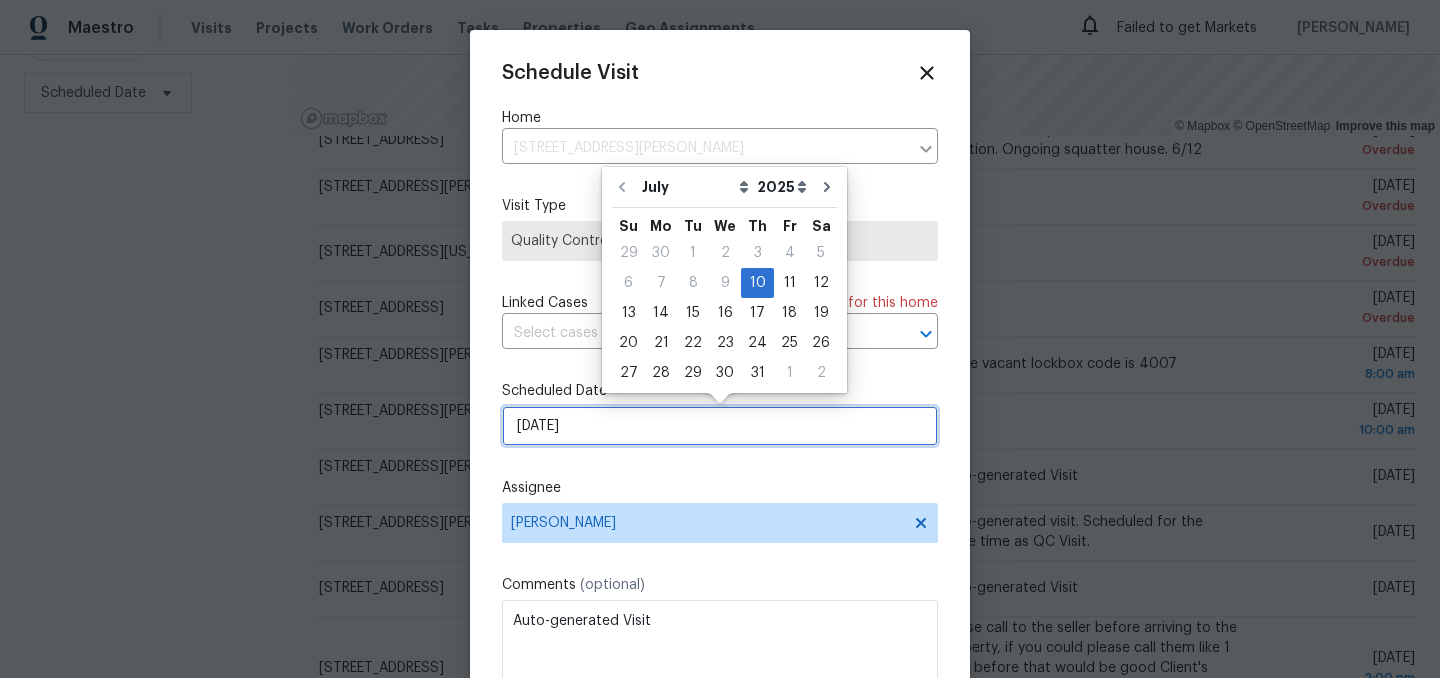 click on "7/10/2025" at bounding box center [720, 426] 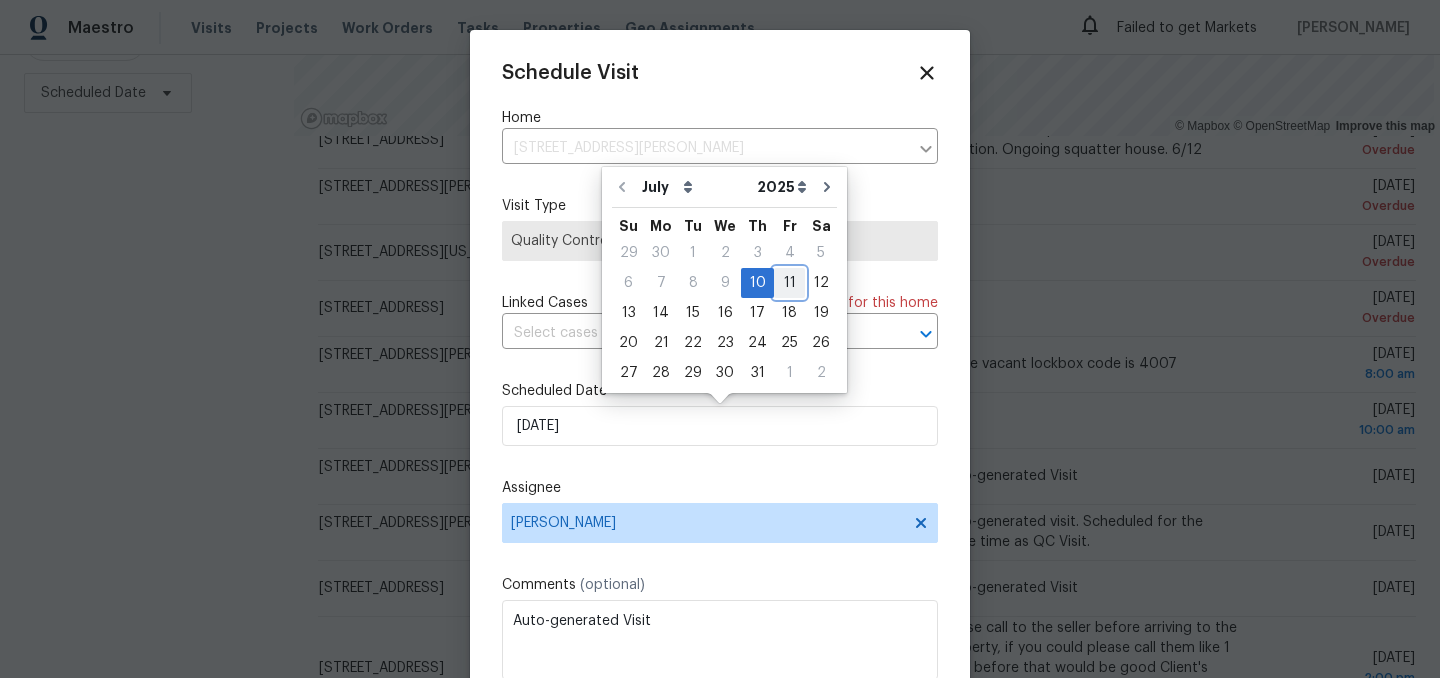 click on "11" at bounding box center [789, 283] 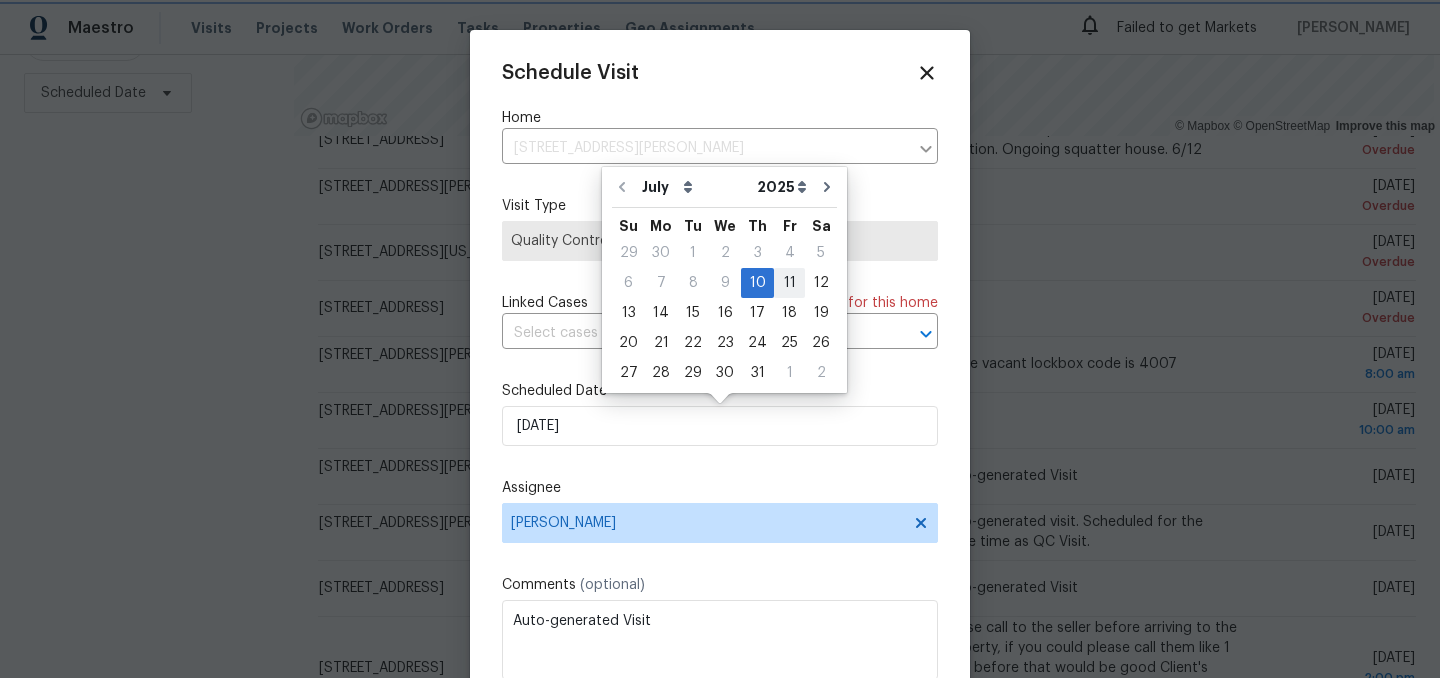 type on "7/11/2025" 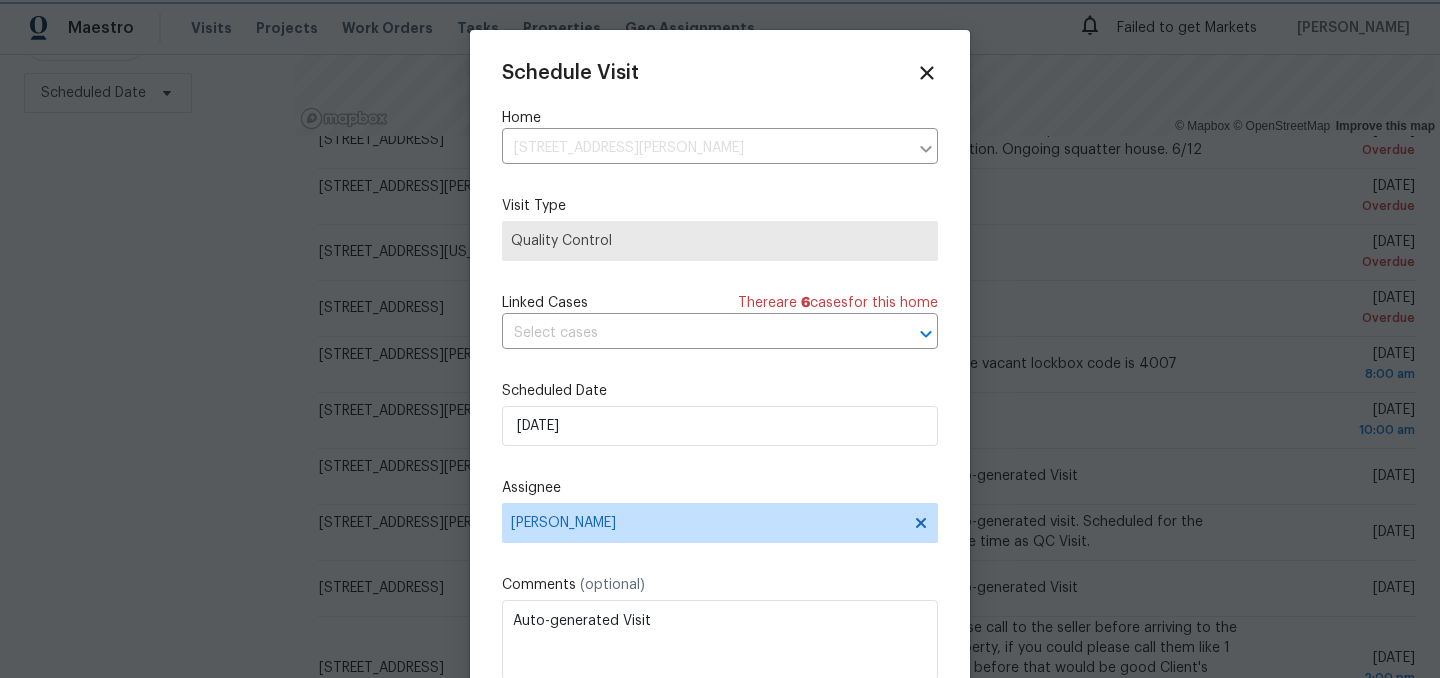 scroll, scrollTop: 36, scrollLeft: 0, axis: vertical 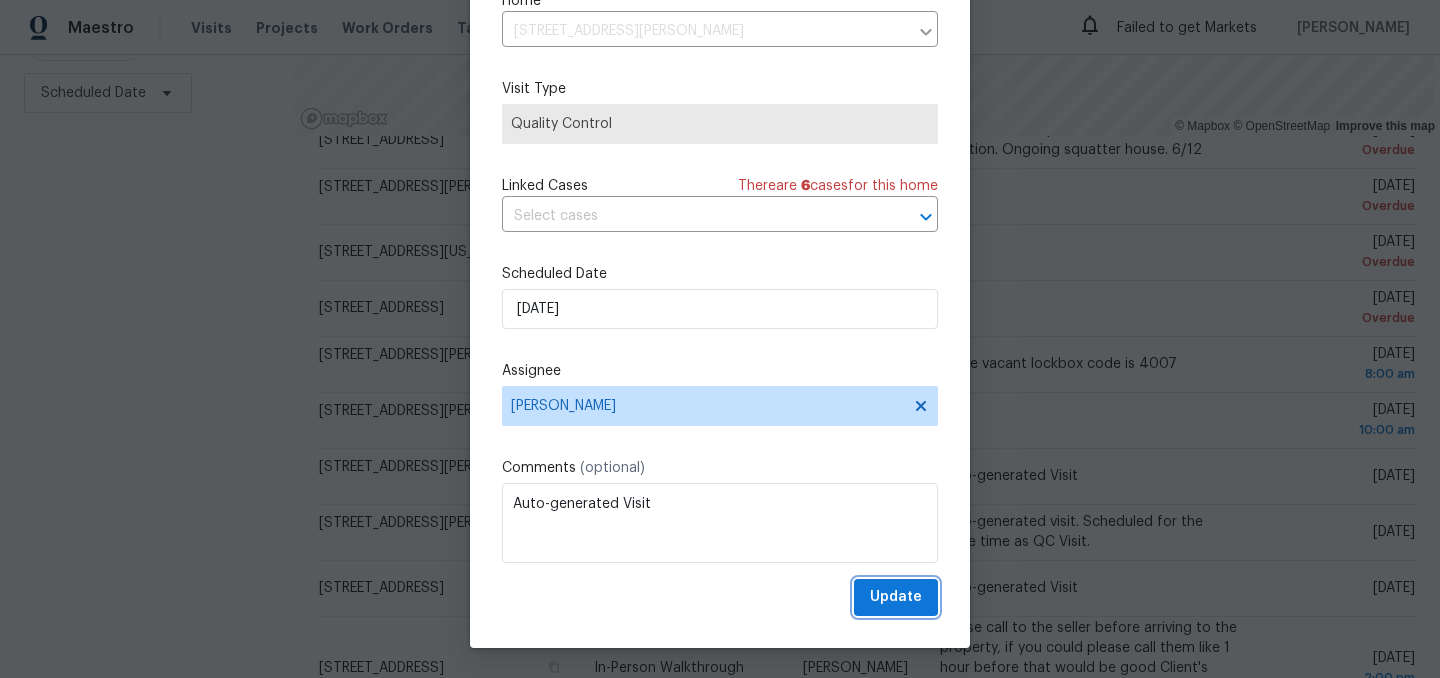 click on "Update" at bounding box center [896, 597] 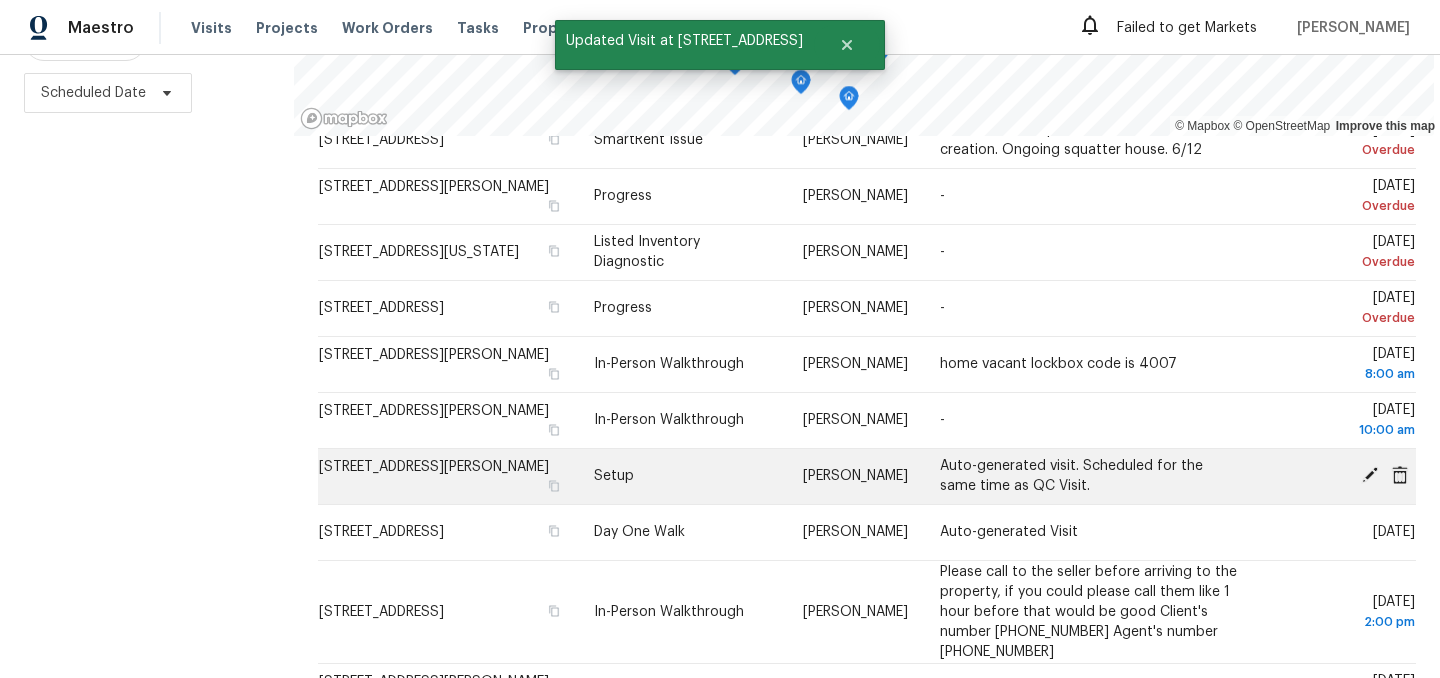 click 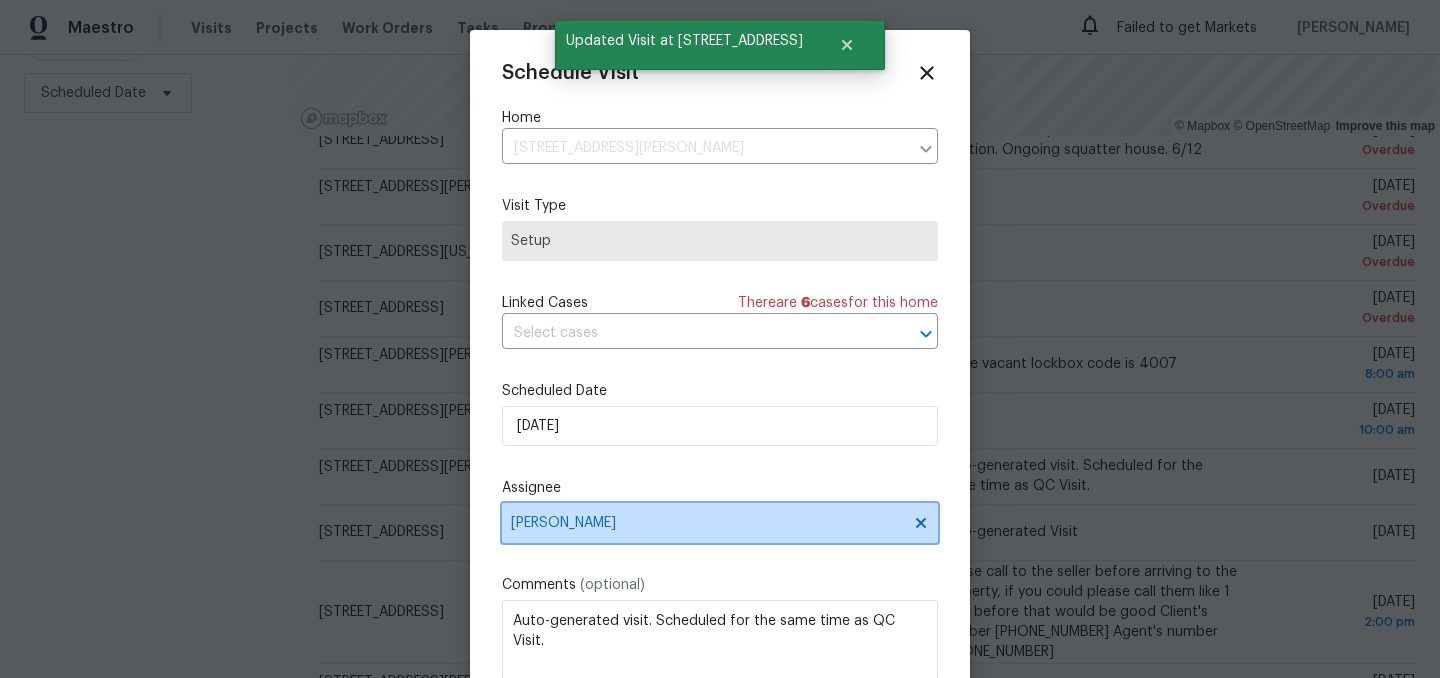 click on "[PERSON_NAME]" at bounding box center (707, 523) 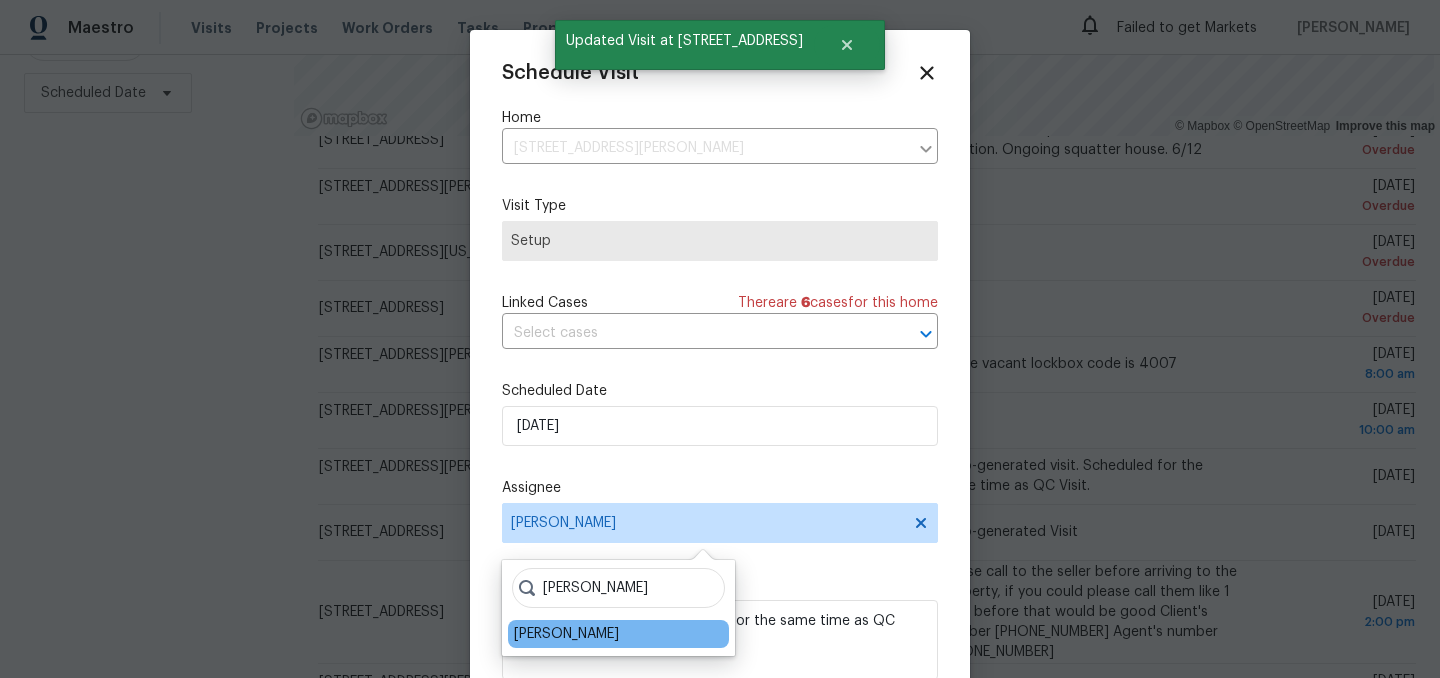 type on "dodd" 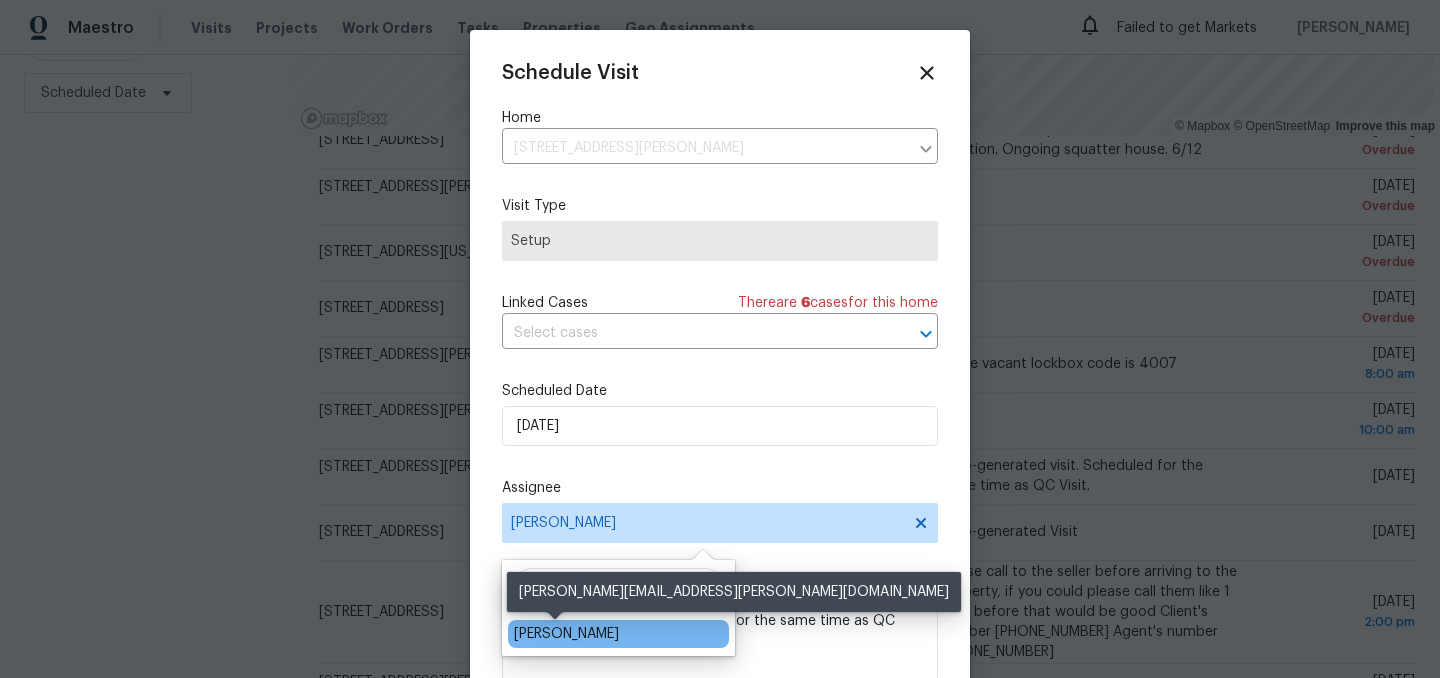 click on "[PERSON_NAME]" at bounding box center (566, 634) 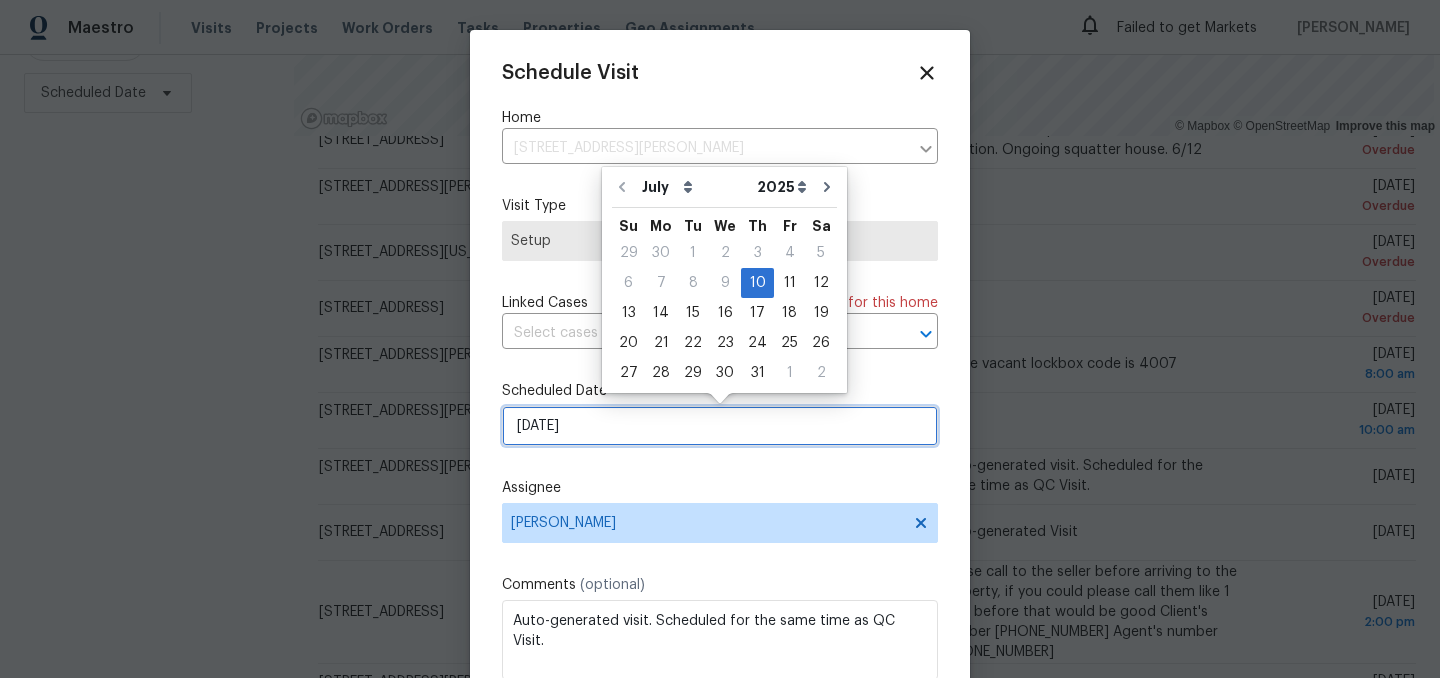 click on "7/10/2025" at bounding box center (720, 426) 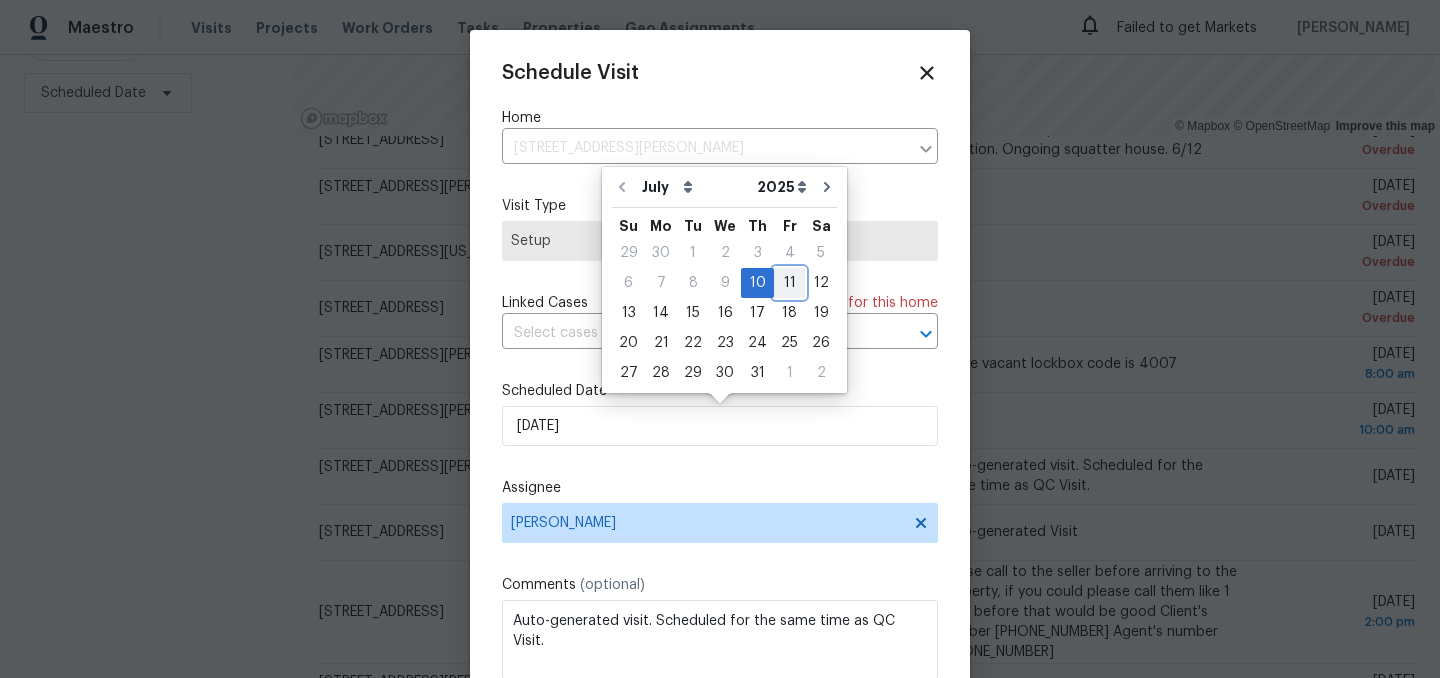 click on "11" at bounding box center [789, 283] 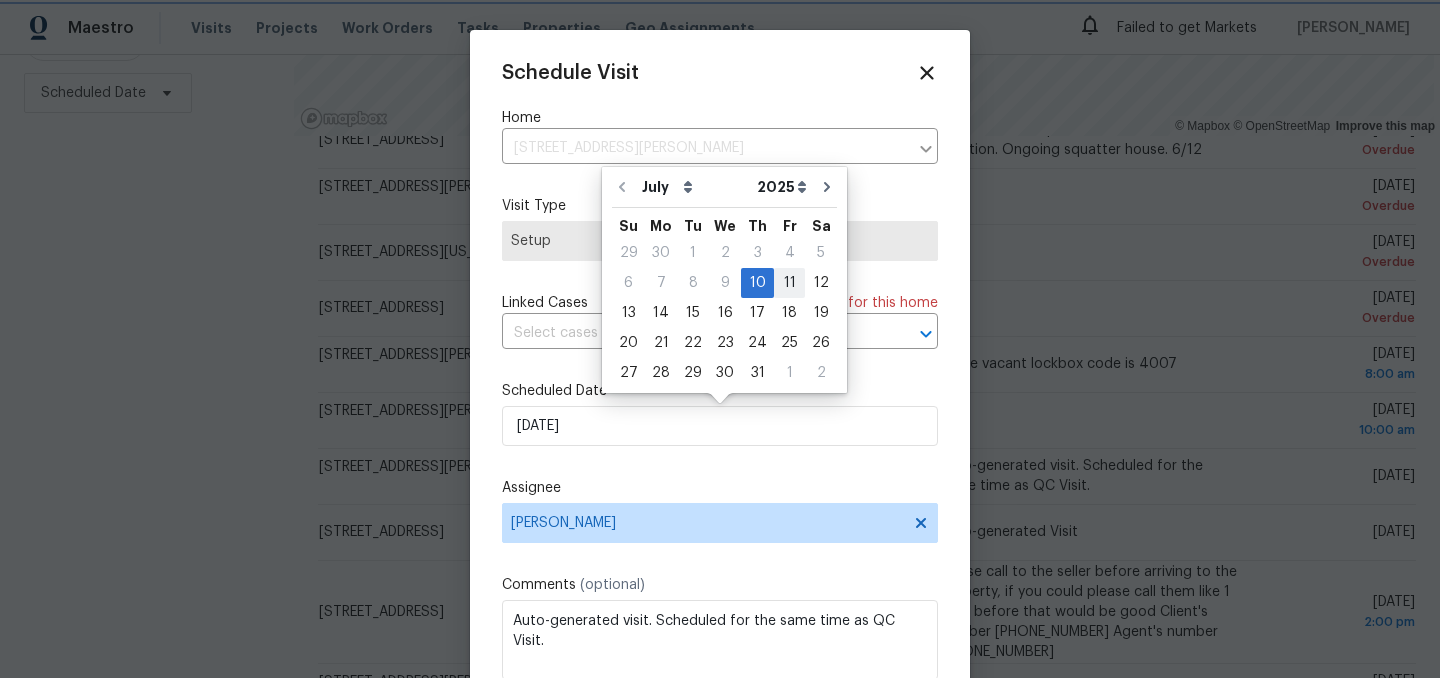 type on "7/11/2025" 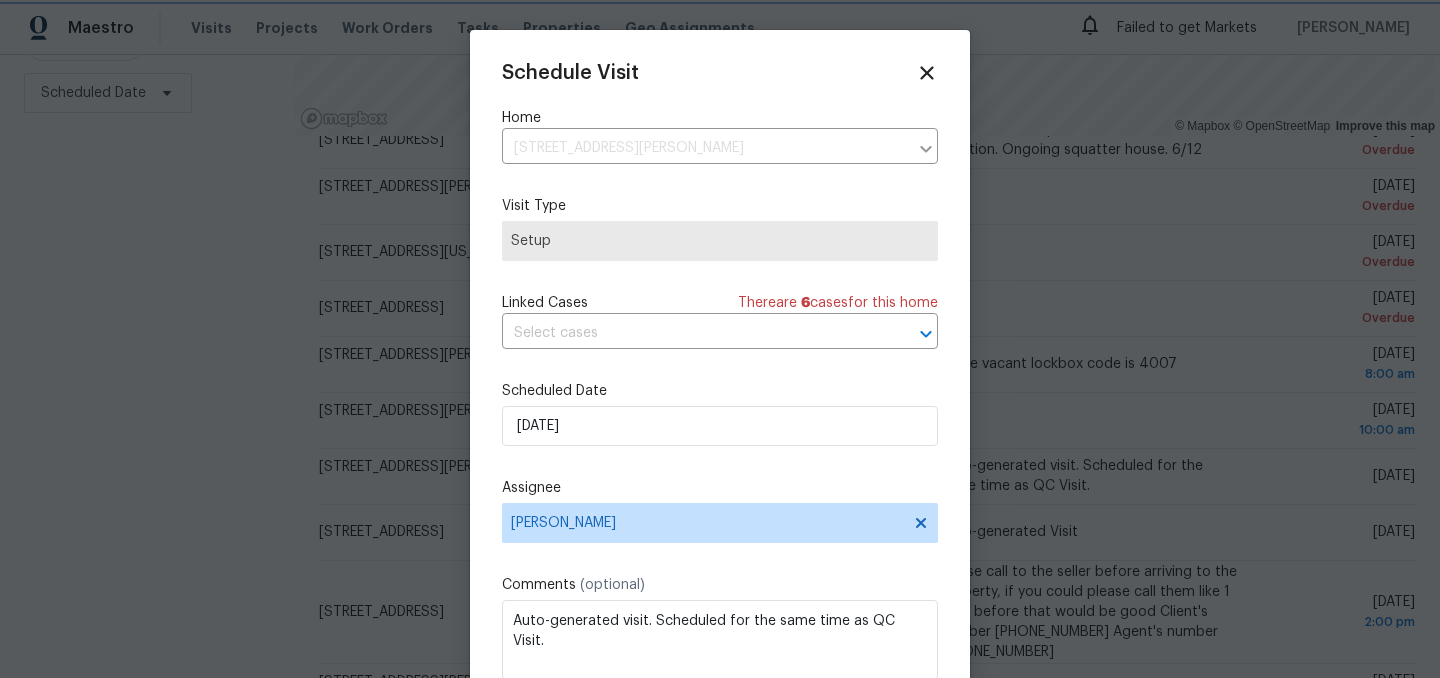 scroll, scrollTop: 36, scrollLeft: 0, axis: vertical 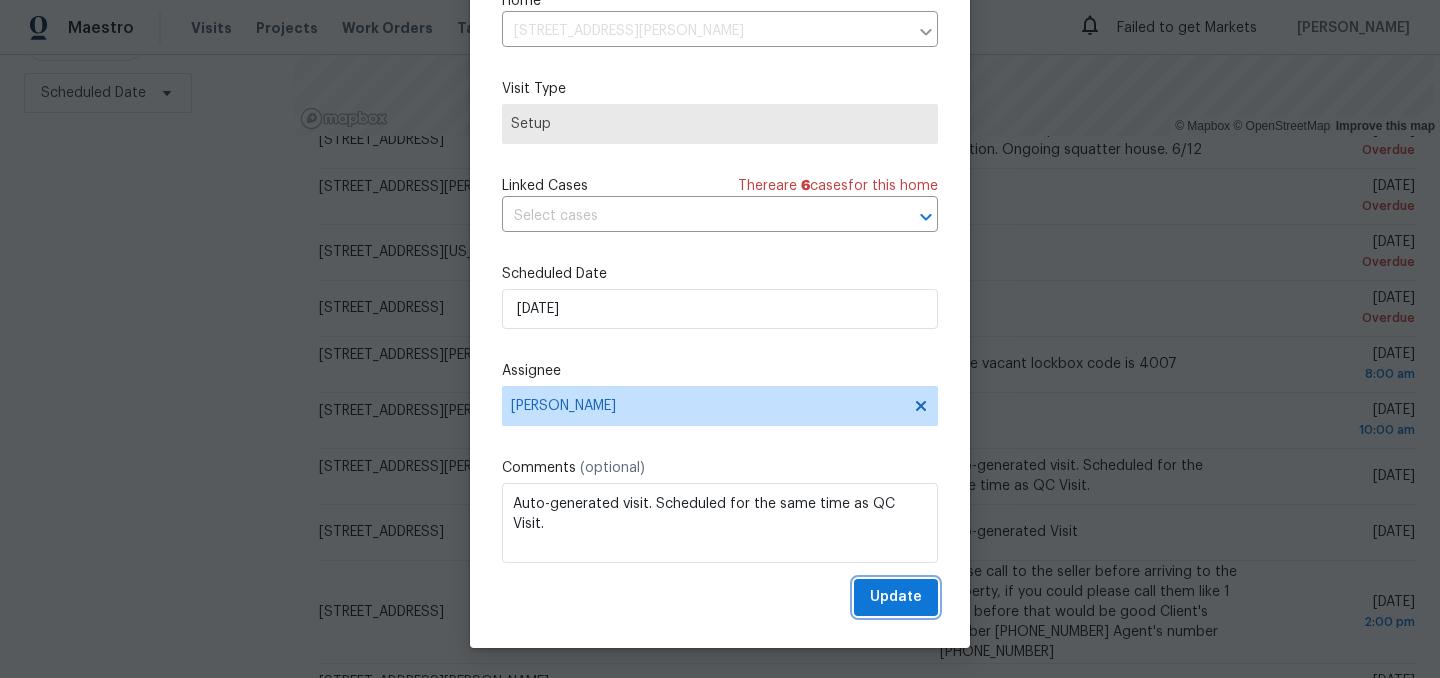 click on "Update" at bounding box center (896, 597) 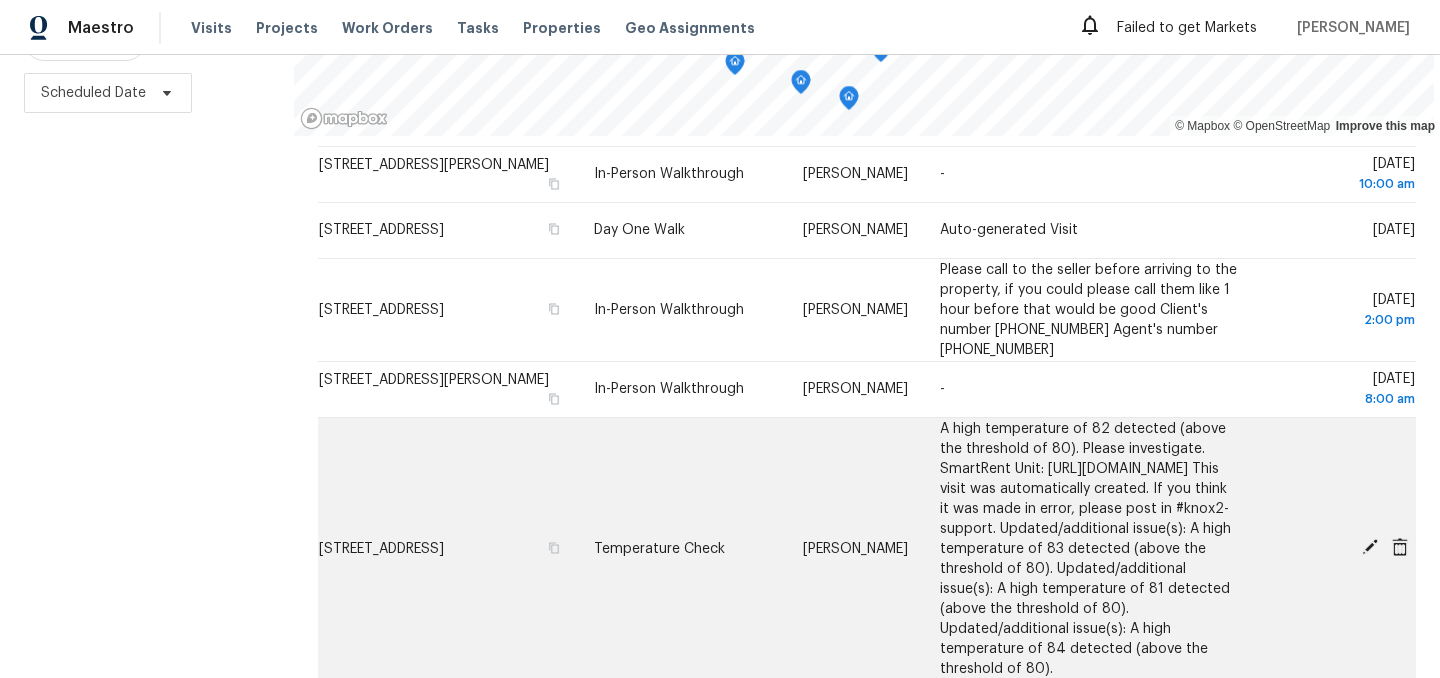 scroll, scrollTop: 1851, scrollLeft: 0, axis: vertical 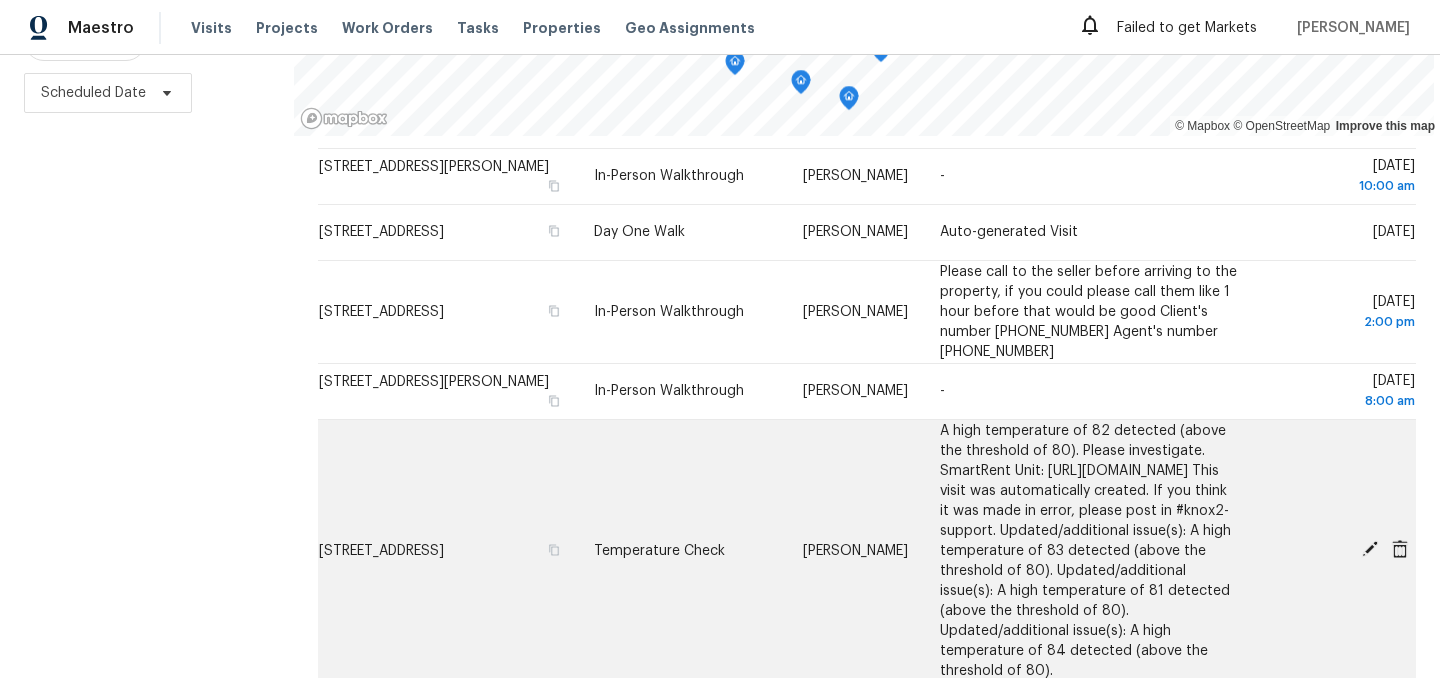 click 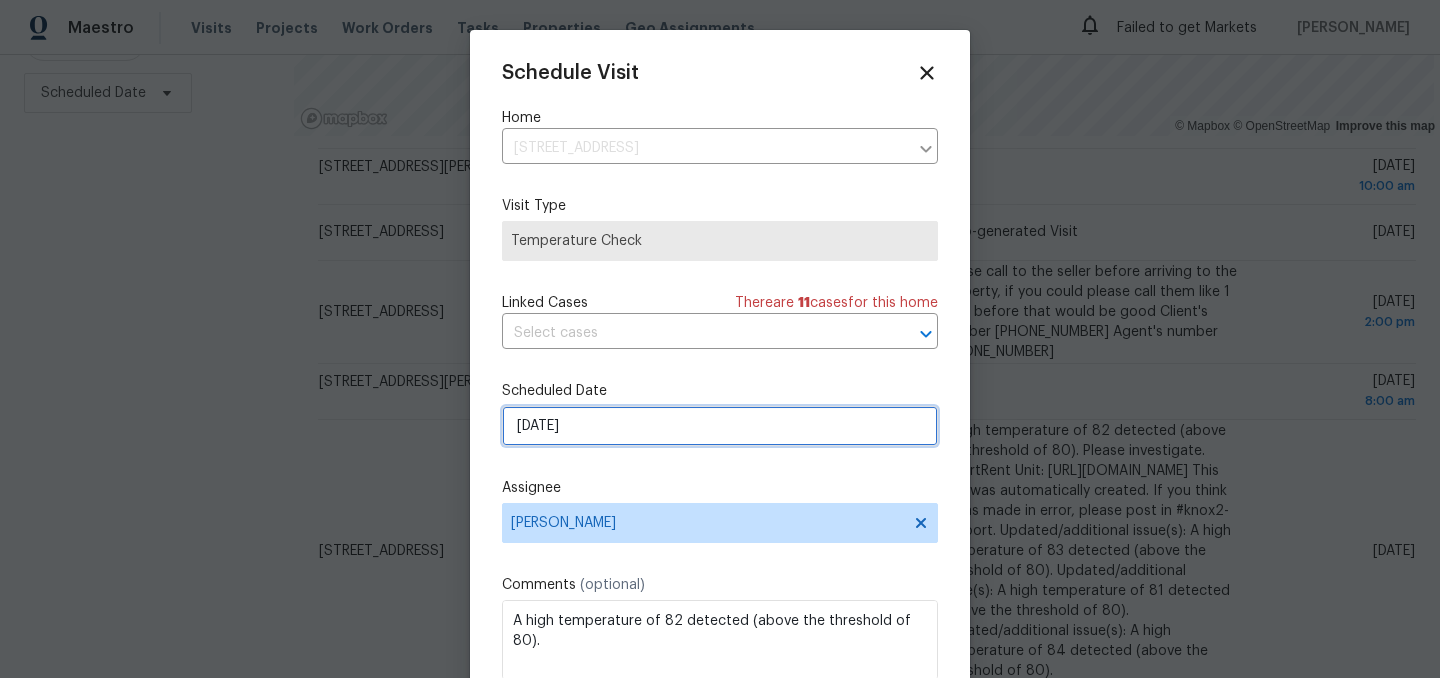 click on "7/11/2025" at bounding box center [720, 426] 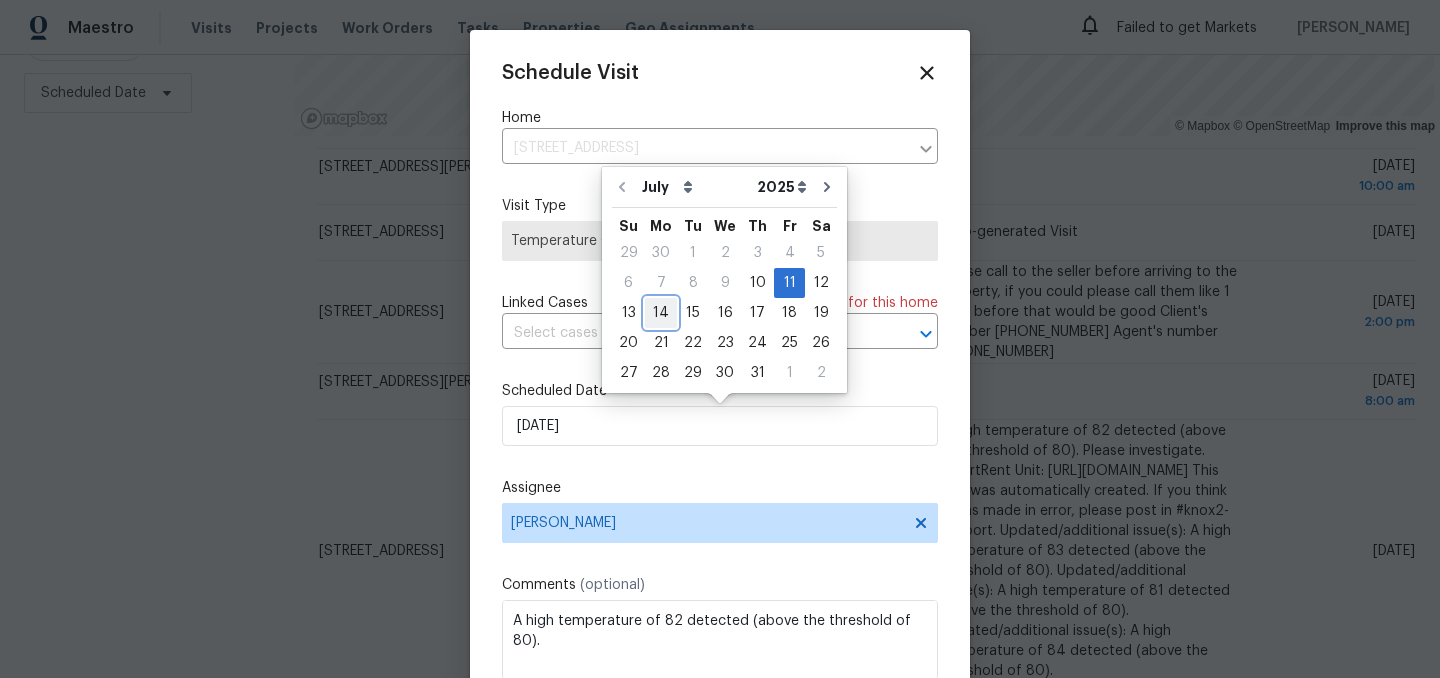 click on "14" at bounding box center [661, 313] 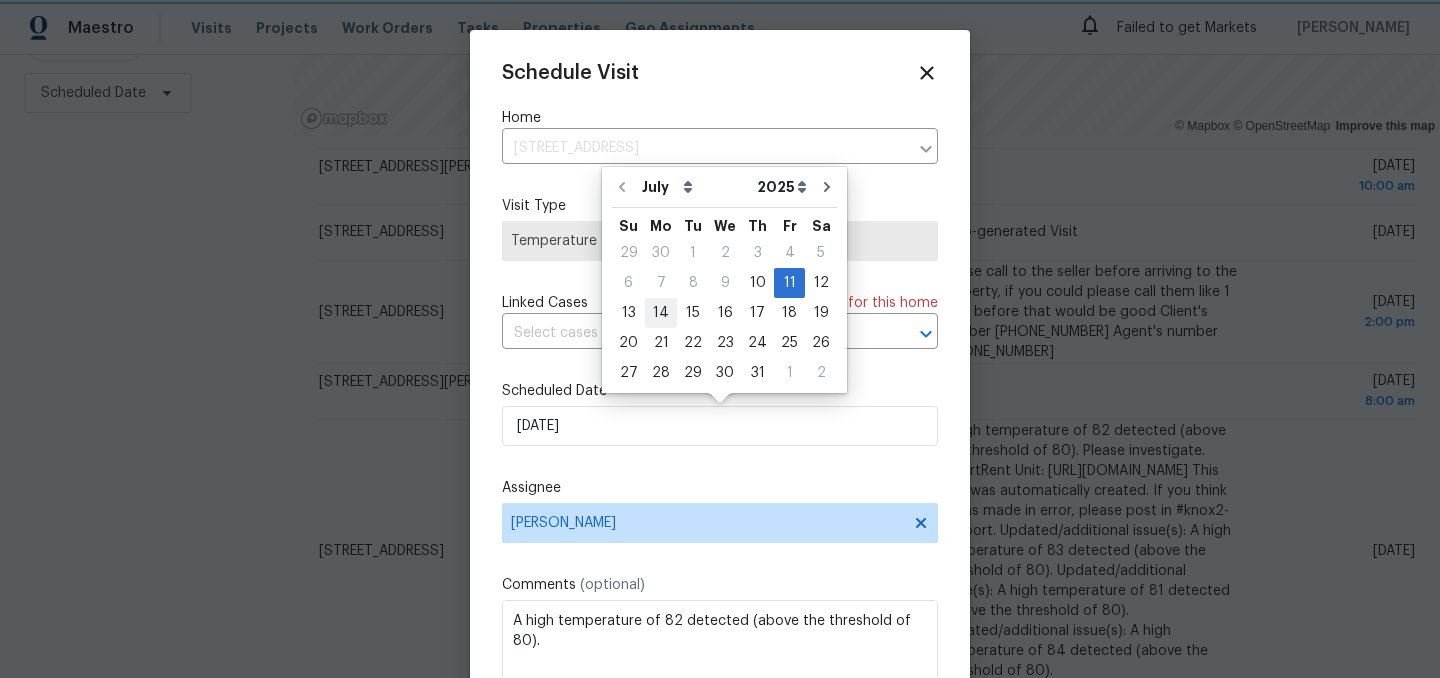 type on "7/14/2025" 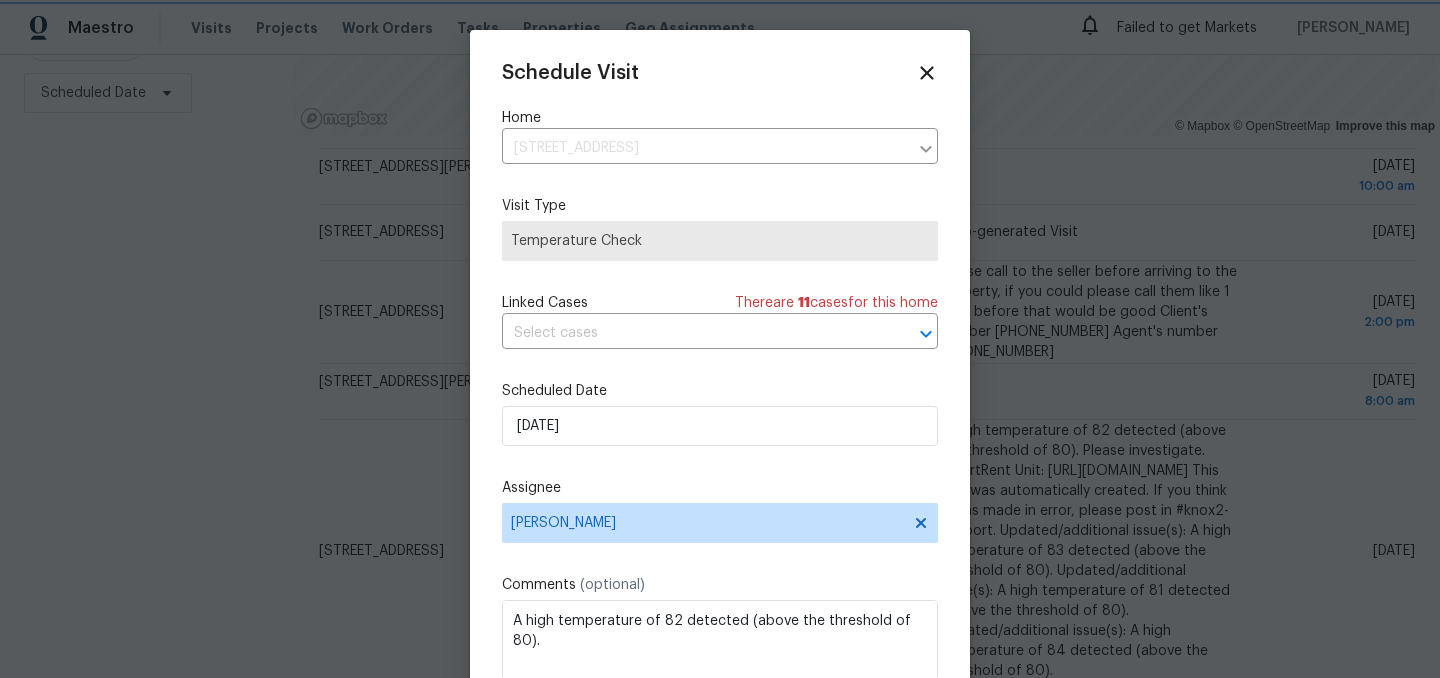 scroll, scrollTop: 36, scrollLeft: 0, axis: vertical 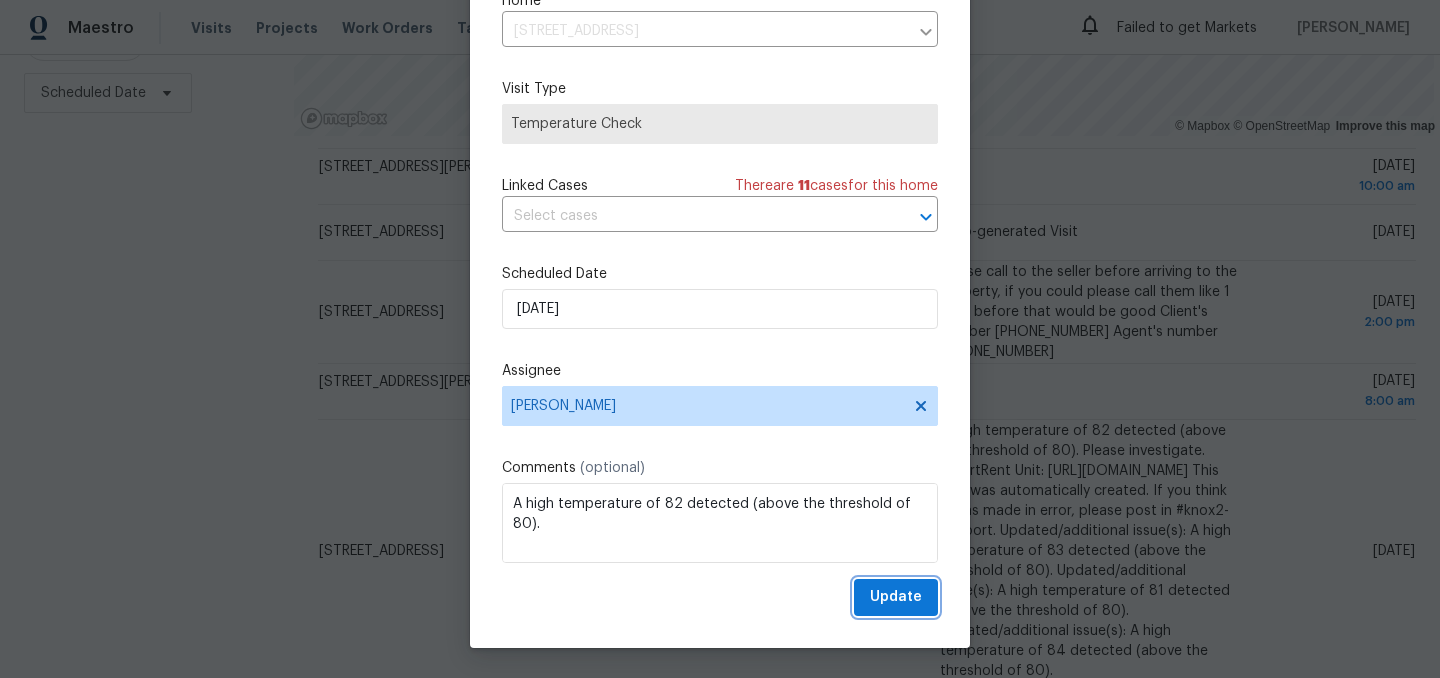 click on "Update" at bounding box center [896, 597] 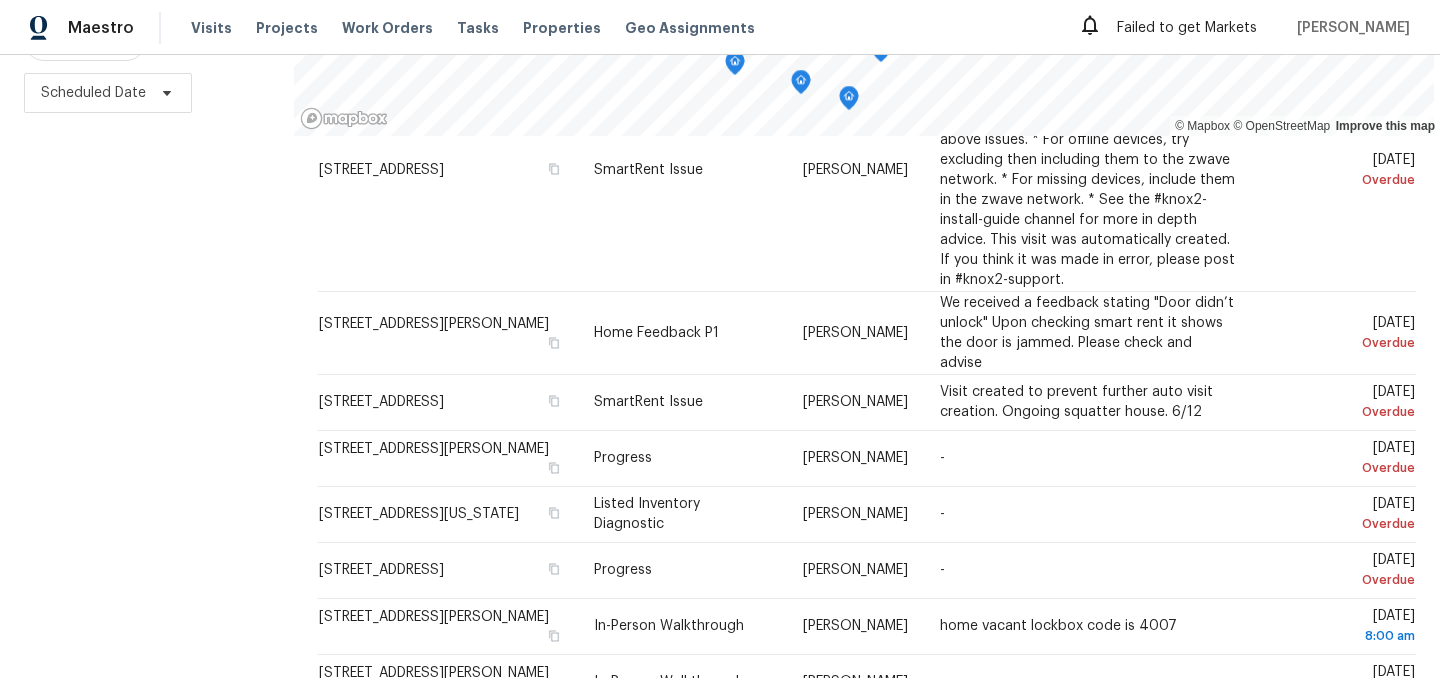 scroll, scrollTop: 1765, scrollLeft: 0, axis: vertical 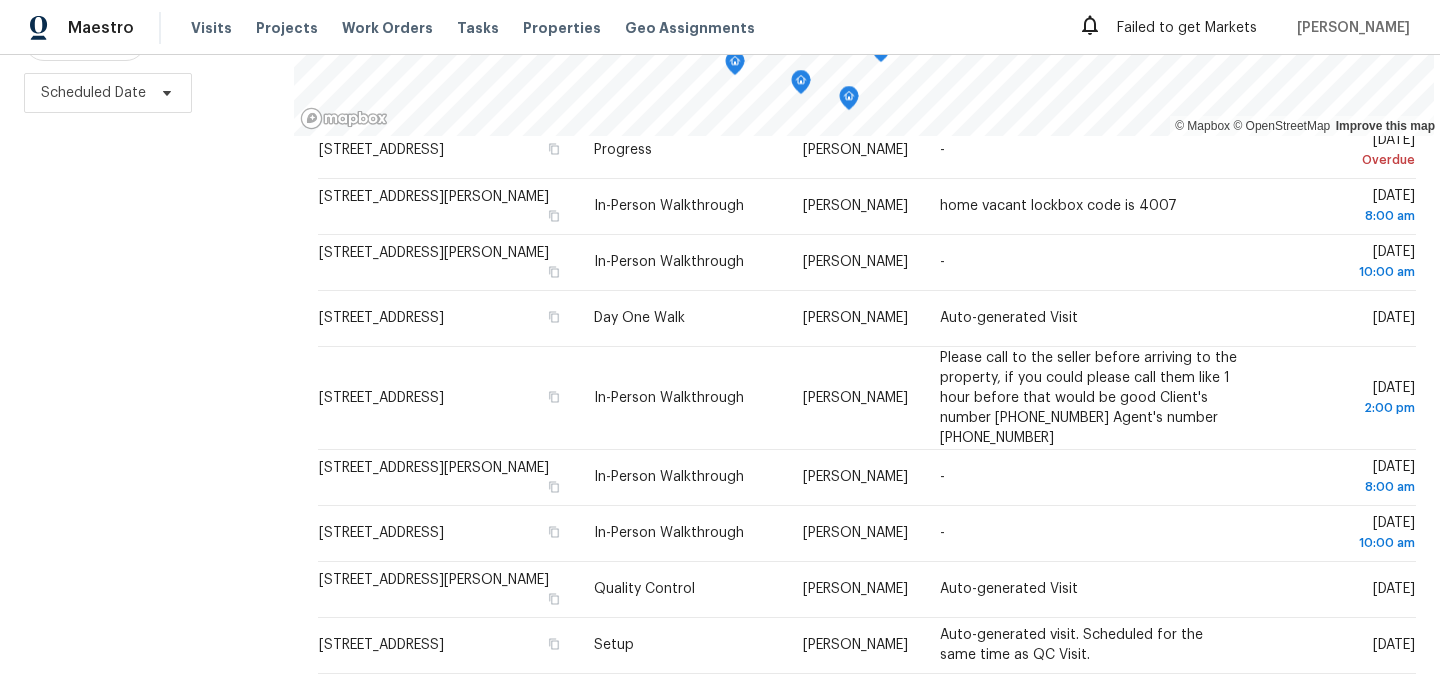 click 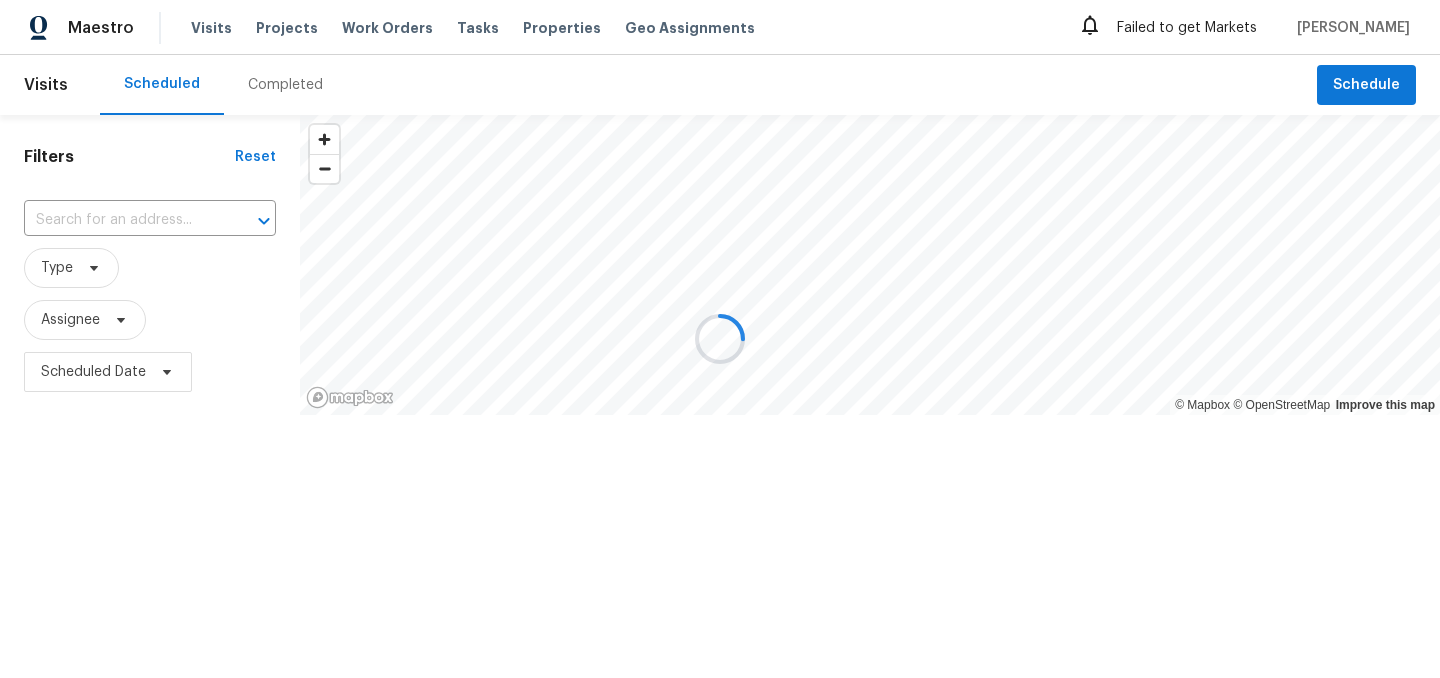 scroll, scrollTop: 0, scrollLeft: 0, axis: both 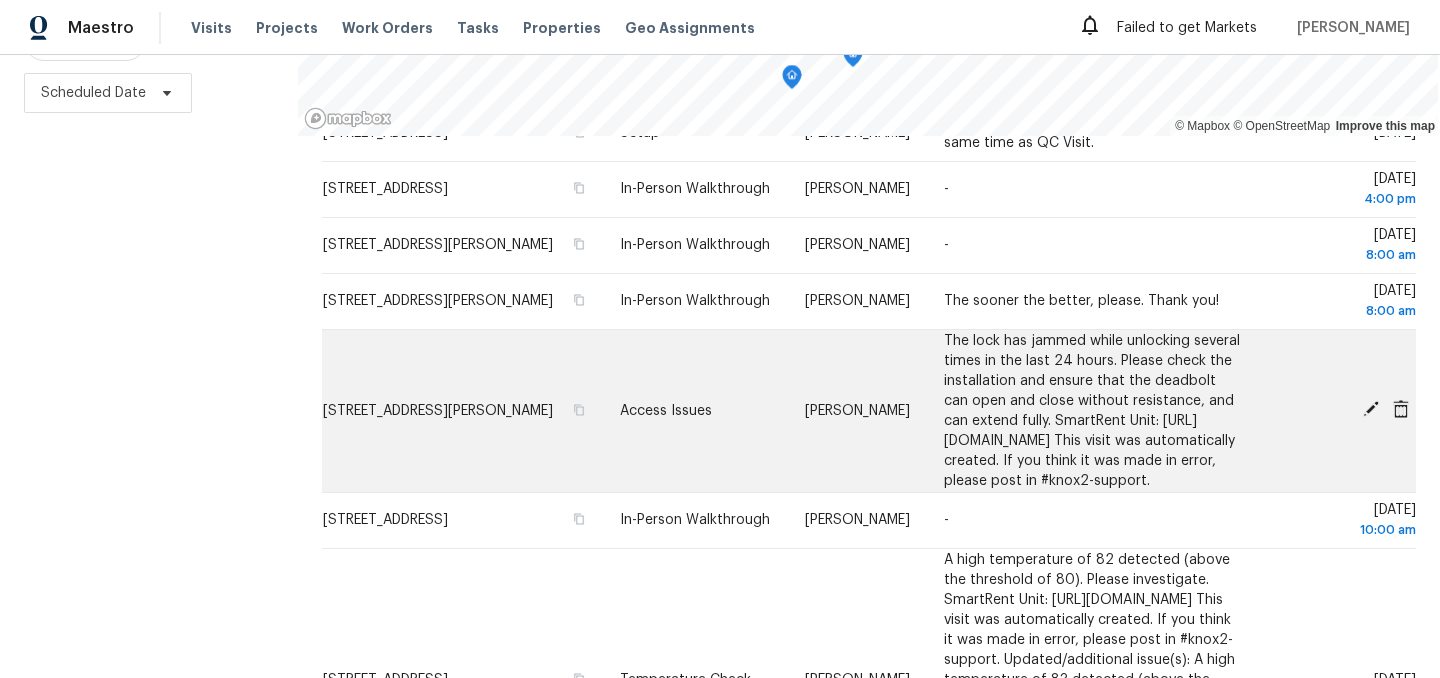 click 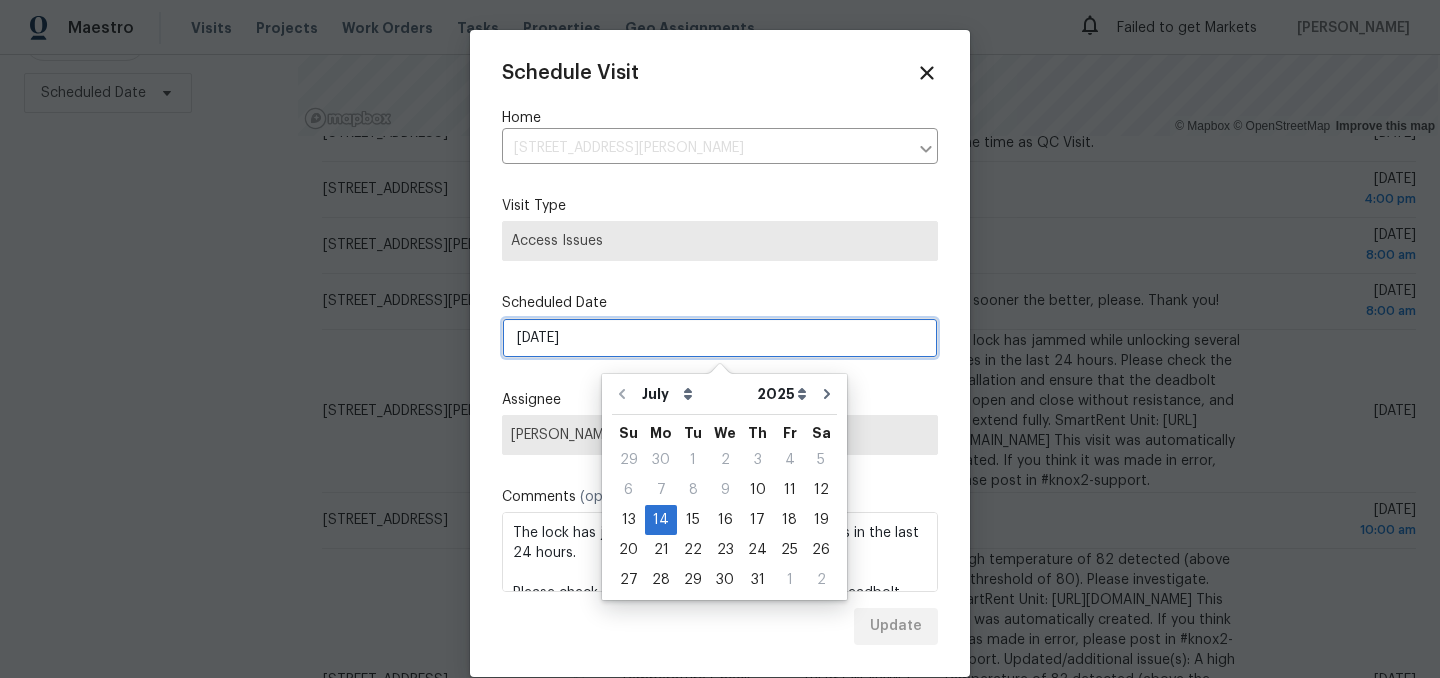click on "7/14/2025" at bounding box center (720, 338) 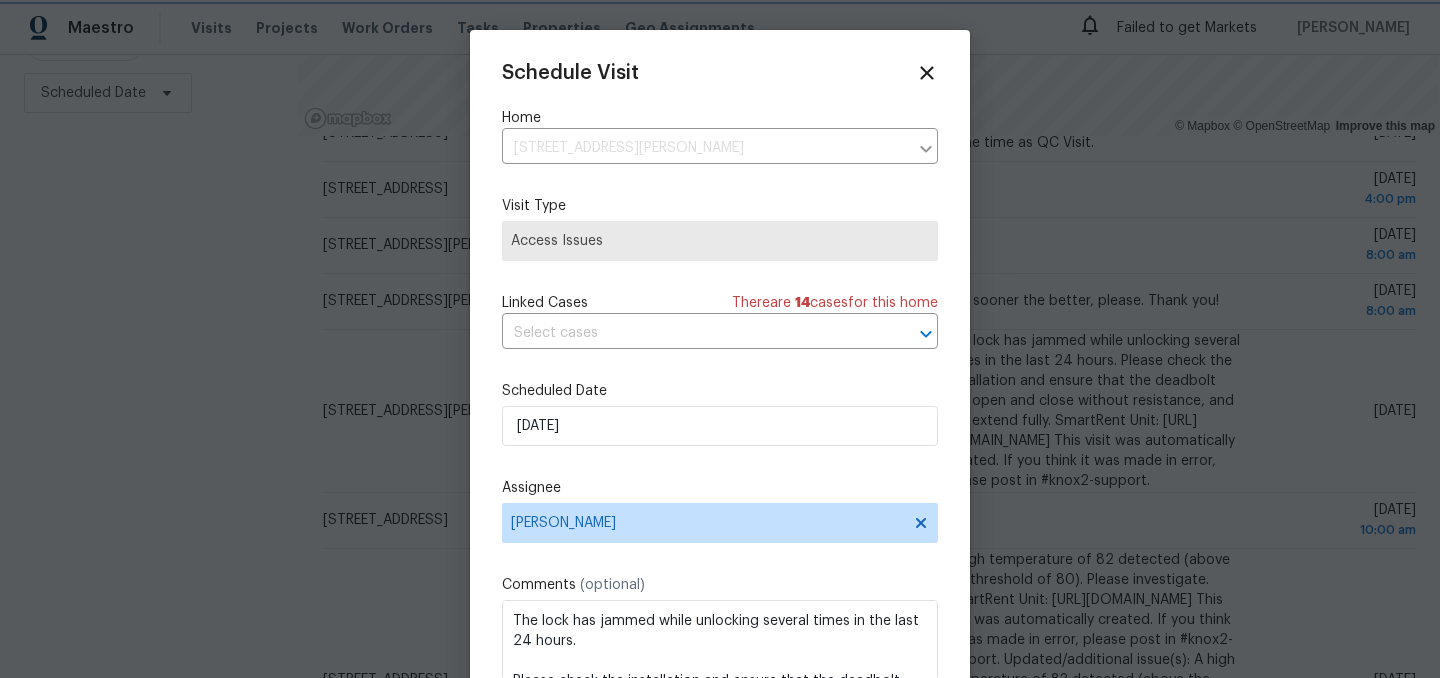 click on "Schedule Visit Home   10366 Camby Xing, Fishers, IN 46038 ​ Visit Type   Access Issues Linked Cases There  are   14  case s  for this home   ​ Scheduled Date   7/14/2025 Assignee   Isaul Martinez Comments   (optional) The lock has jammed while unlocking several times in the last 24 hours.
Please check the installation and ensure that the deadbolt can open and close without resistance, and can extend fully.
SmartRent Unit: https://control.smartrent.com/manager/units/5851835/overview
This visit was automatically created. If you think it was made in error, please post in #knox2-support. Update" at bounding box center (720, 397) 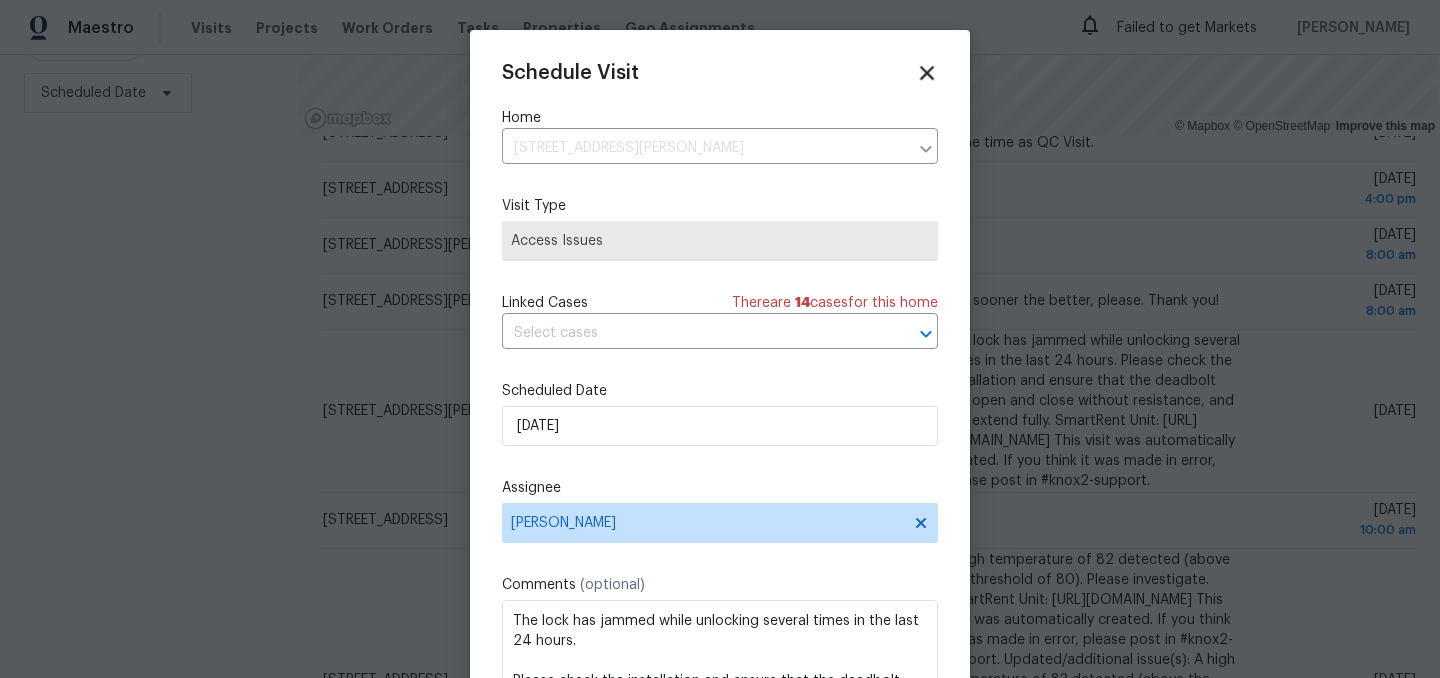 click 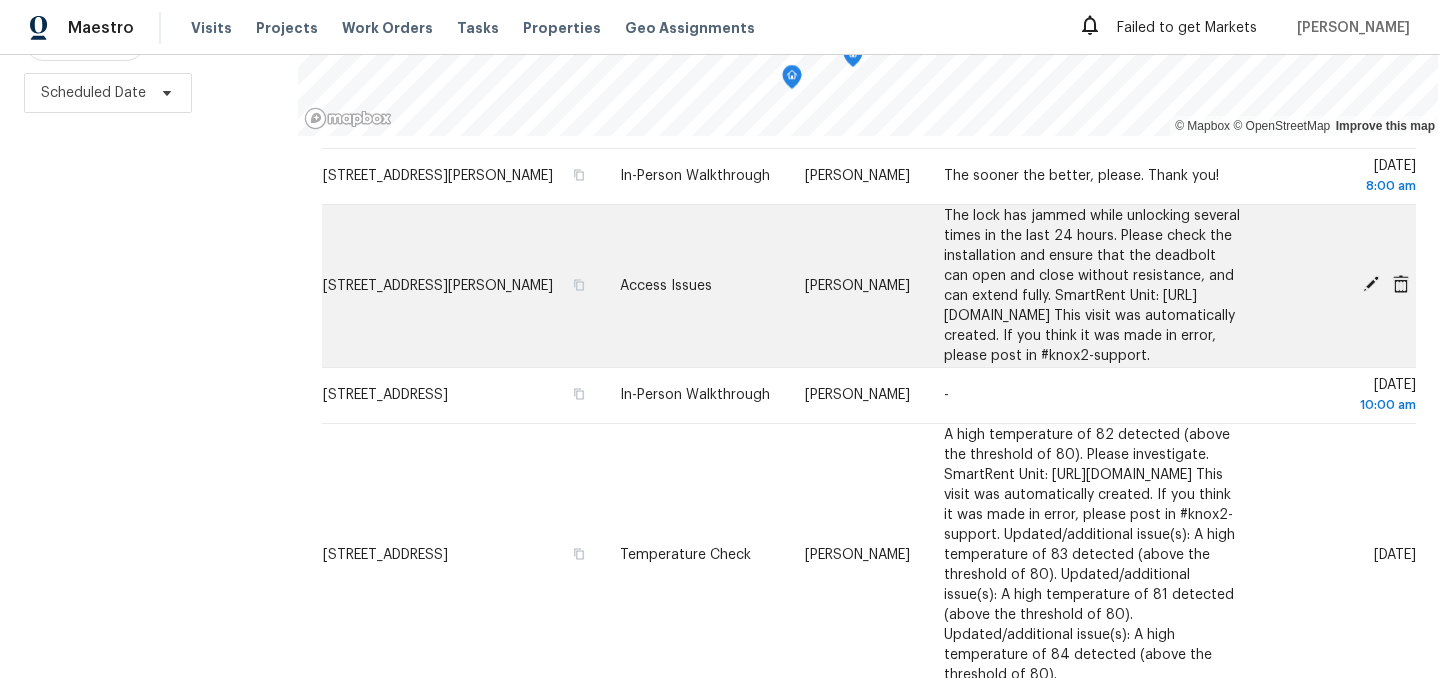 scroll, scrollTop: 325, scrollLeft: 0, axis: vertical 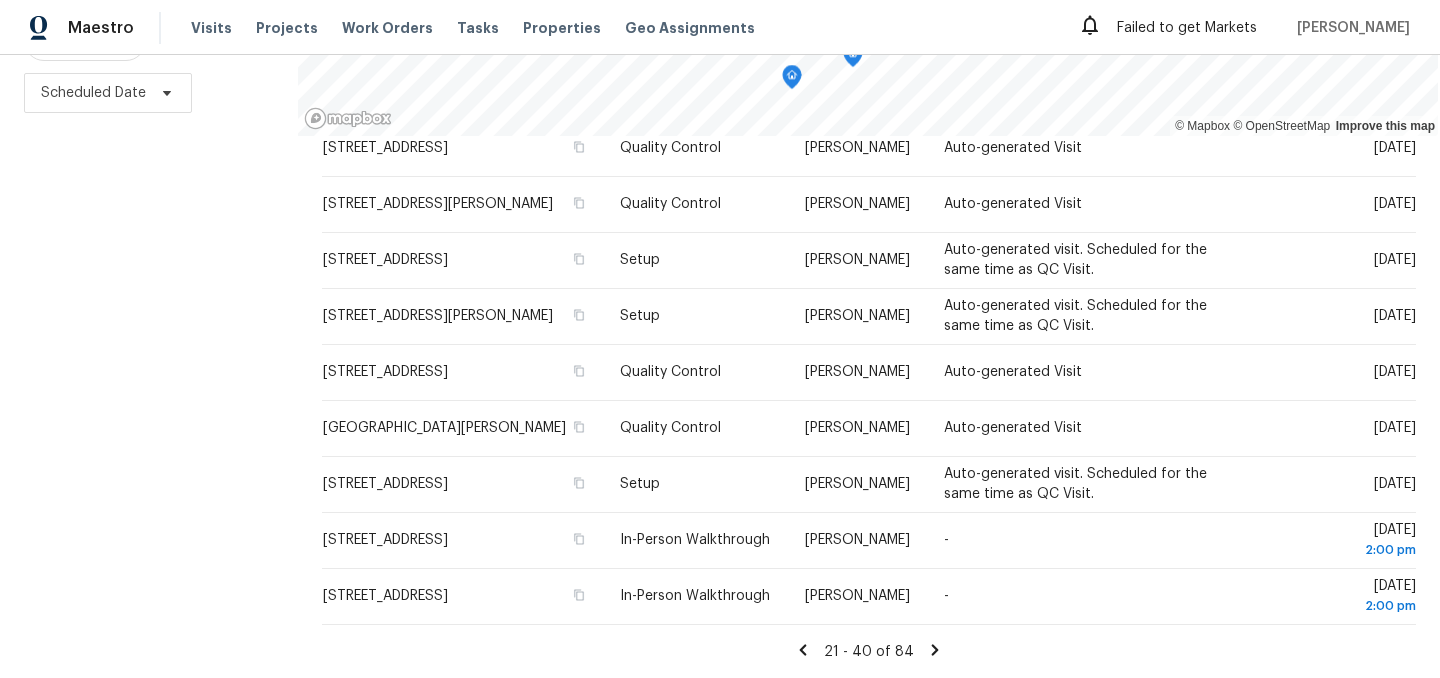 click 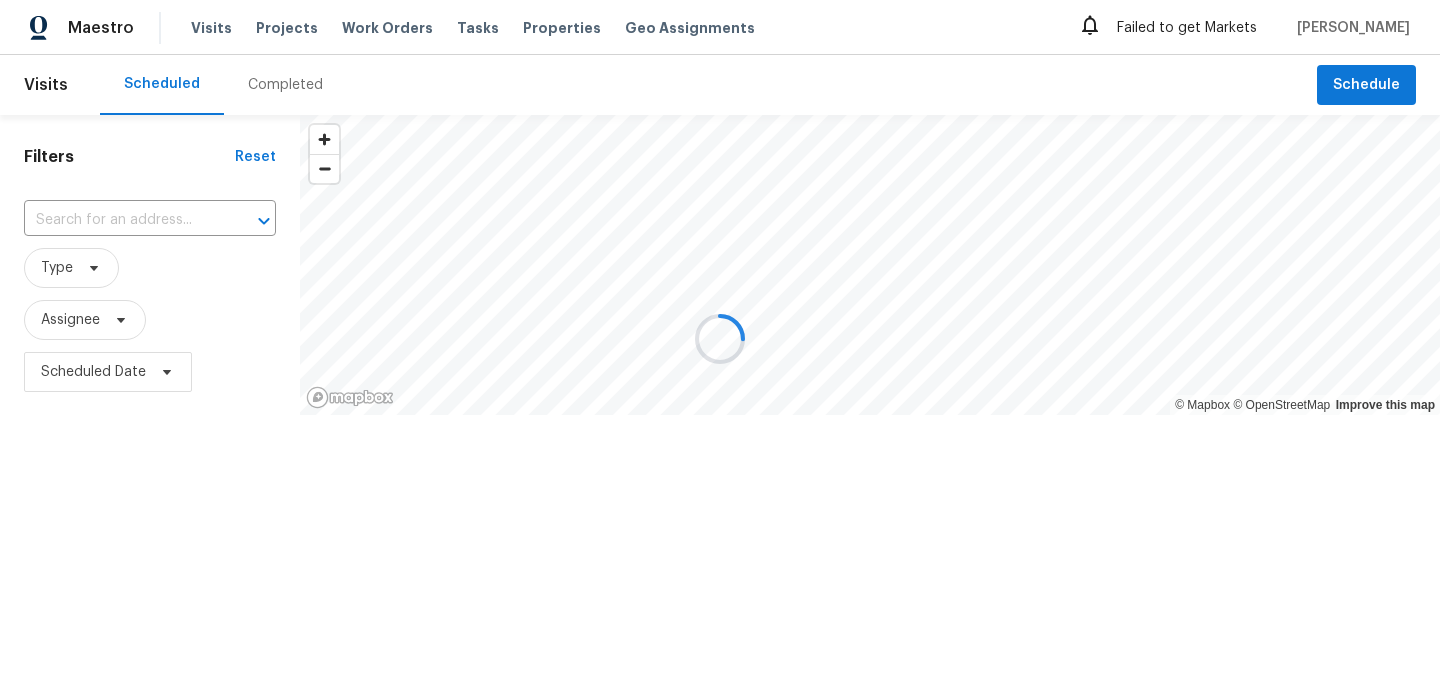 scroll, scrollTop: 0, scrollLeft: 0, axis: both 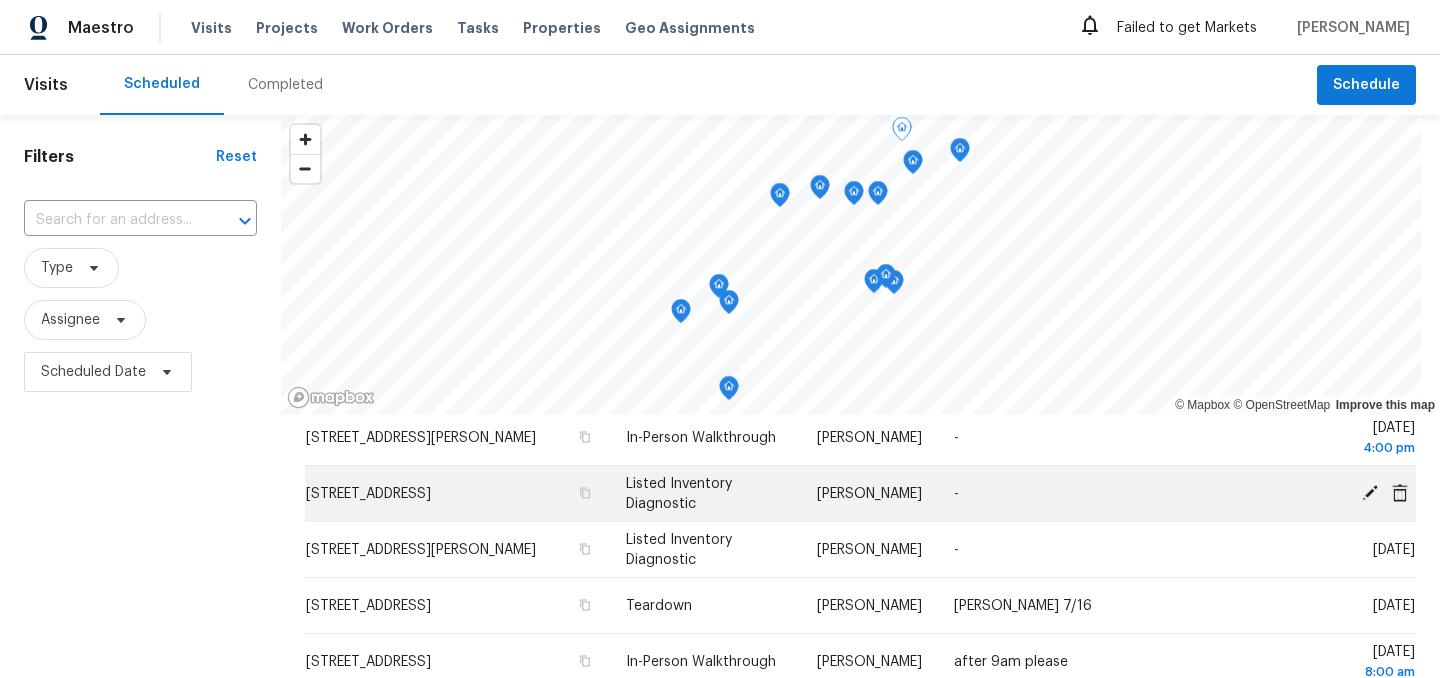 click 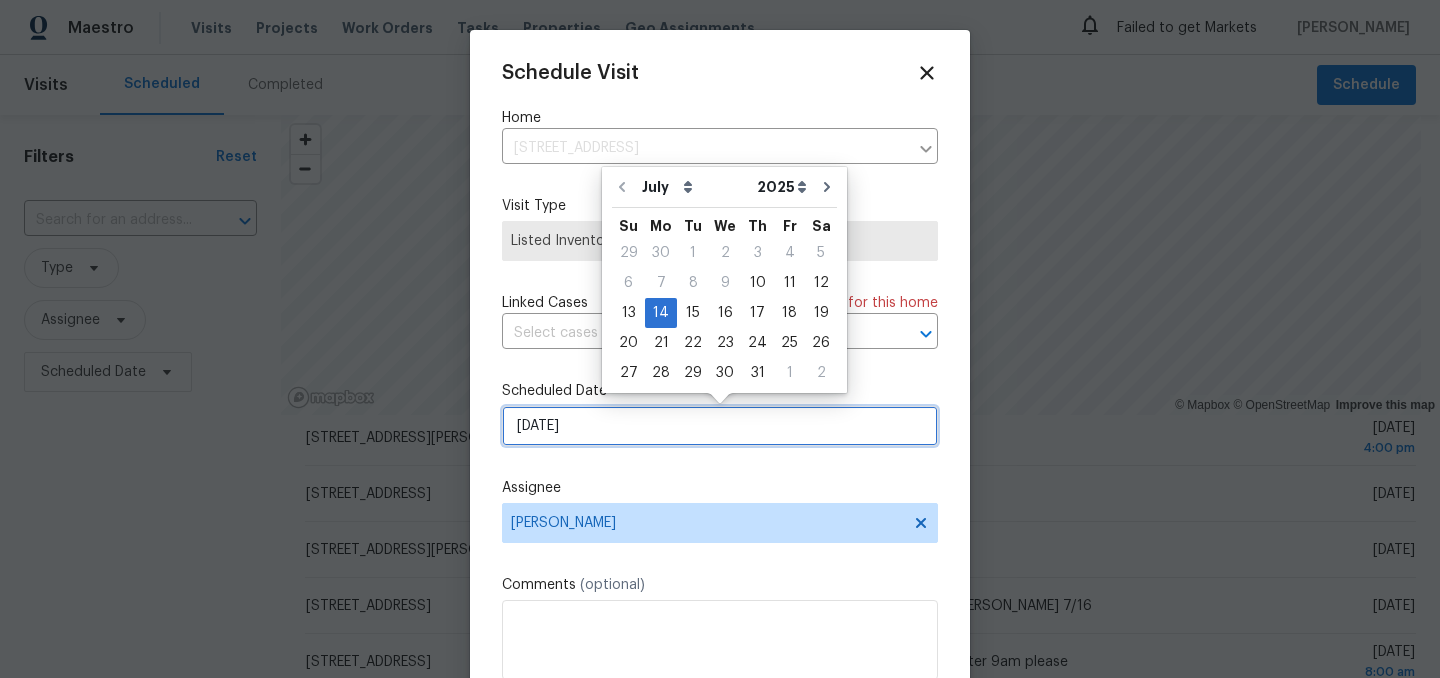 click on "7/14/2025" at bounding box center [720, 426] 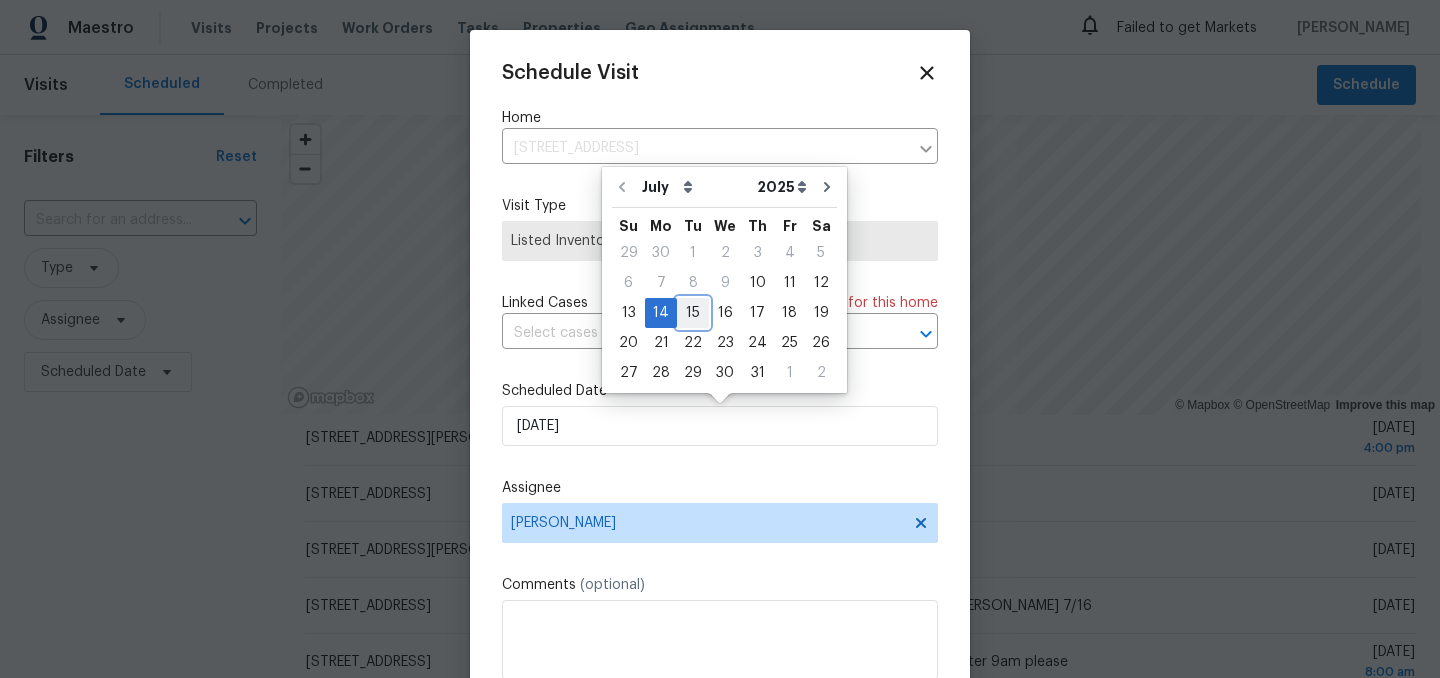 click on "15" at bounding box center (693, 313) 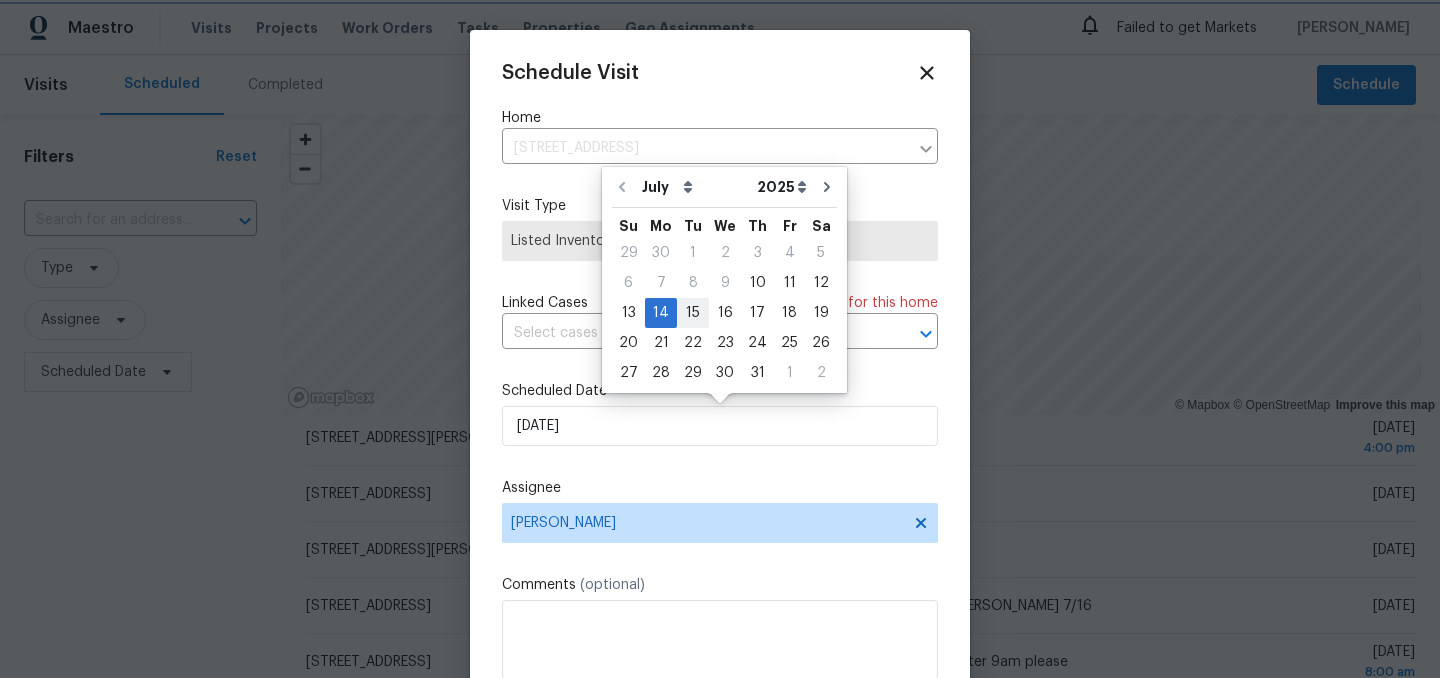type on "7/15/2025" 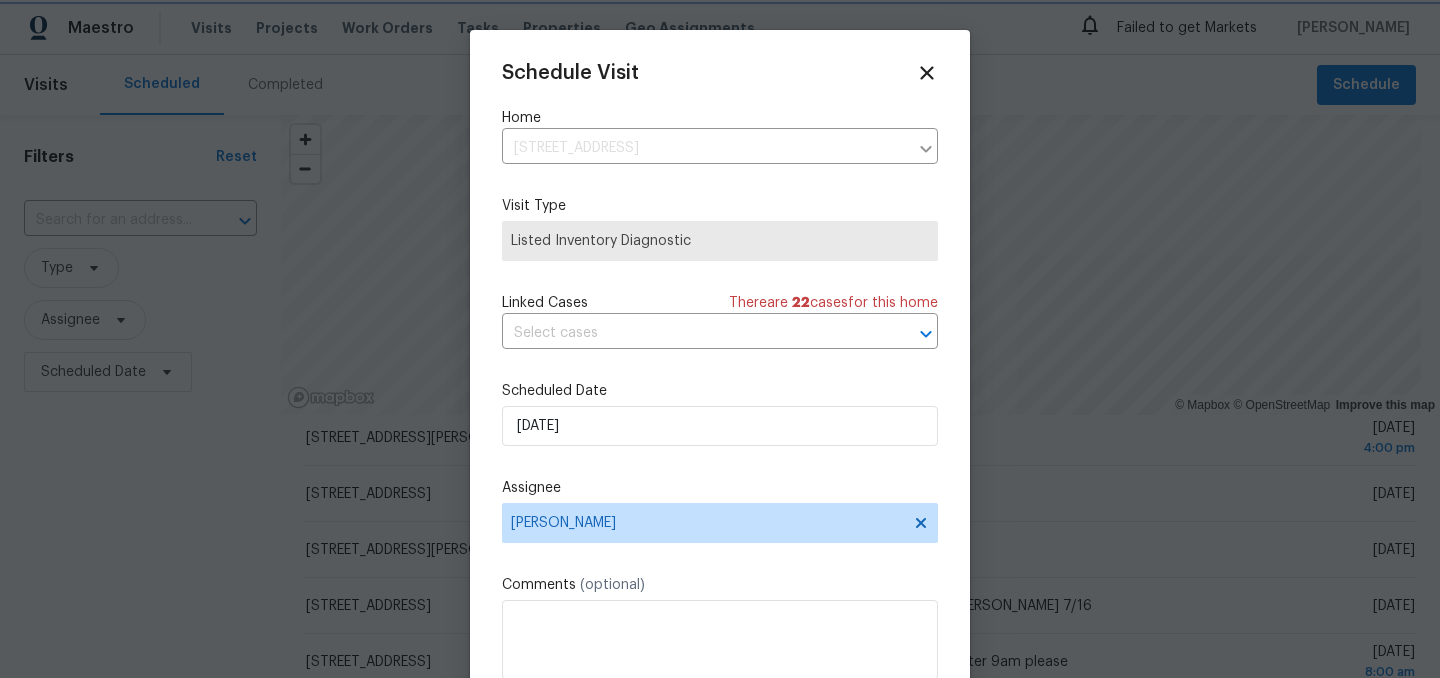 scroll, scrollTop: 36, scrollLeft: 0, axis: vertical 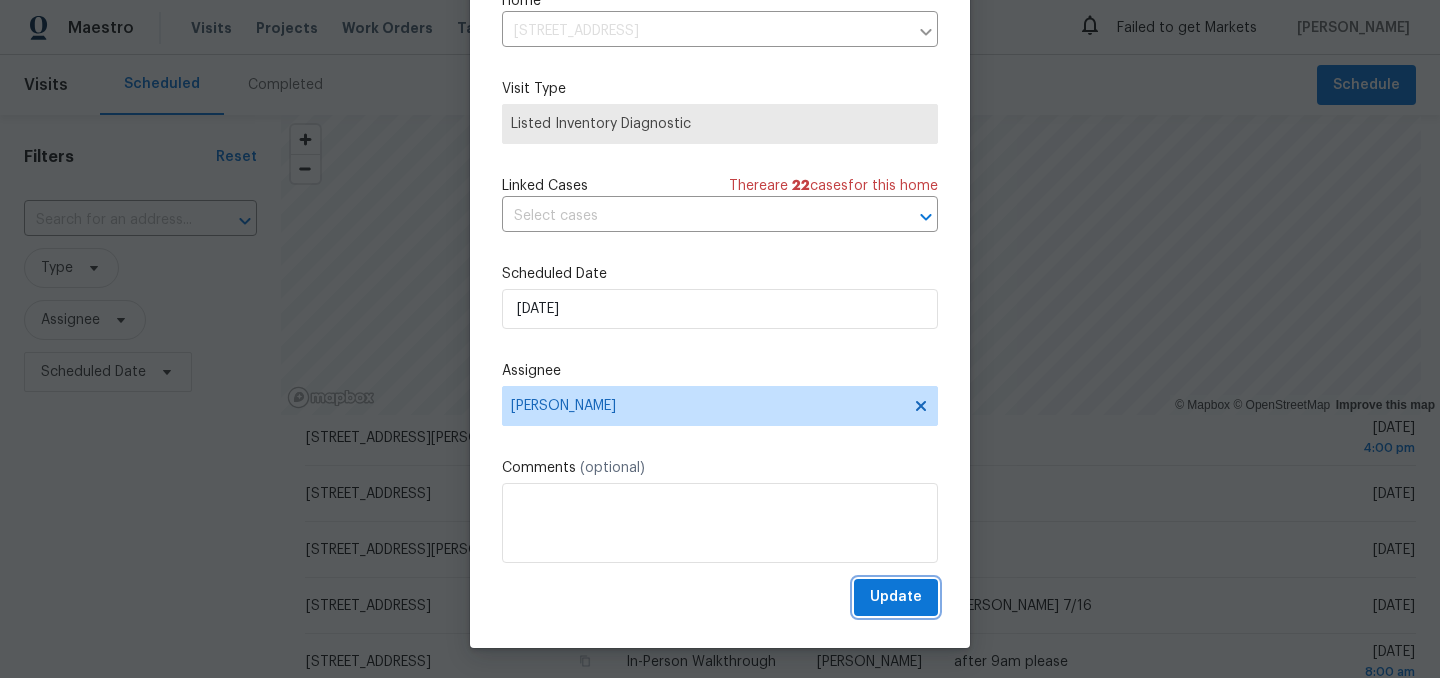 click on "Update" at bounding box center (896, 597) 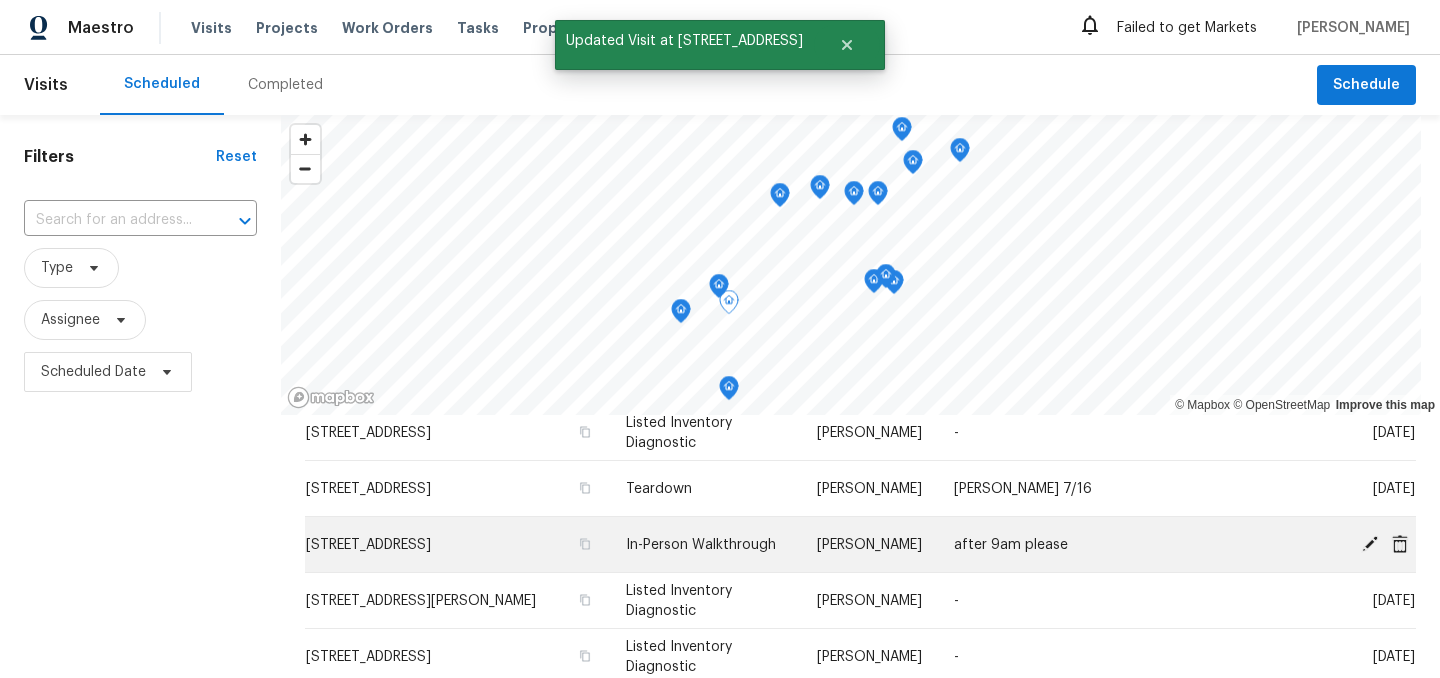 scroll, scrollTop: 249, scrollLeft: 0, axis: vertical 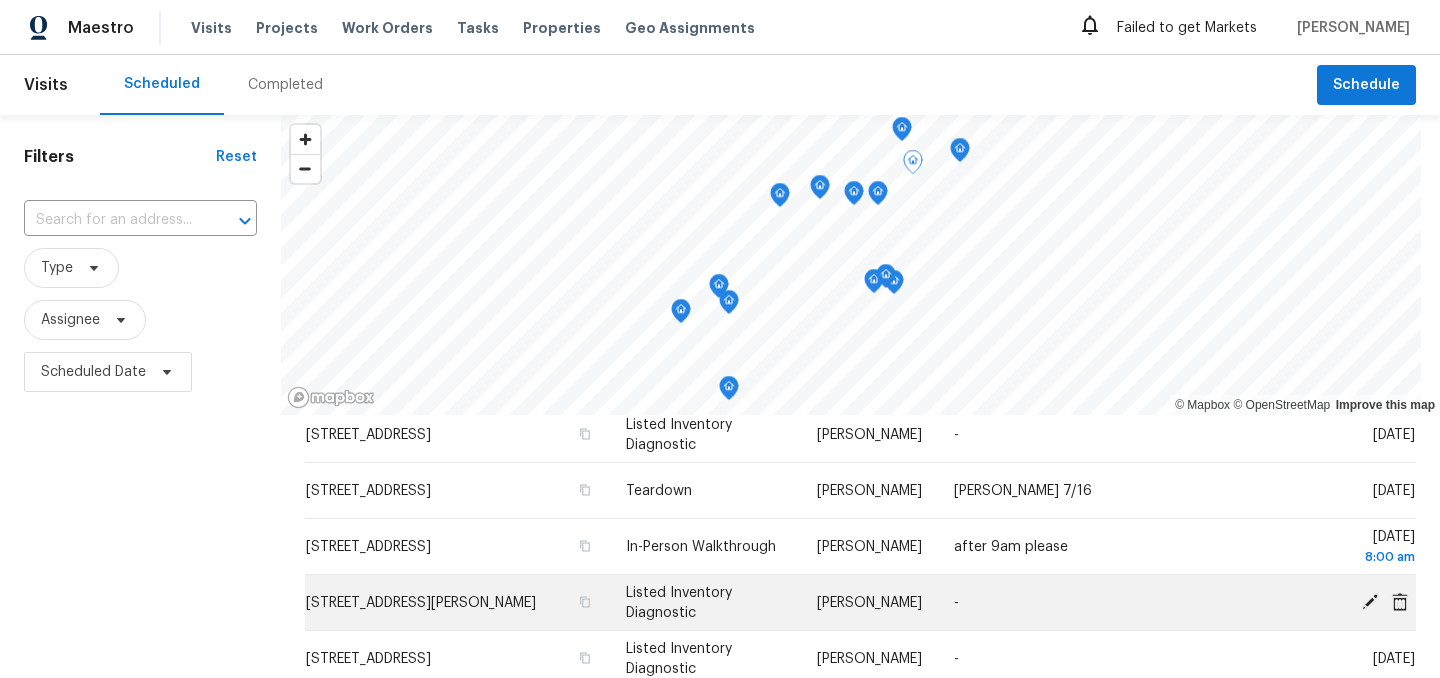 click 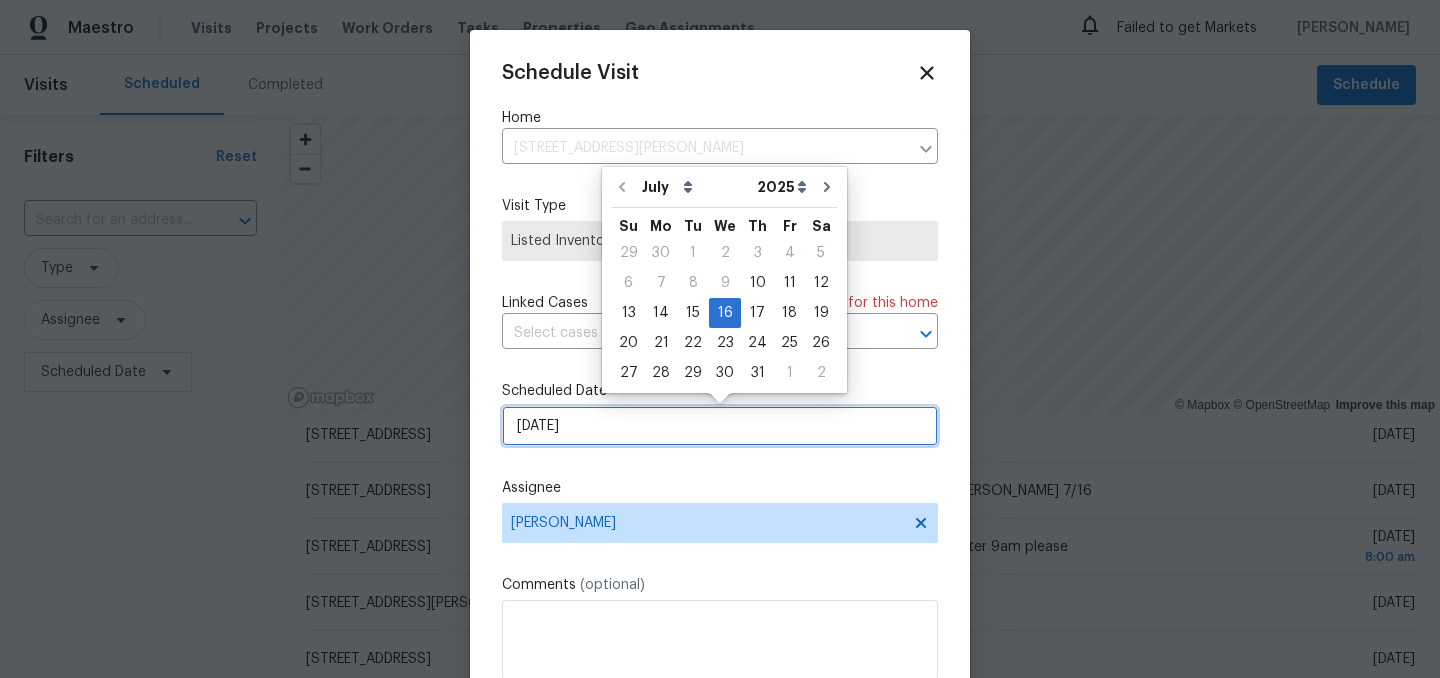 click on "7/16/2025" at bounding box center [720, 426] 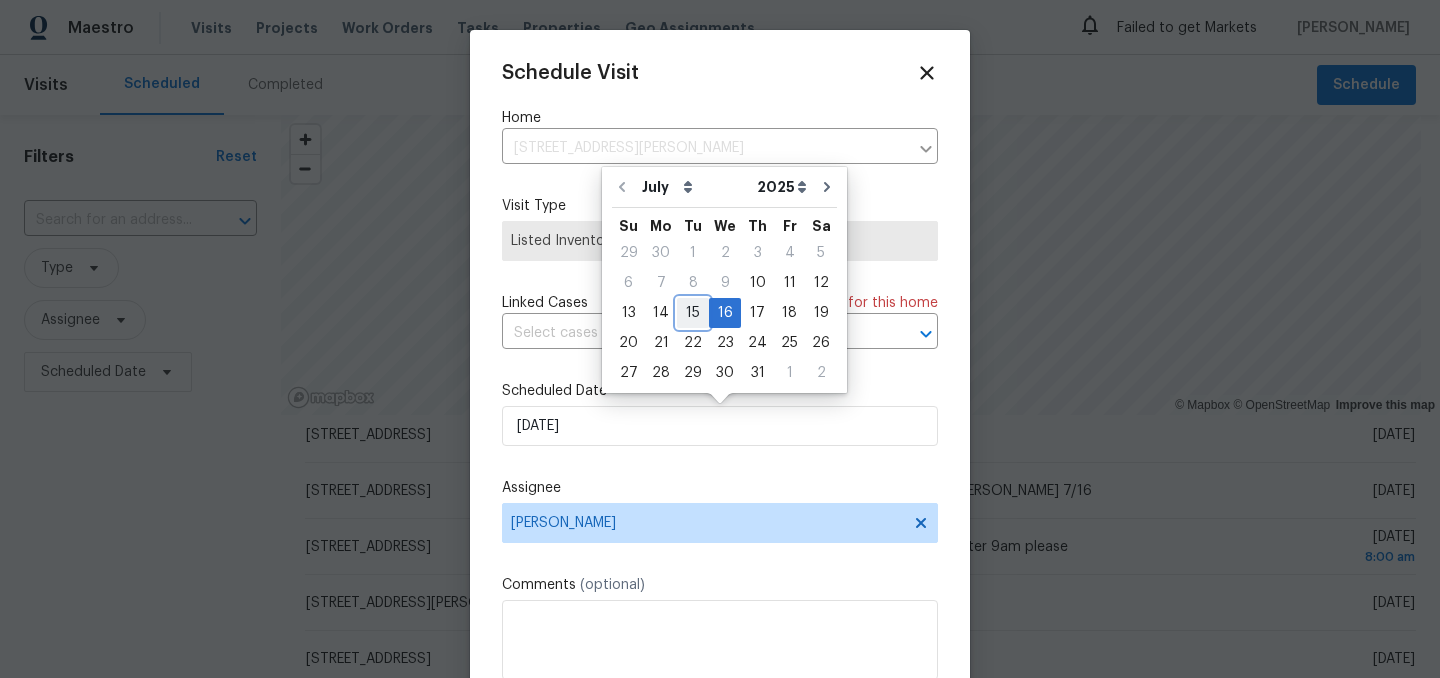 click on "15" at bounding box center [693, 313] 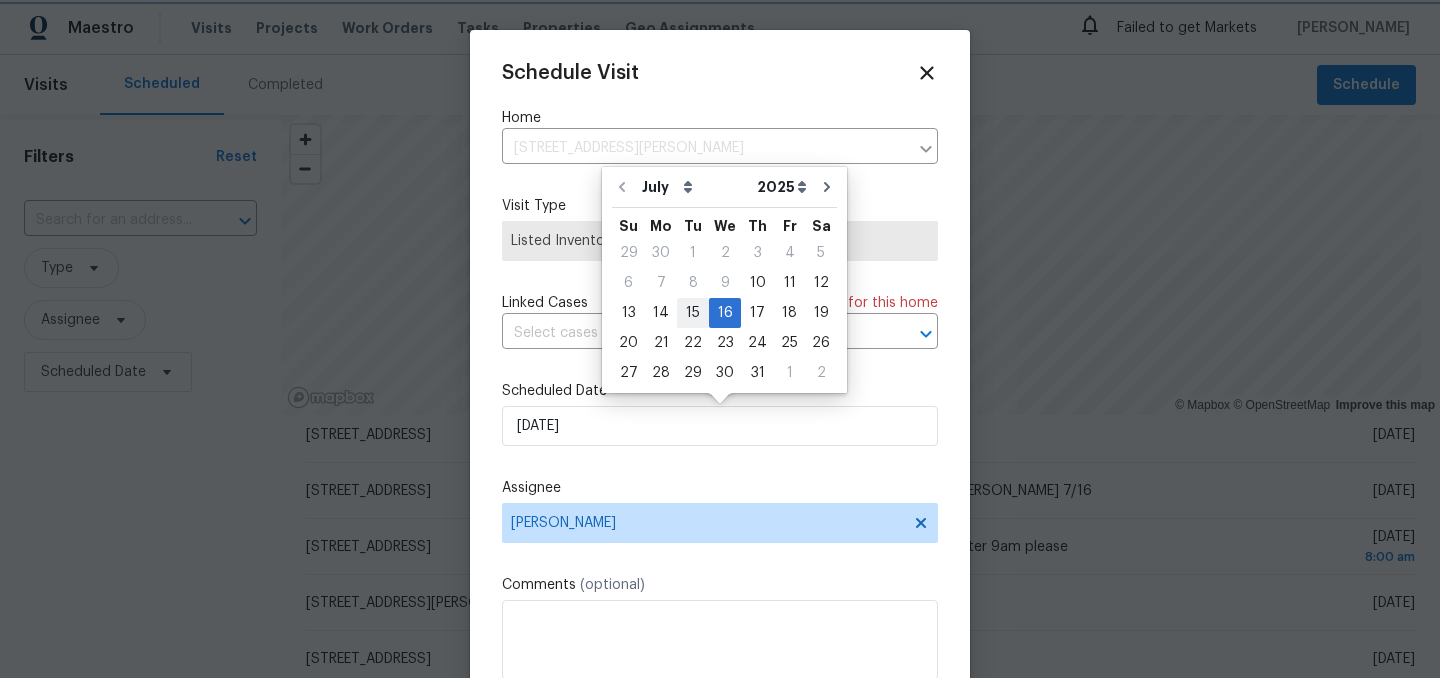 type on "7/15/2025" 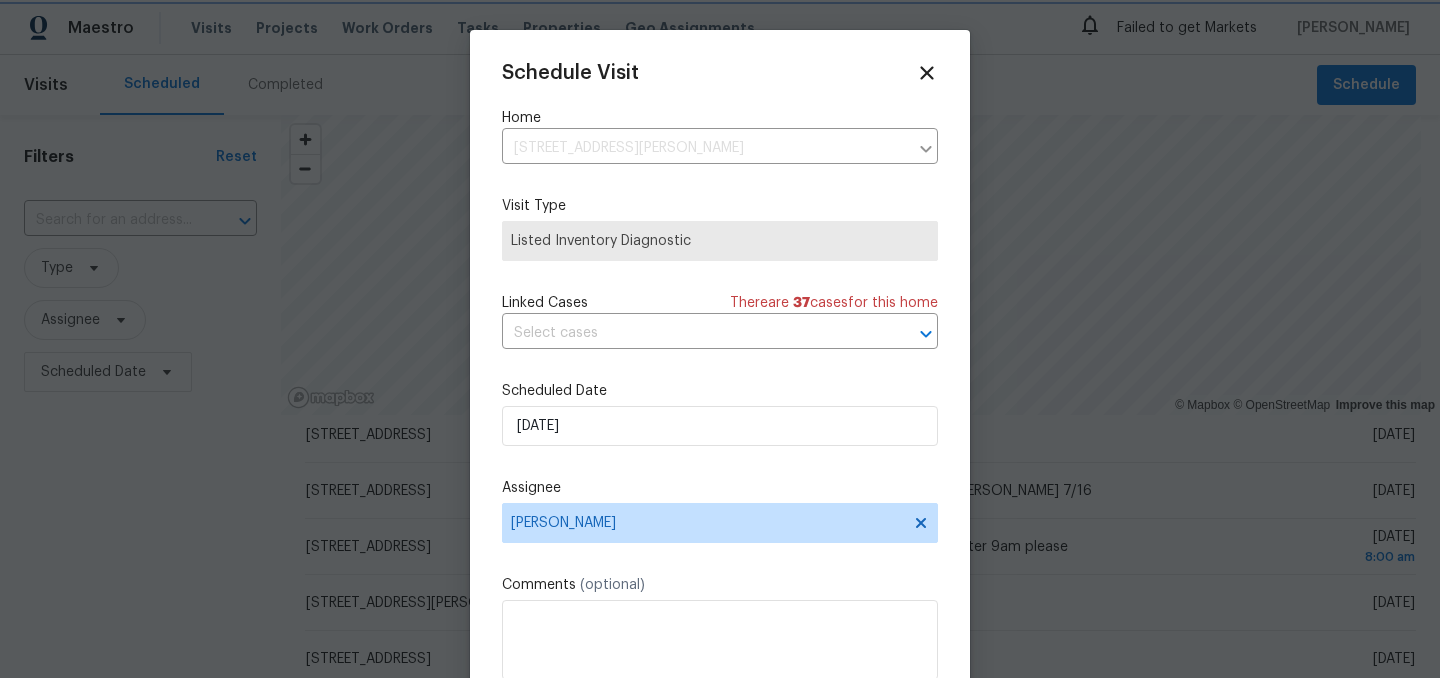 scroll, scrollTop: 36, scrollLeft: 0, axis: vertical 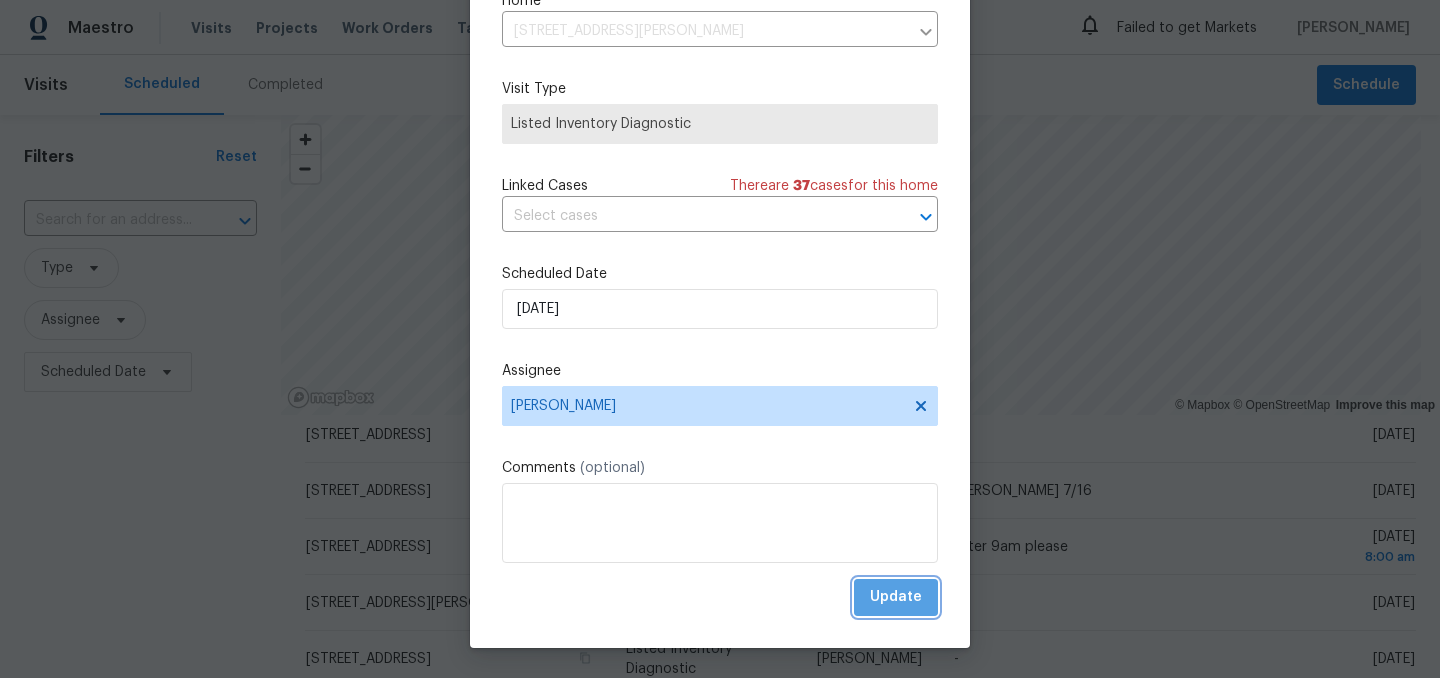 click on "Update" at bounding box center (896, 597) 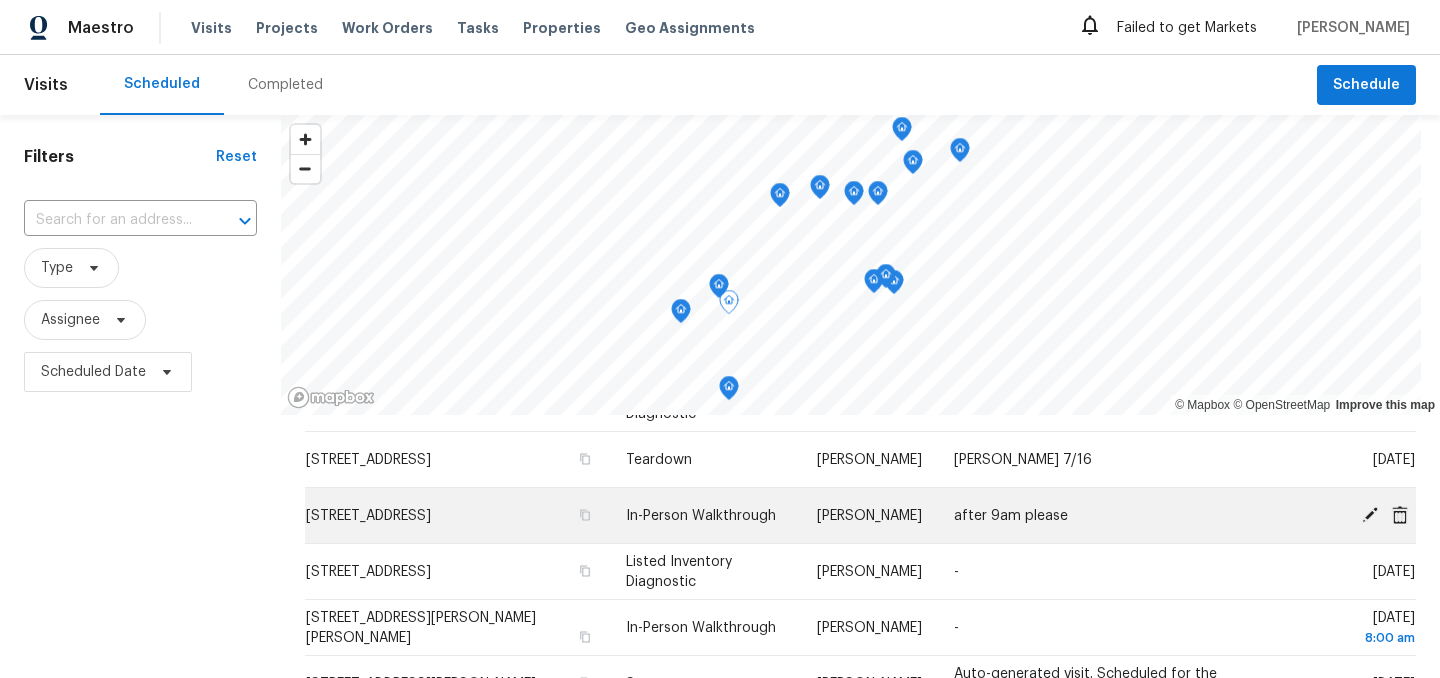 scroll, scrollTop: 337, scrollLeft: 0, axis: vertical 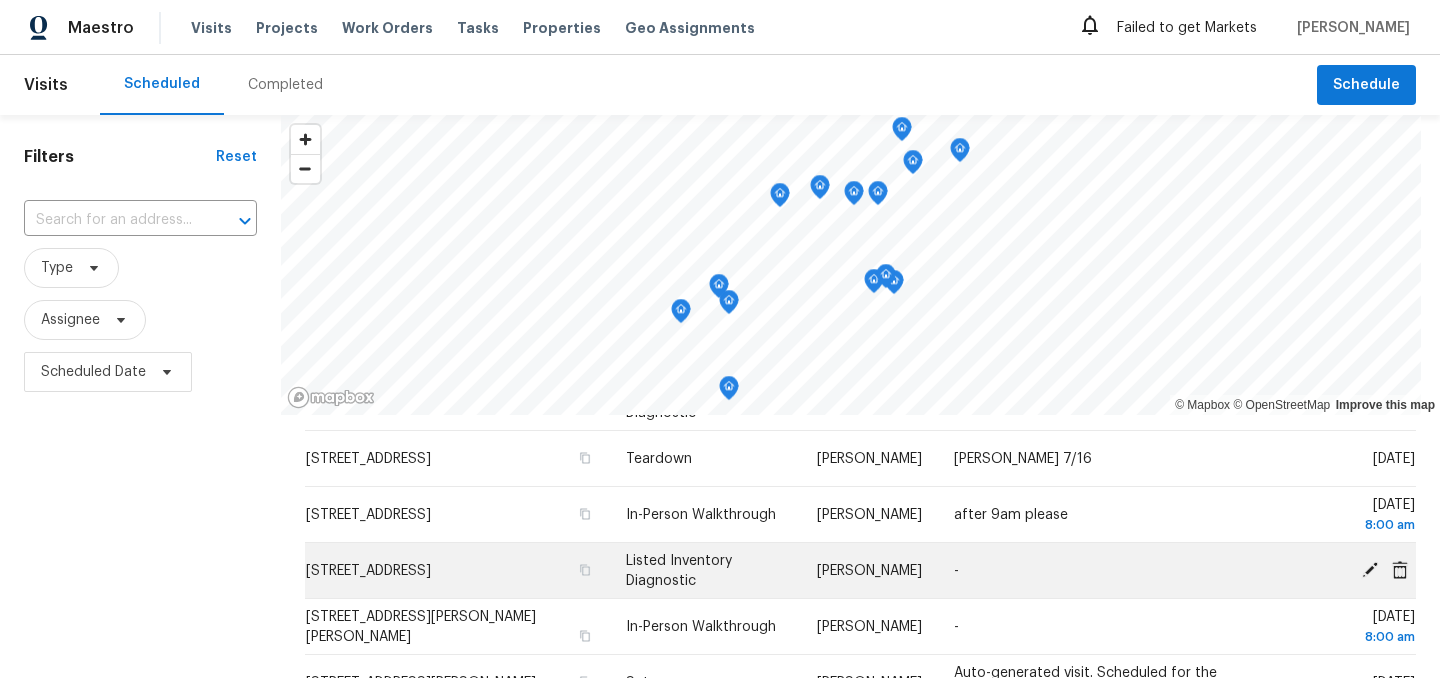 click 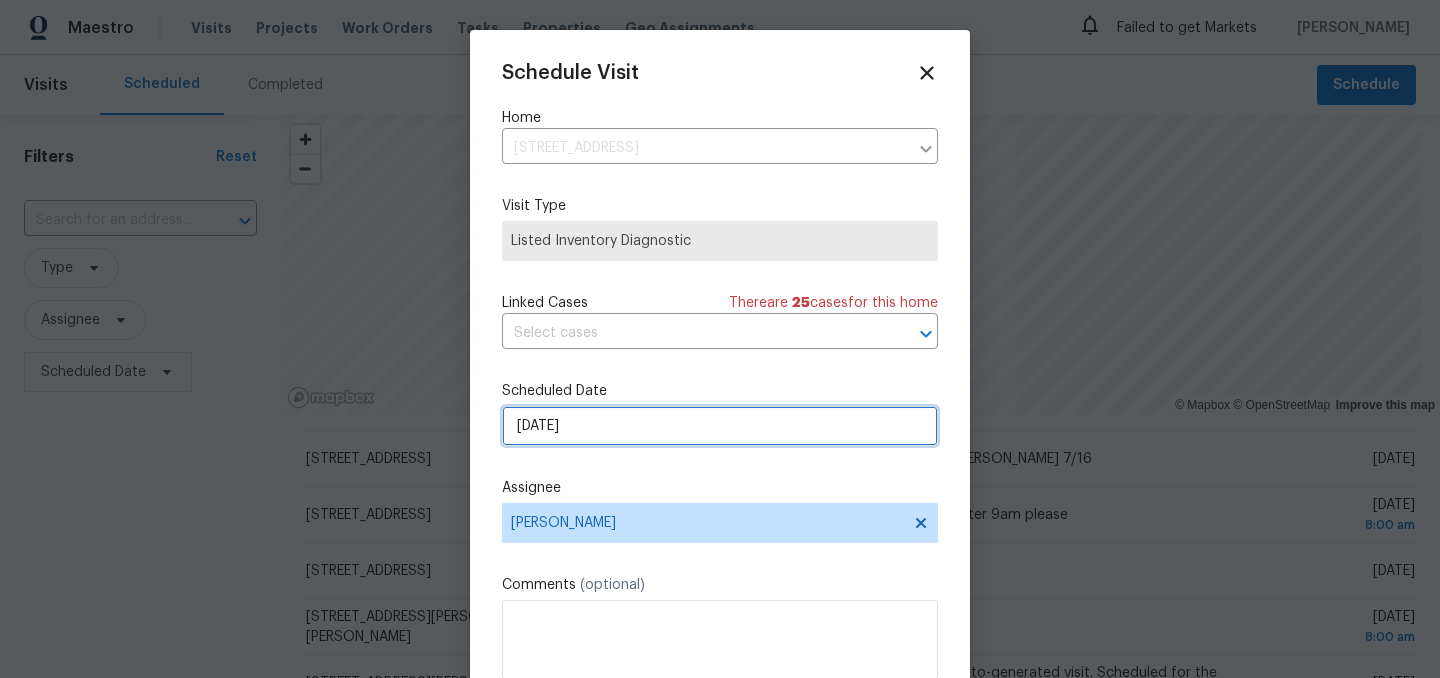 click on "7/16/2025" at bounding box center [720, 426] 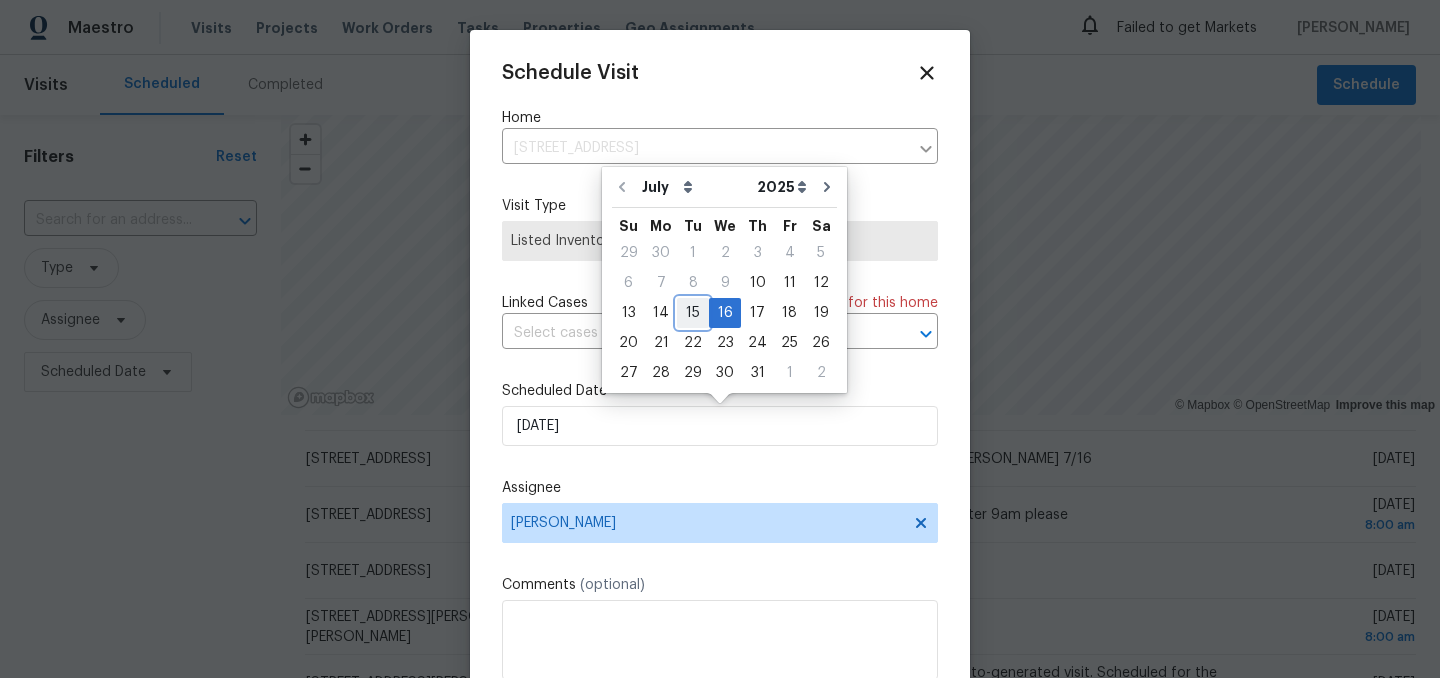 click on "15" at bounding box center [693, 313] 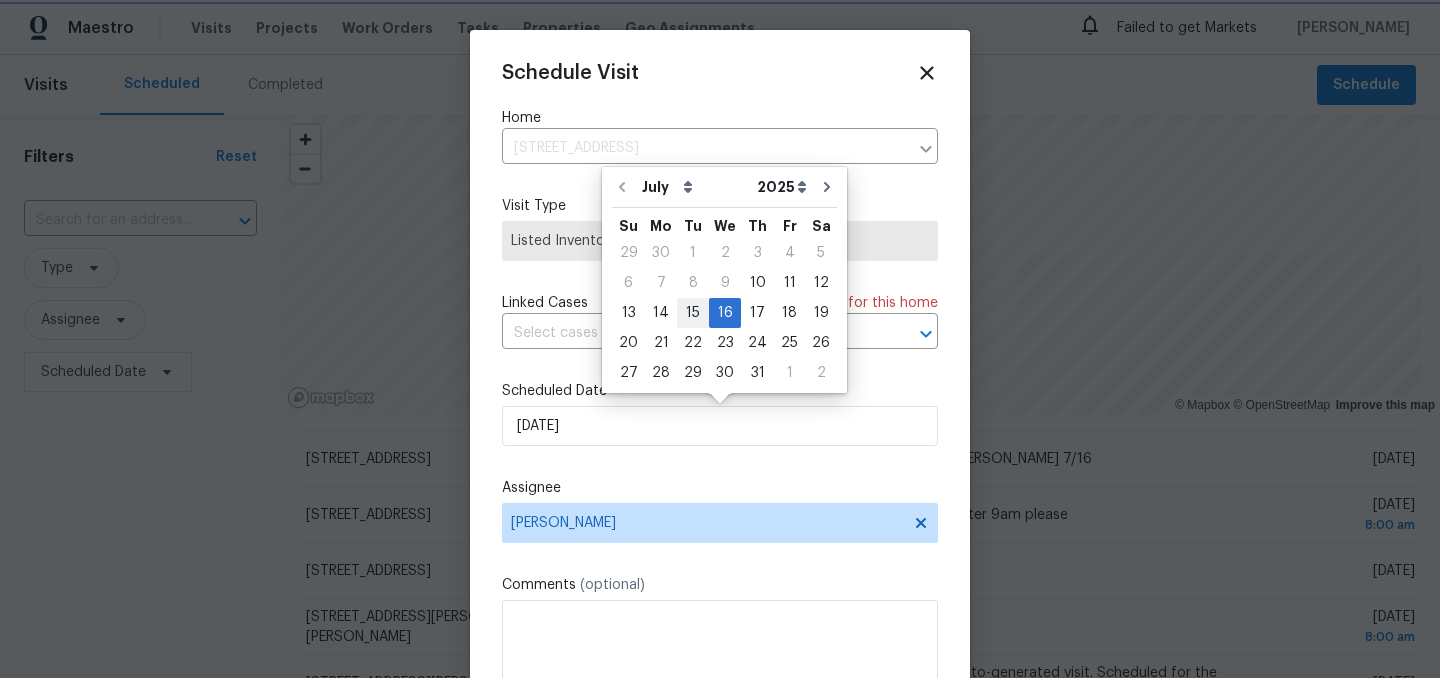 type on "7/15/2025" 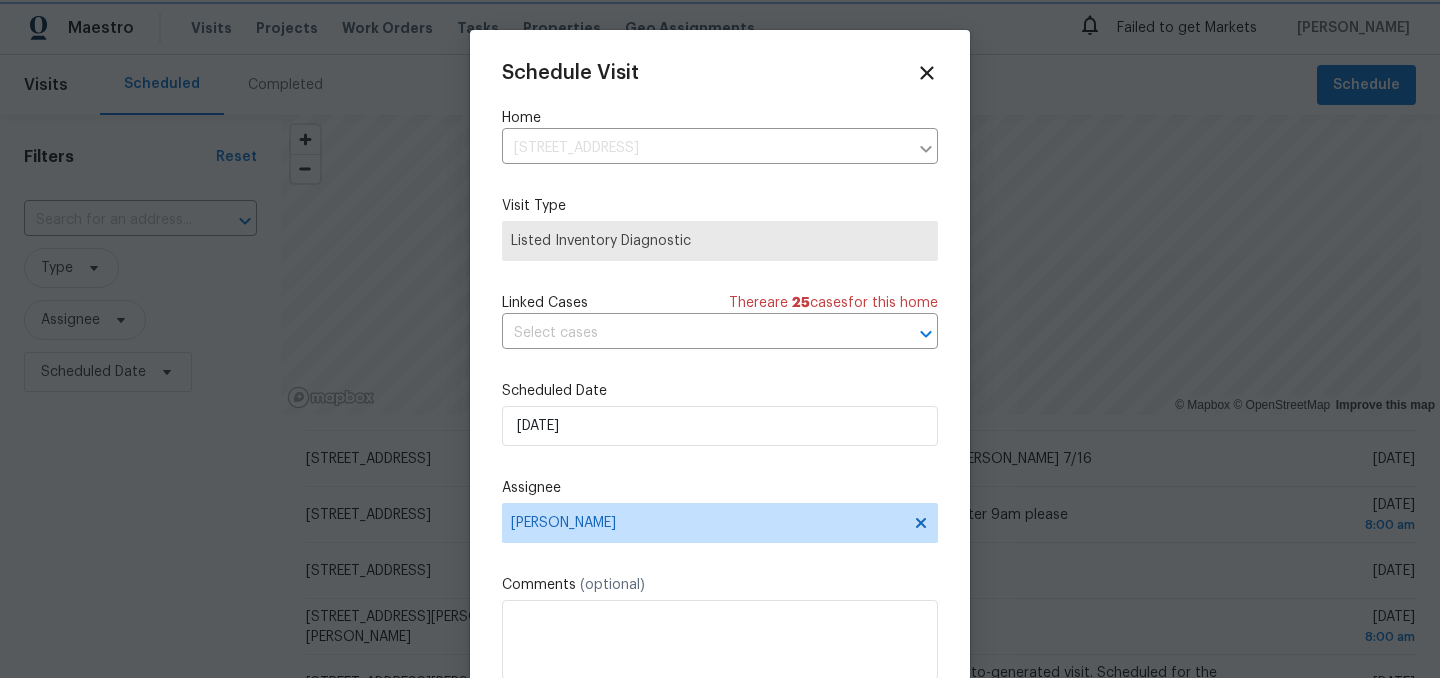 scroll, scrollTop: 36, scrollLeft: 0, axis: vertical 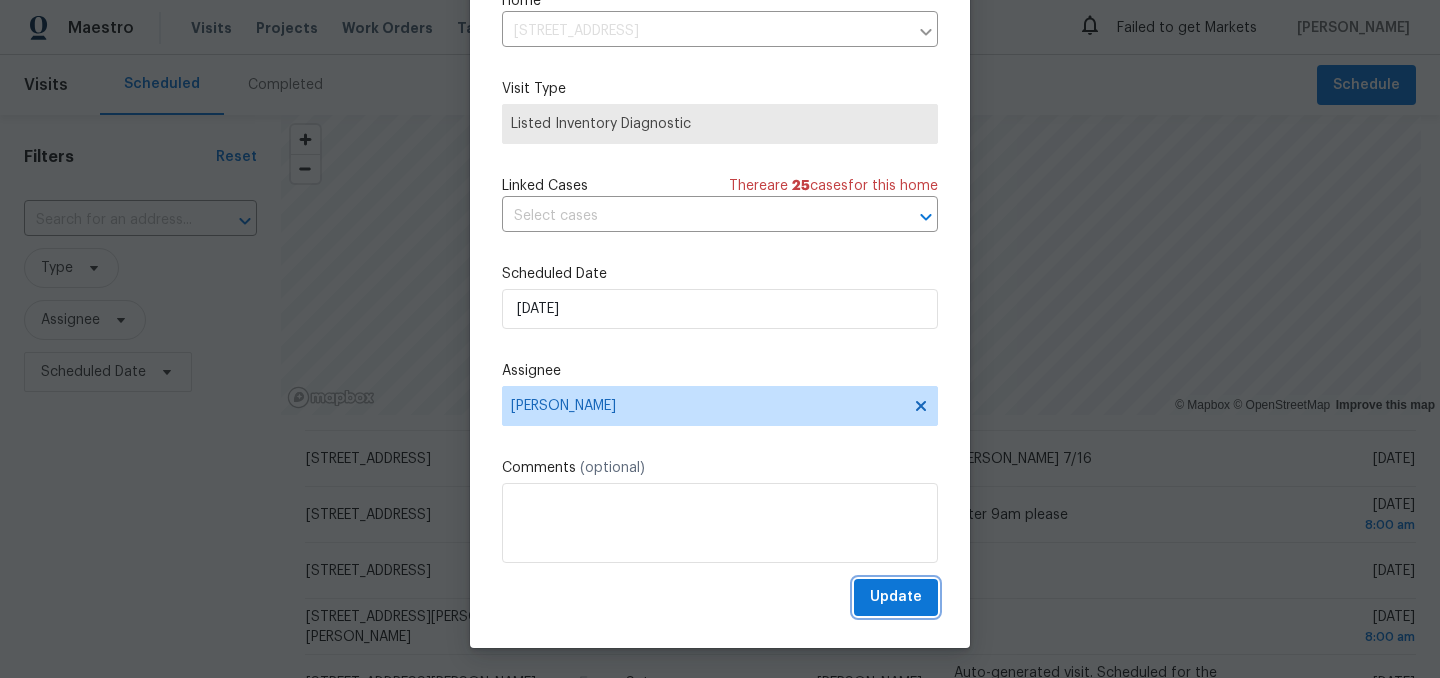 click on "Update" at bounding box center [896, 597] 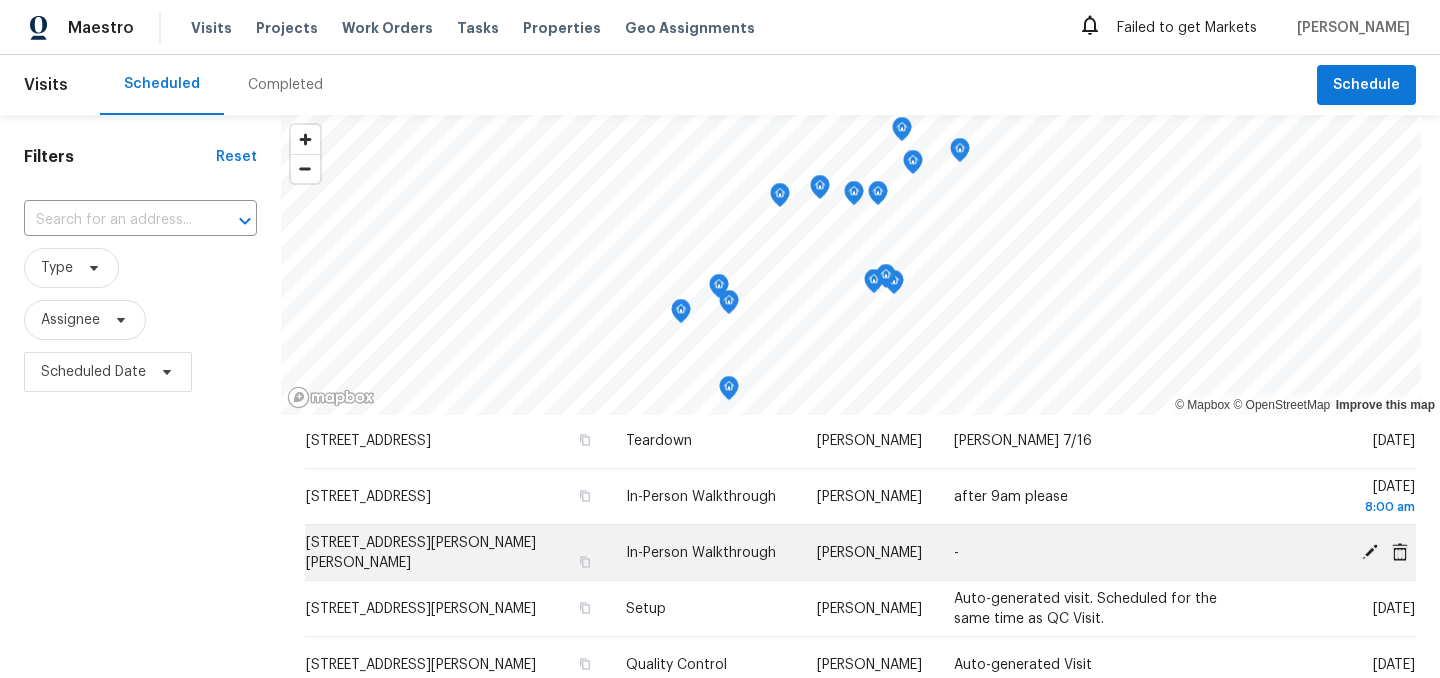 scroll, scrollTop: 413, scrollLeft: 0, axis: vertical 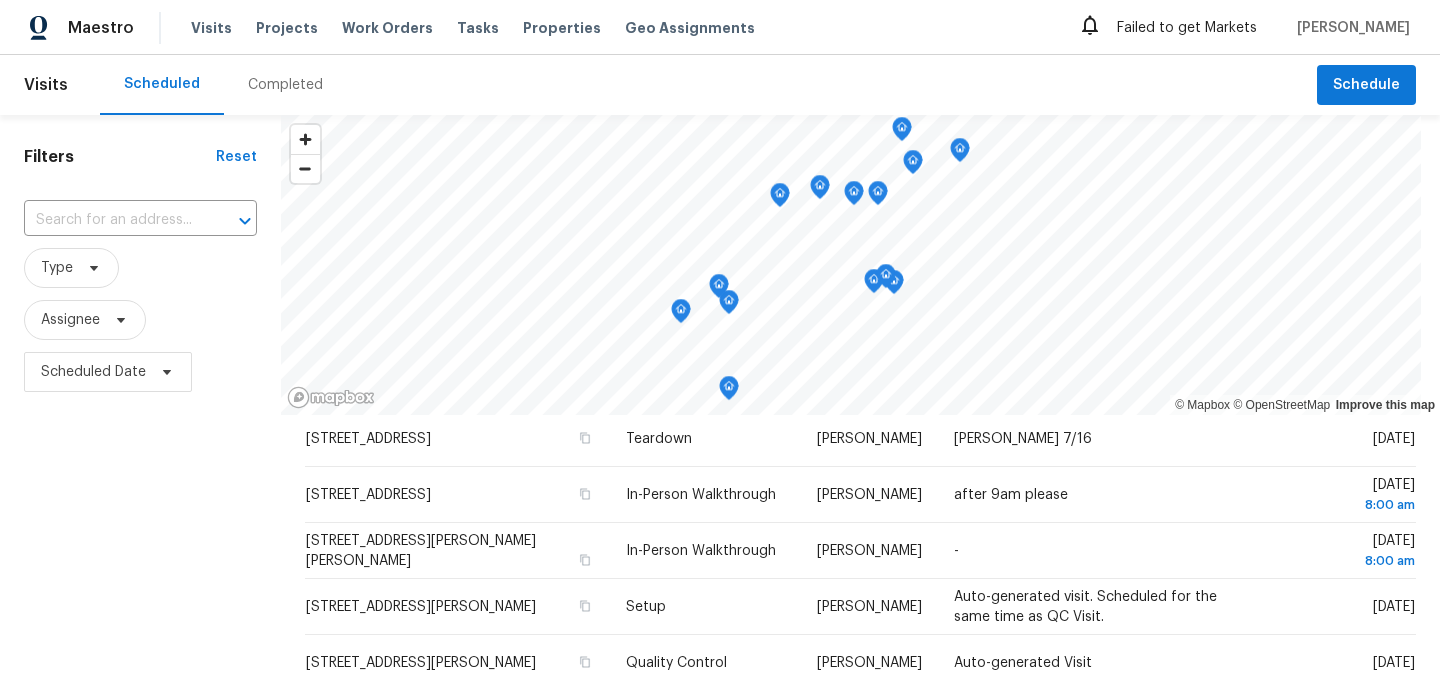 click on "Filters Reset ​ Type Assignee Scheduled Date" at bounding box center [140, 536] 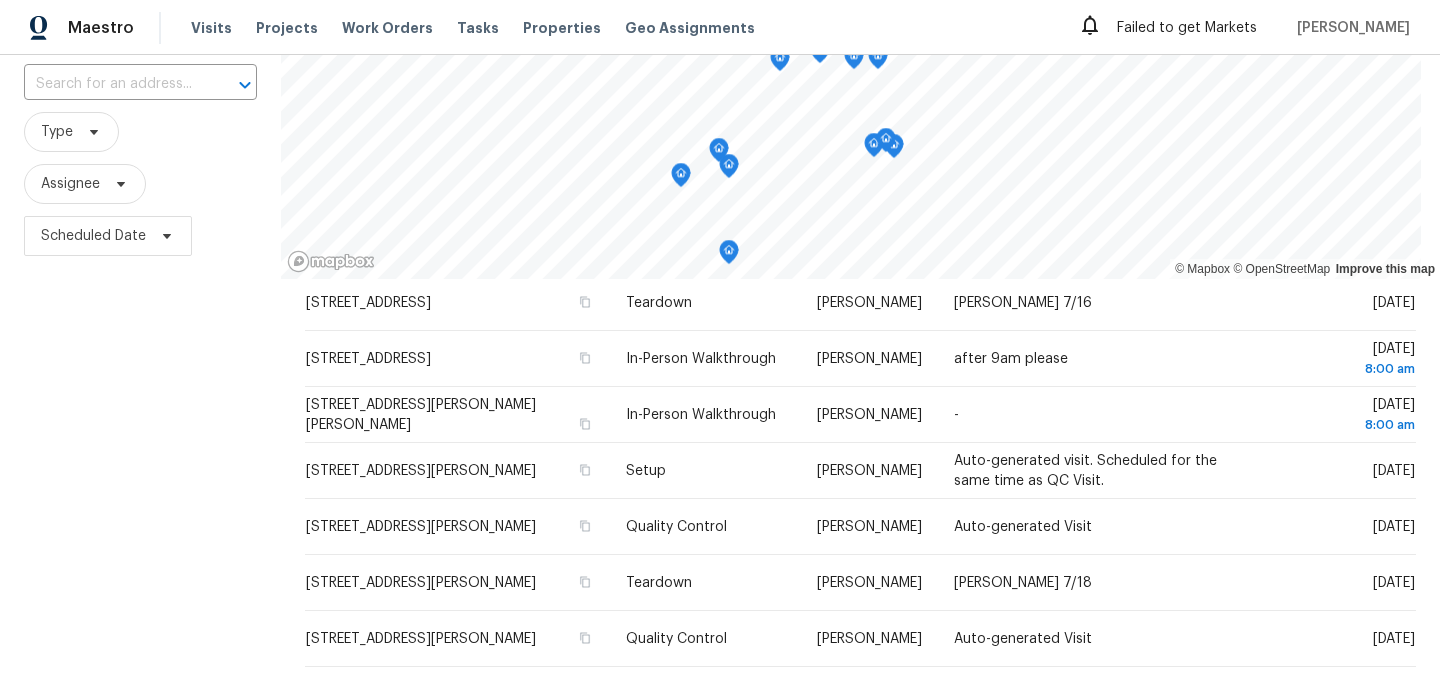 scroll, scrollTop: 128, scrollLeft: 0, axis: vertical 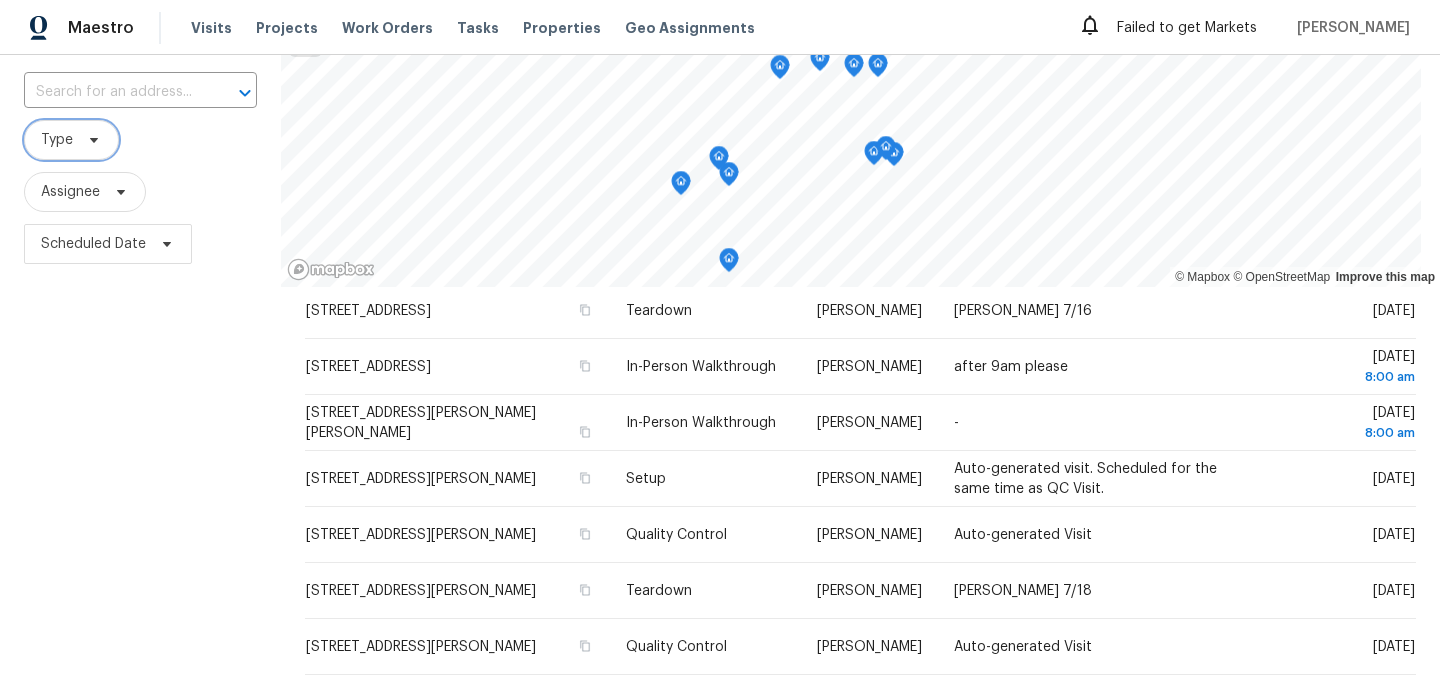 click 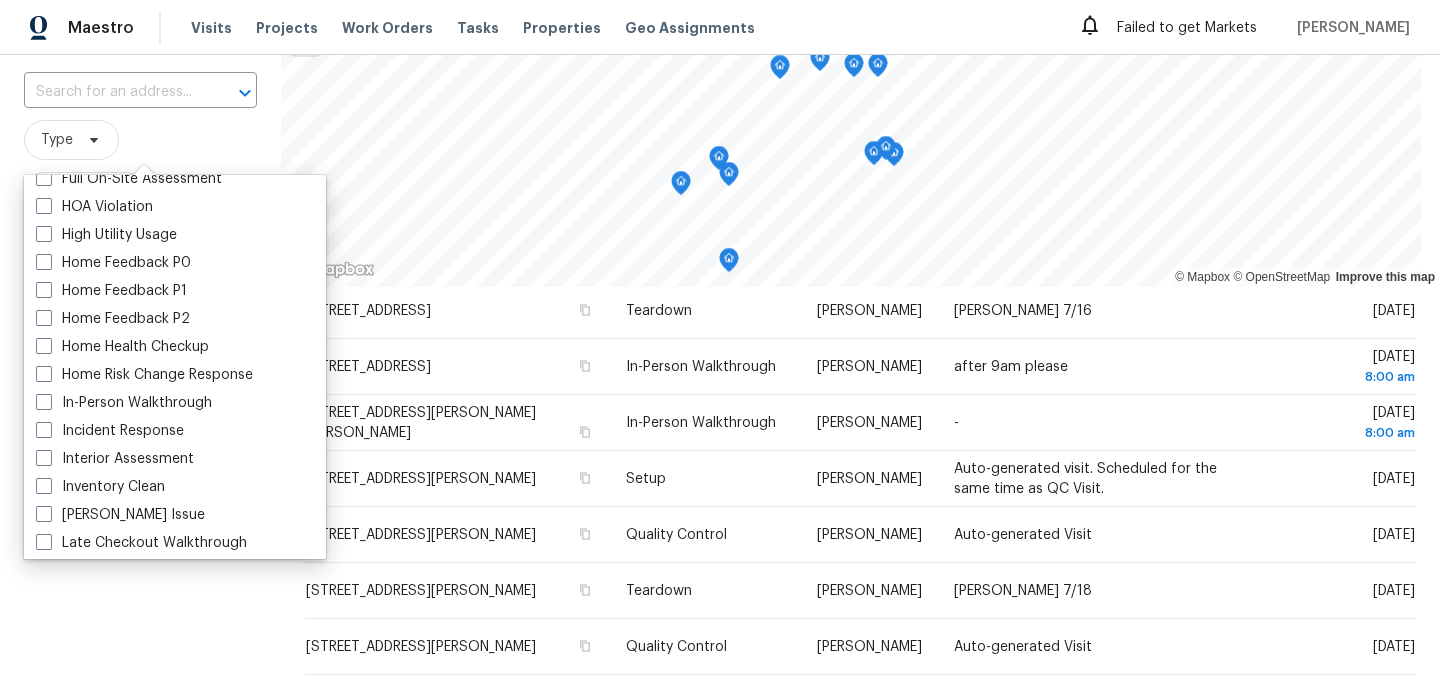 scroll, scrollTop: 579, scrollLeft: 0, axis: vertical 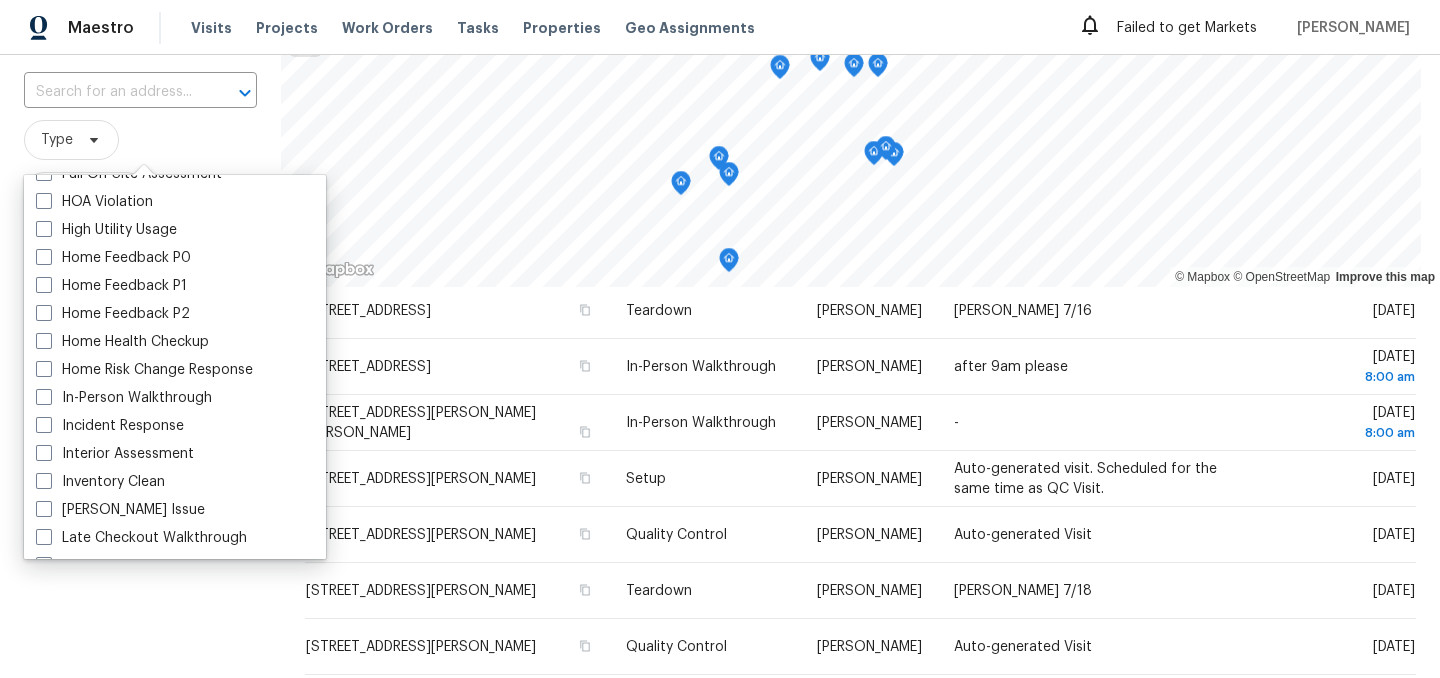 click on "In-Person Walkthrough" at bounding box center (124, 398) 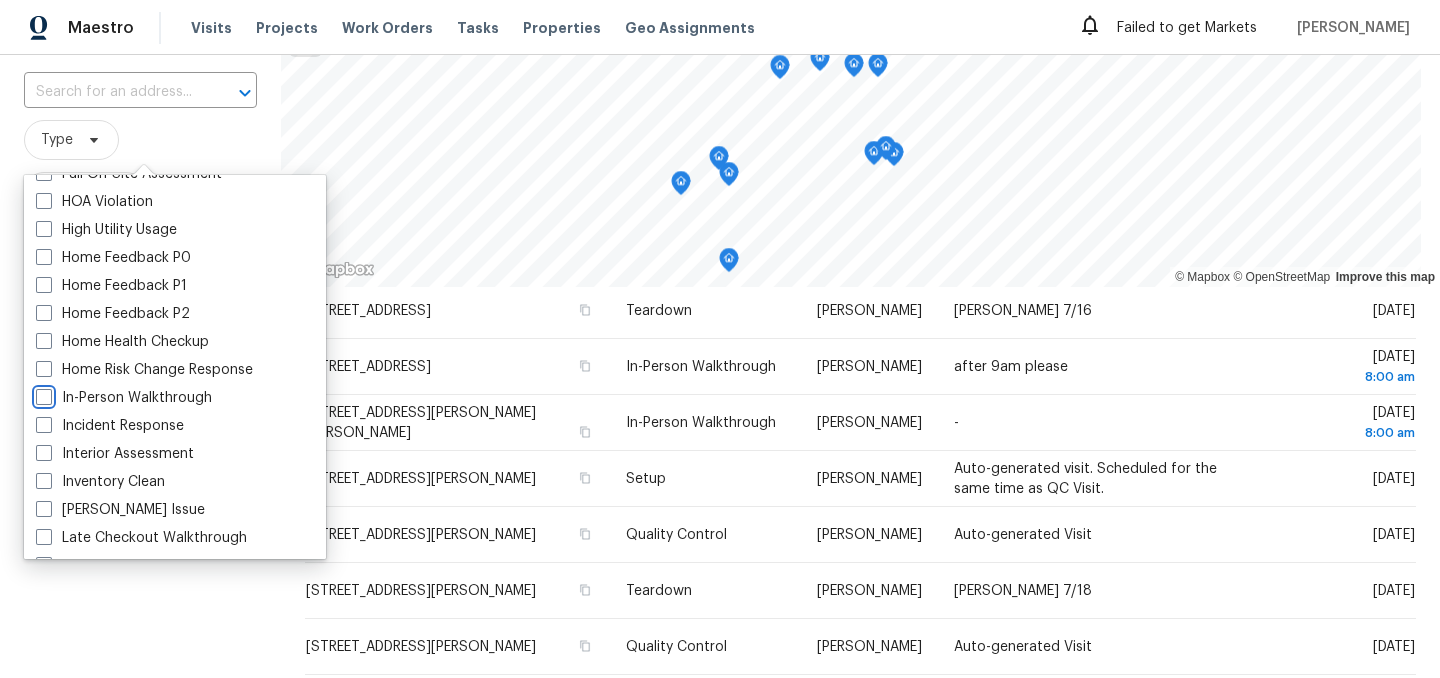 click on "In-Person Walkthrough" at bounding box center [42, 394] 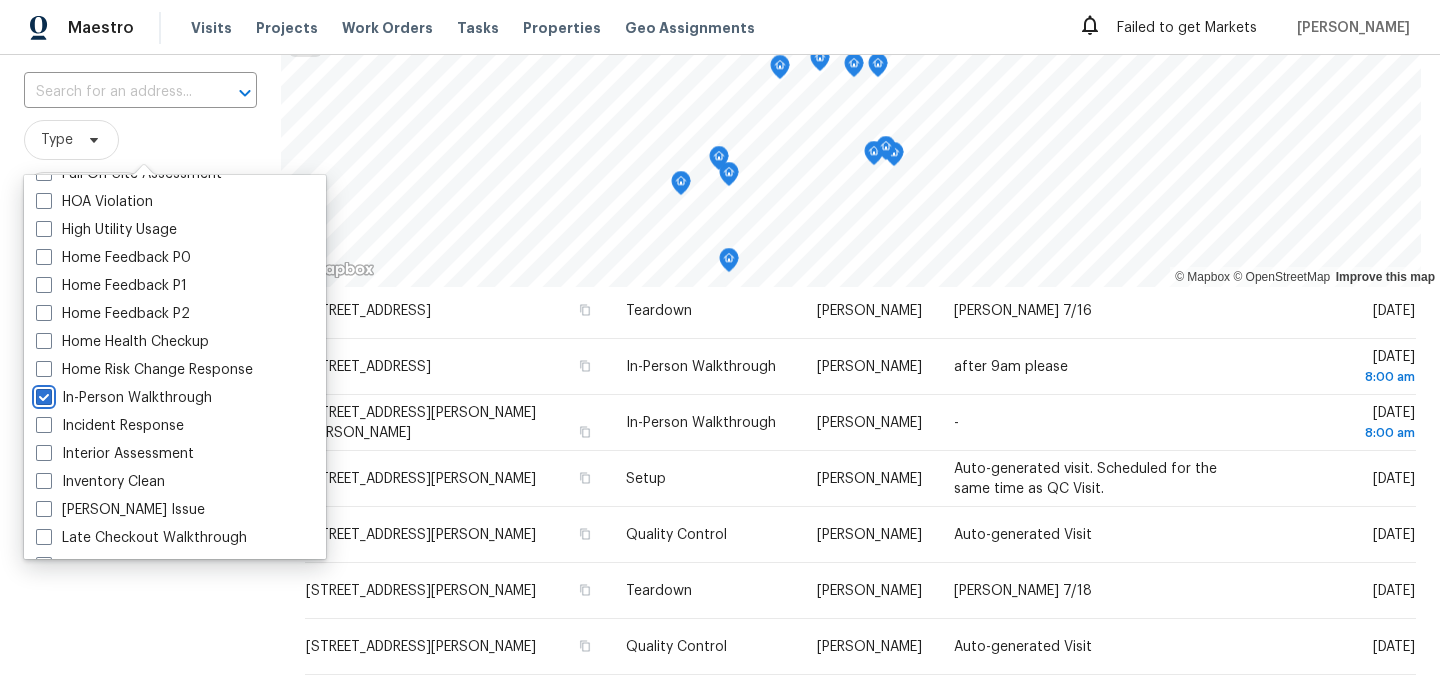 checkbox on "true" 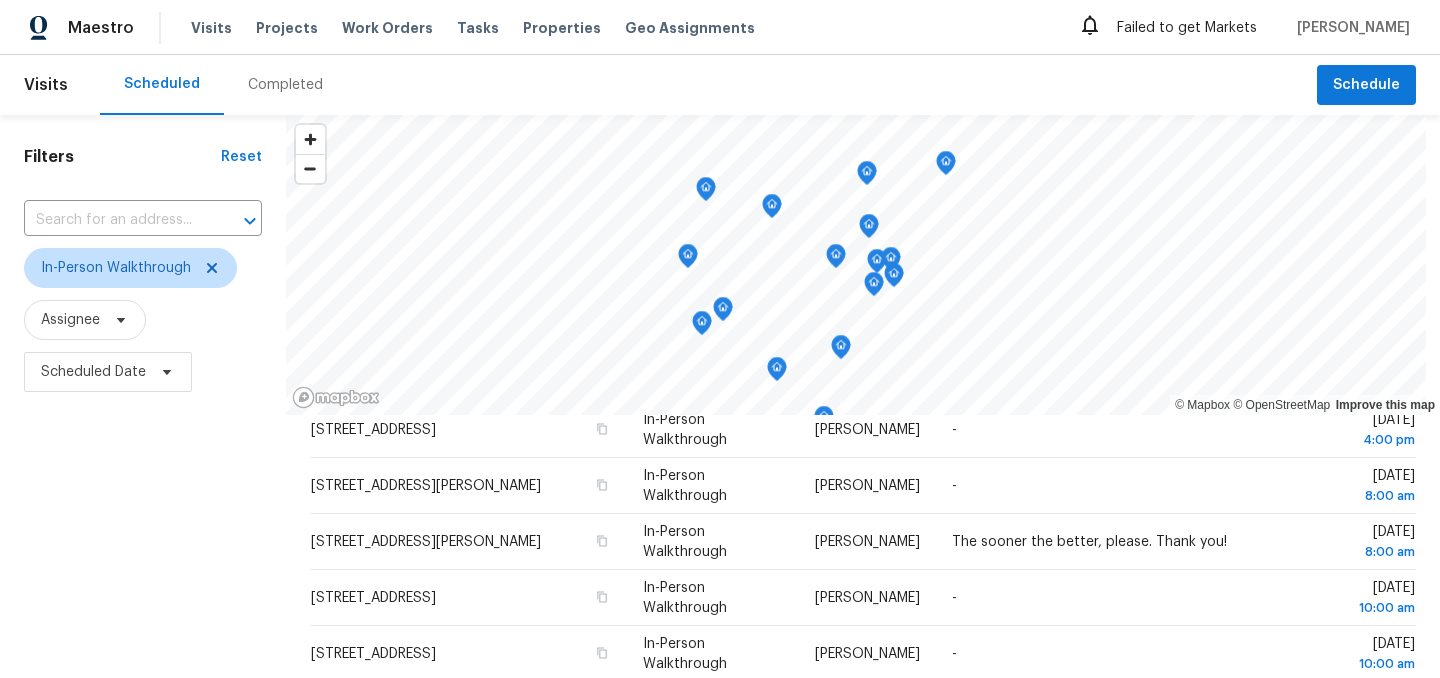 click on "Filters Reset ​ In-Person Walkthrough Assignee Scheduled Date" at bounding box center [143, 536] 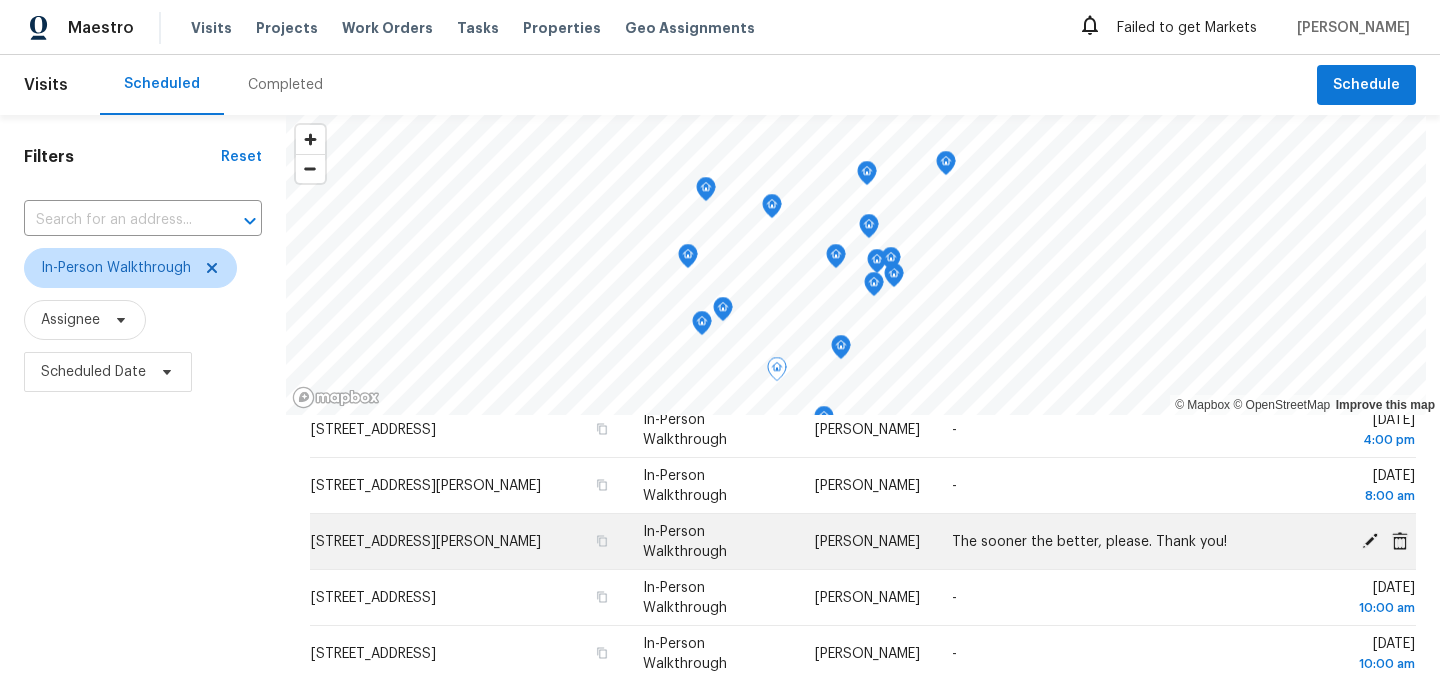 scroll, scrollTop: 0, scrollLeft: 0, axis: both 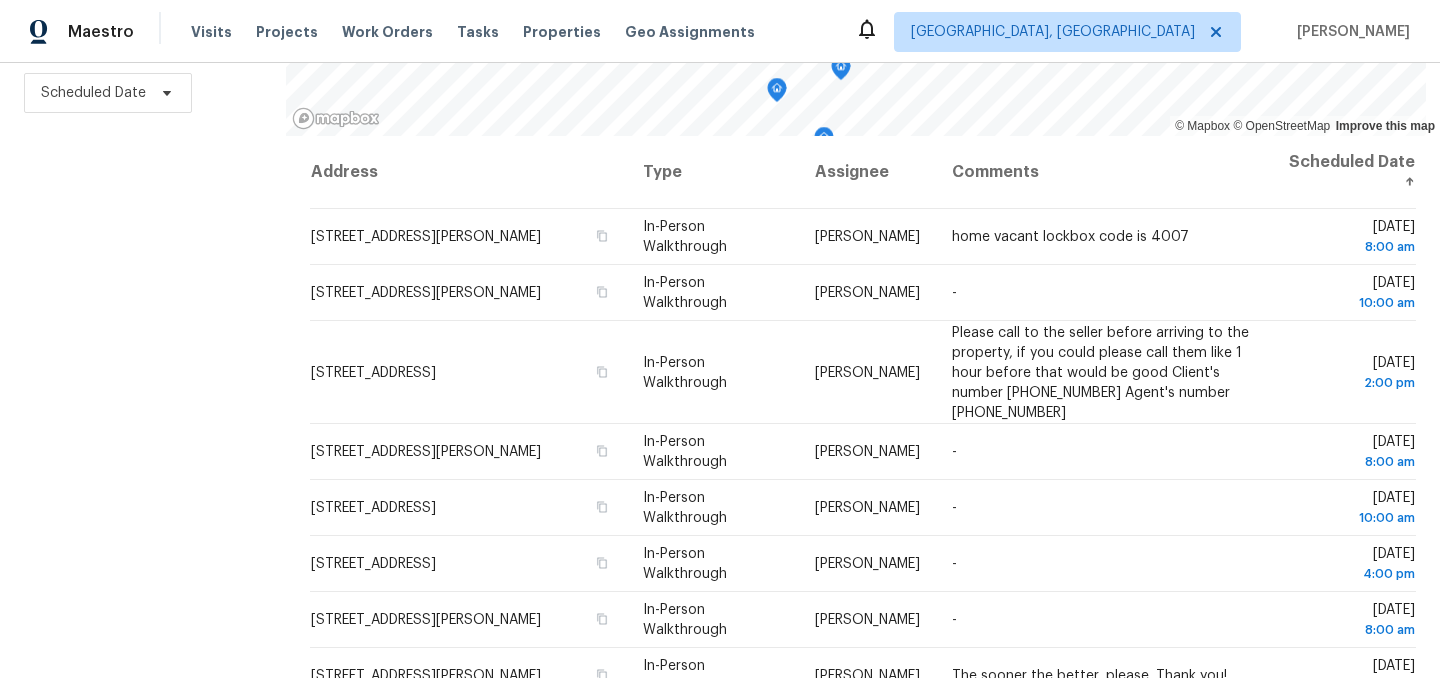 click on "Filters Reset ​ In-Person Walkthrough Assignee Scheduled Date" at bounding box center [143, 257] 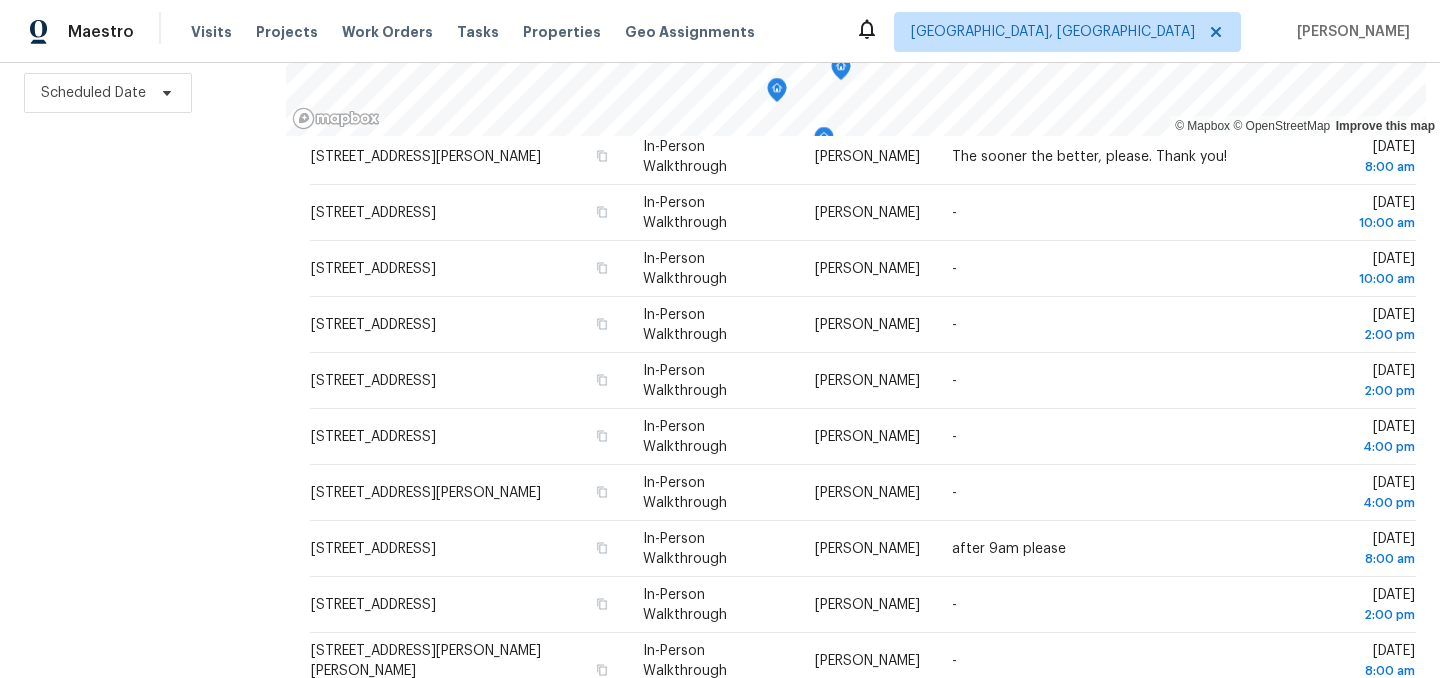 scroll, scrollTop: 0, scrollLeft: 0, axis: both 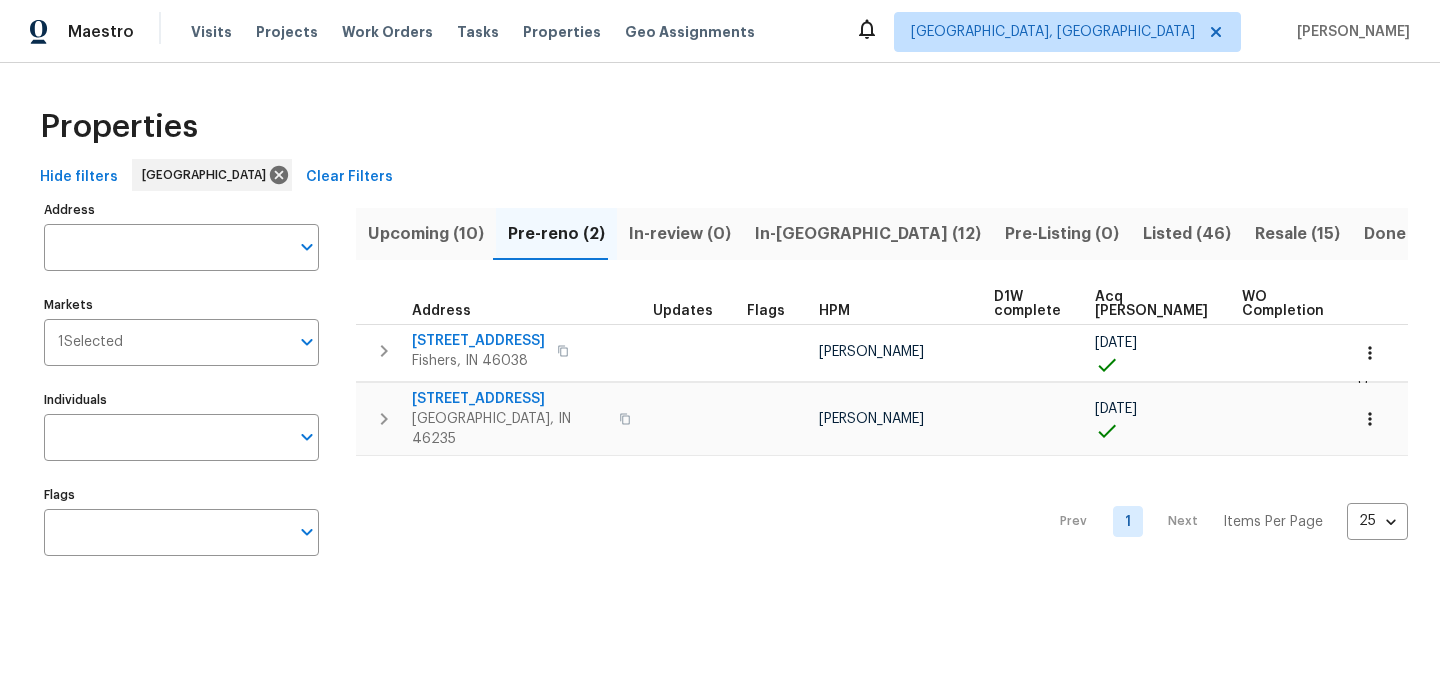click on "Properties" at bounding box center (720, 127) 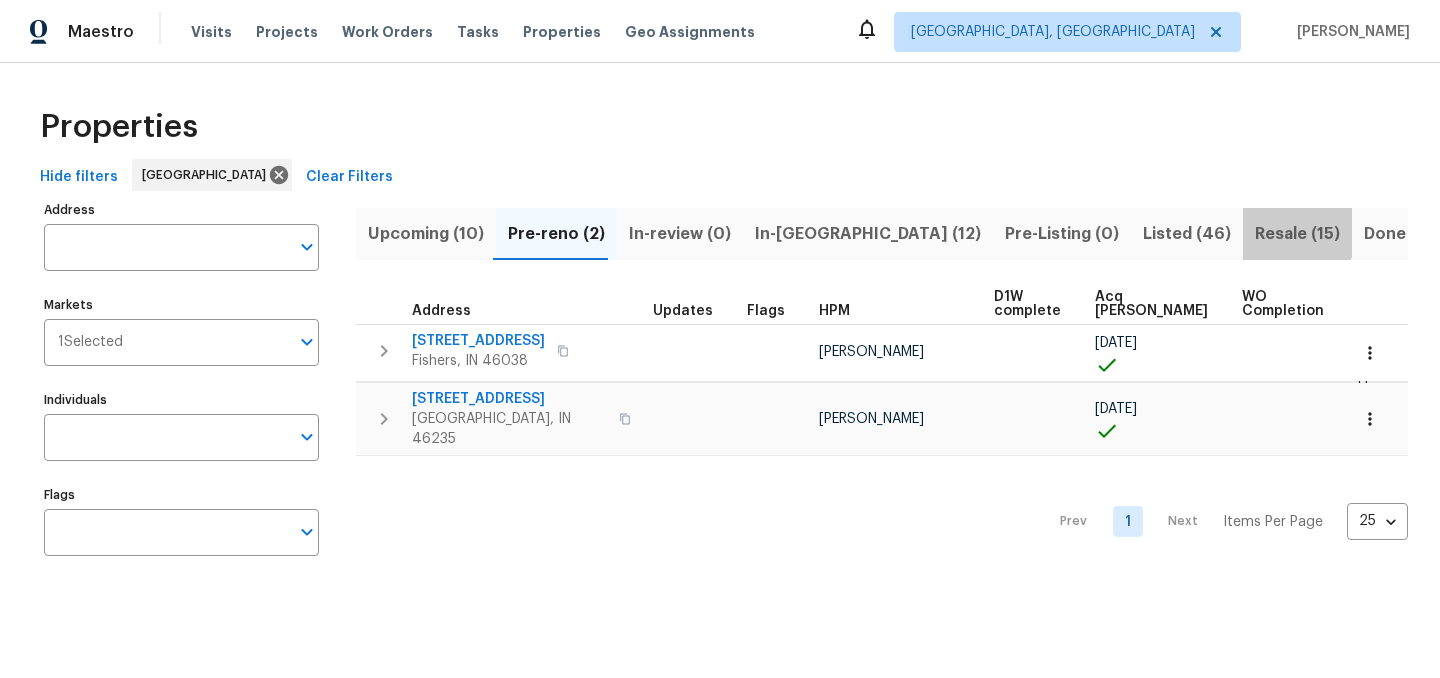 click on "Resale (15)" at bounding box center (1297, 234) 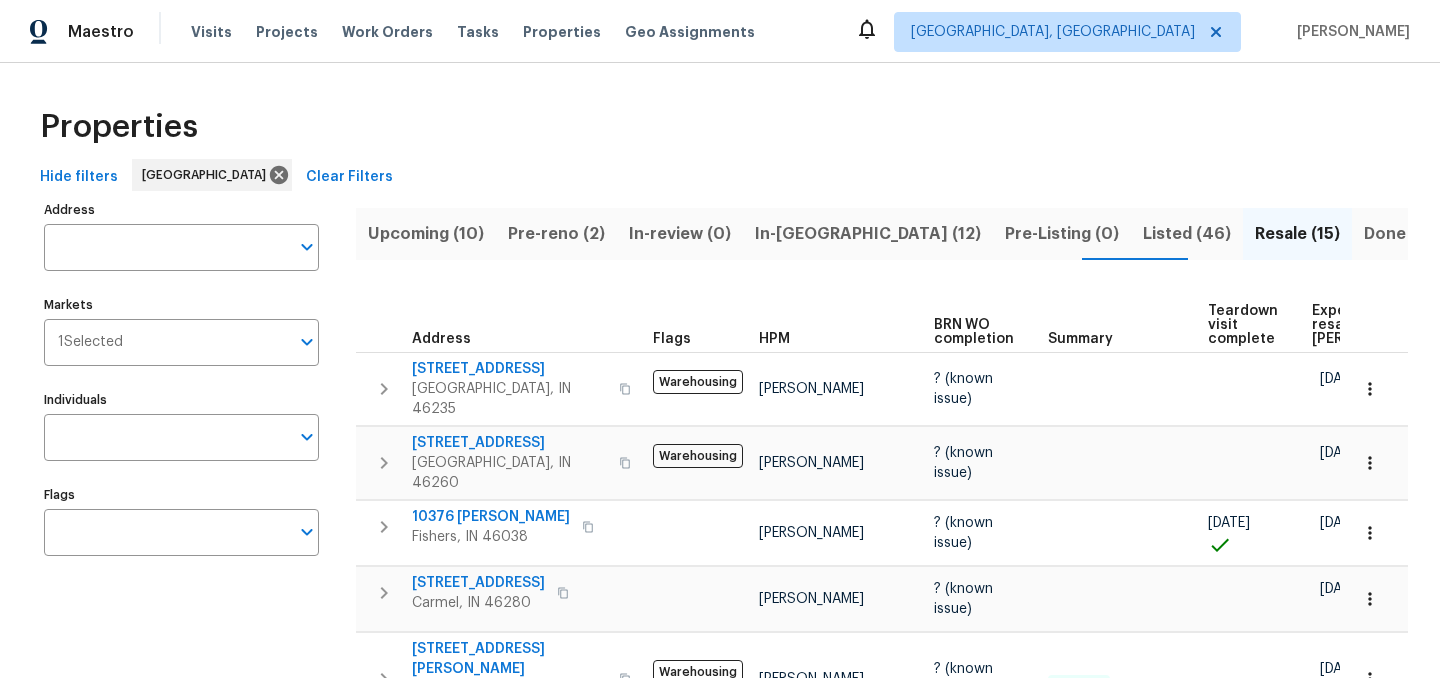 click on "Upcoming (10)" at bounding box center [426, 234] 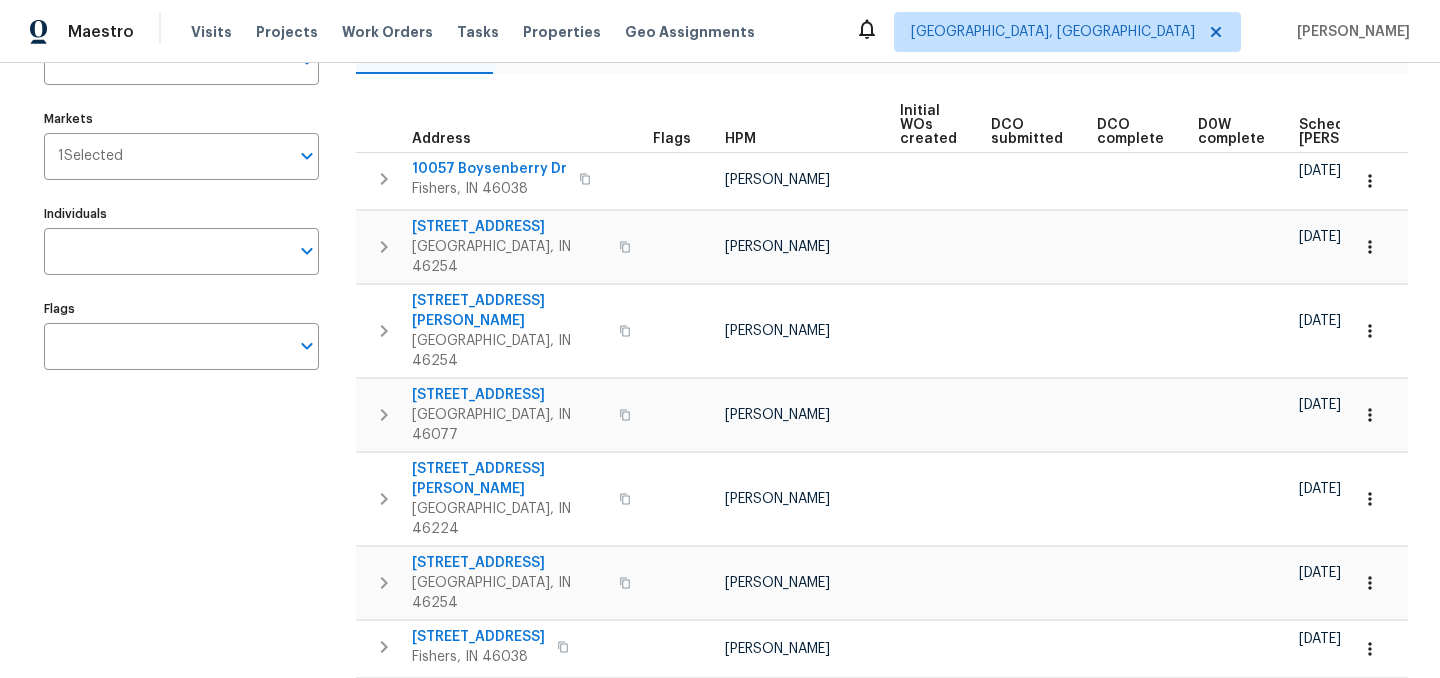 scroll, scrollTop: 0, scrollLeft: 0, axis: both 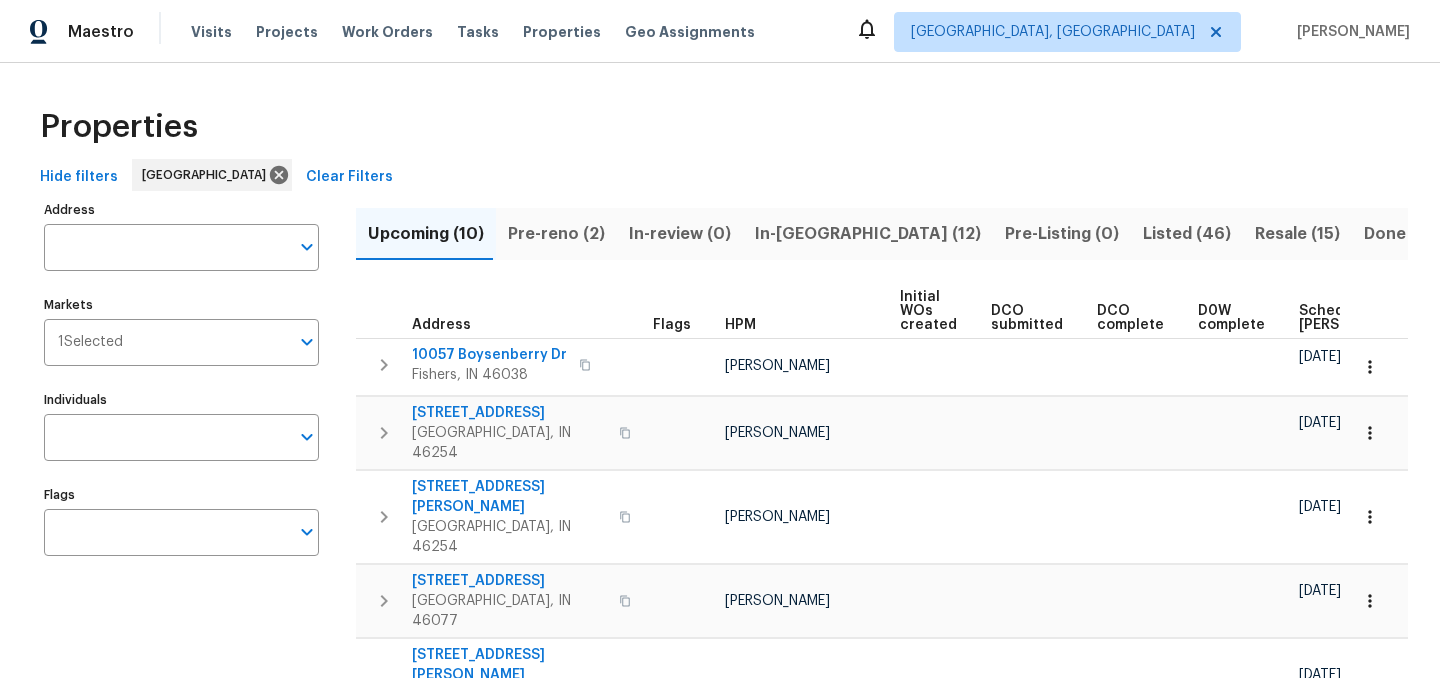 click on "In-reno (12)" at bounding box center [868, 234] 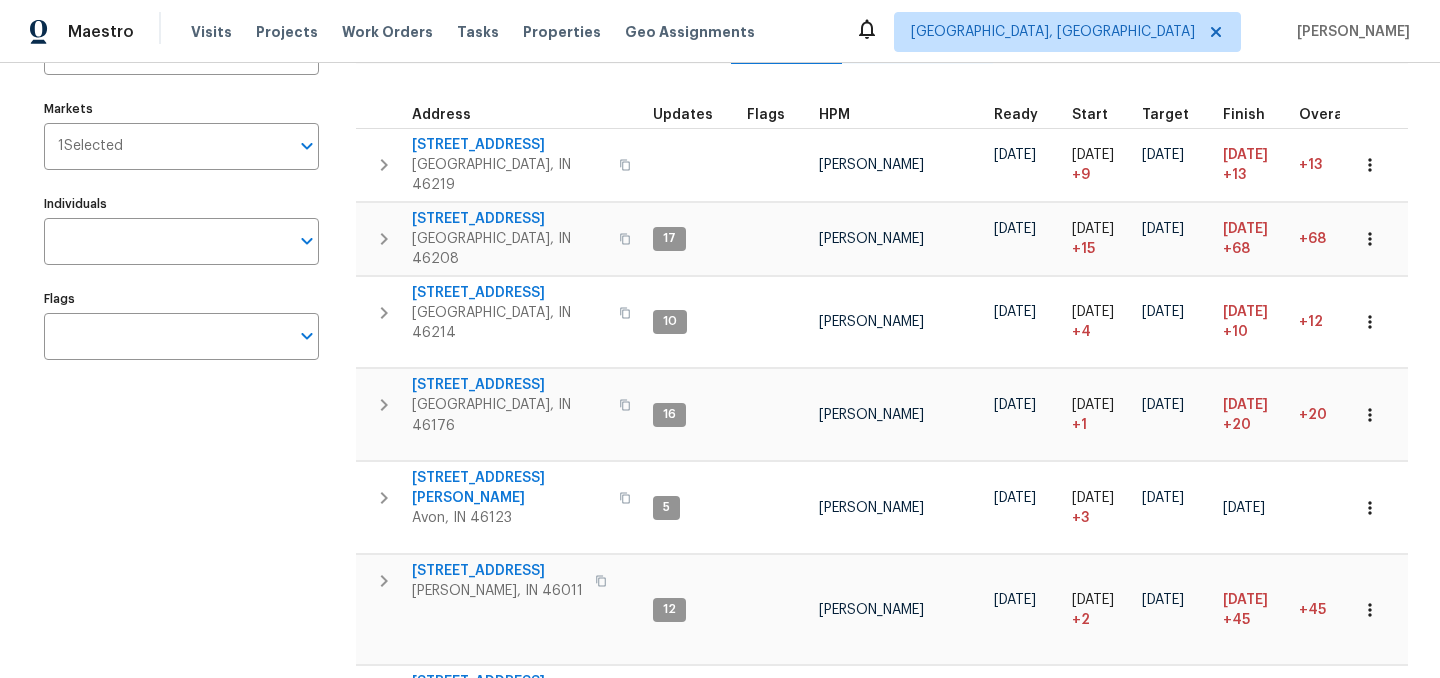 scroll, scrollTop: 0, scrollLeft: 0, axis: both 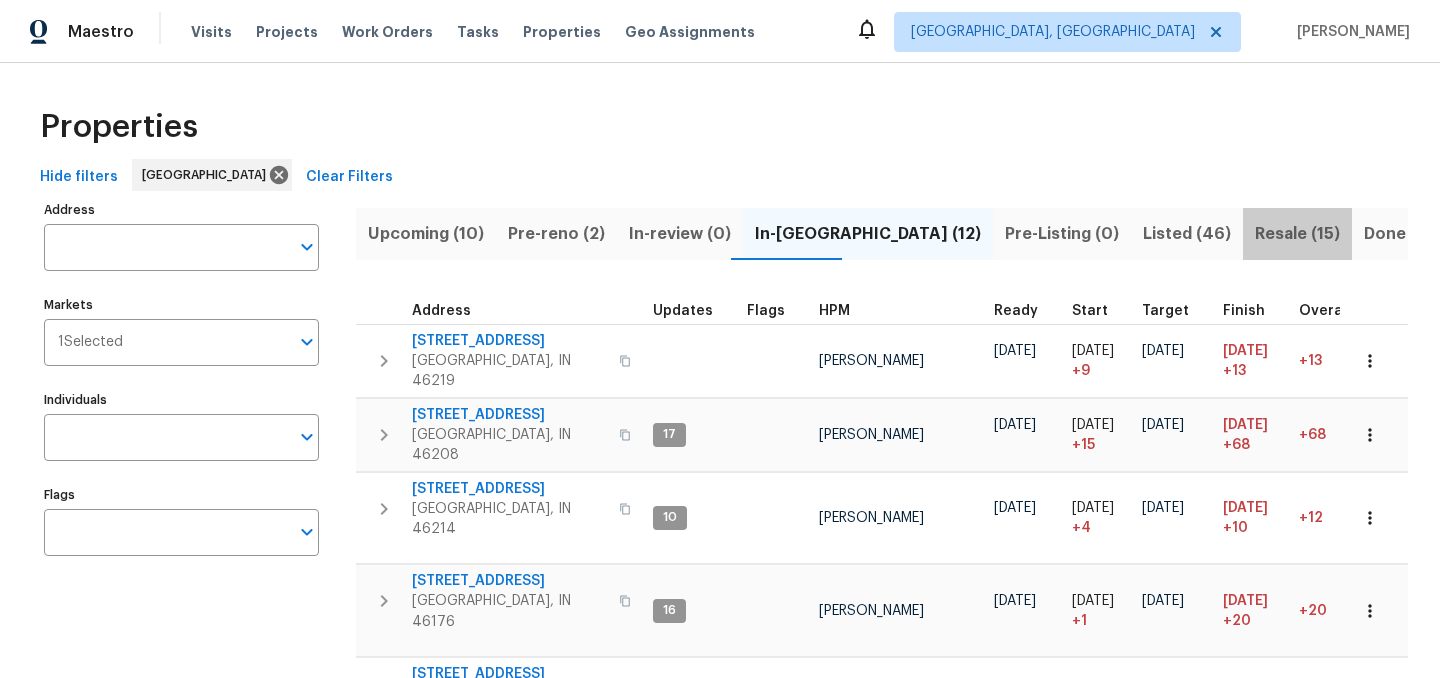 click on "Resale (15)" at bounding box center [1297, 234] 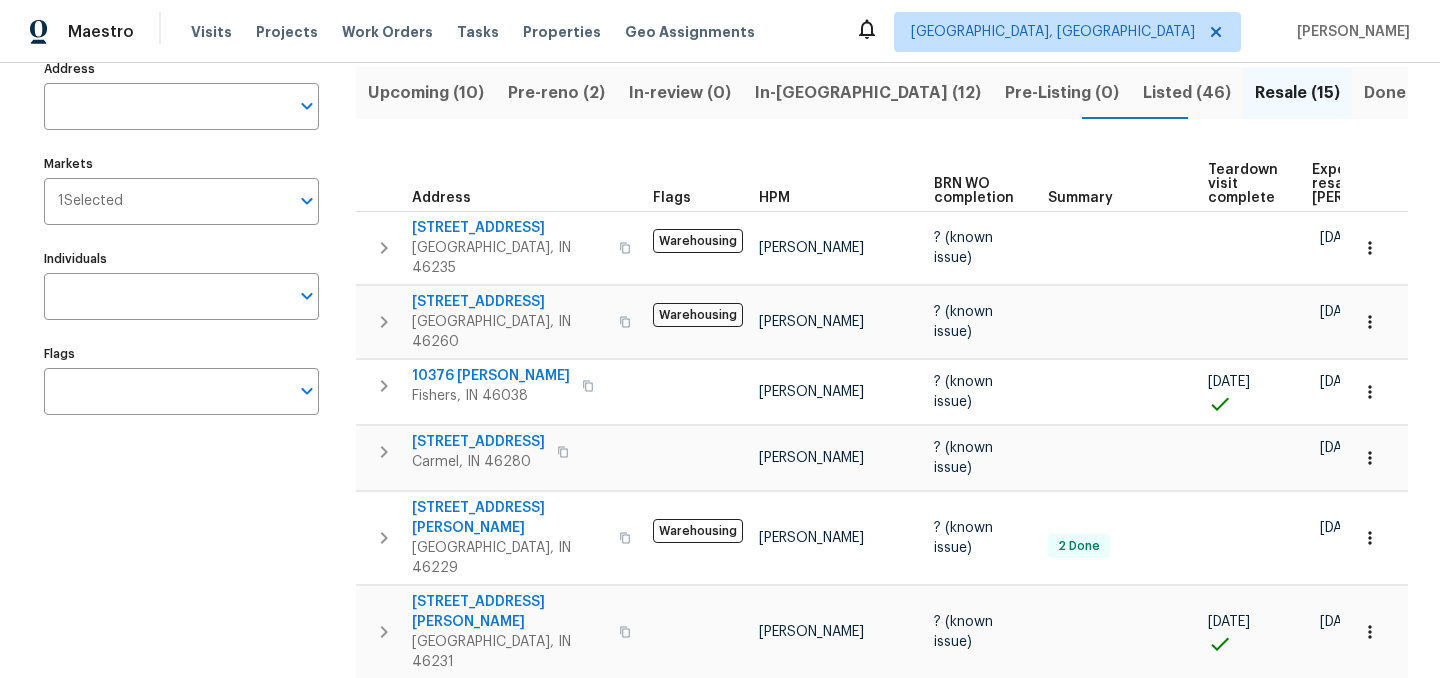 scroll, scrollTop: 0, scrollLeft: 0, axis: both 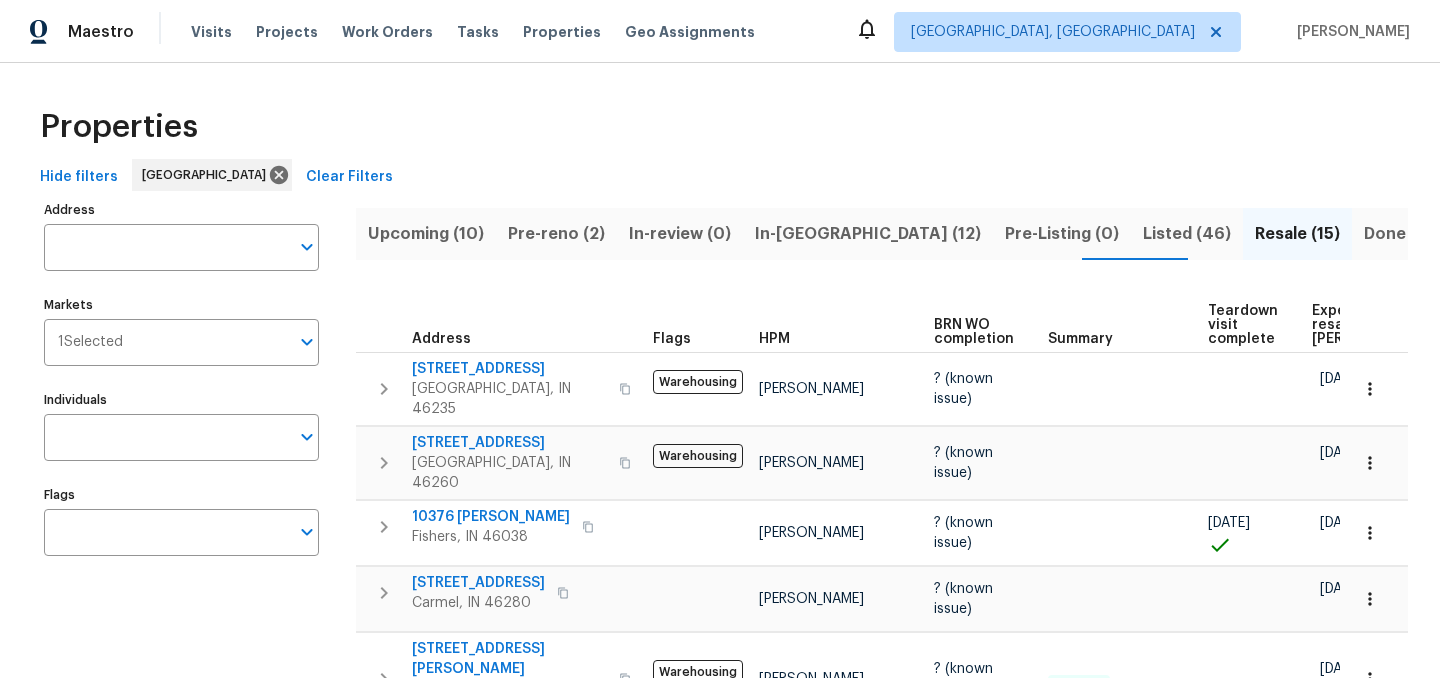 click on "Listed (46)" at bounding box center [1187, 234] 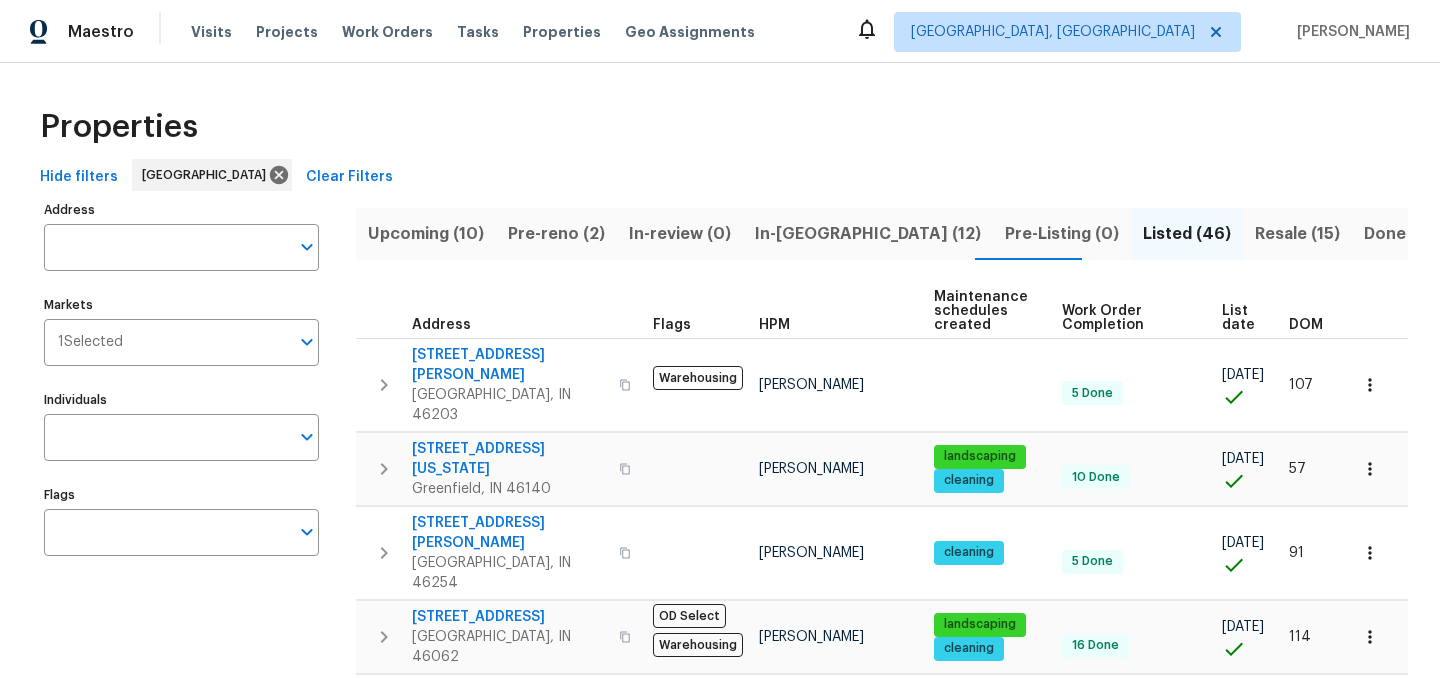 click on "List date" at bounding box center [1238, 318] 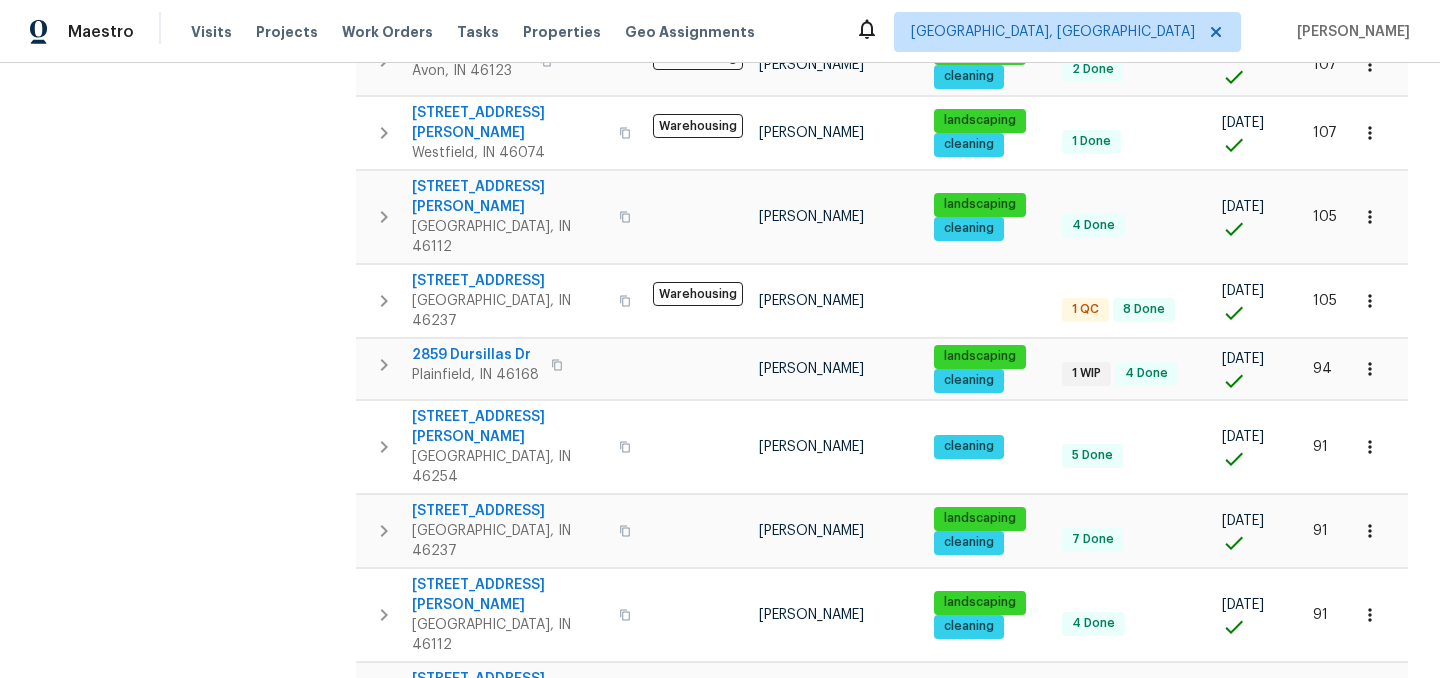 scroll, scrollTop: 1297, scrollLeft: 0, axis: vertical 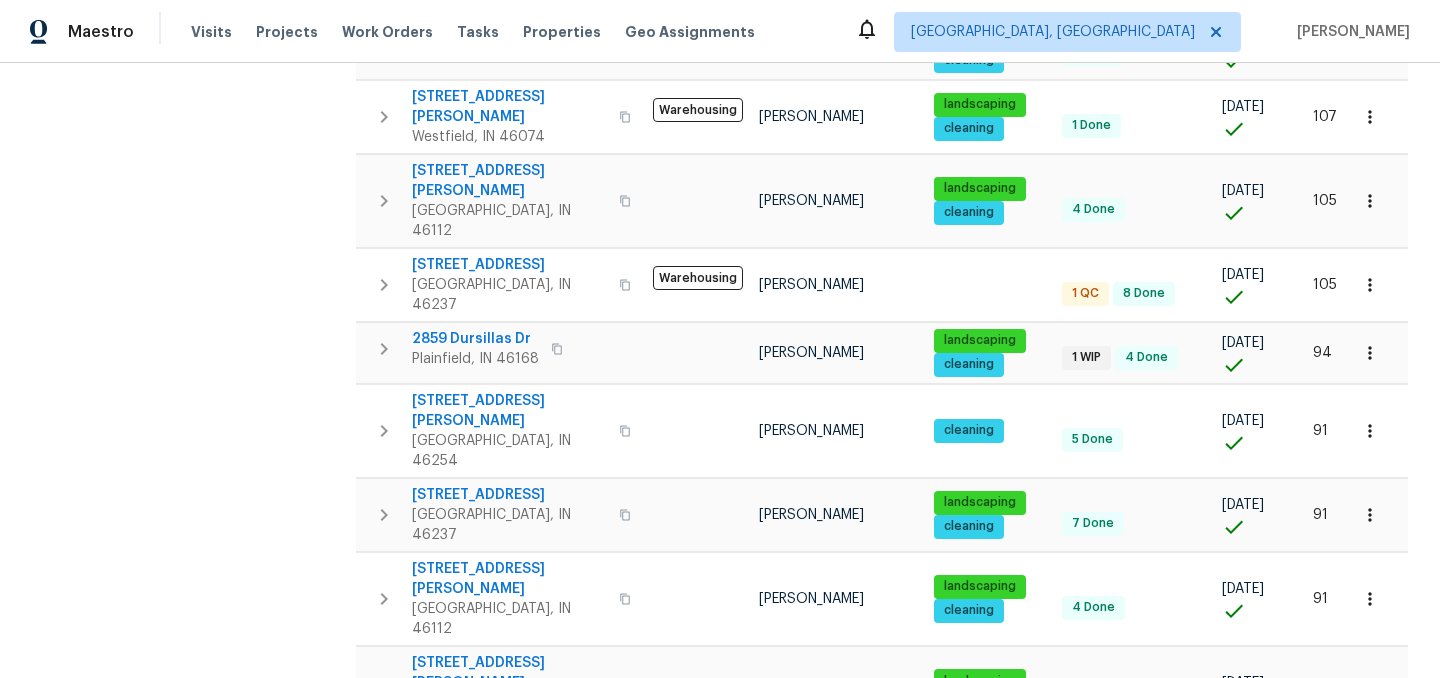 click on "2" at bounding box center (1128, 992) 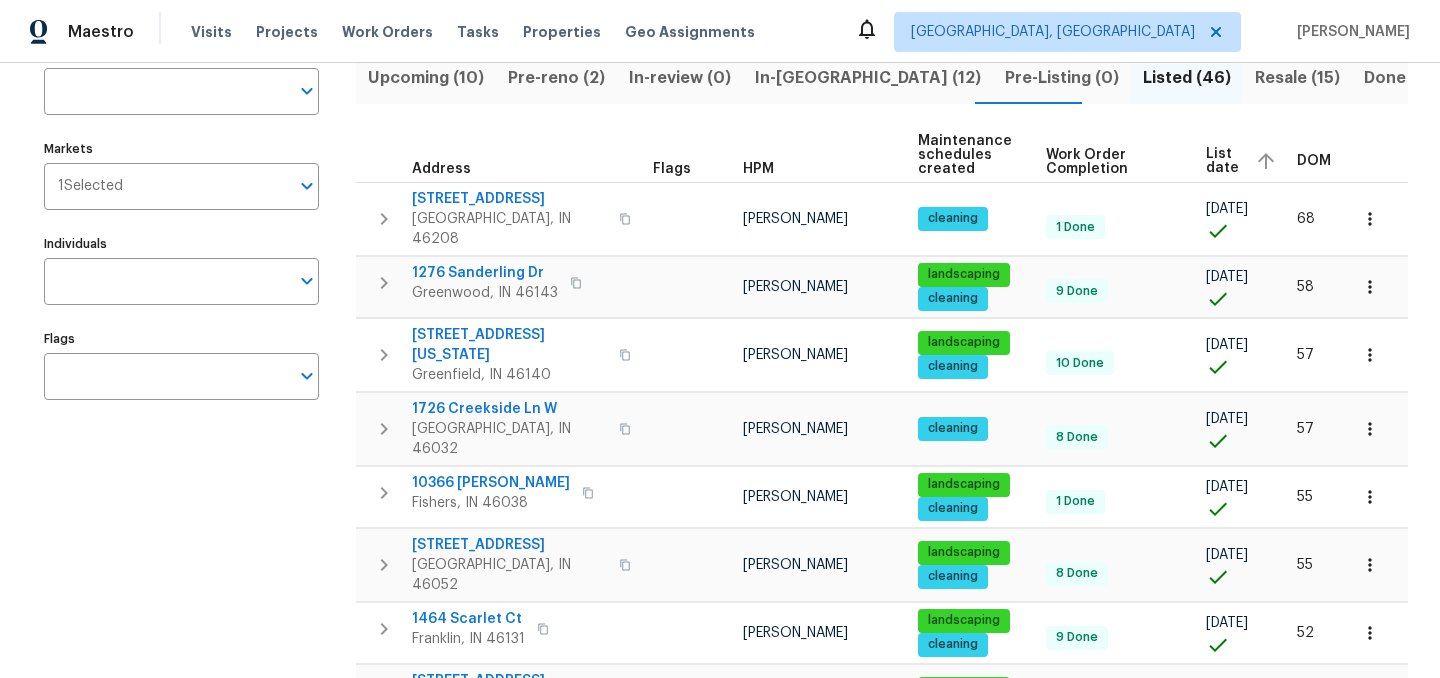 scroll, scrollTop: 0, scrollLeft: 0, axis: both 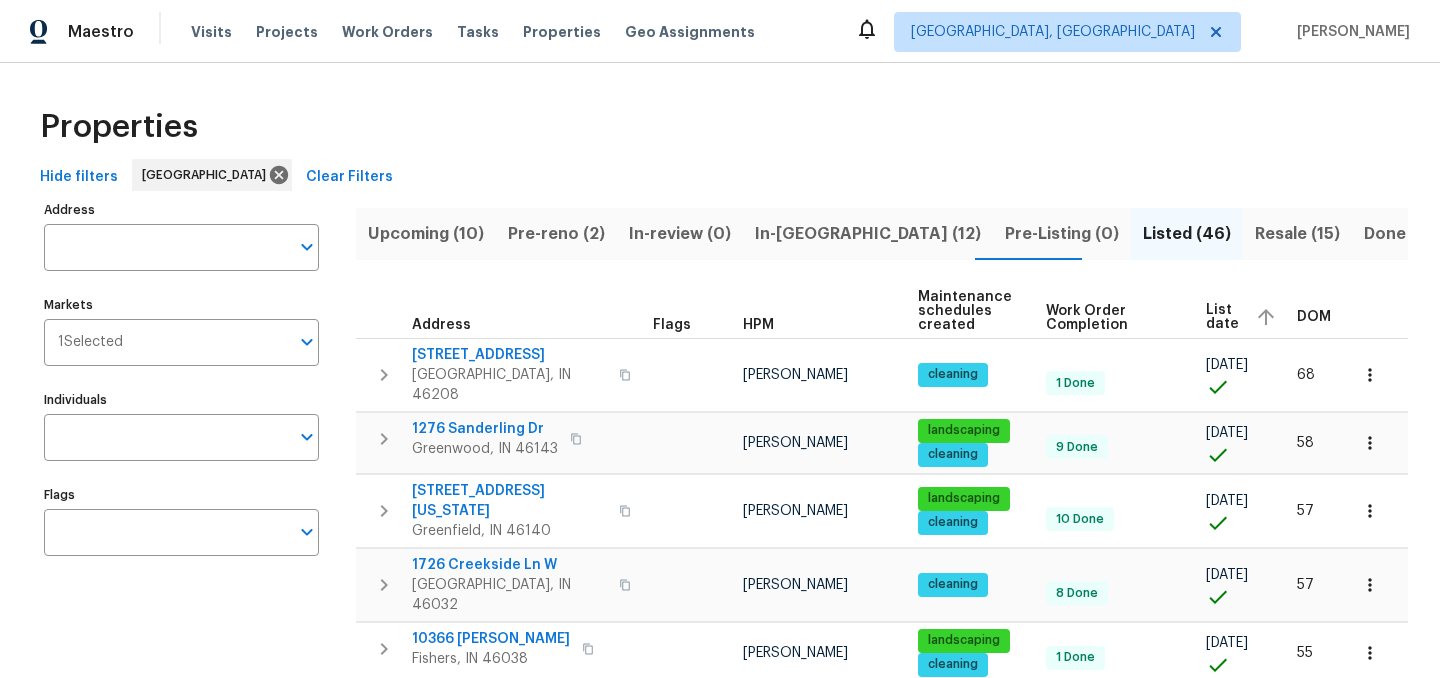 click on "In-[GEOGRAPHIC_DATA] (12)" at bounding box center (868, 234) 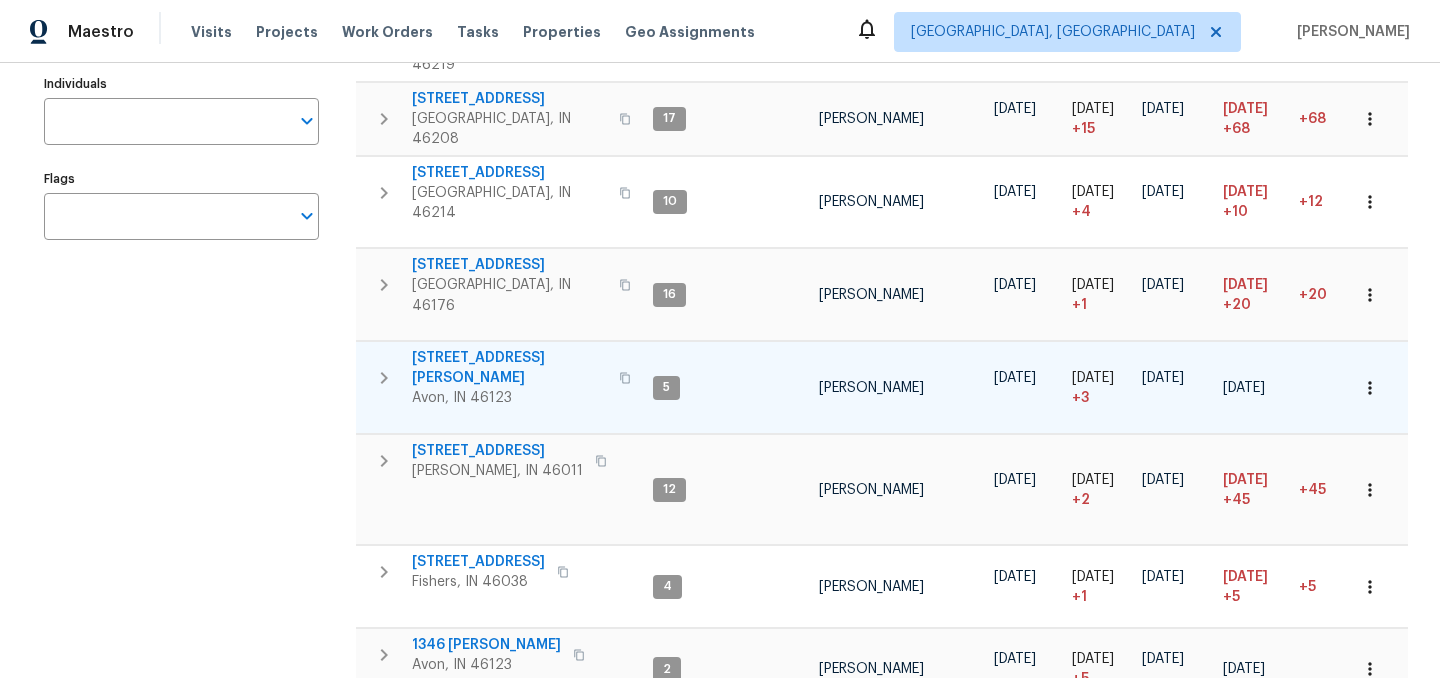 scroll, scrollTop: 0, scrollLeft: 0, axis: both 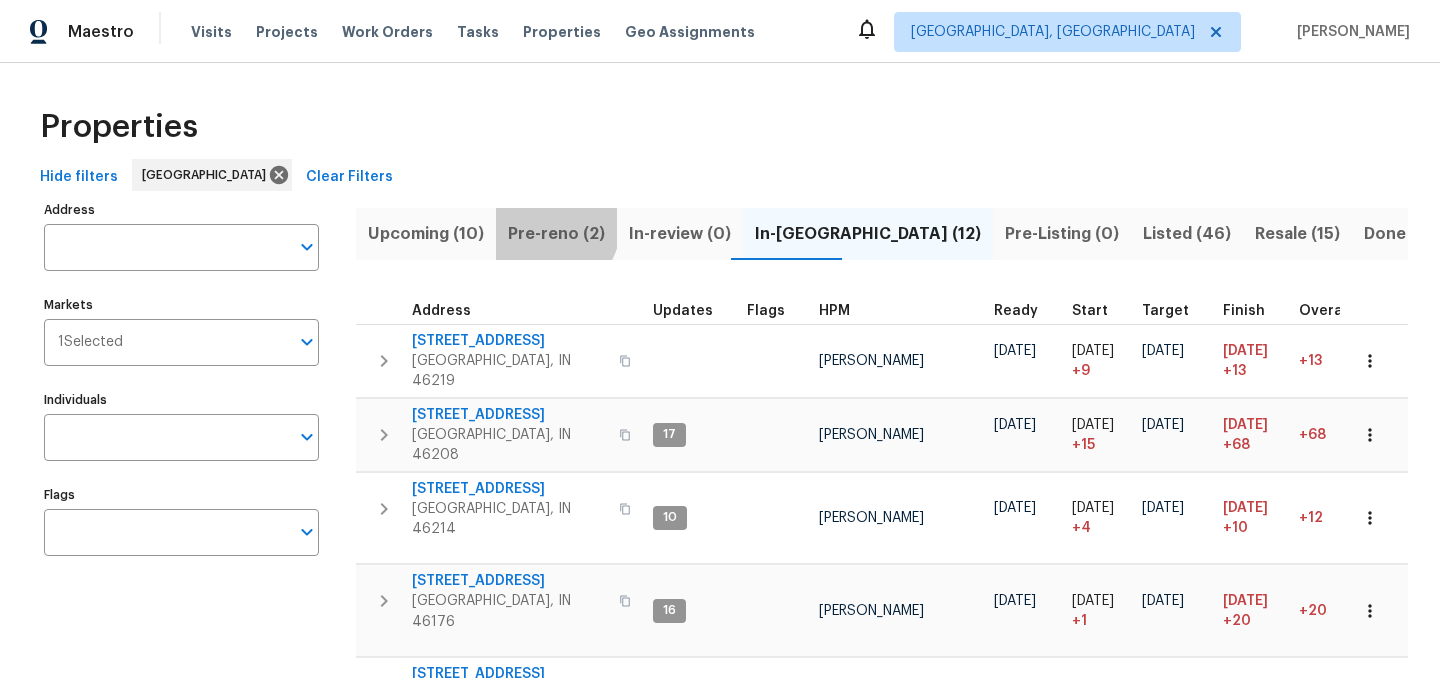 click on "Pre-reno (2)" at bounding box center [556, 234] 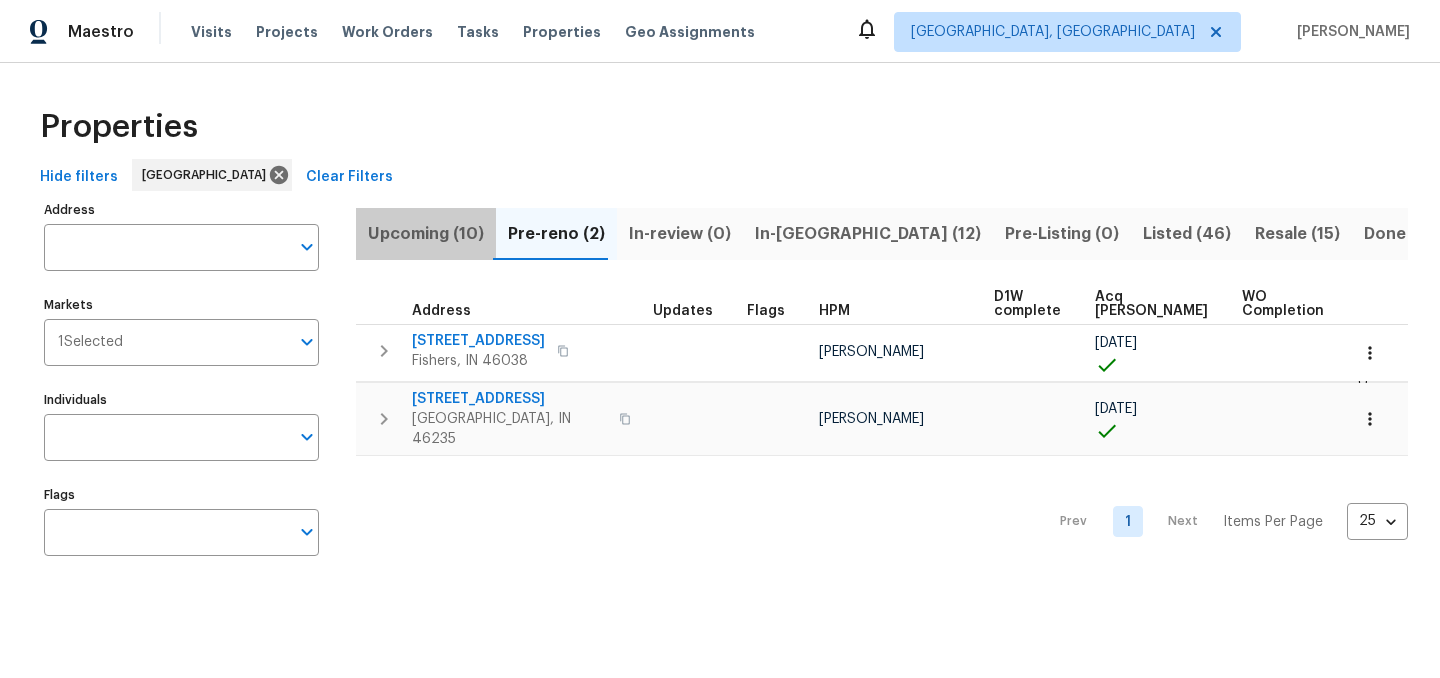 click on "Upcoming (10)" at bounding box center [426, 234] 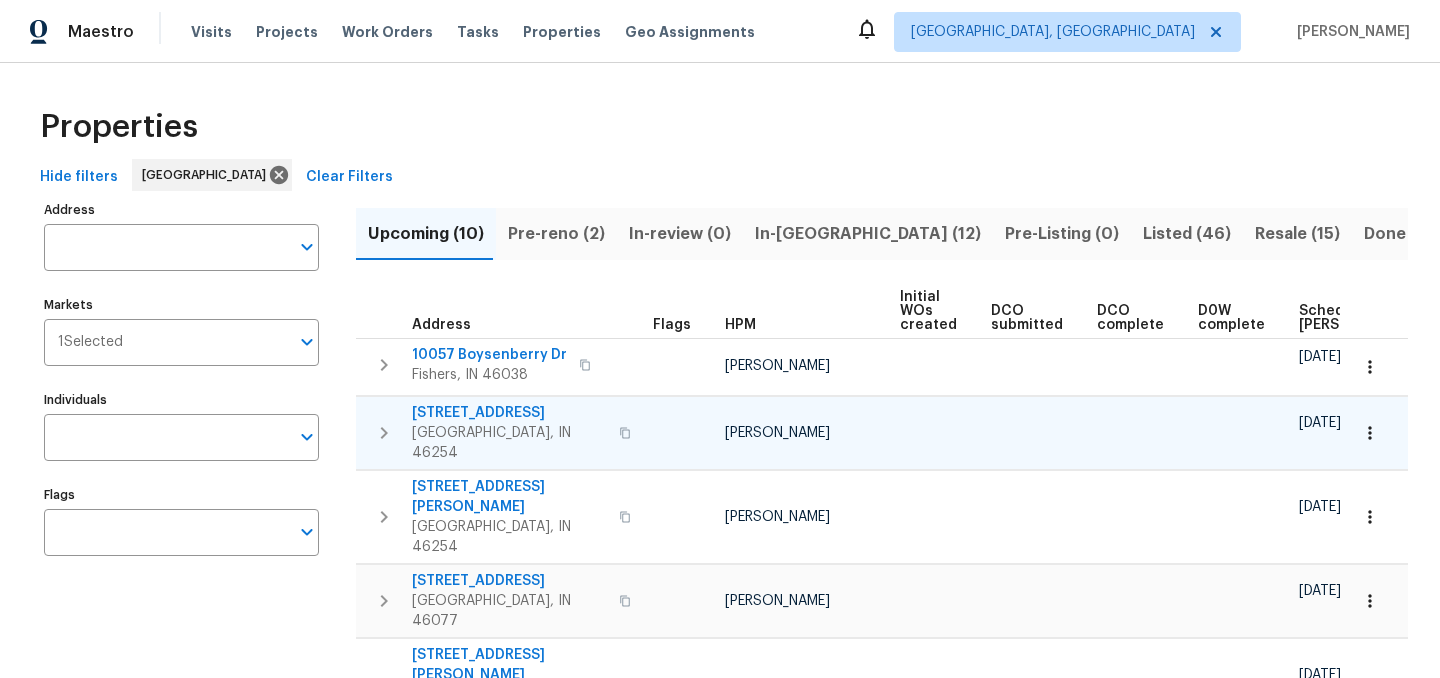 scroll, scrollTop: 0, scrollLeft: 221, axis: horizontal 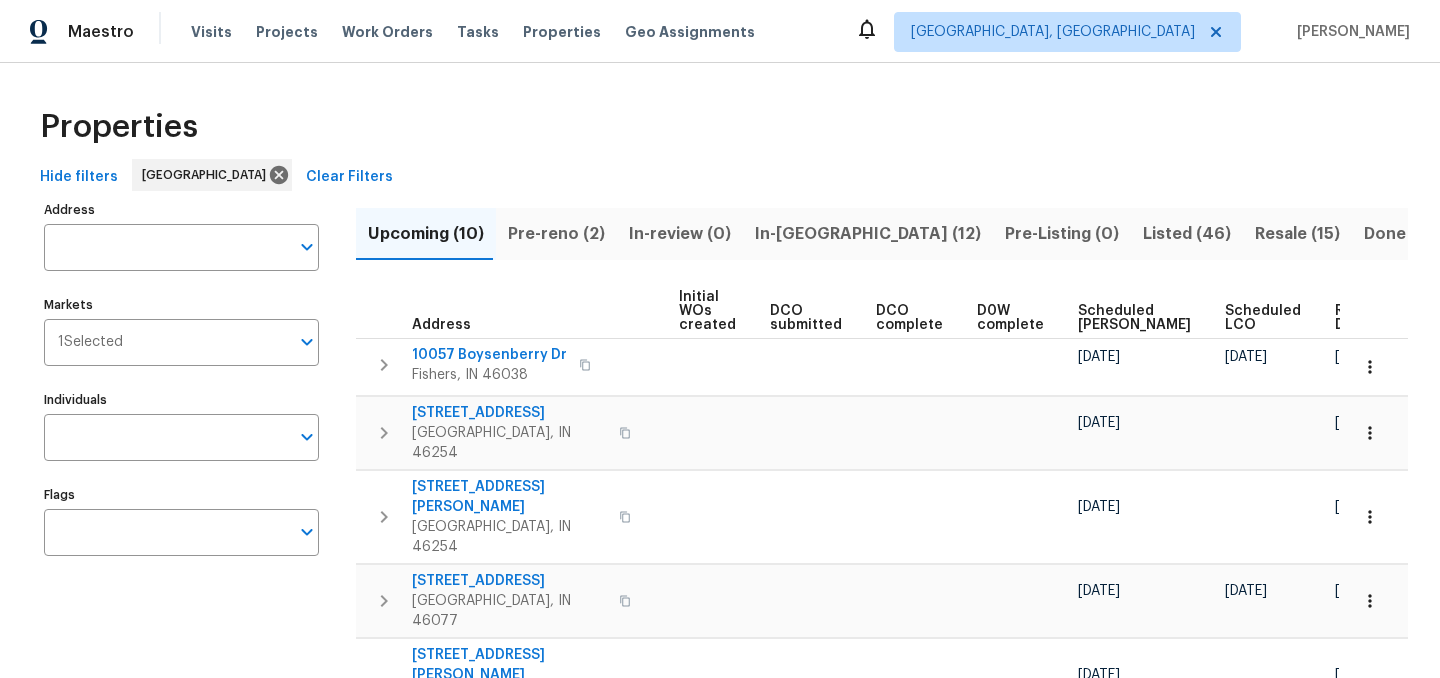 click on "Ready Date" at bounding box center [1357, 318] 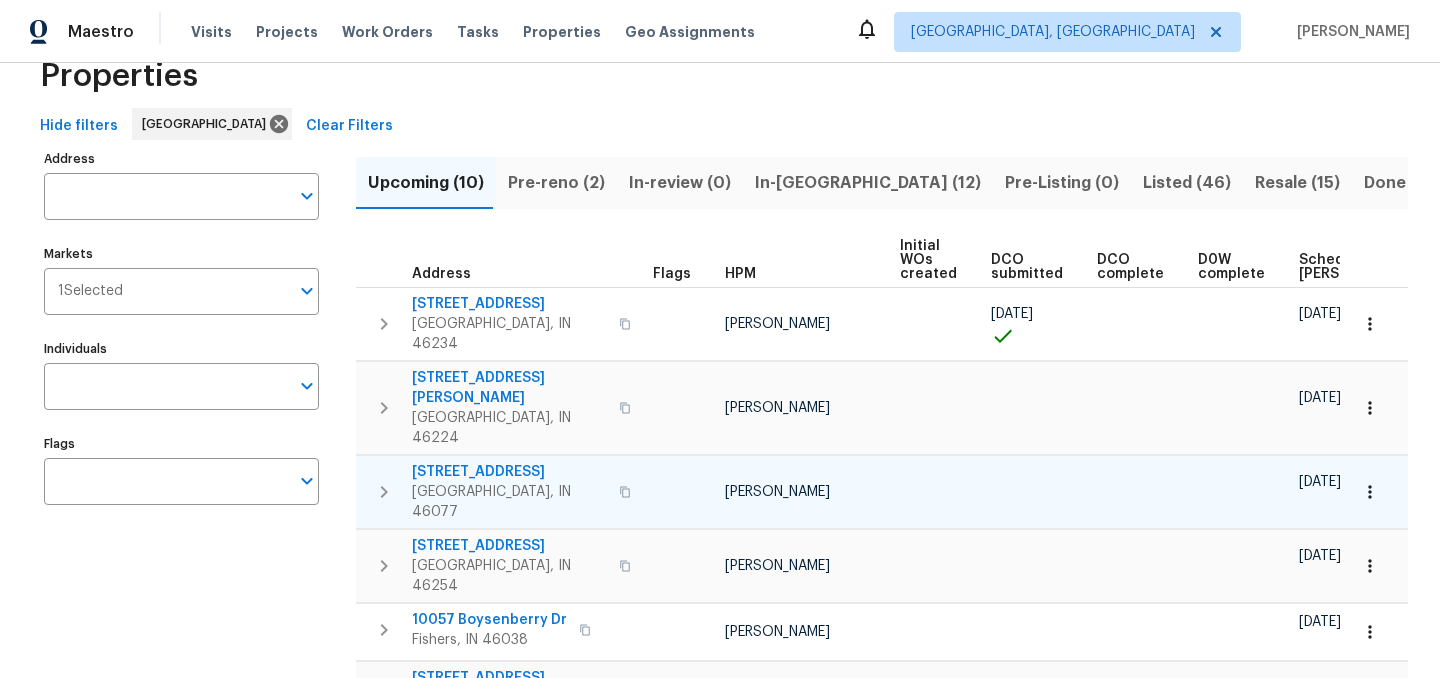 scroll, scrollTop: 52, scrollLeft: 0, axis: vertical 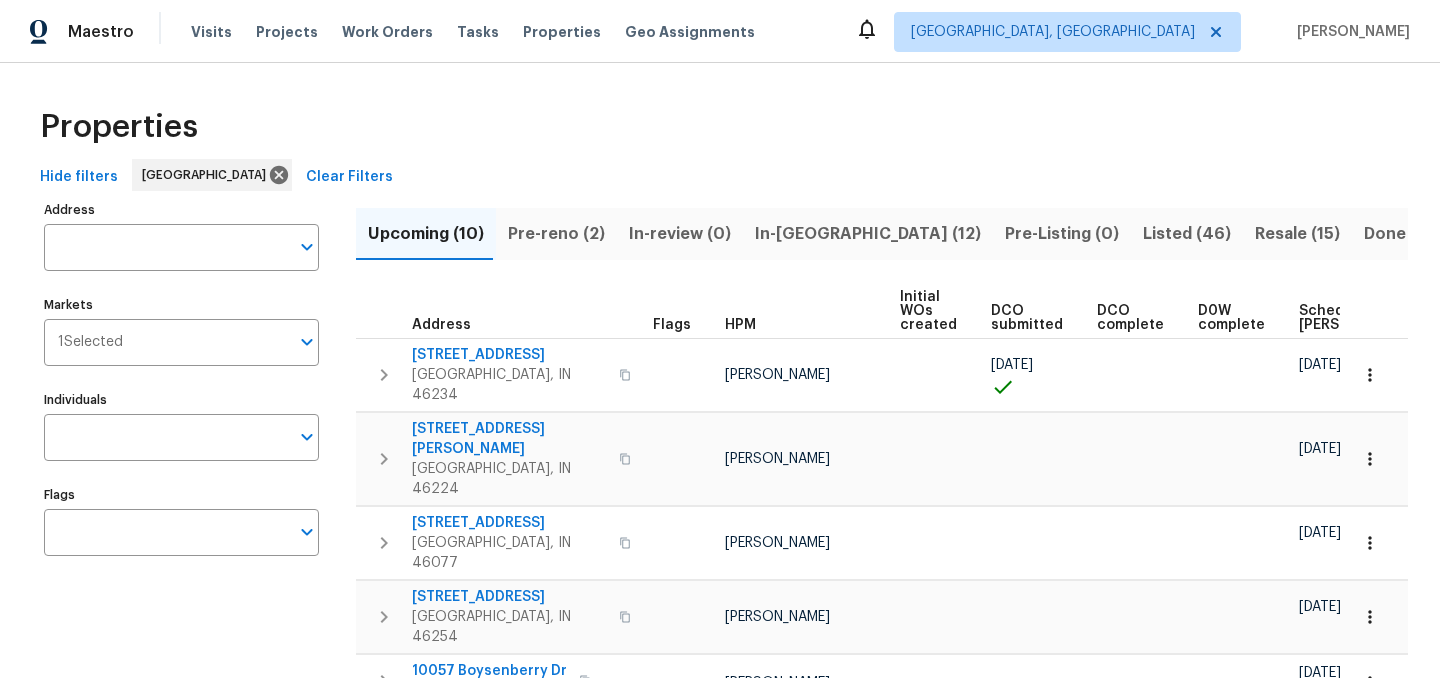 click on "Properties" at bounding box center (720, 127) 